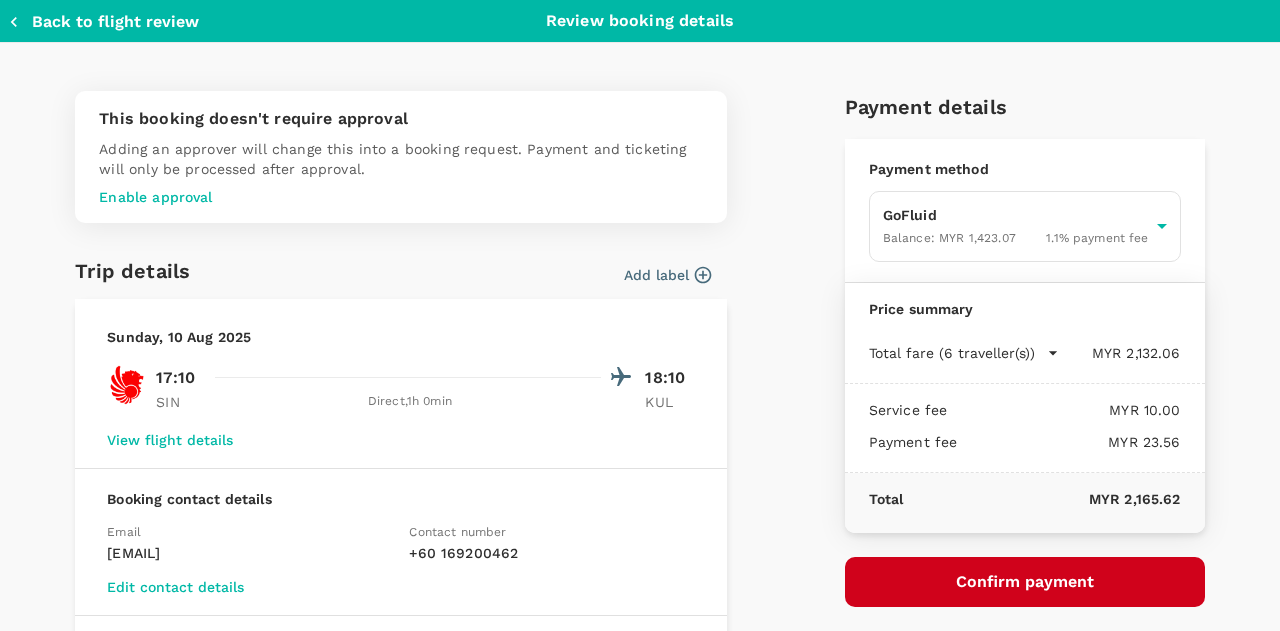 scroll, scrollTop: 100, scrollLeft: 0, axis: vertical 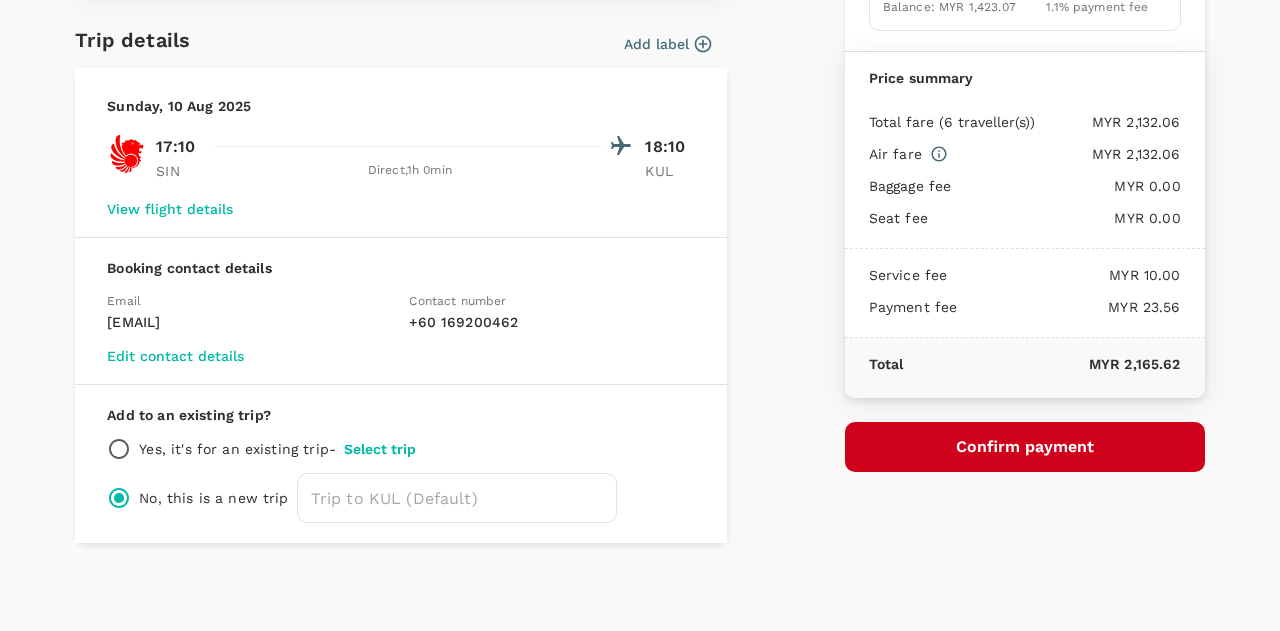 click on "This booking doesn't require approval Adding an approver will change this into a booking request. Payment and ticketing will only be processed after approval. Enable approval Trip details Add label Sunday, 10 Aug 2025 17:10 18:10 SIN Direct ,  1h 0min KUL View flight details Booking contact details Email 2018756-mts@churchofjesuschrist.org Contact number + 60   169200462 Edit contact details Add to an existing trip? Yes, it's for an existing trip  - Select trip No, this is a new trip ​ Payment details Payment method GoFluid Balance :   MYR 1,423.07 1.1 %   payment fee 9b357727-6904-47bd-a44e-9a56bf7dfc7a ​ Price summary Total fare (6 traveller(s)) MYR 2,132.06 Air fare MYR 2,132.06 Baggage fee MYR 0.00 Seat fee MYR 0.00 Service fee MYR 10.00 Payment fee MYR 23.56 Total MYR 2,165.62 Confirm payment" at bounding box center [640, 223] 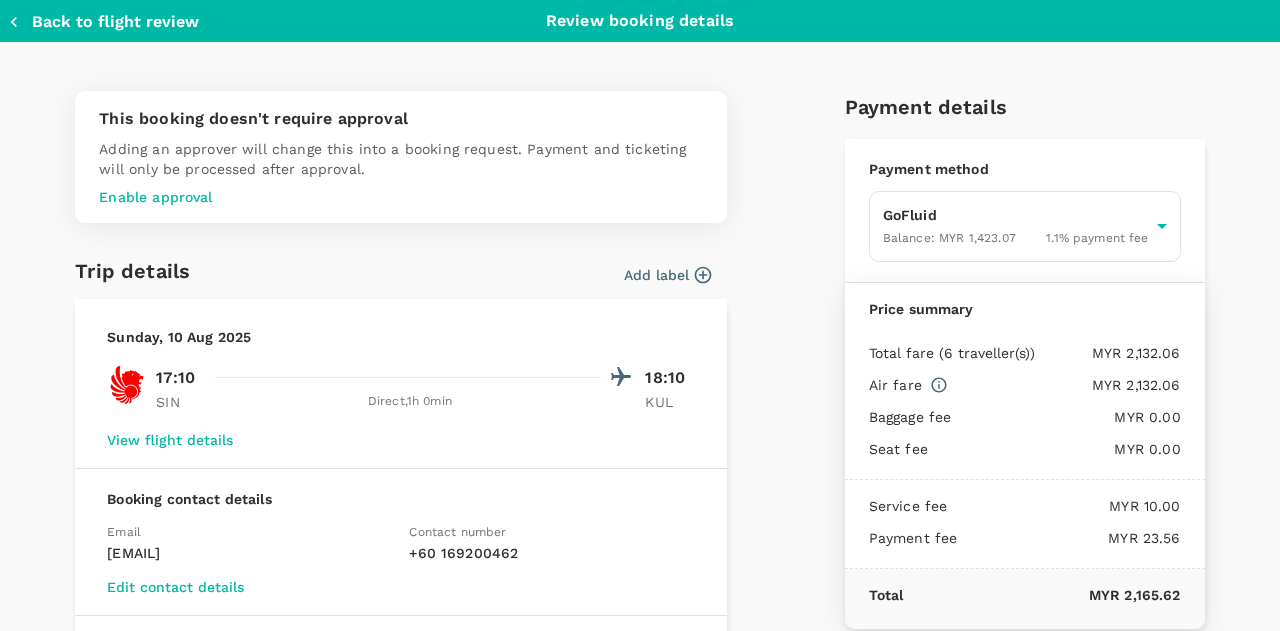 scroll, scrollTop: 0, scrollLeft: 0, axis: both 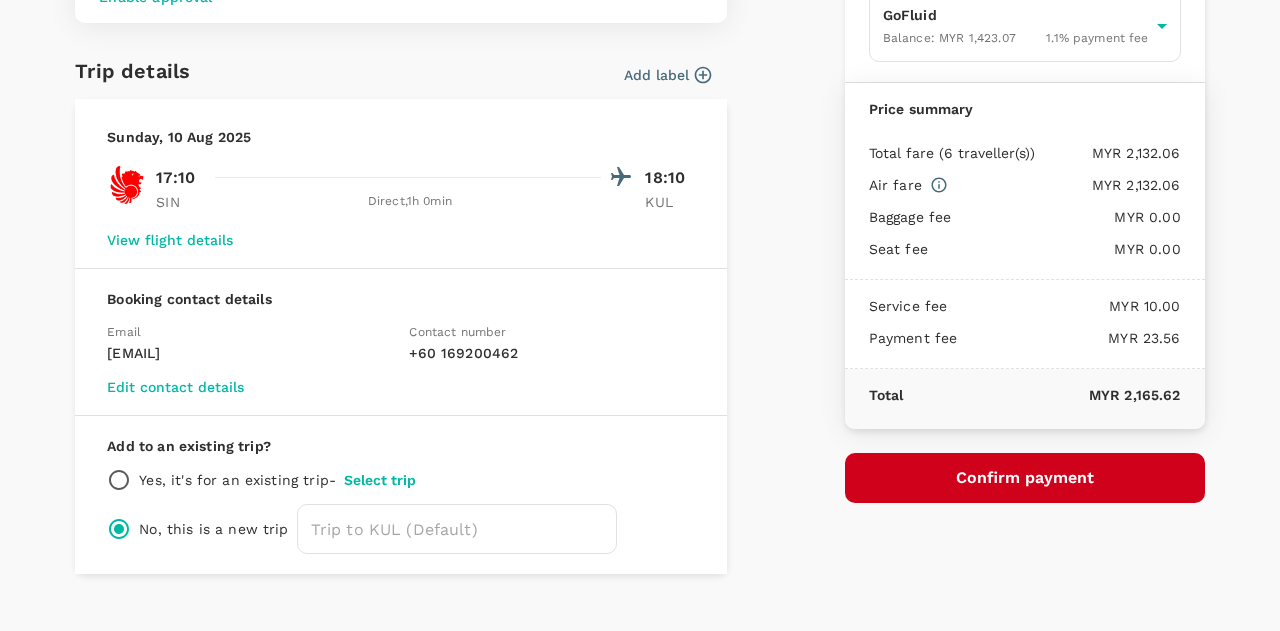 click on "View flight details" at bounding box center (170, 240) 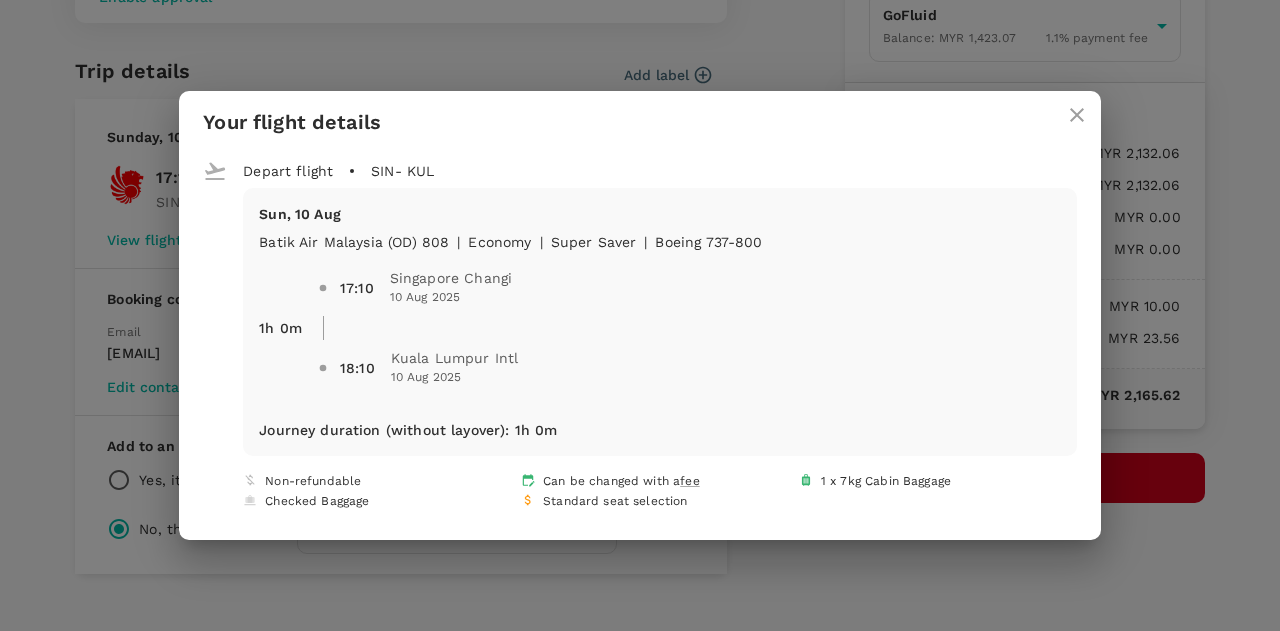 click 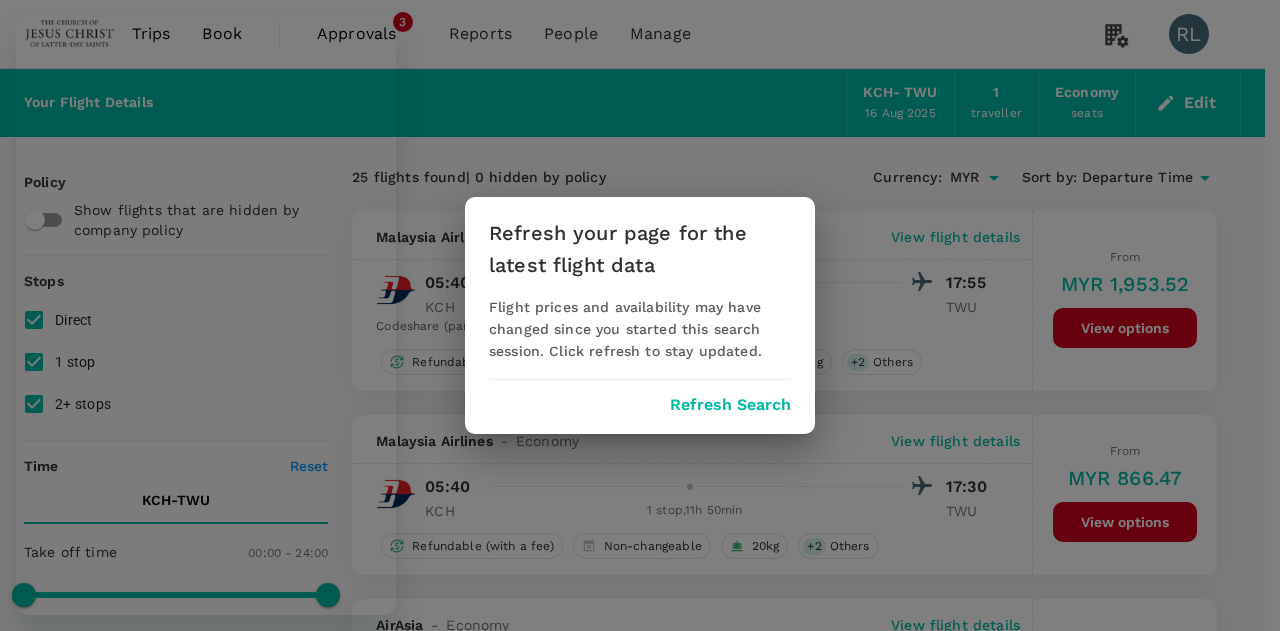 scroll, scrollTop: 0, scrollLeft: 0, axis: both 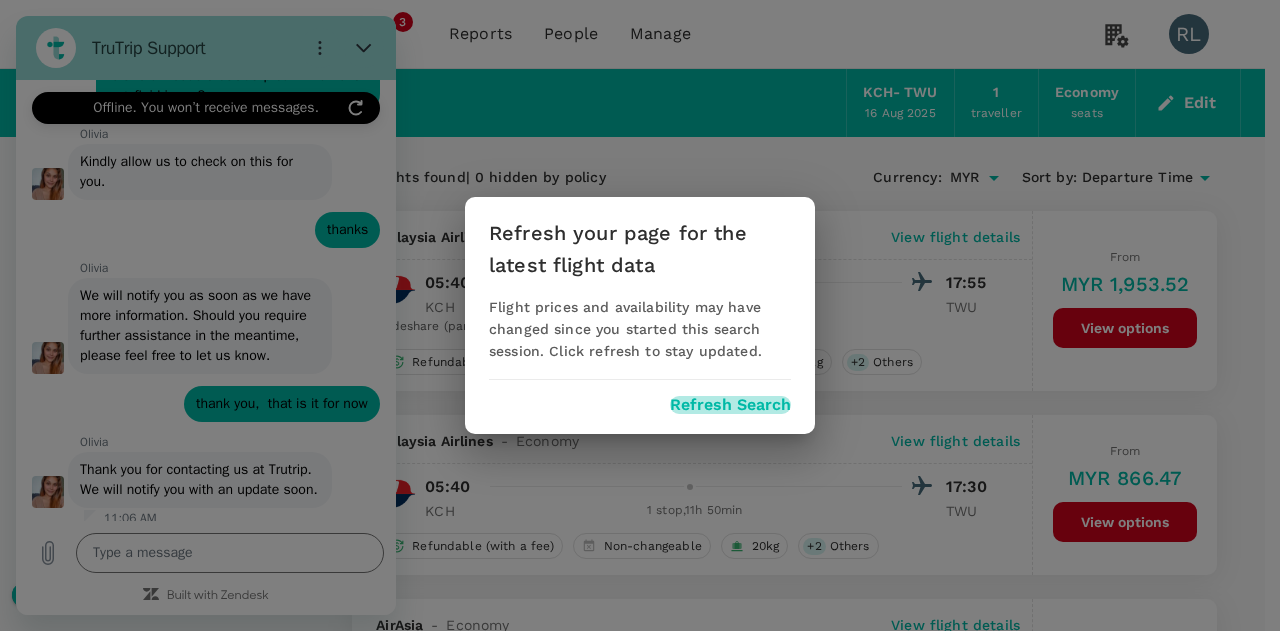 click on "Refresh Search" at bounding box center (730, 405) 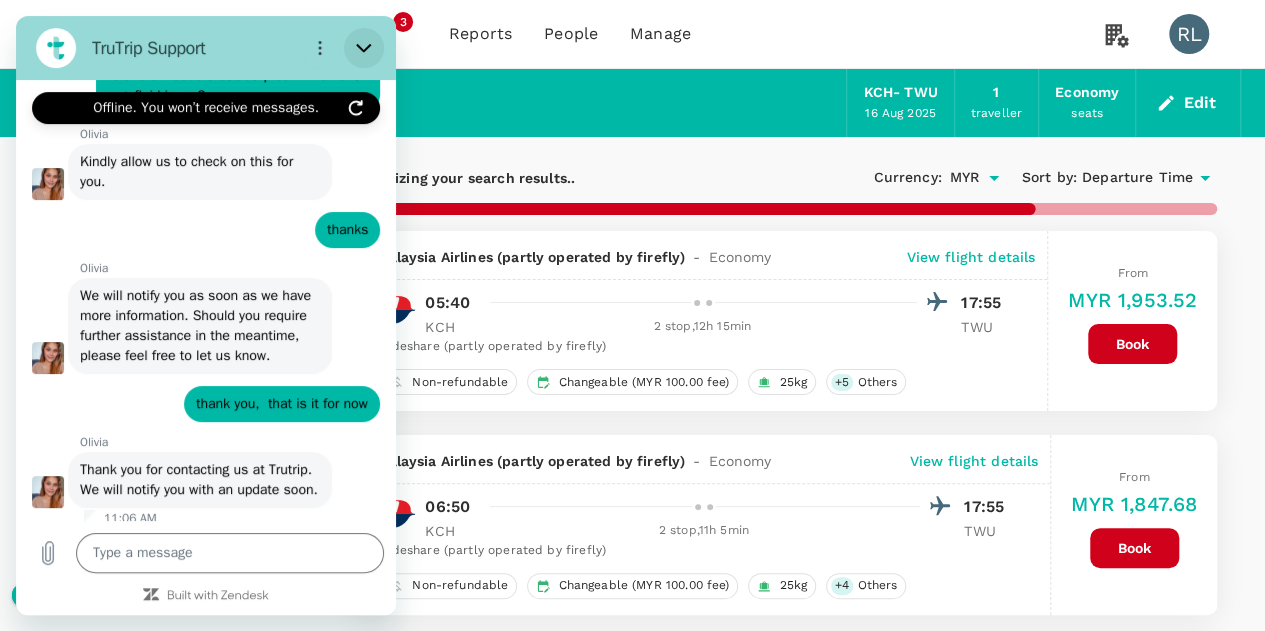click 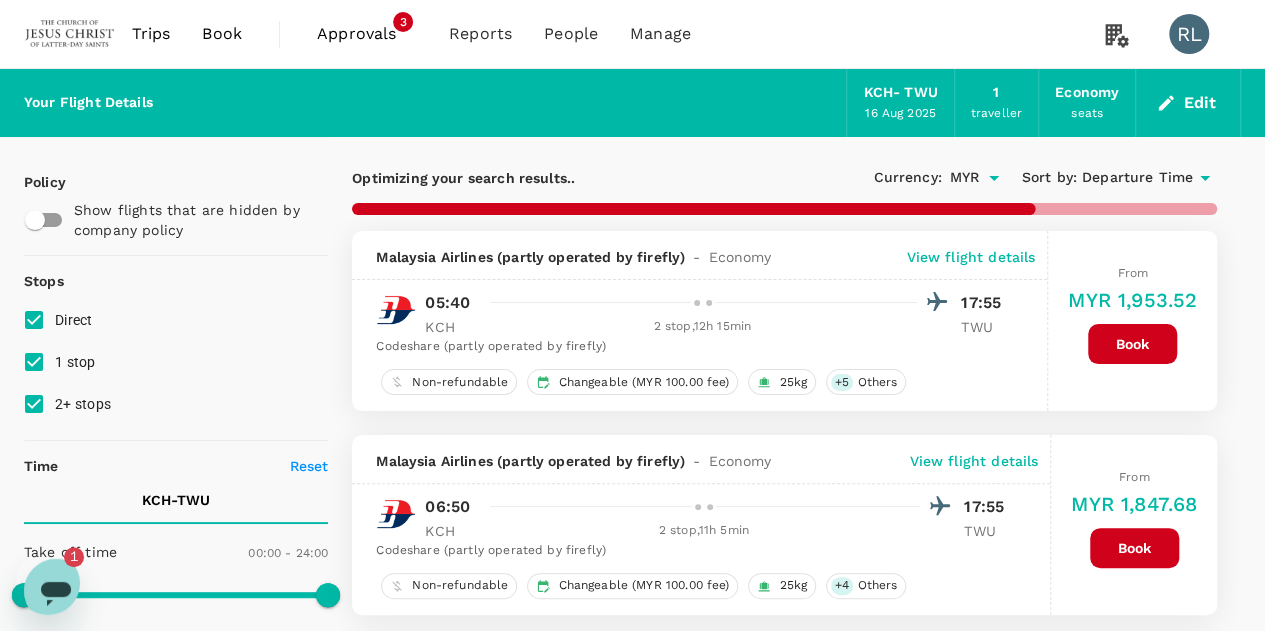 scroll, scrollTop: 0, scrollLeft: 0, axis: both 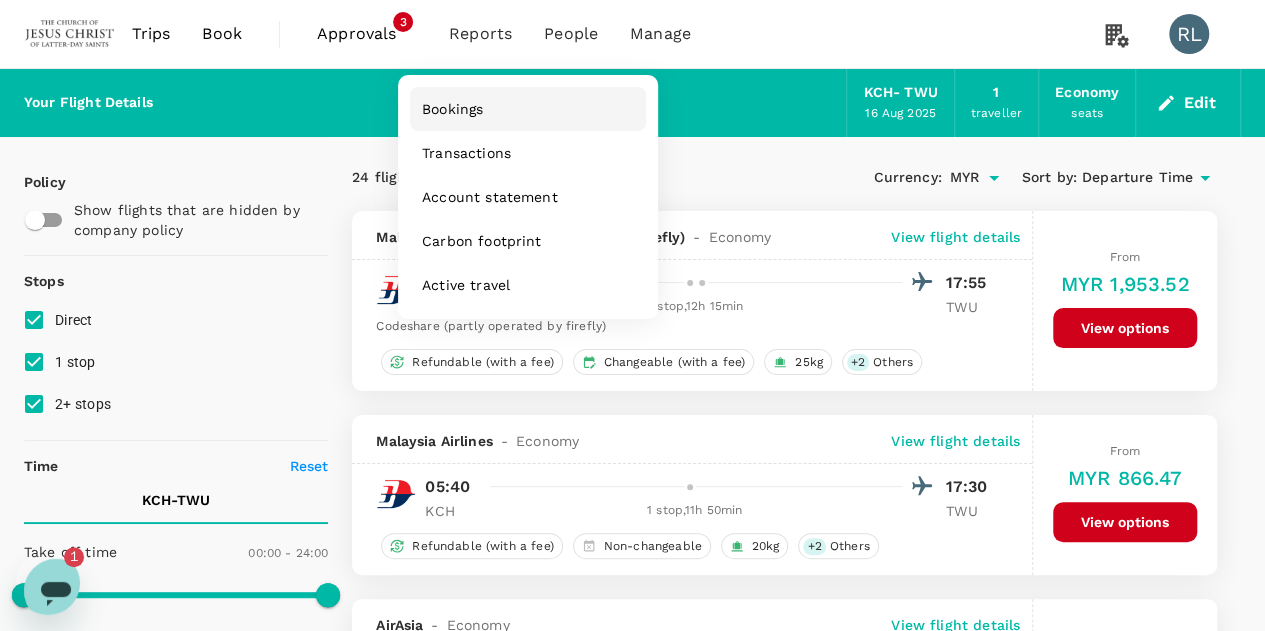 click on "Bookings" at bounding box center (452, 109) 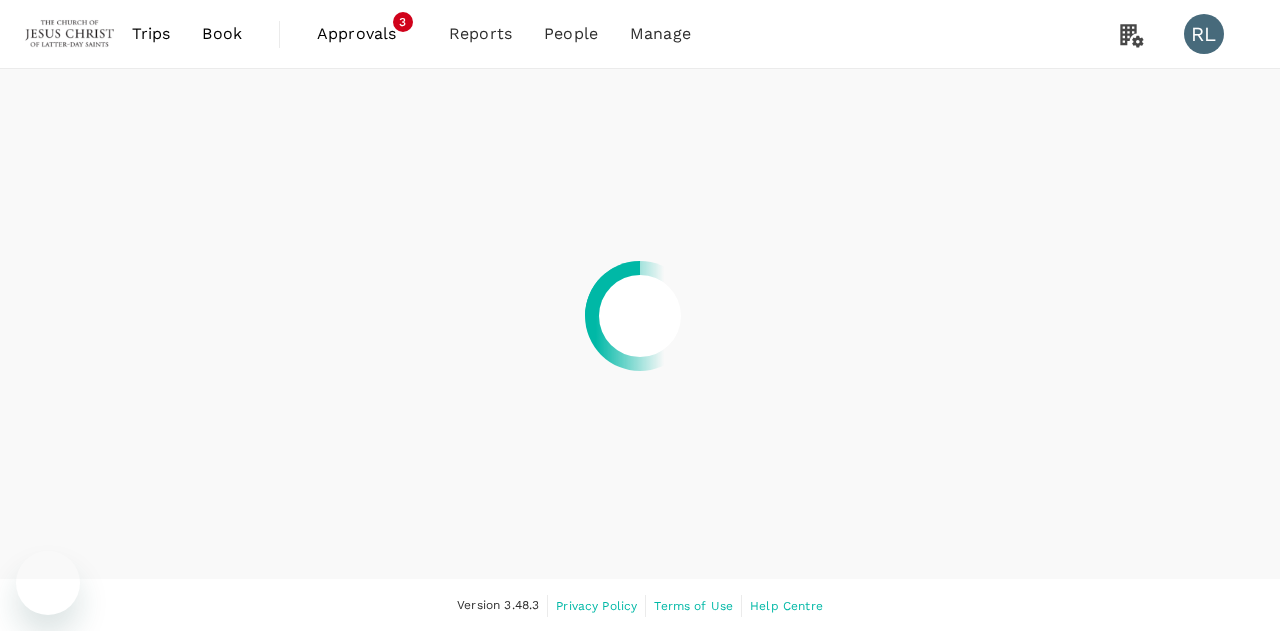 scroll, scrollTop: 0, scrollLeft: 0, axis: both 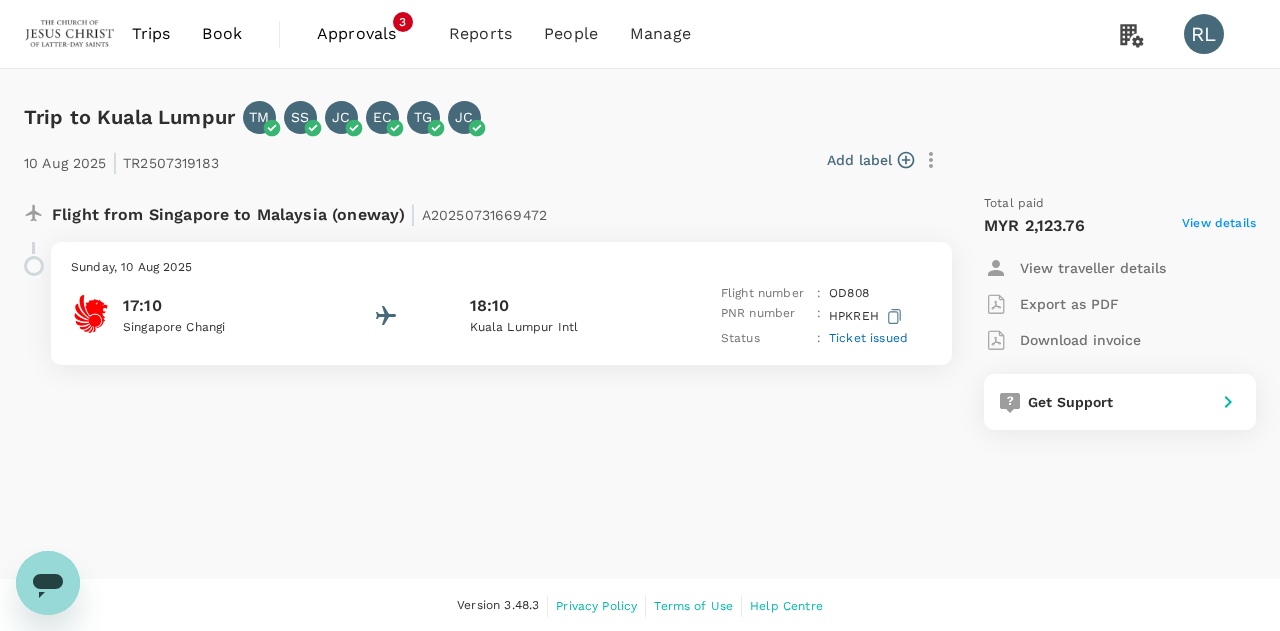 click on "Ticket issued" at bounding box center (868, 338) 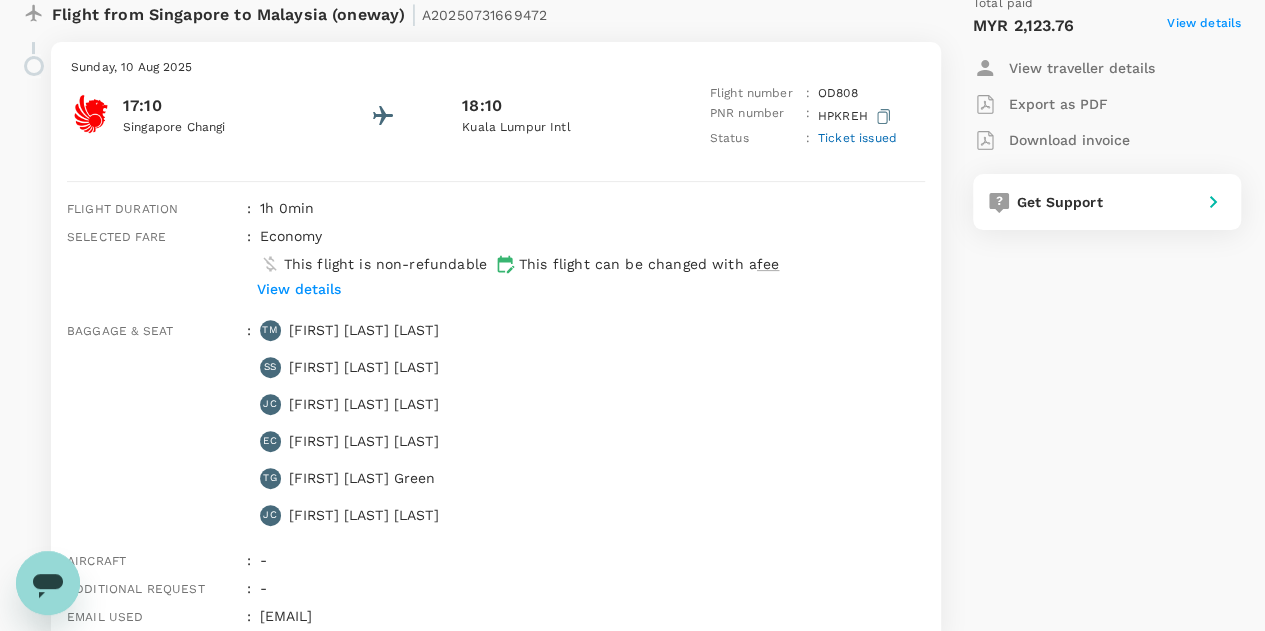 scroll, scrollTop: 0, scrollLeft: 0, axis: both 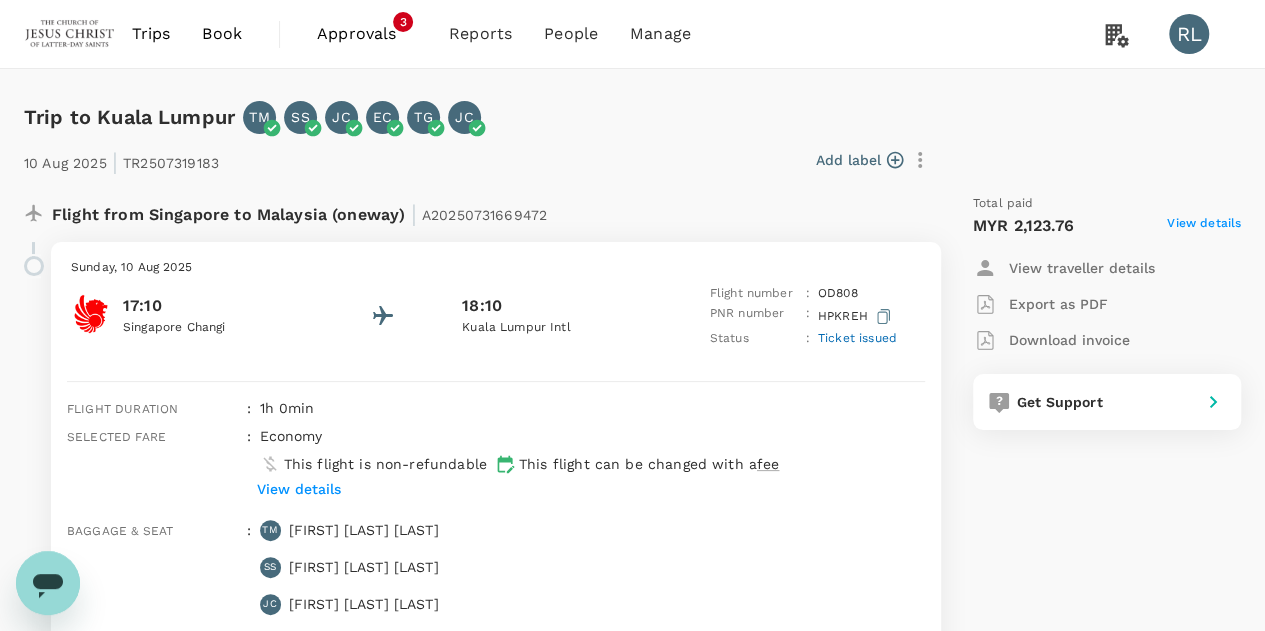 click on "Trips" at bounding box center (151, 34) 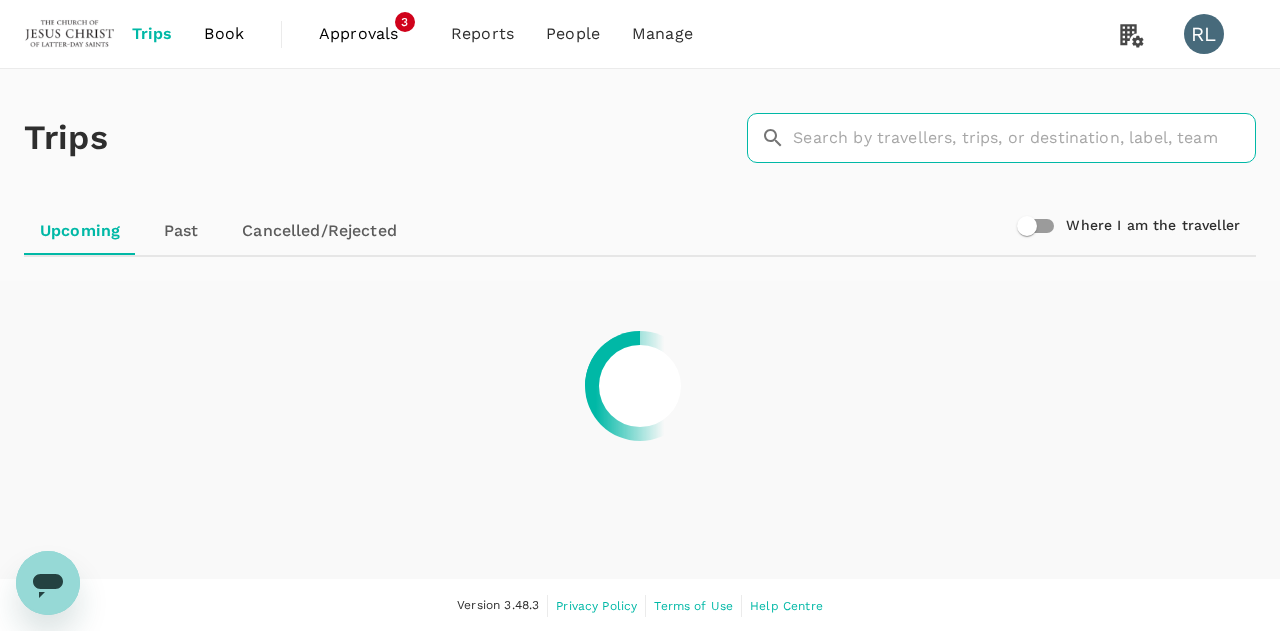 click at bounding box center (1024, 138) 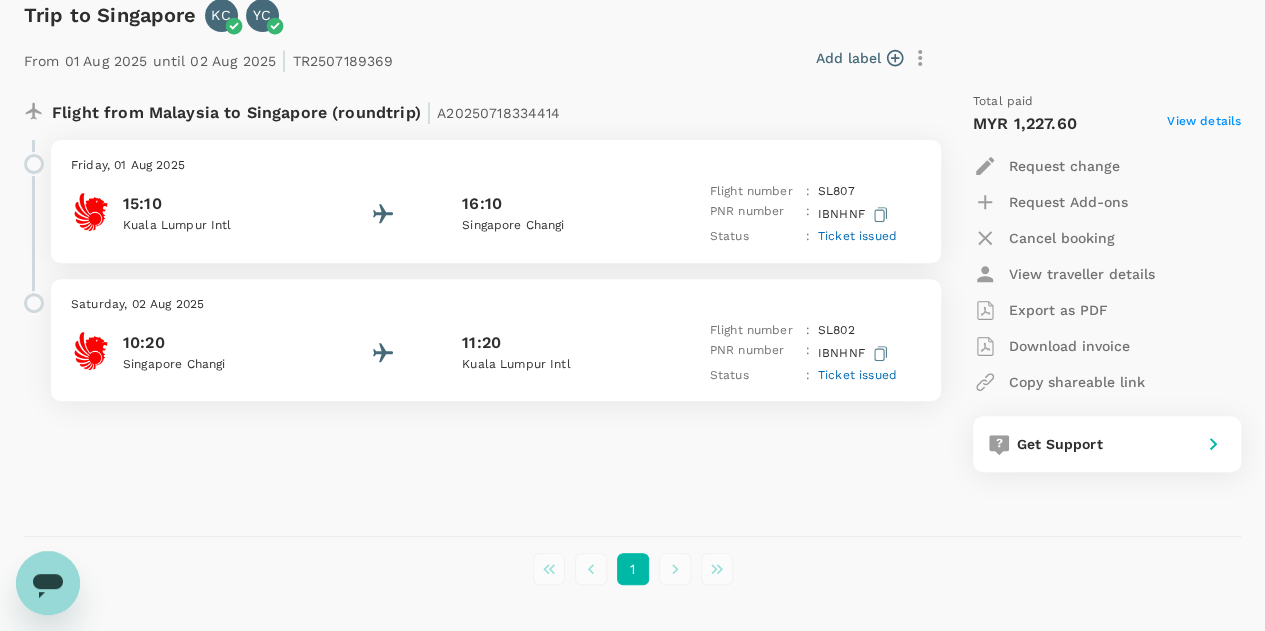 scroll, scrollTop: 300, scrollLeft: 0, axis: vertical 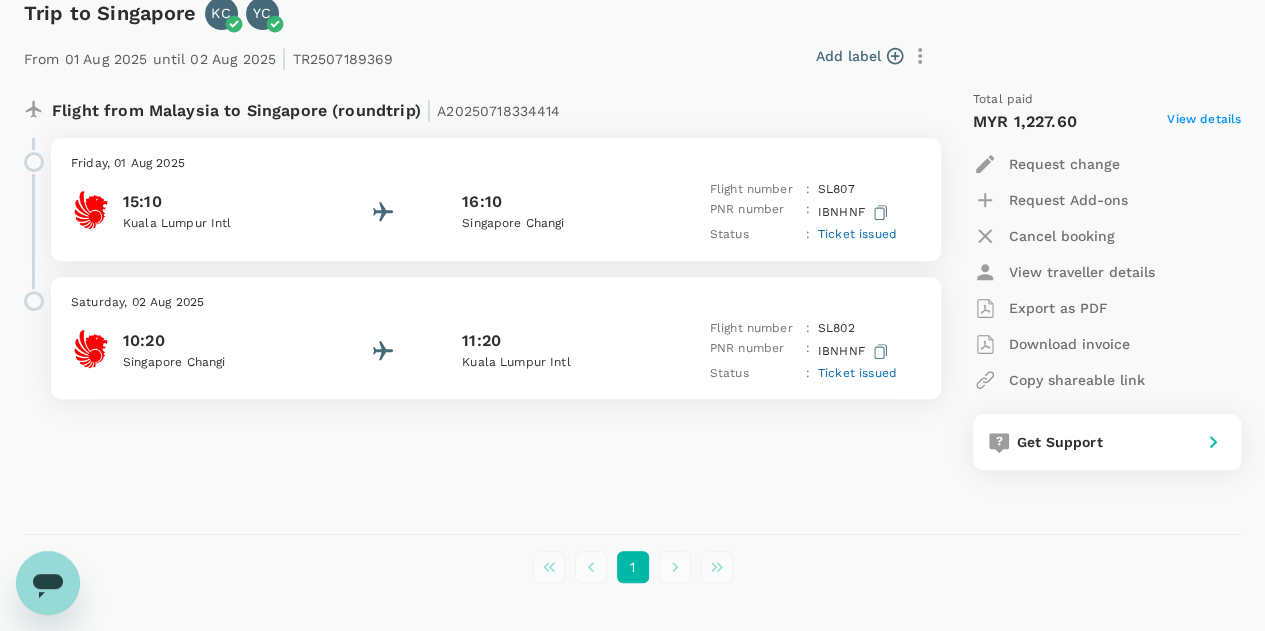 type on "[LAST]" 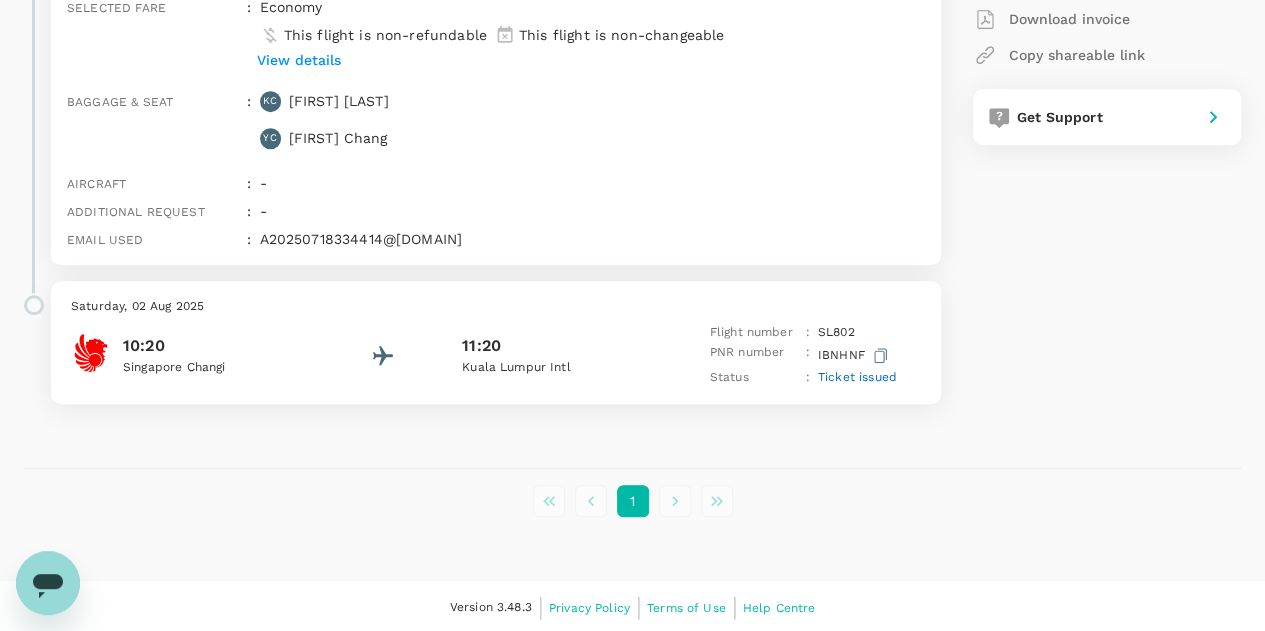 scroll, scrollTop: 626, scrollLeft: 0, axis: vertical 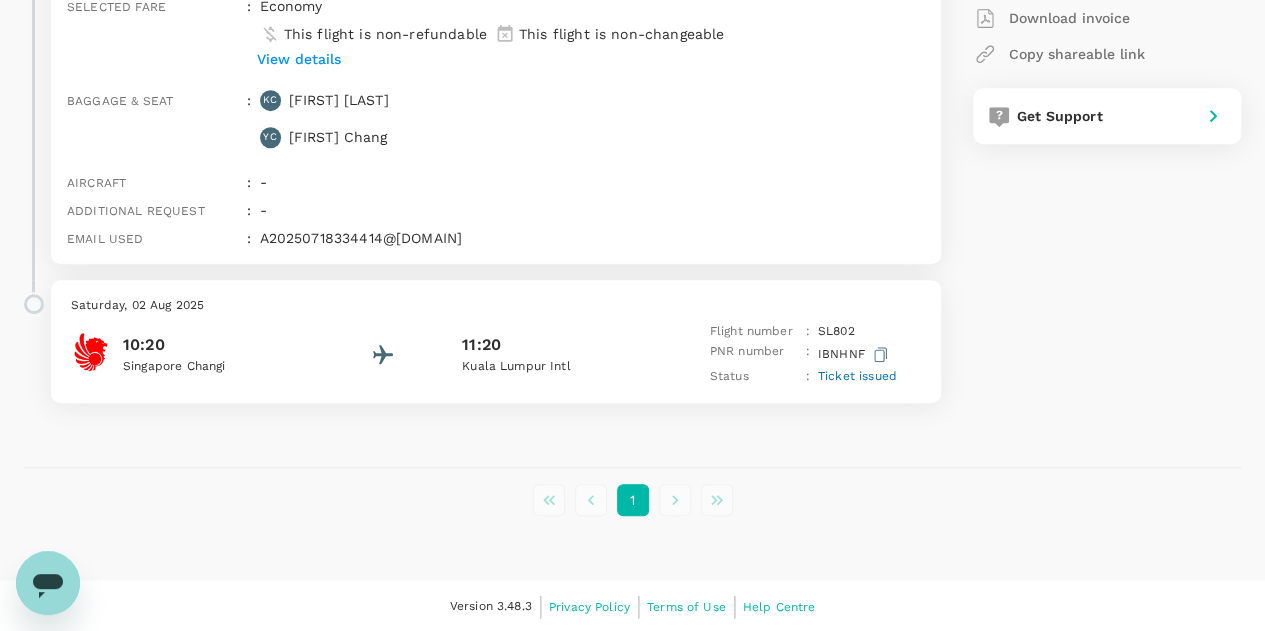 click on "Ticket issued" at bounding box center [857, 376] 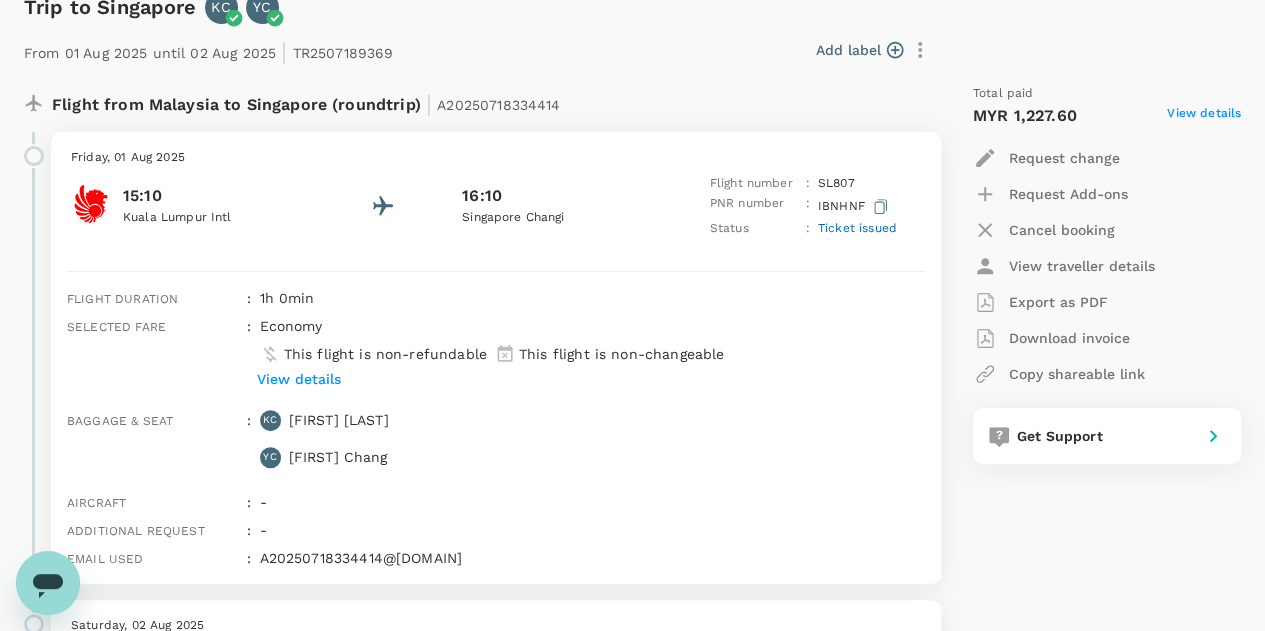 scroll, scrollTop: 254, scrollLeft: 0, axis: vertical 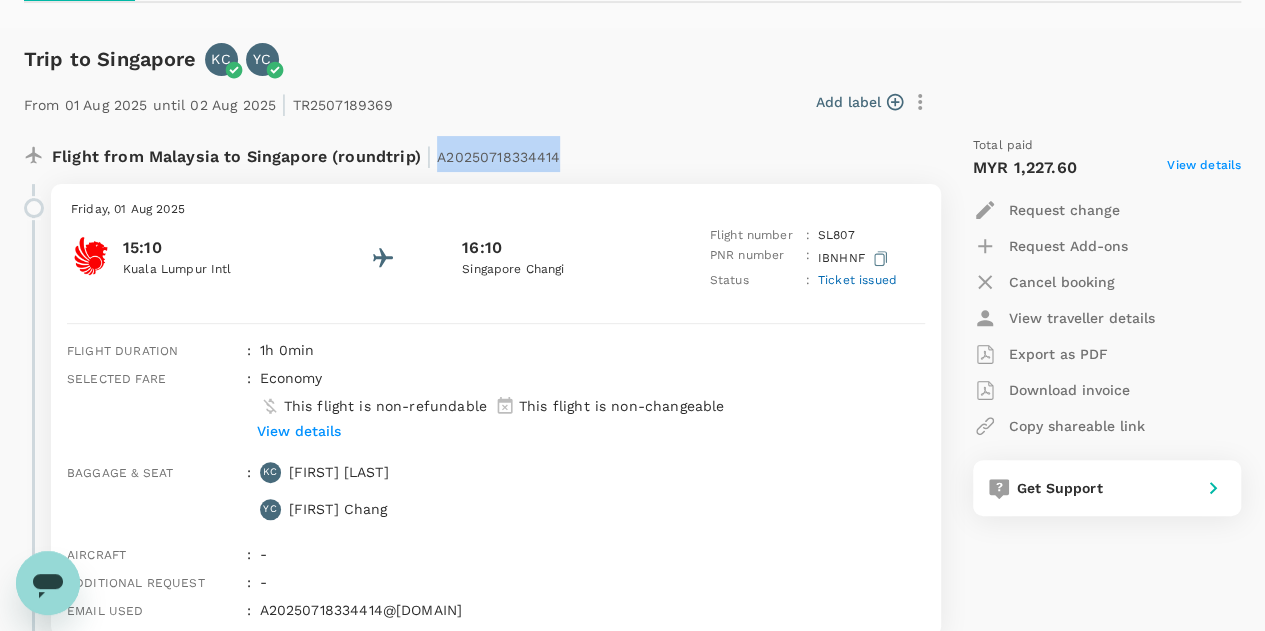 drag, startPoint x: 567, startPoint y: 153, endPoint x: 430, endPoint y: 163, distance: 137.36447 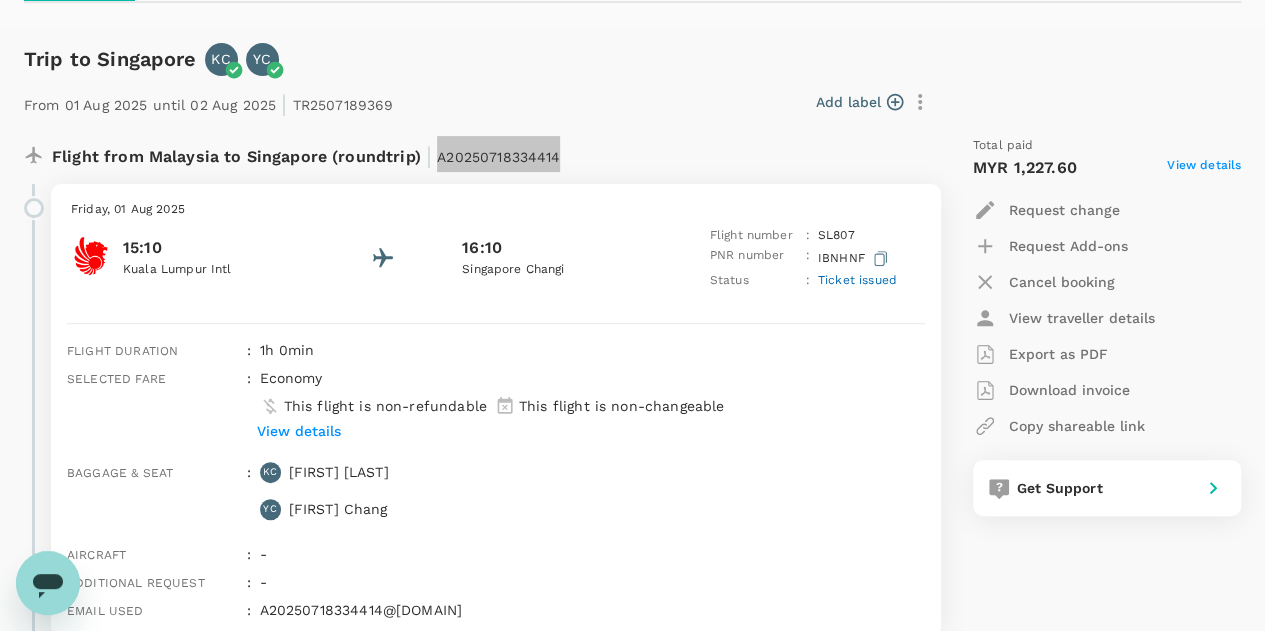 drag, startPoint x: 62, startPoint y: 1136, endPoint x: 46, endPoint y: 585, distance: 551.23224 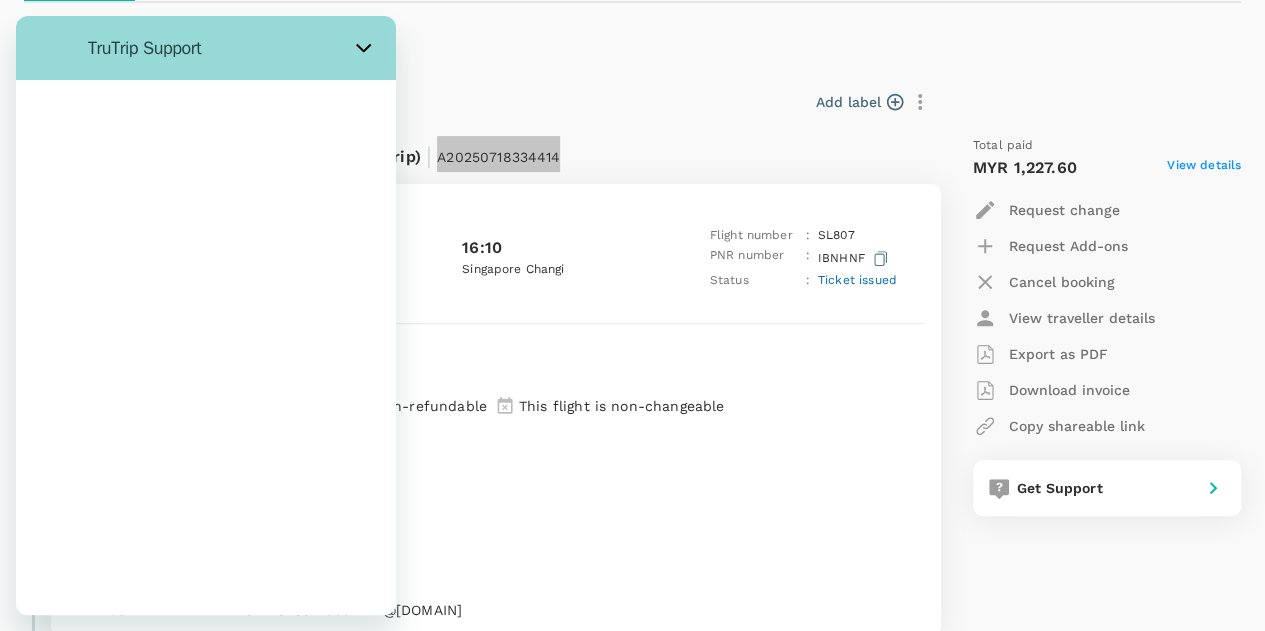 scroll, scrollTop: 0, scrollLeft: 0, axis: both 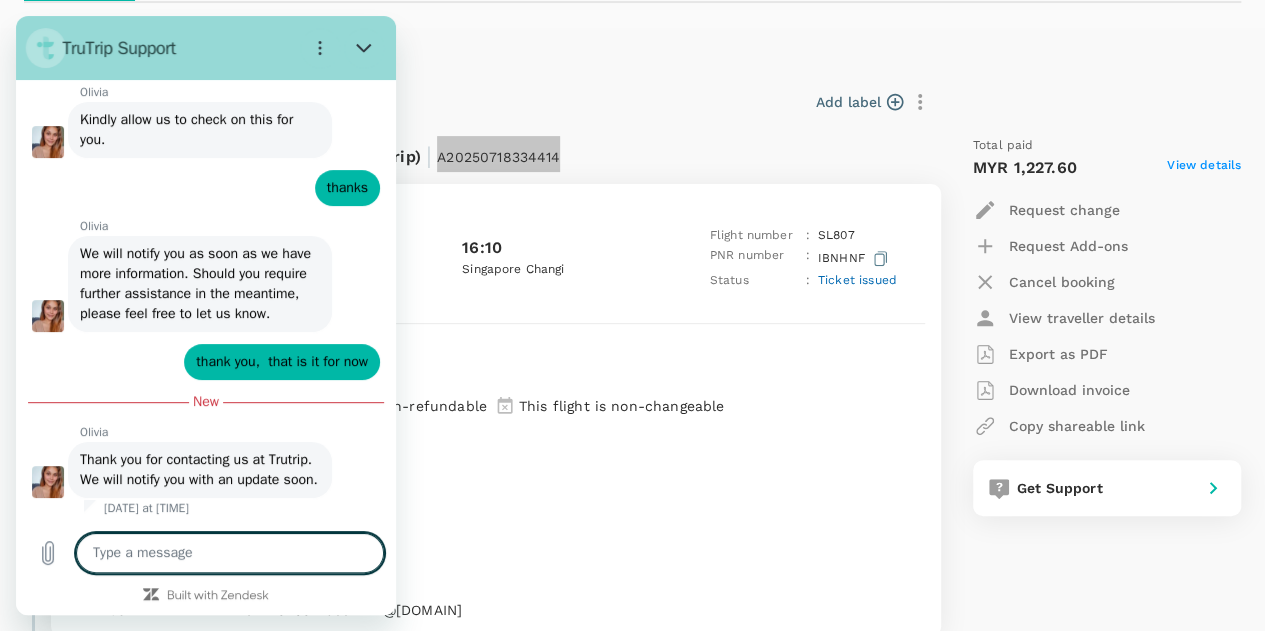 type on "x" 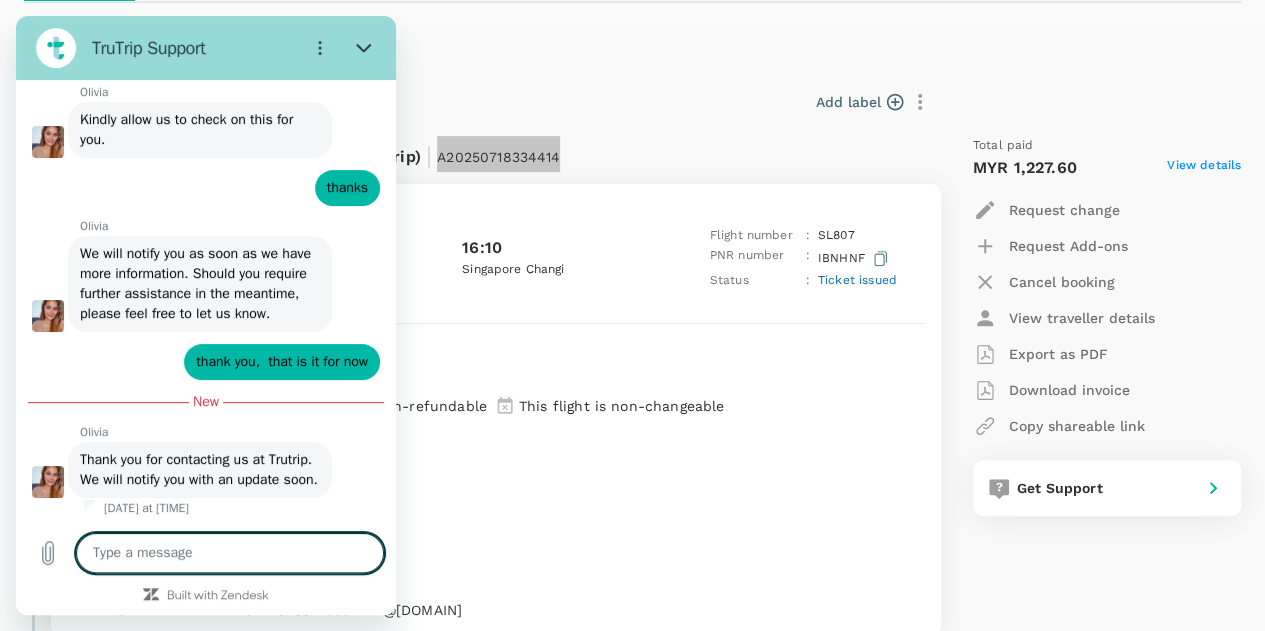 scroll, scrollTop: 7890, scrollLeft: 0, axis: vertical 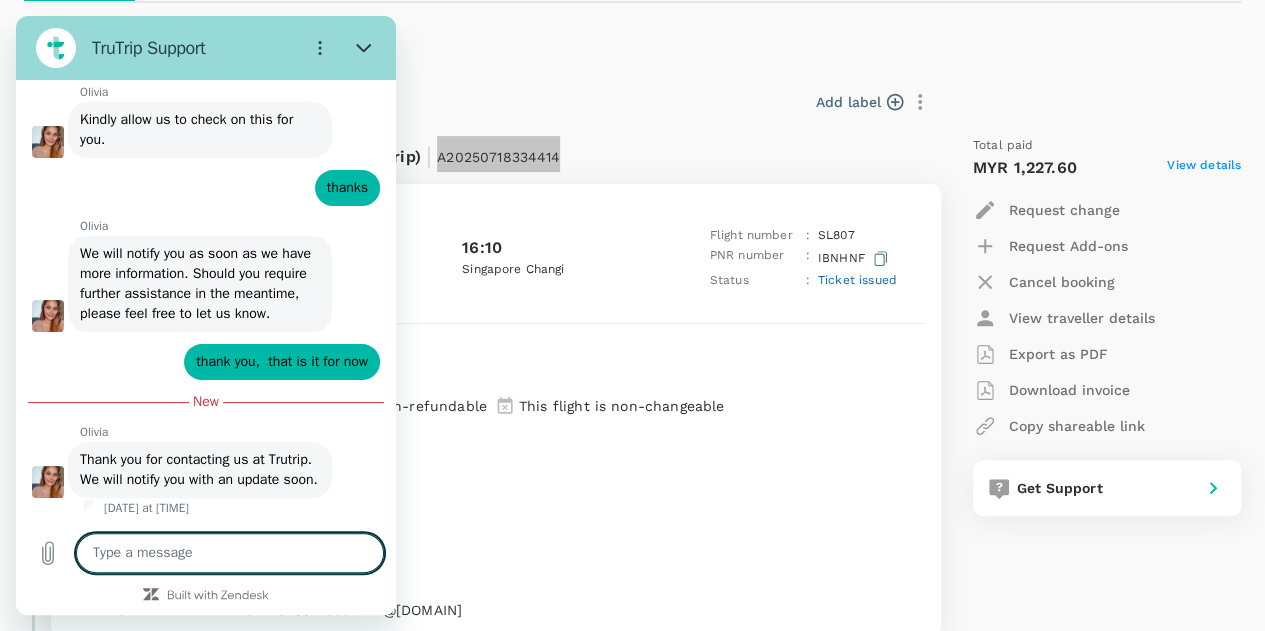 type on "f" 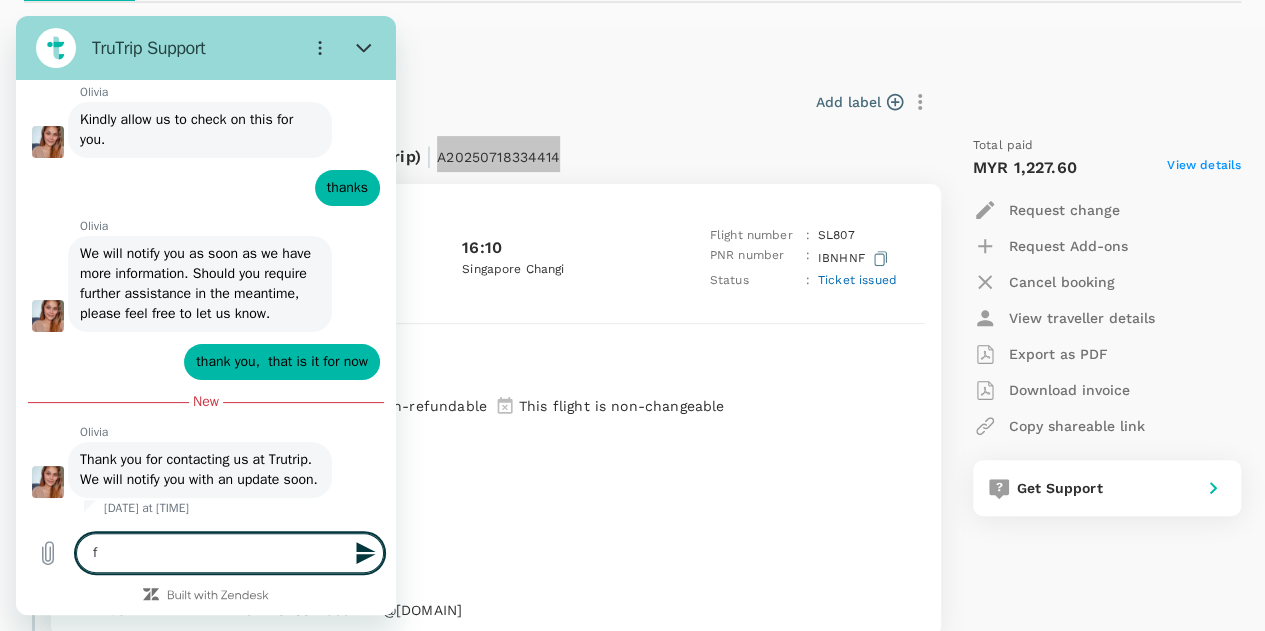 type on "ff" 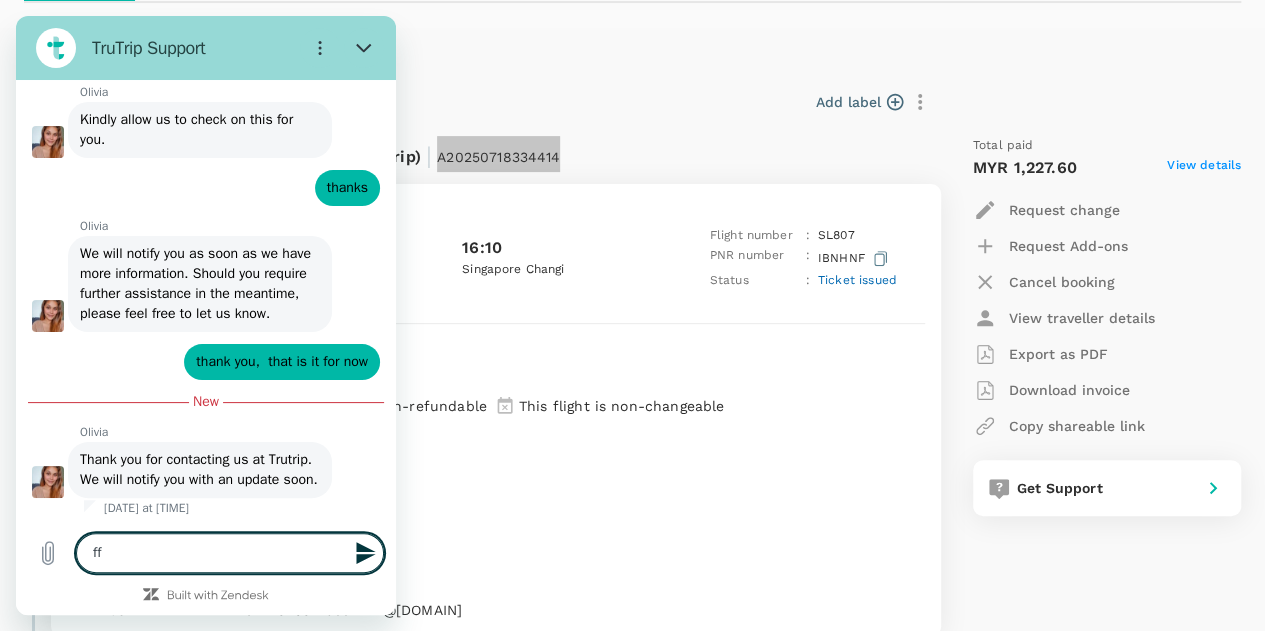 type on "x" 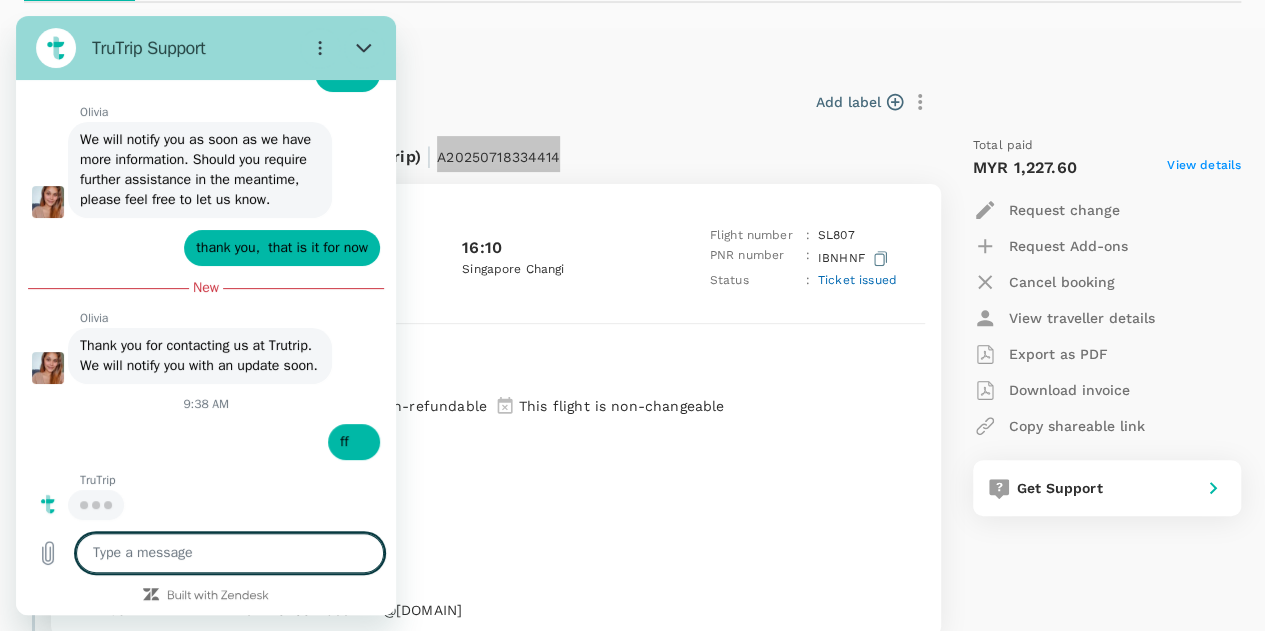 scroll, scrollTop: 8004, scrollLeft: 0, axis: vertical 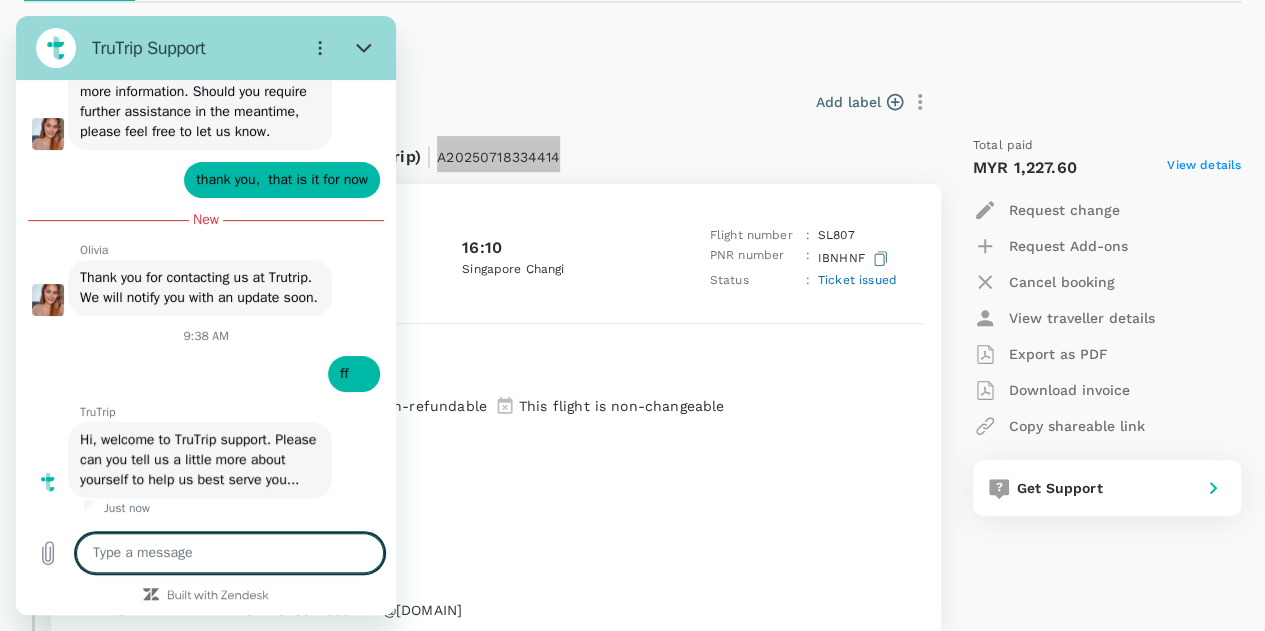type on "x" 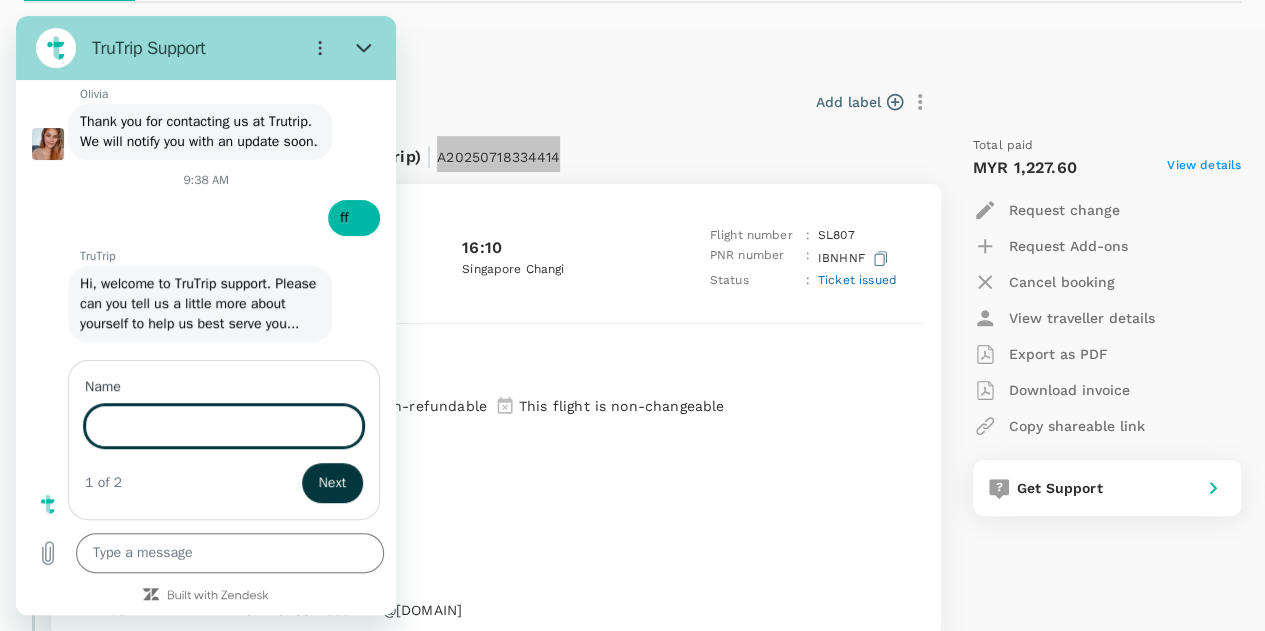 scroll, scrollTop: 8245, scrollLeft: 0, axis: vertical 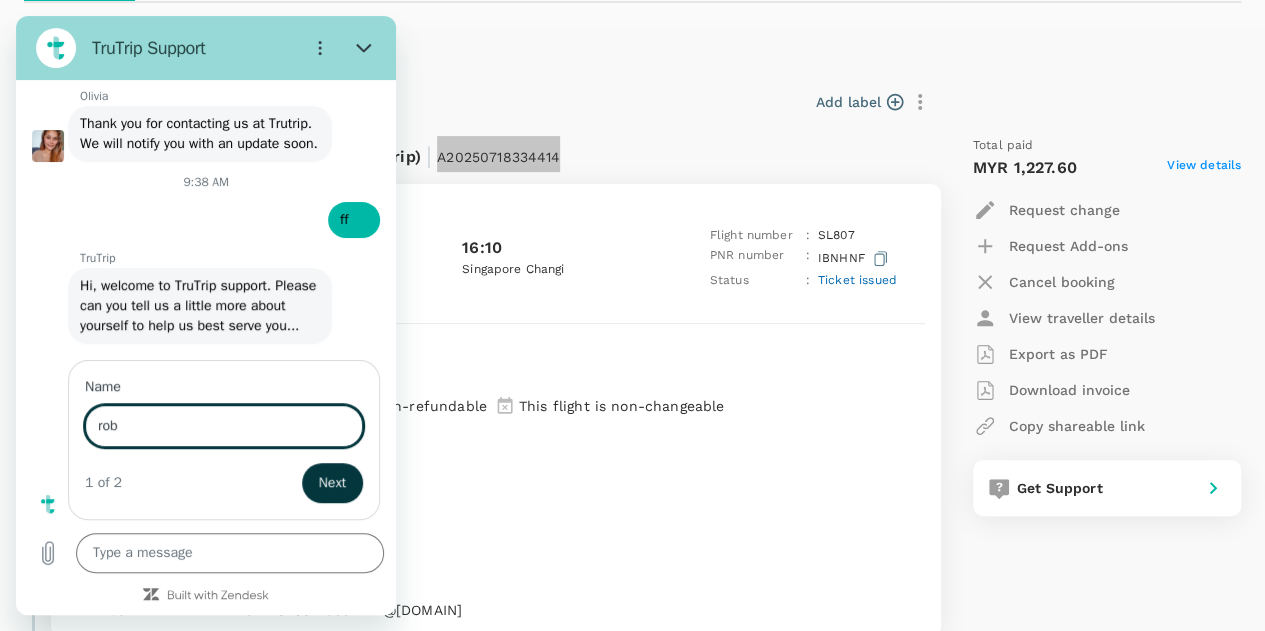 type on "Robert Lamb" 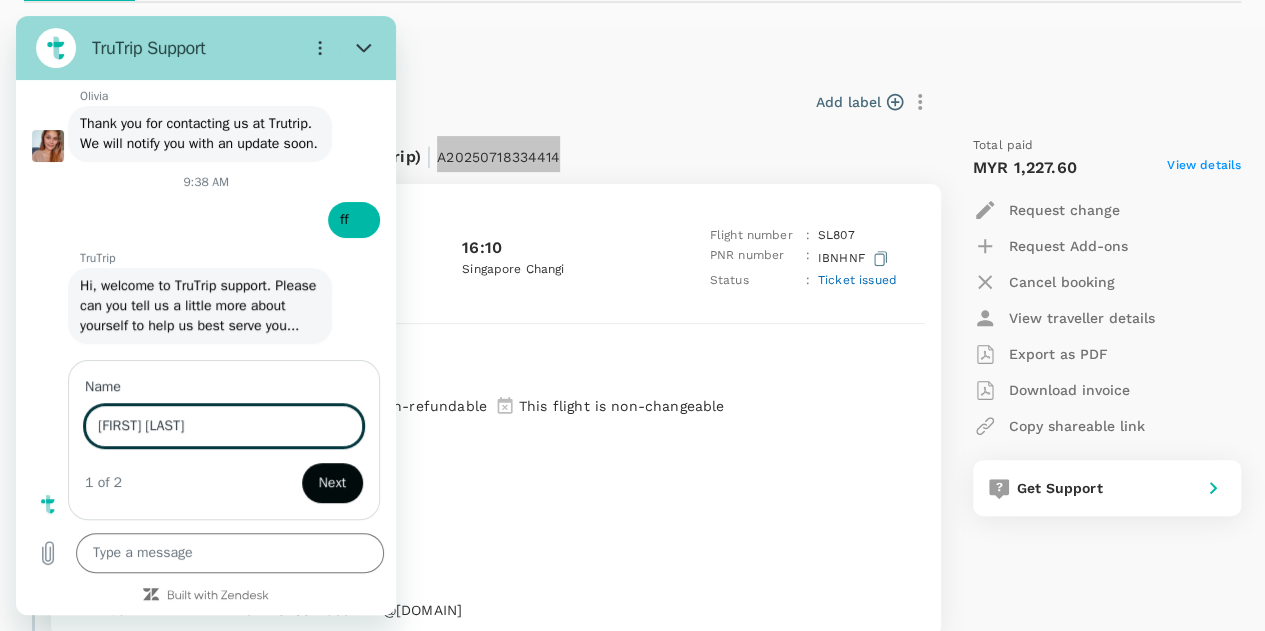 click on "Next" at bounding box center (332, 483) 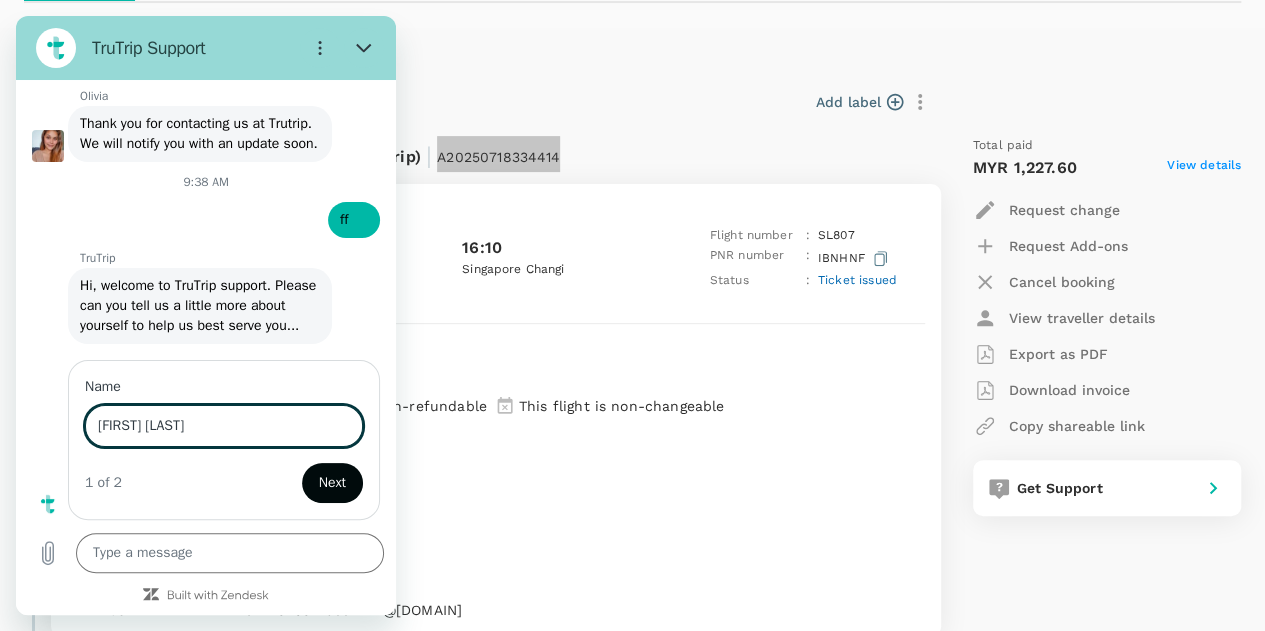 type on "x" 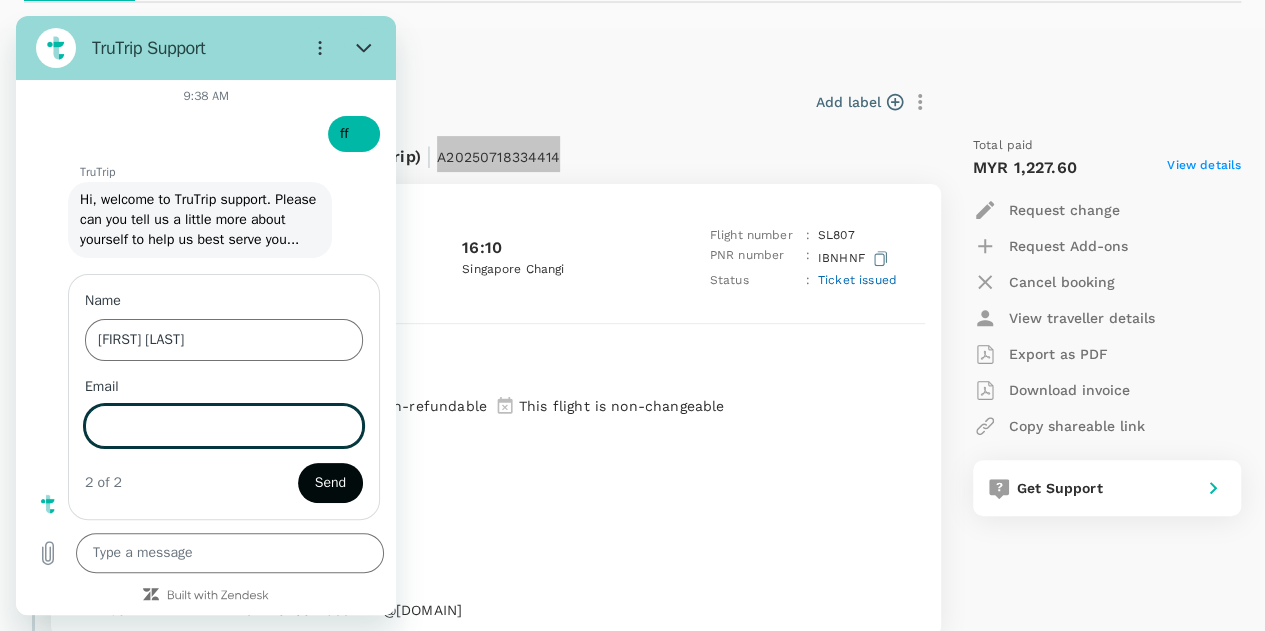 scroll, scrollTop: 8330, scrollLeft: 0, axis: vertical 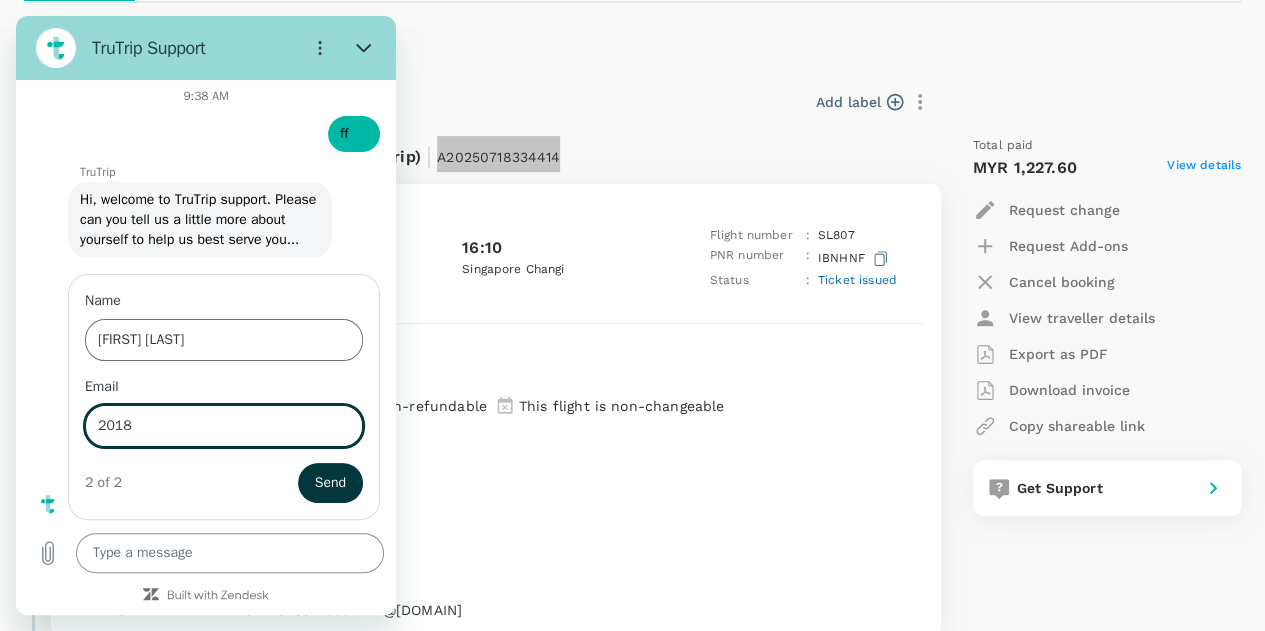 type on "2018" 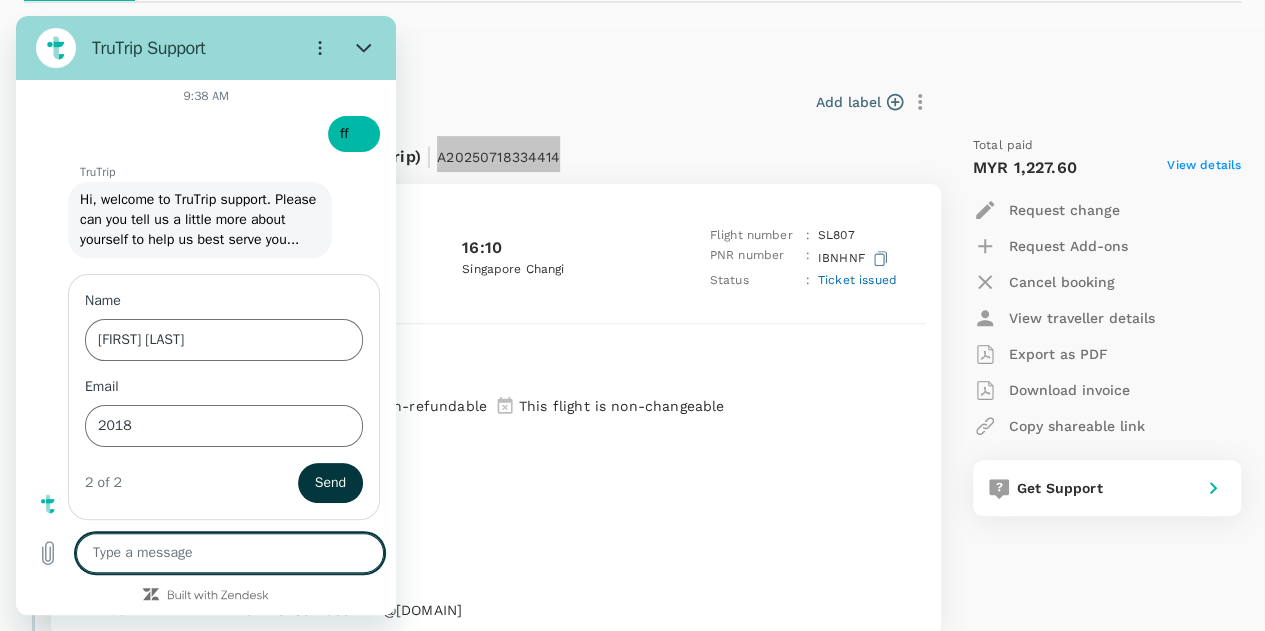 click at bounding box center (230, 553) 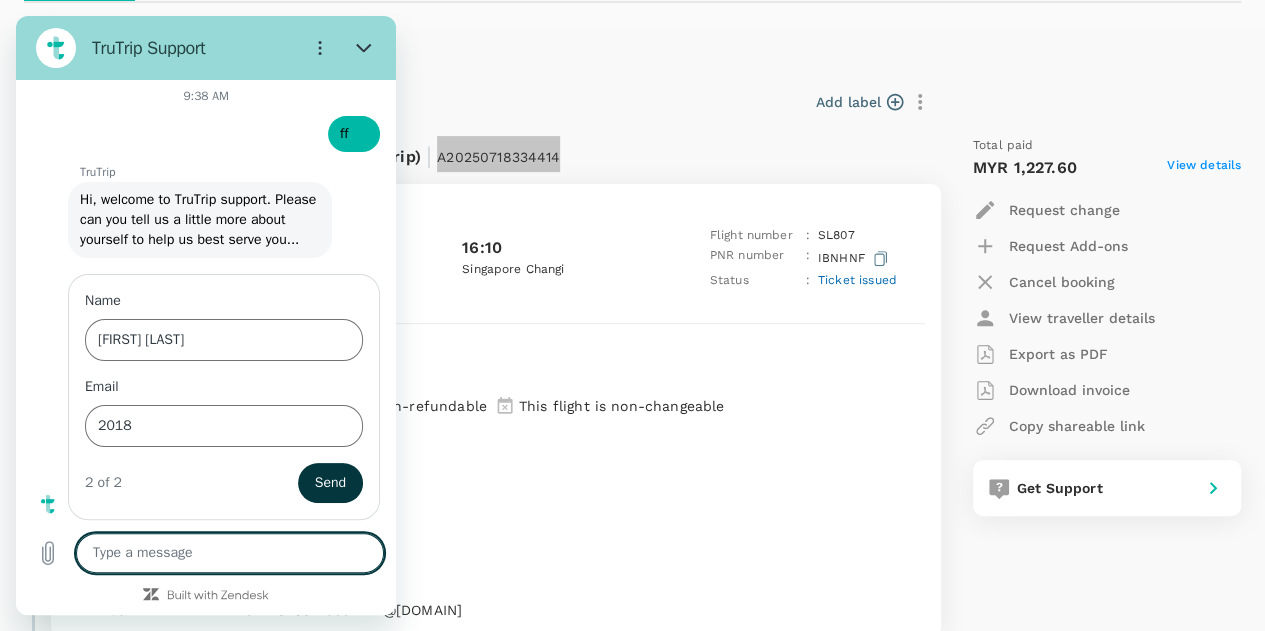 paste on "A20250718334414" 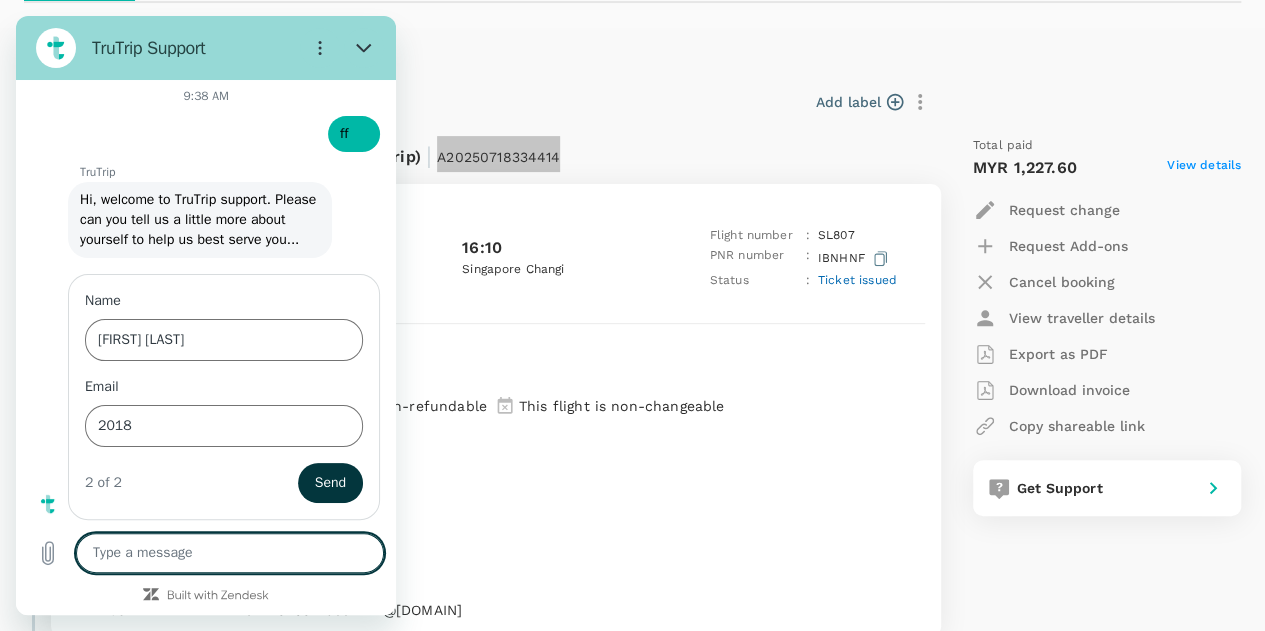 type on "A20250718334414" 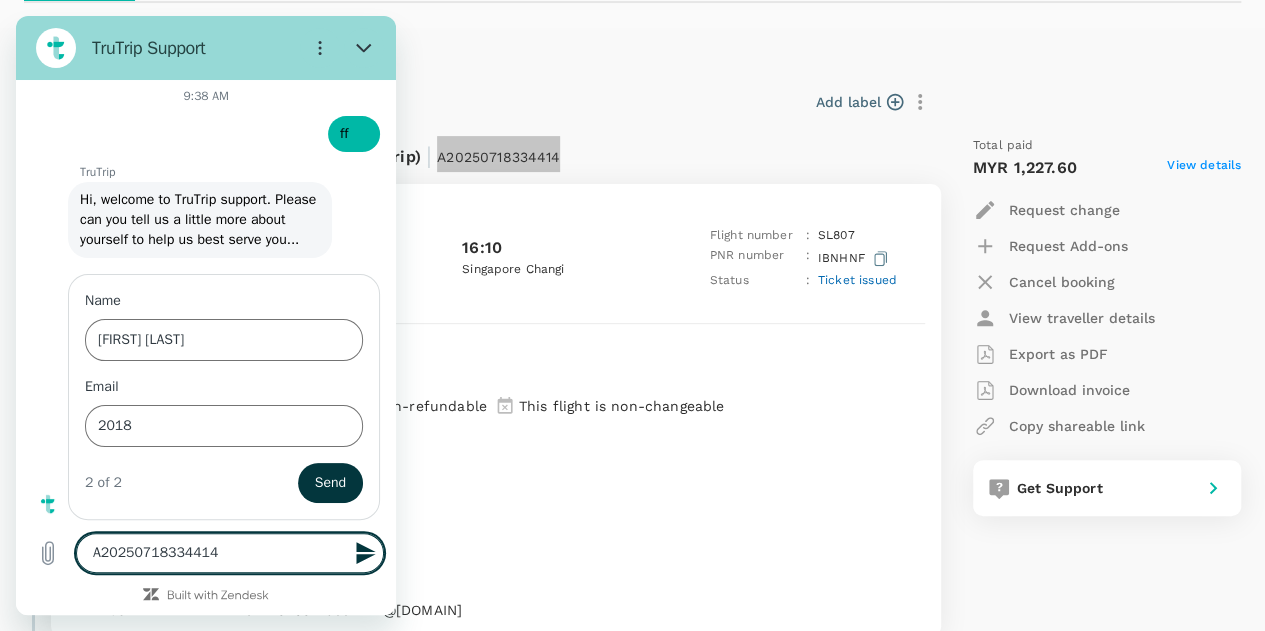 type on "A20250718334414" 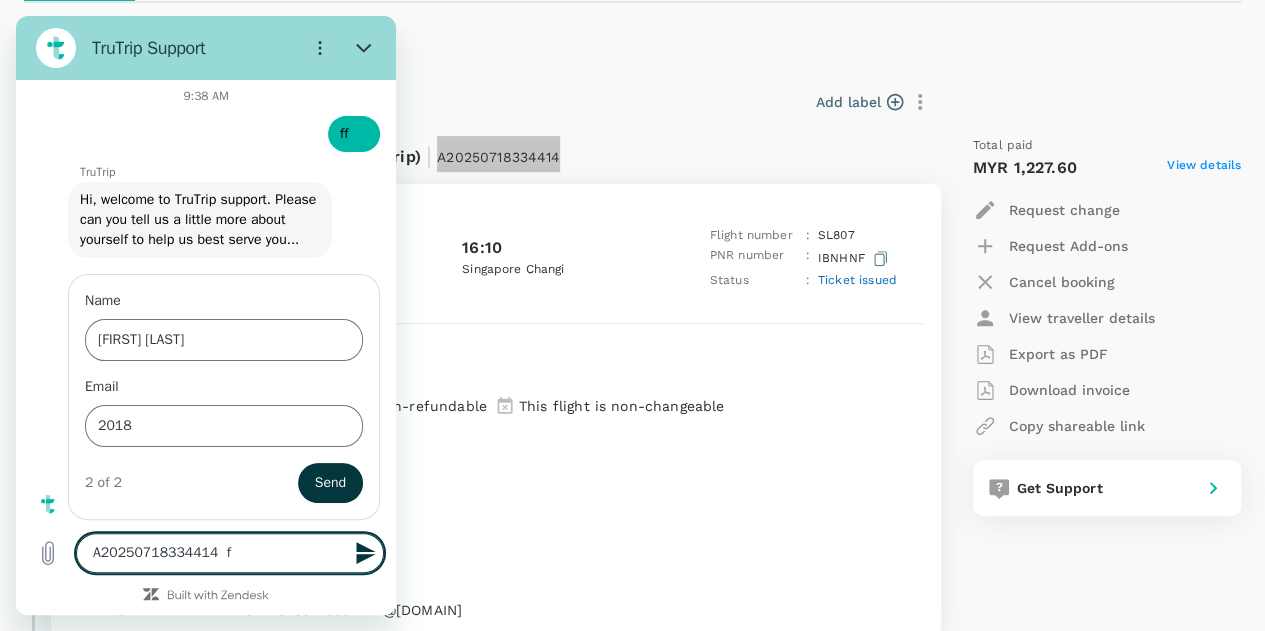 type on "A20250718334414  fo" 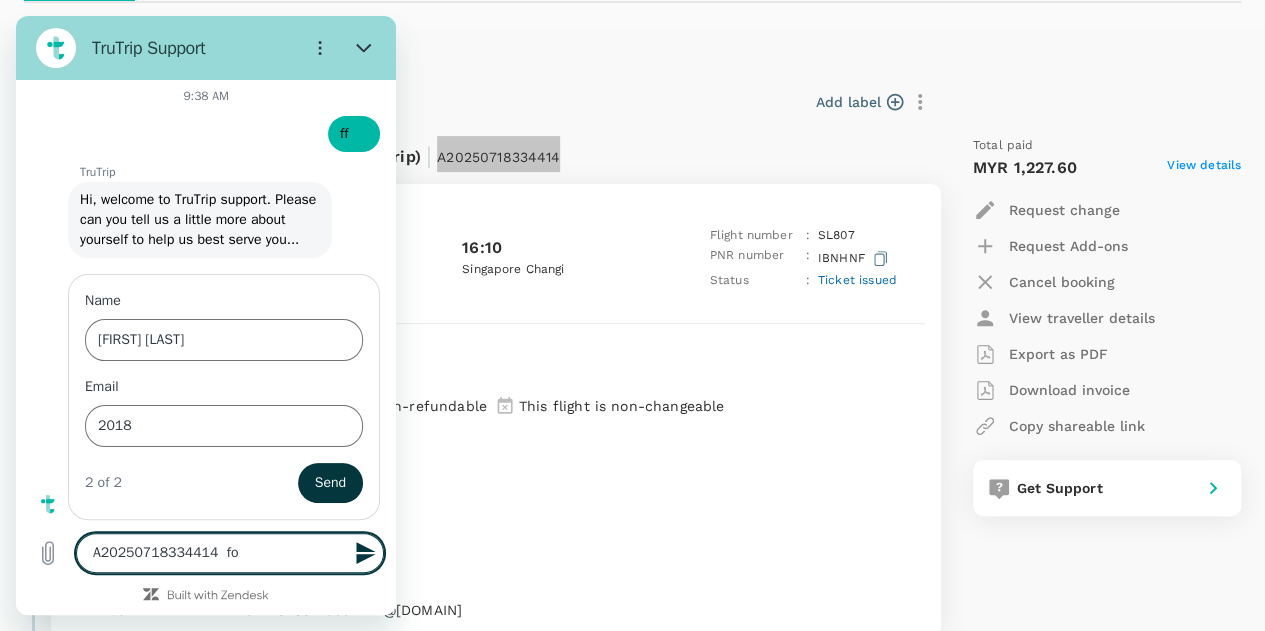 type on "A20250718334414  for" 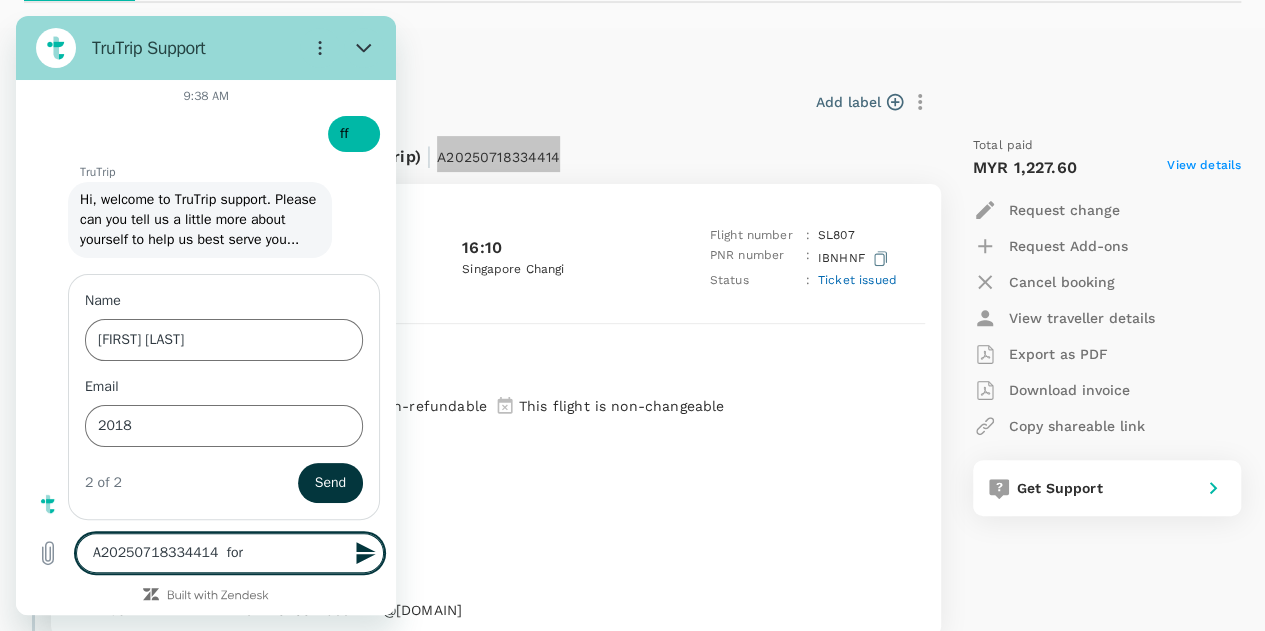 type on "A20250718334414  for" 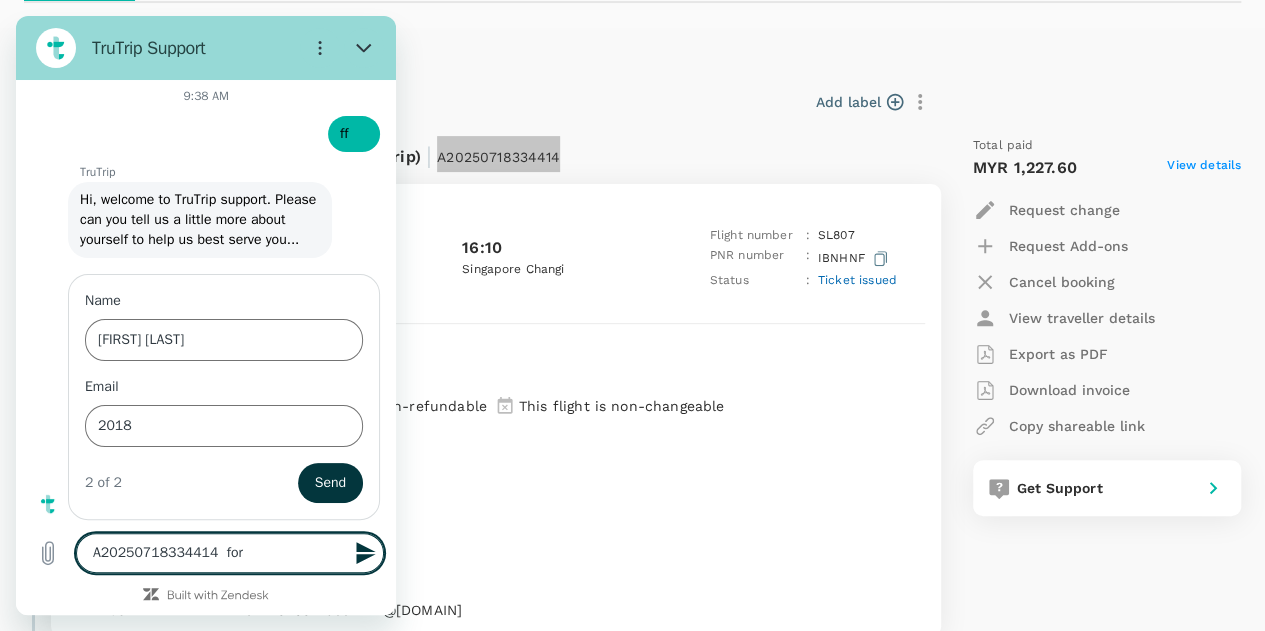 type on "A20250718334414  for" 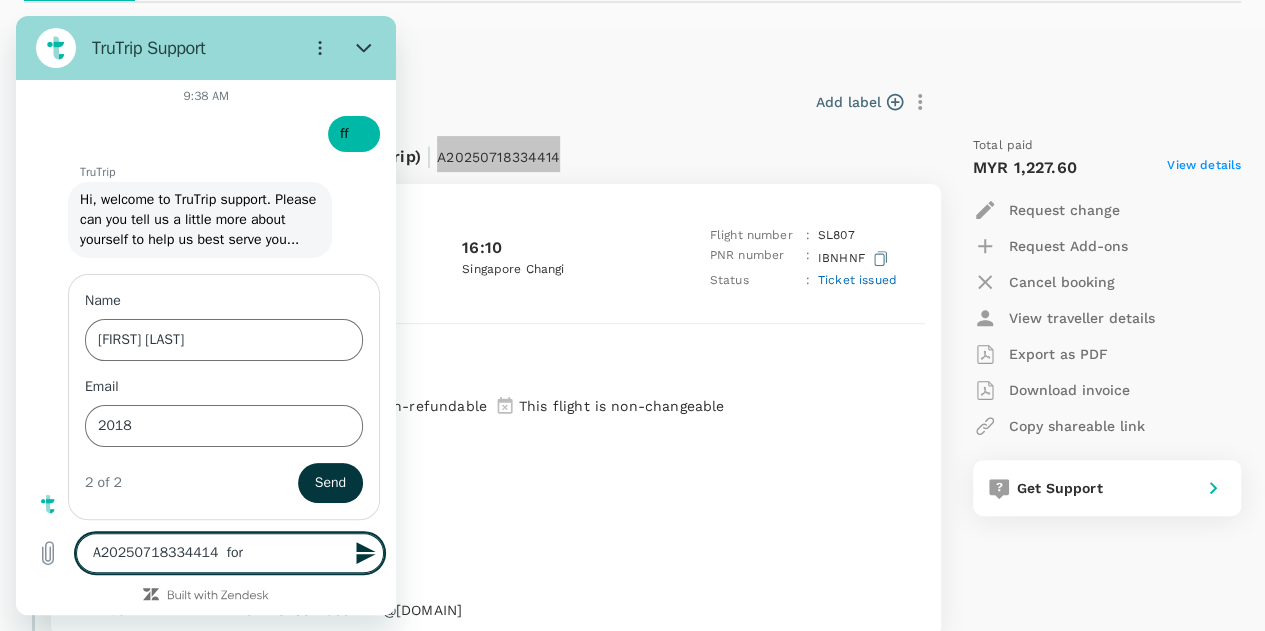 type on "x" 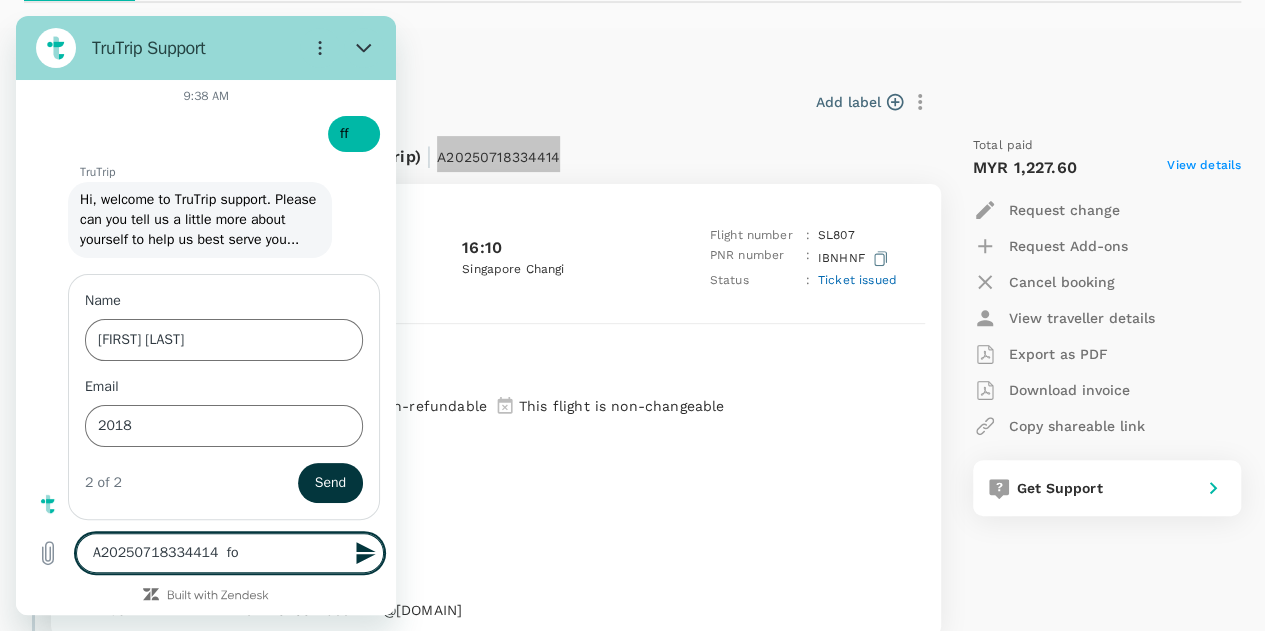 type on "A20250718334414  f" 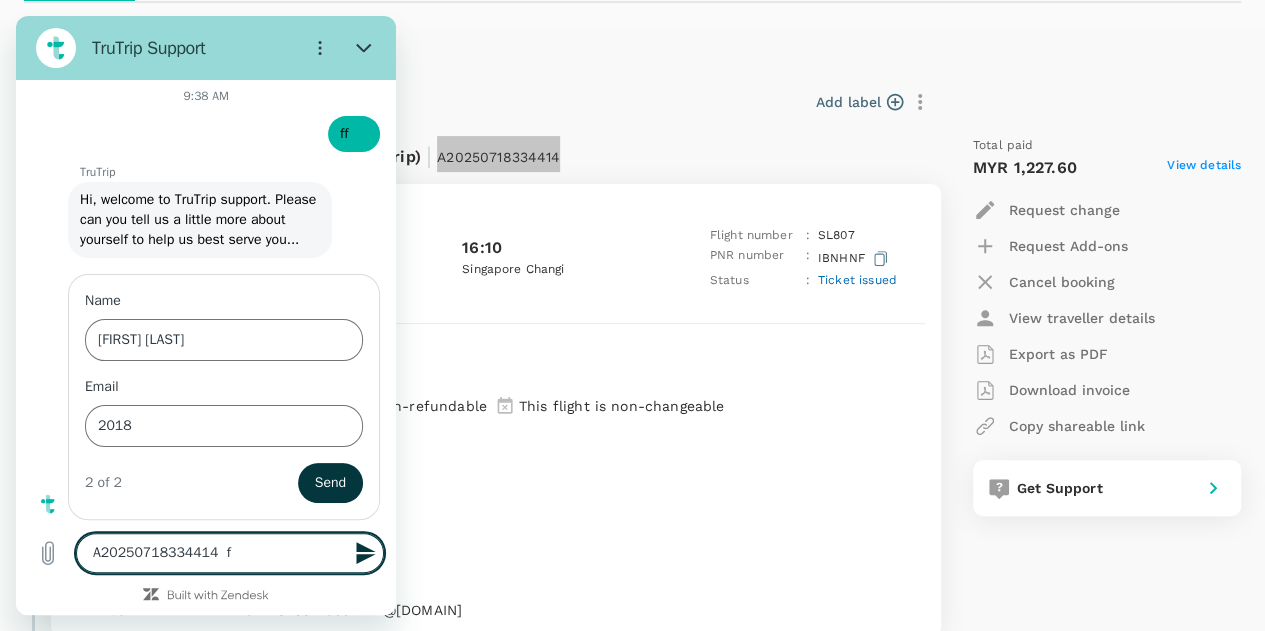 type on "A20250718334414" 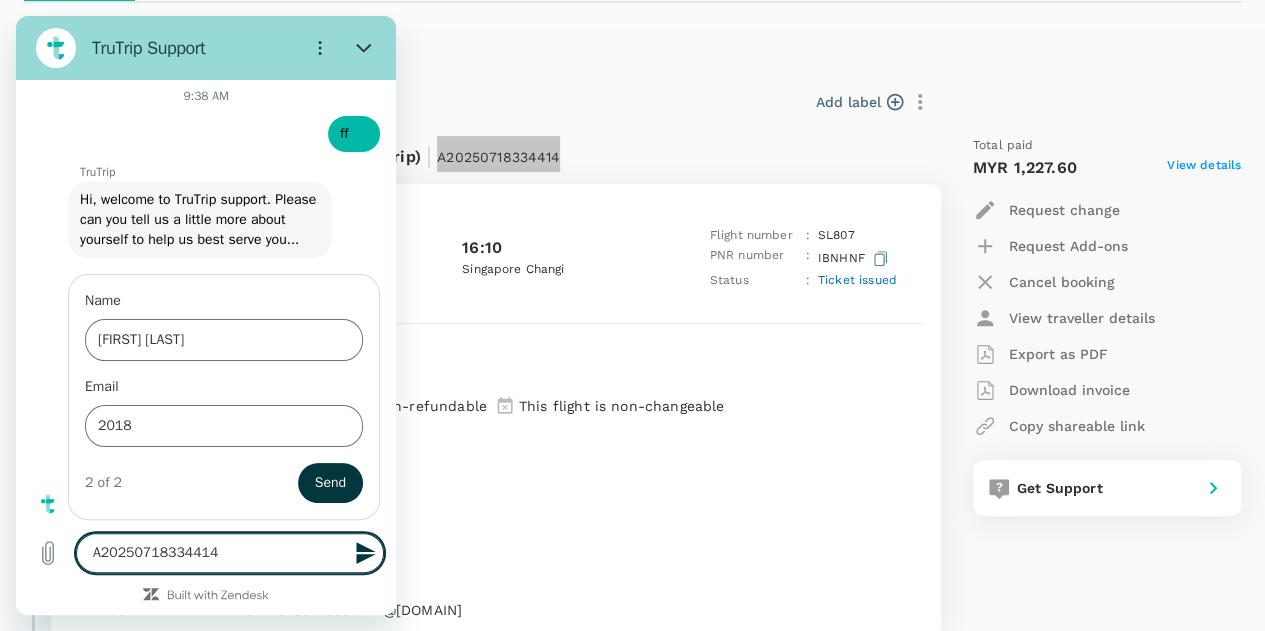 type on "A20250718334414" 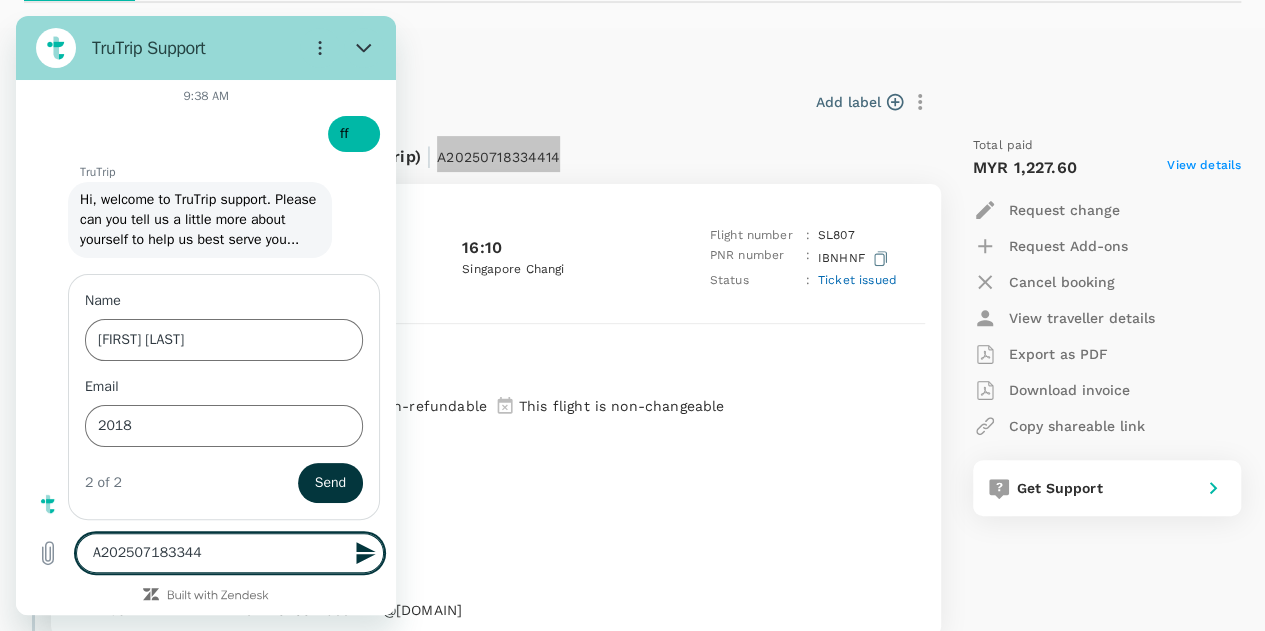 type on "A20250718334" 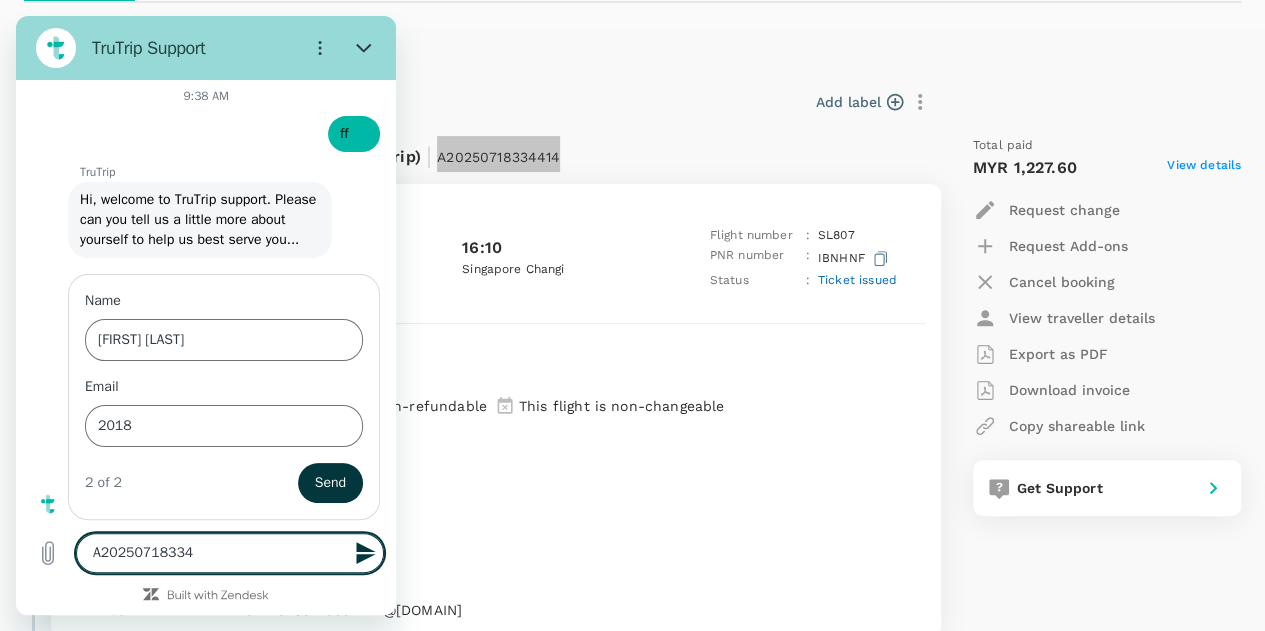 type on "A2025071833" 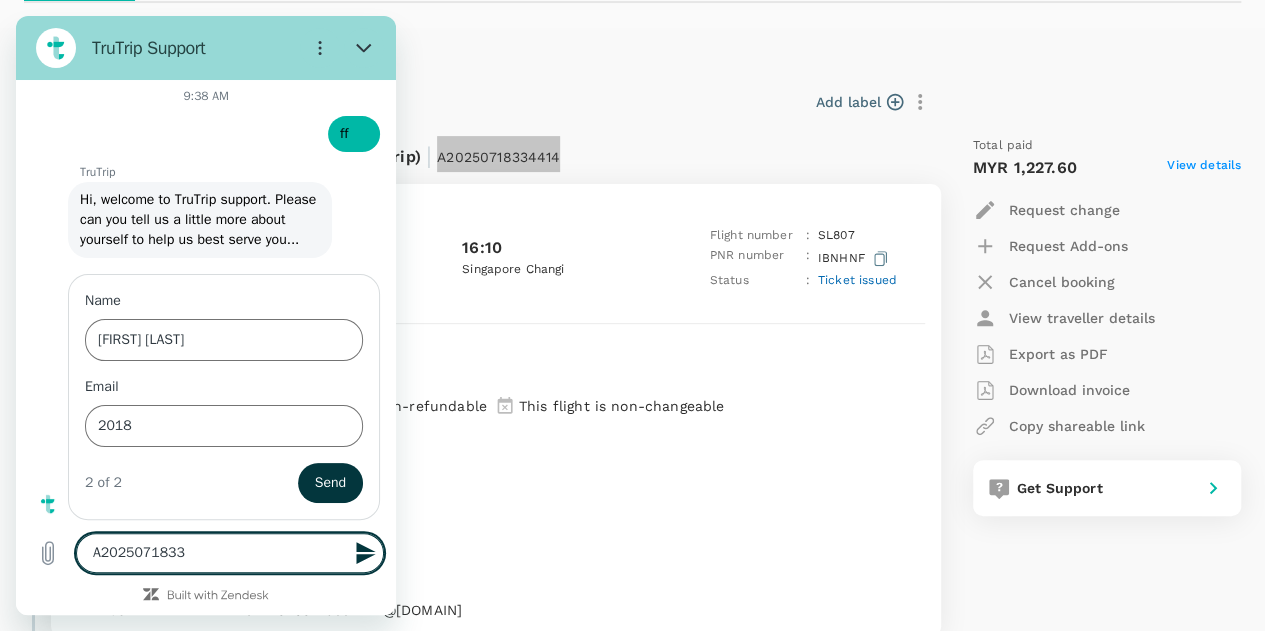 type on "A202507183" 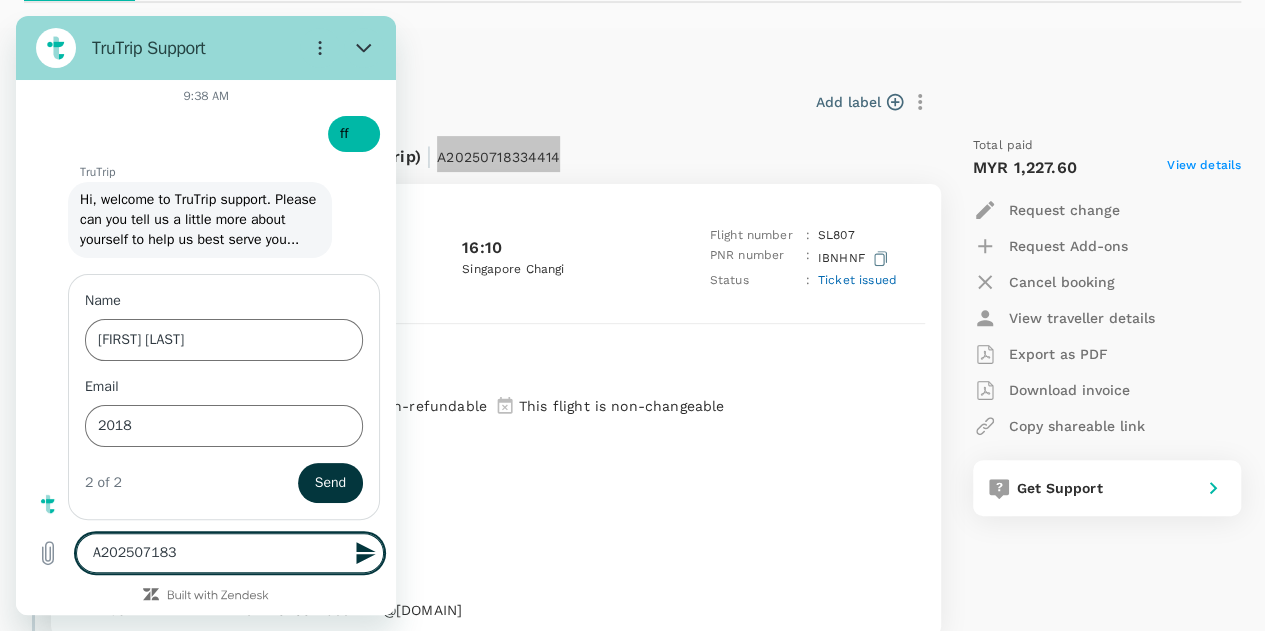 type on "A20250718" 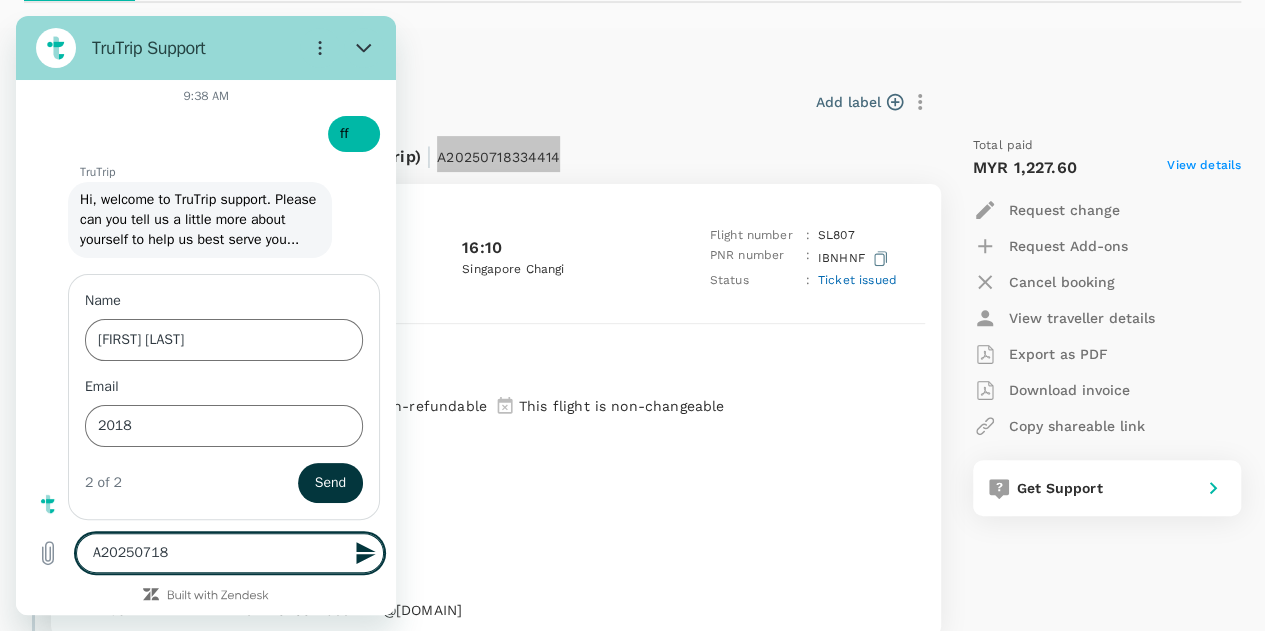 type on "A2025071" 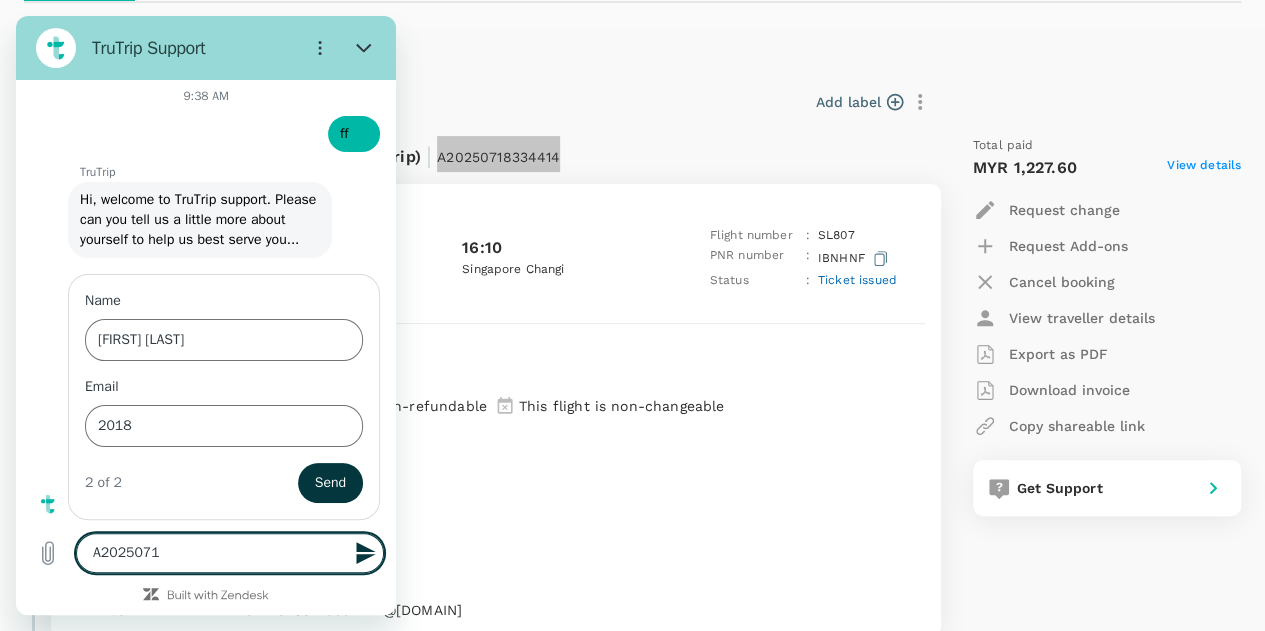 type on "A202507" 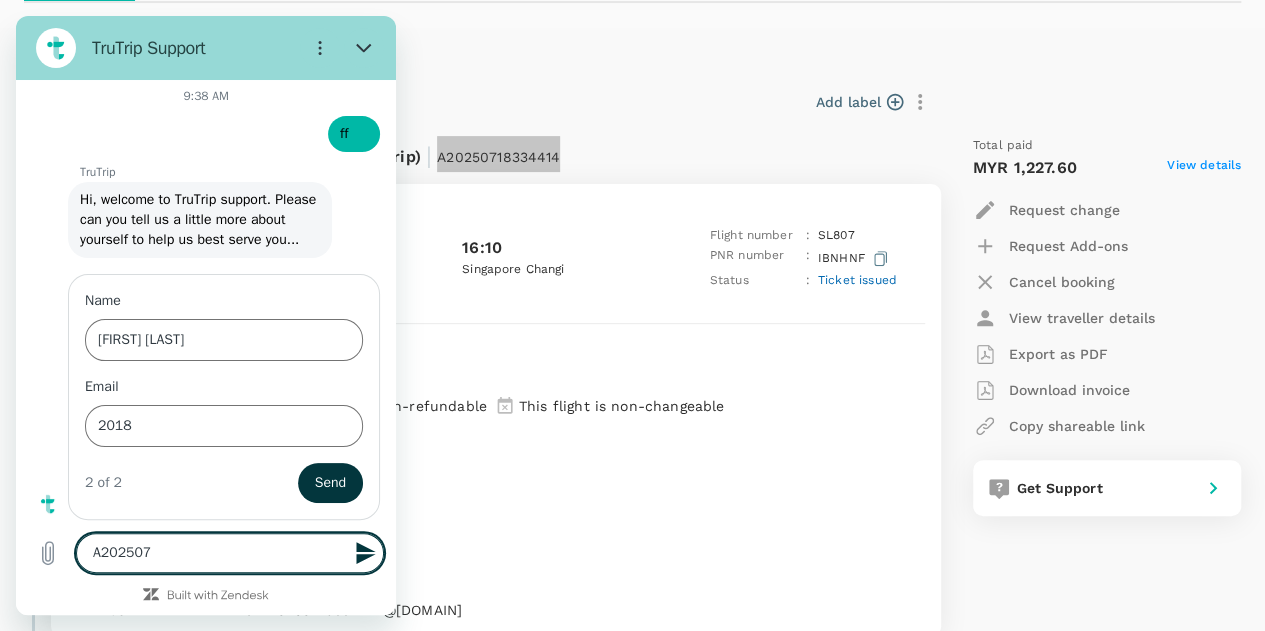 type on "A20250" 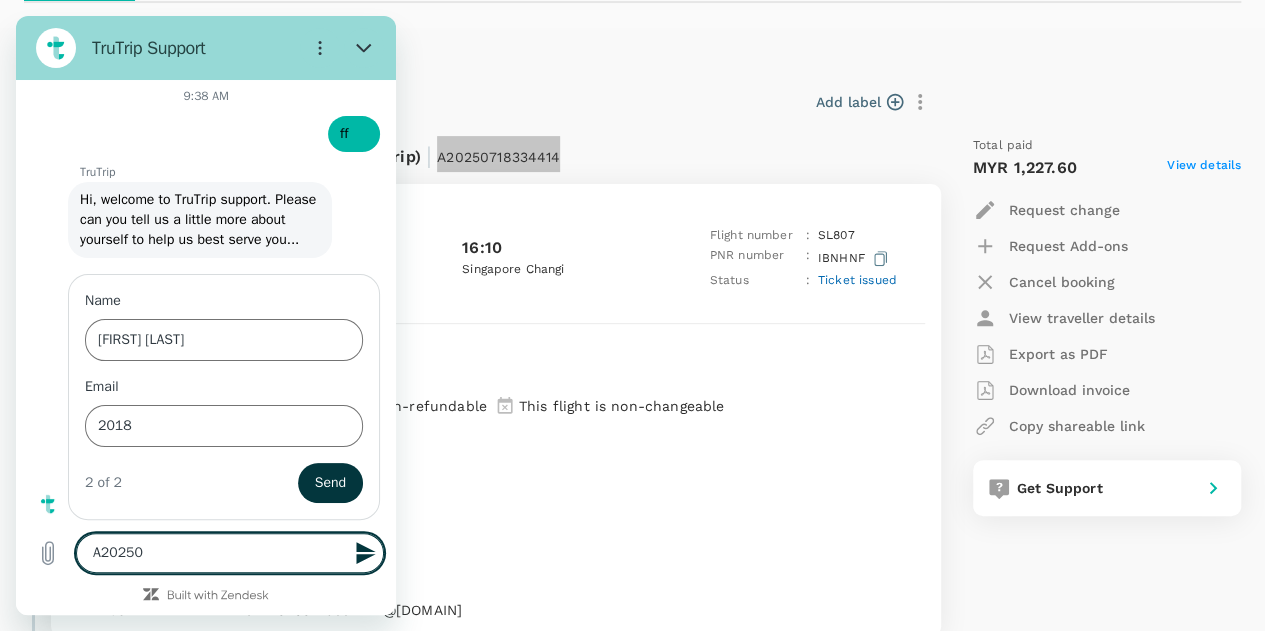 type on "A2025" 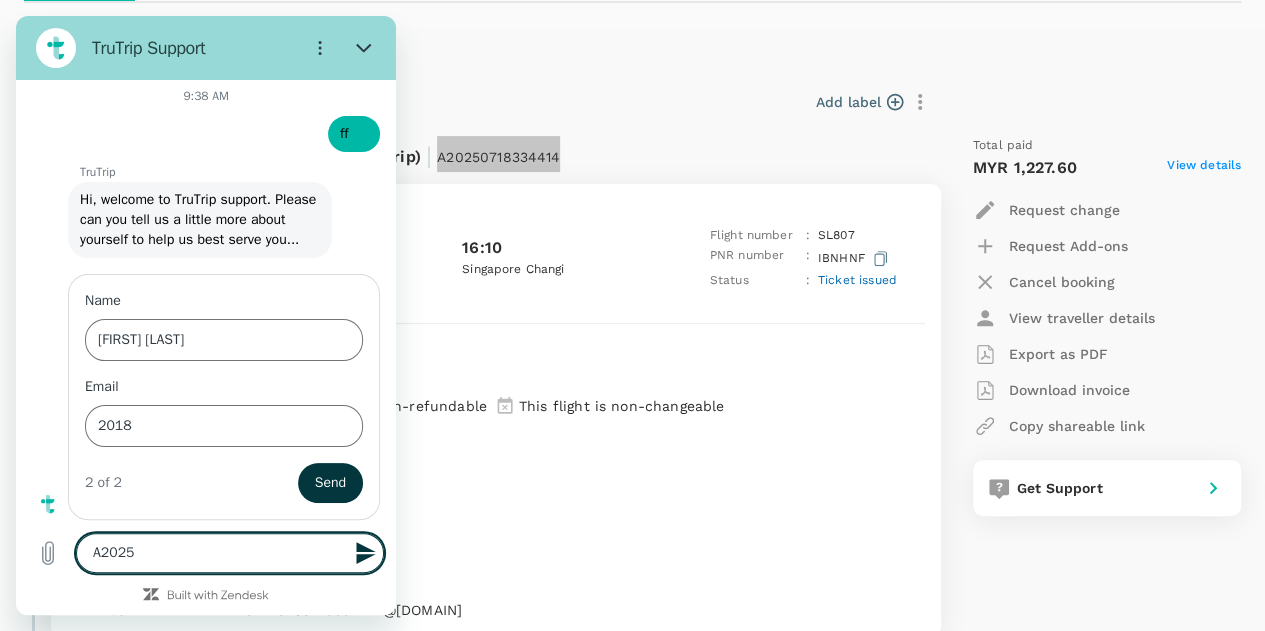 type on "A202" 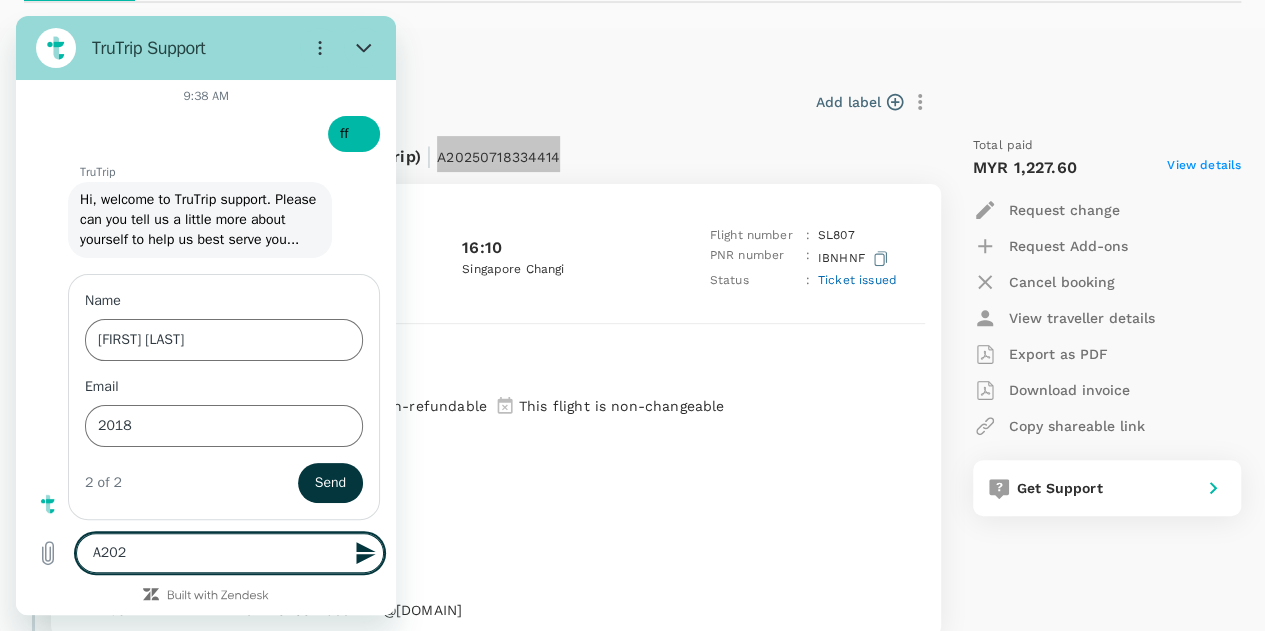 type on "A20" 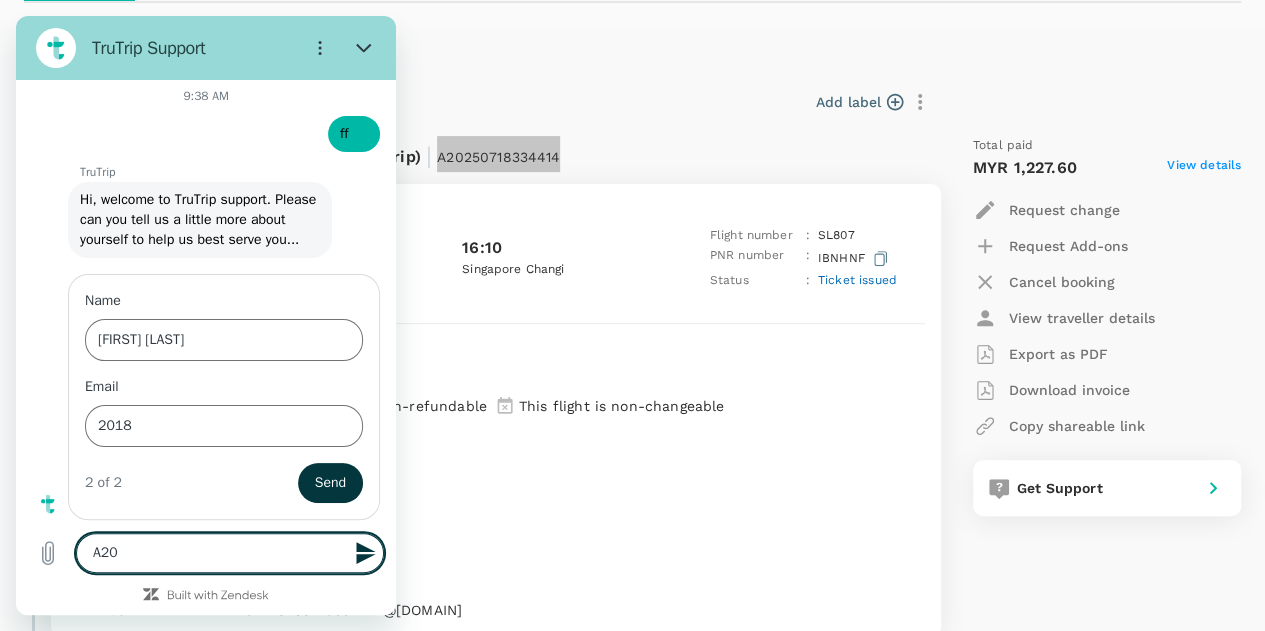 type on "A2" 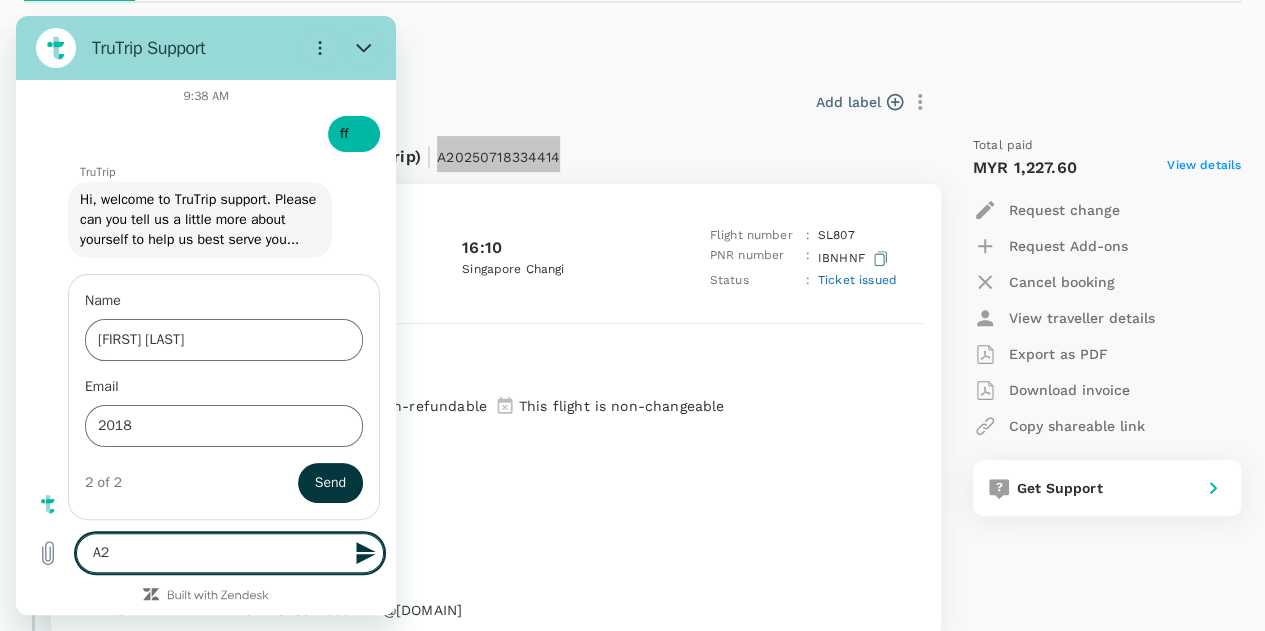 type on "A" 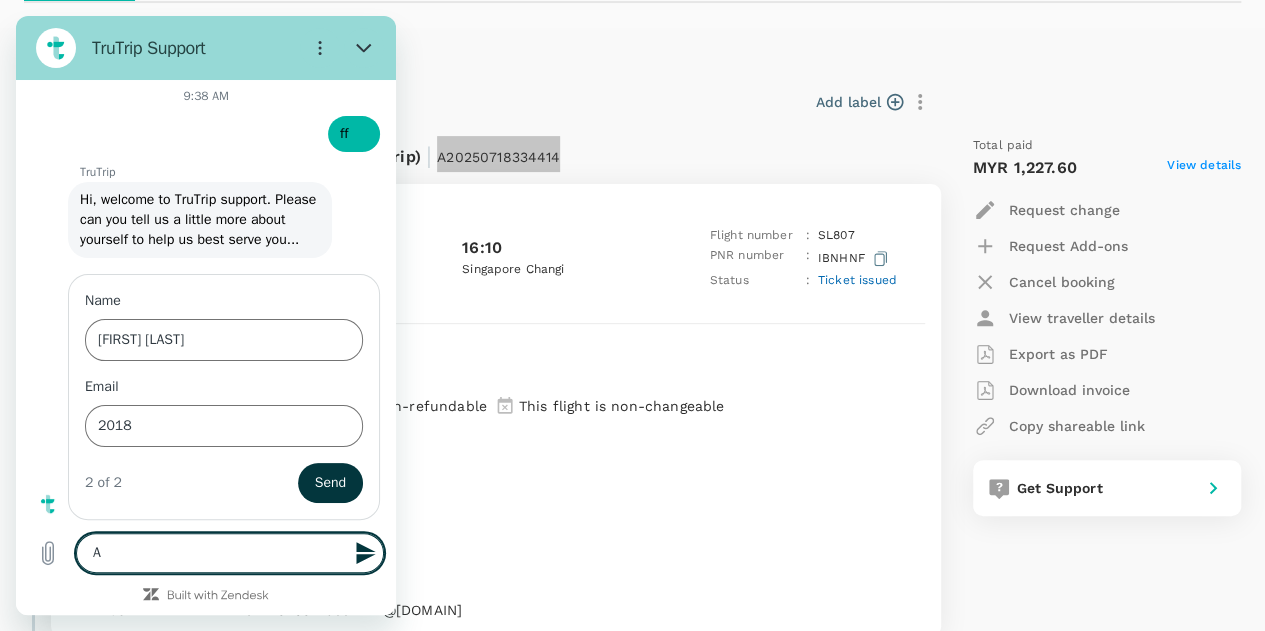 type 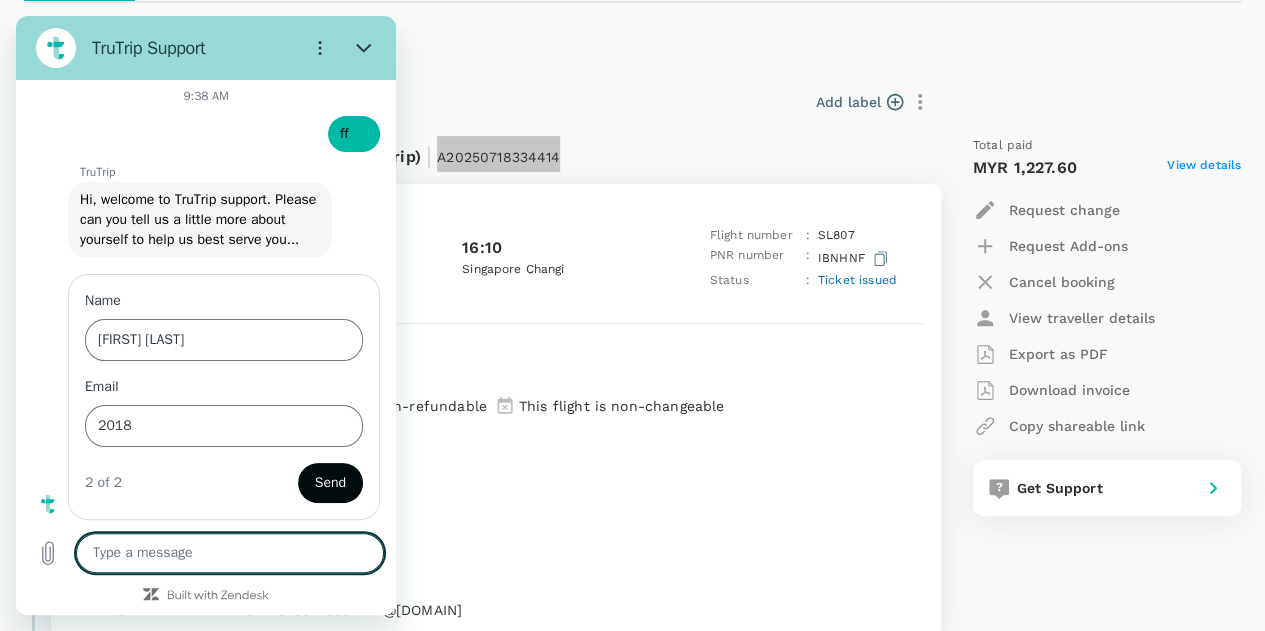 click on "Send" at bounding box center [330, 483] 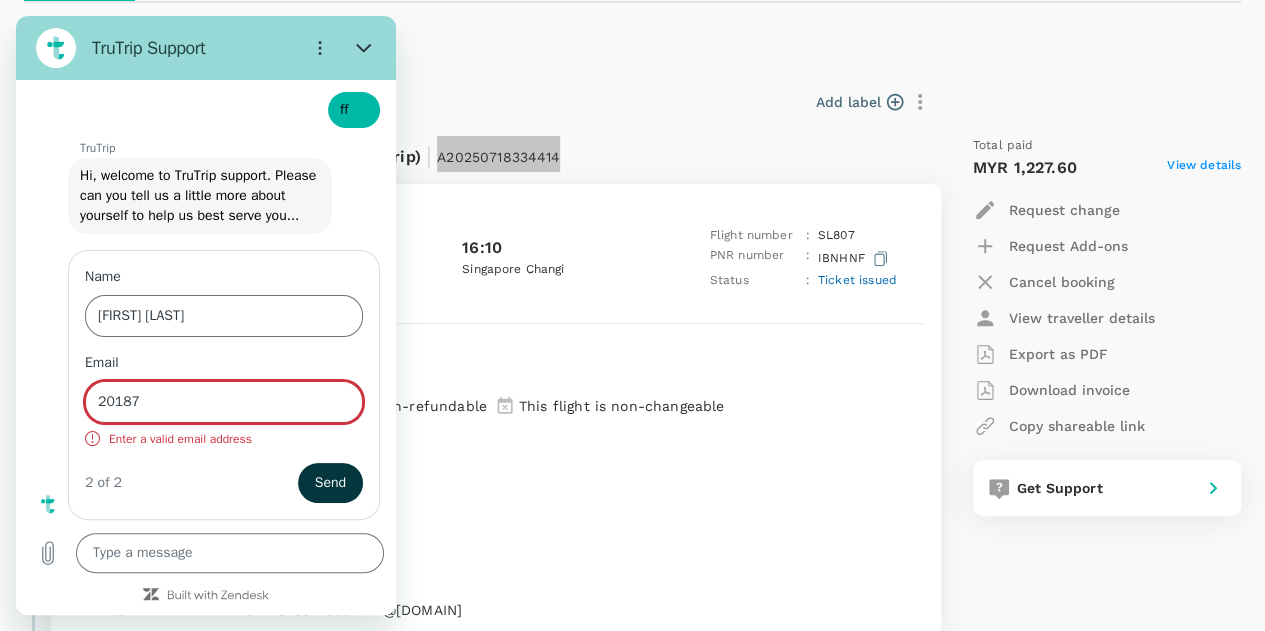 type on "2018756-mts@churchofjesuschrist.org" 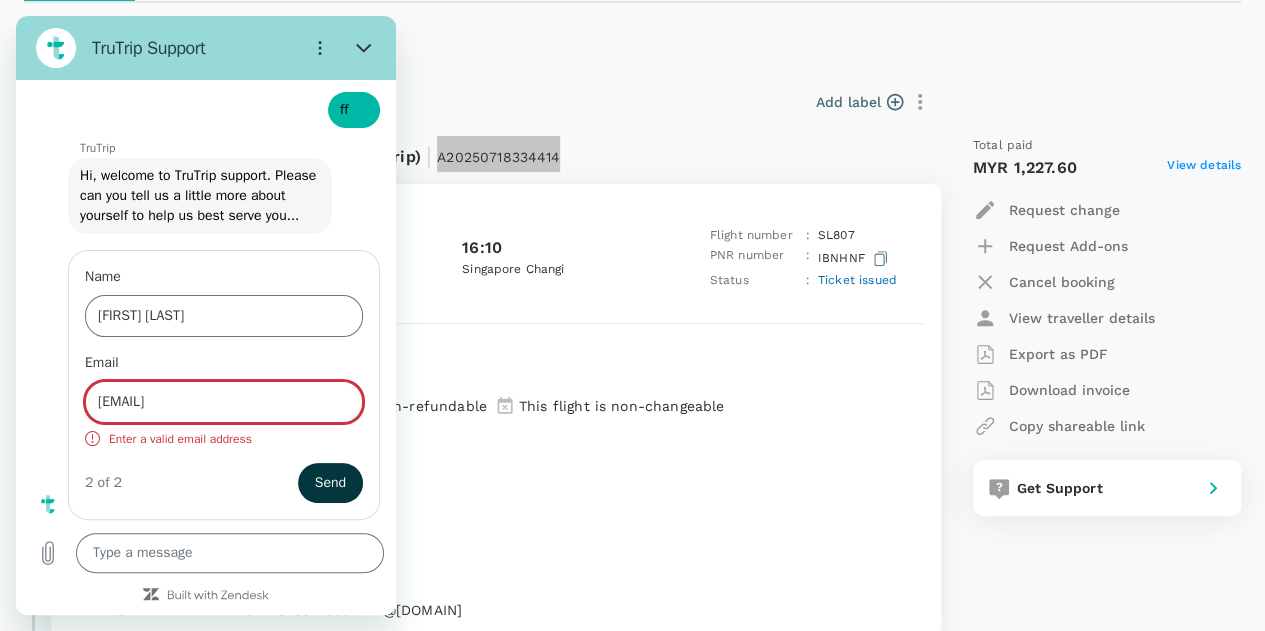 scroll, scrollTop: 8330, scrollLeft: 0, axis: vertical 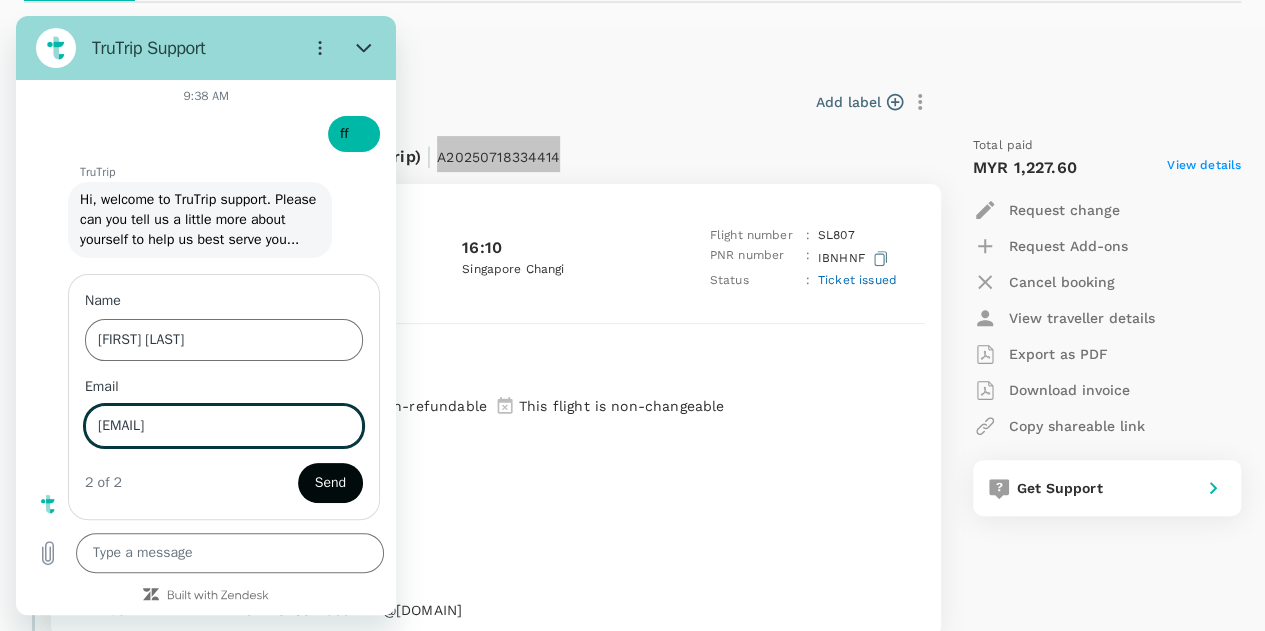 click on "Send" at bounding box center [330, 483] 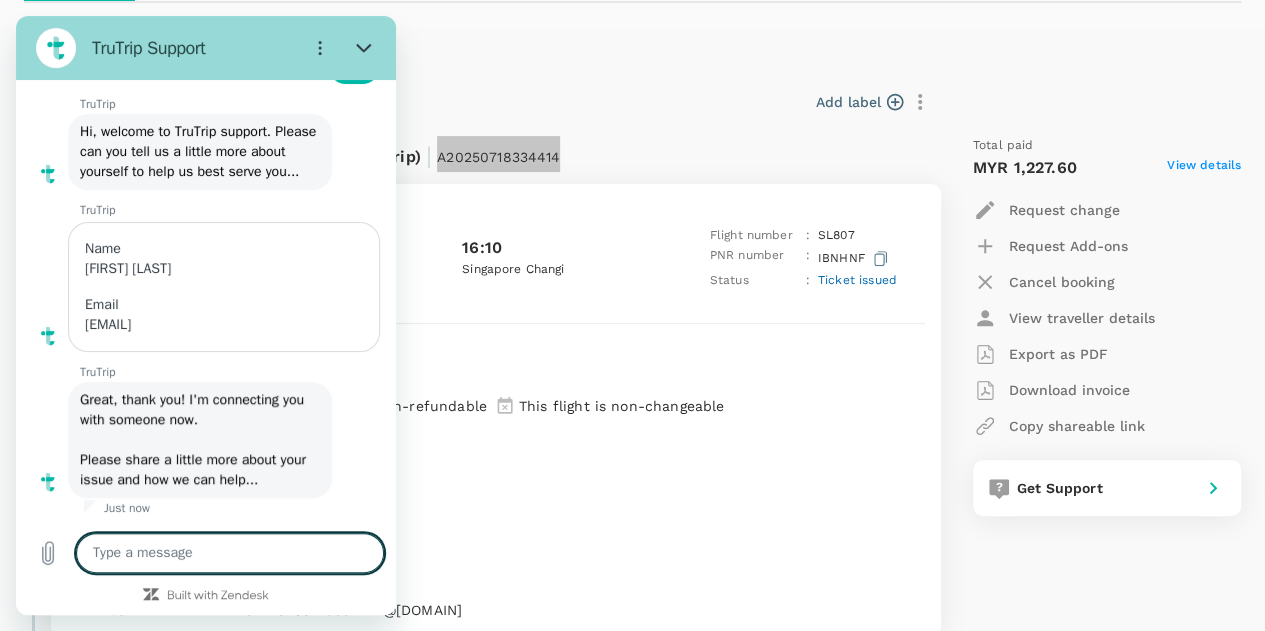 scroll, scrollTop: 8400, scrollLeft: 0, axis: vertical 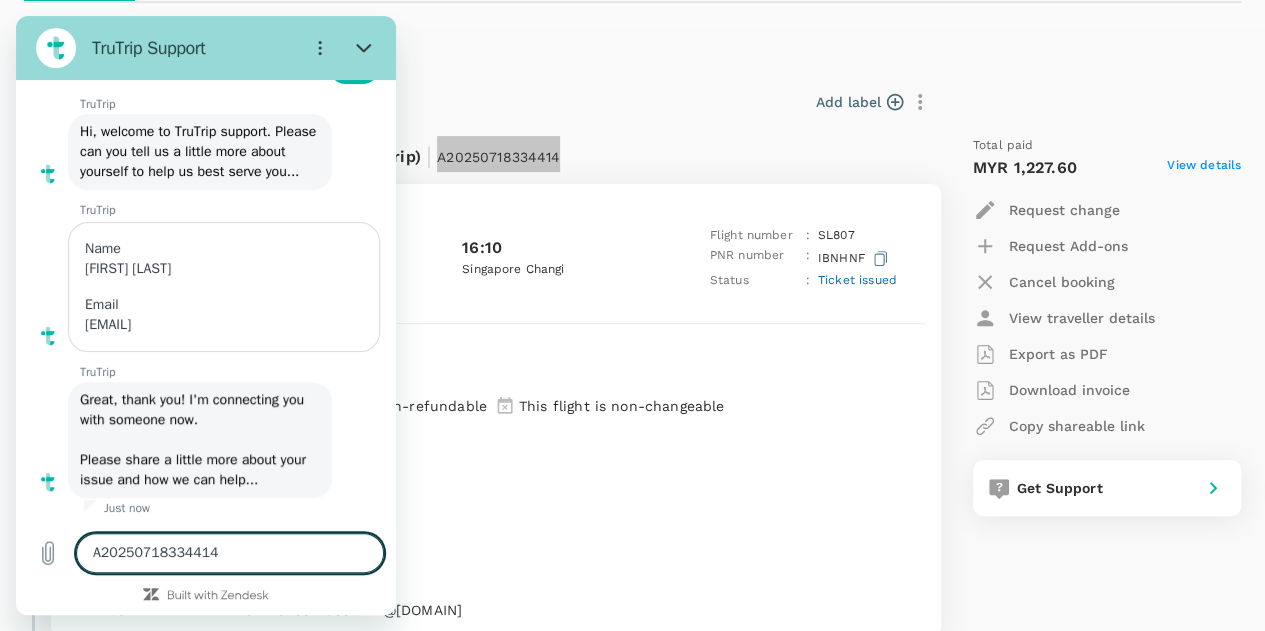 type on "x" 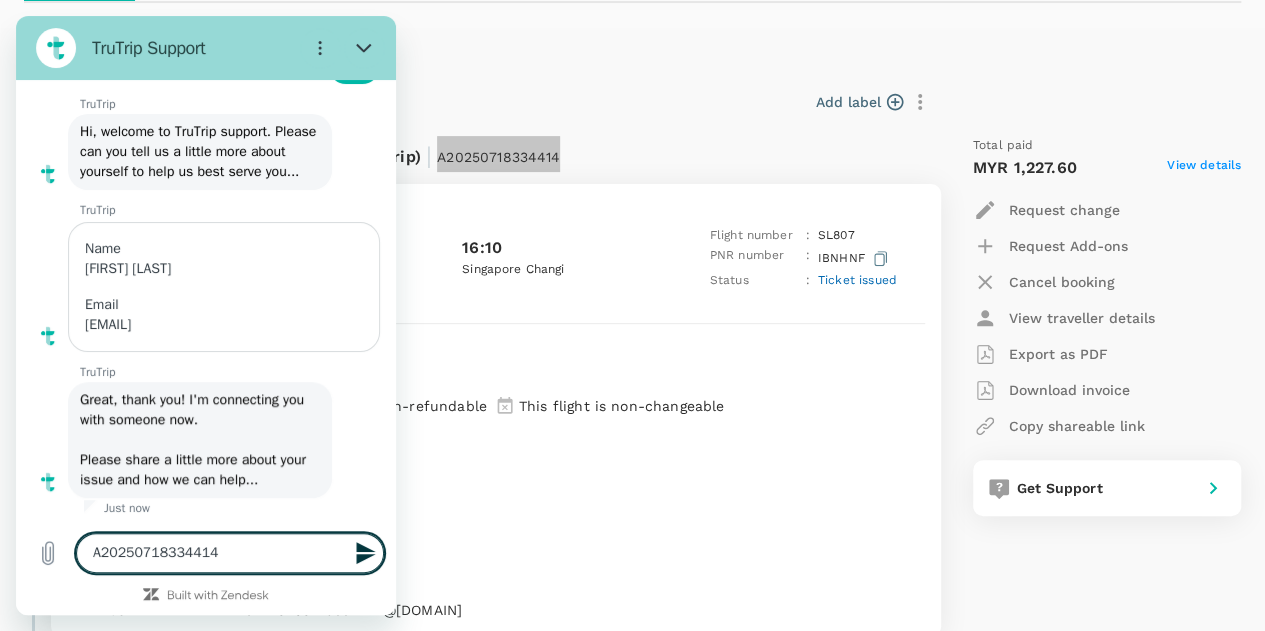 type on "A20250718334414" 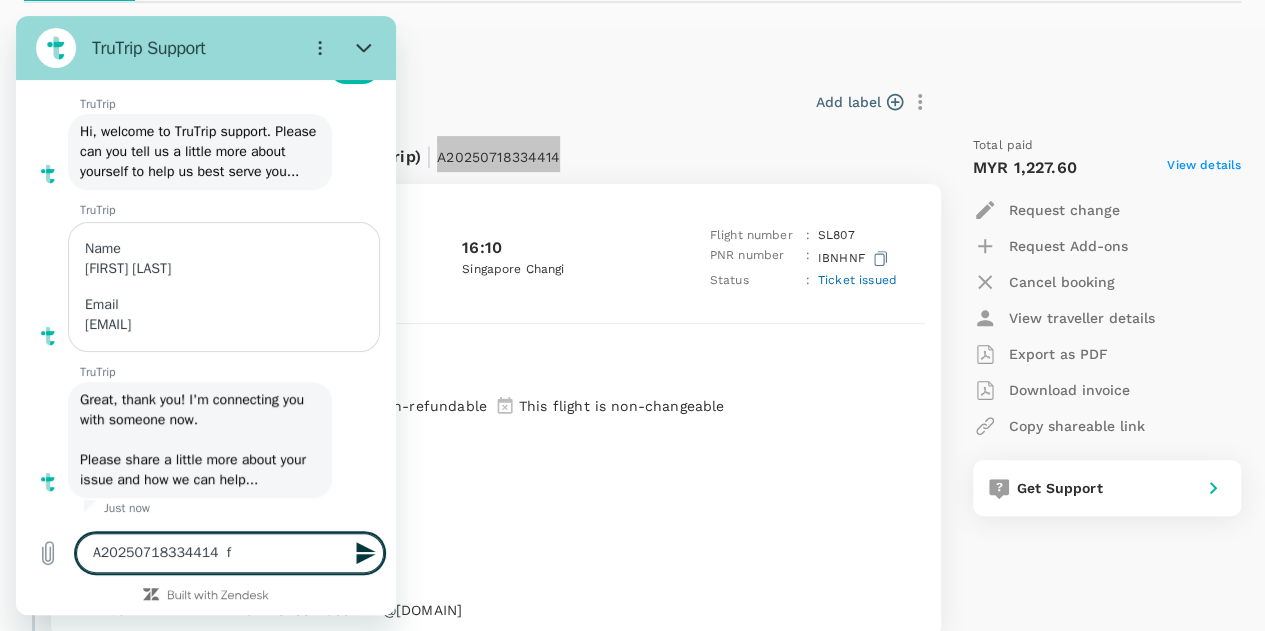 type on "A20250718334414  fo" 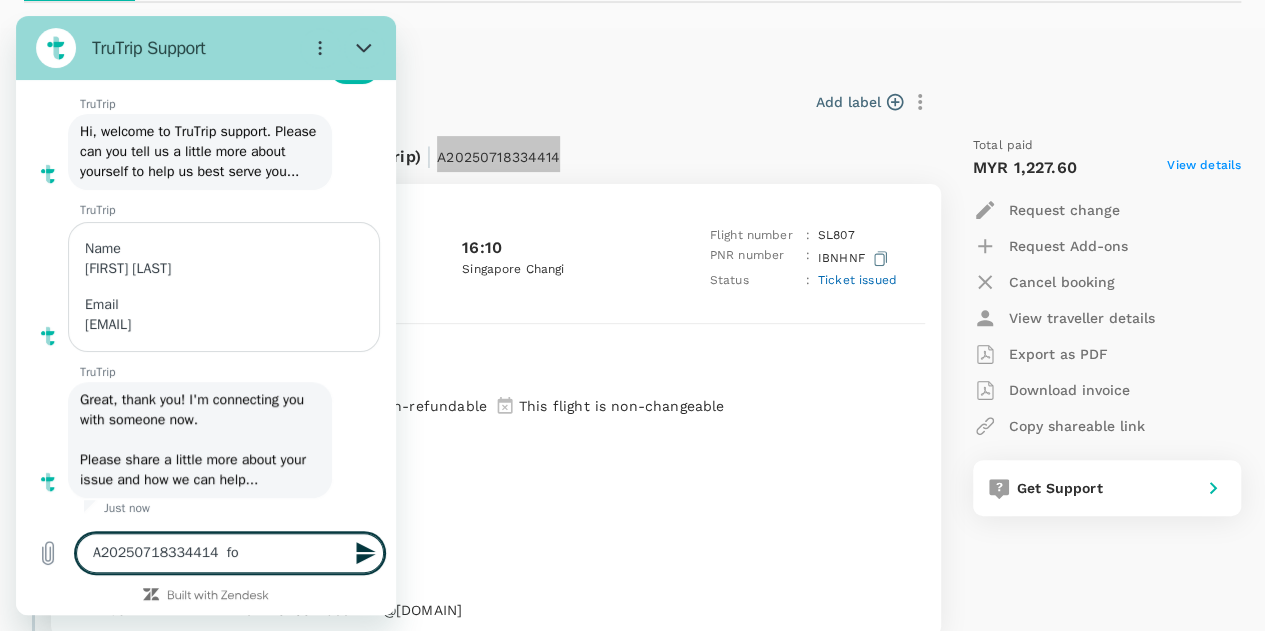type on "A20250718334414  for" 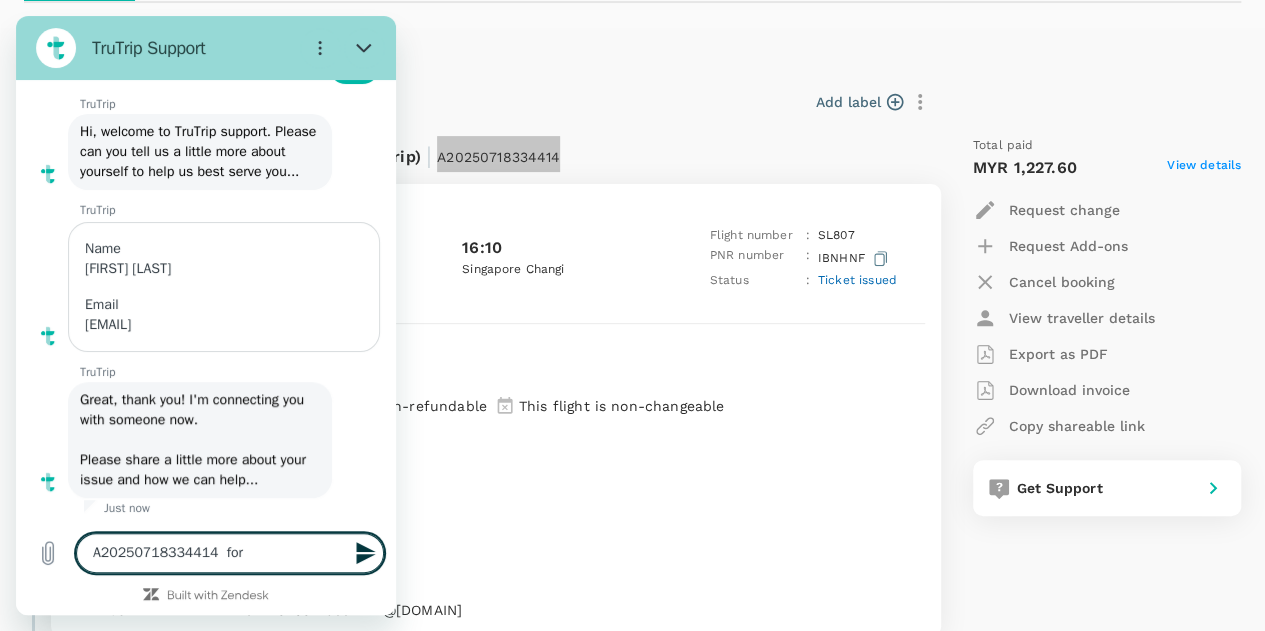 type on "A20250718334414  for" 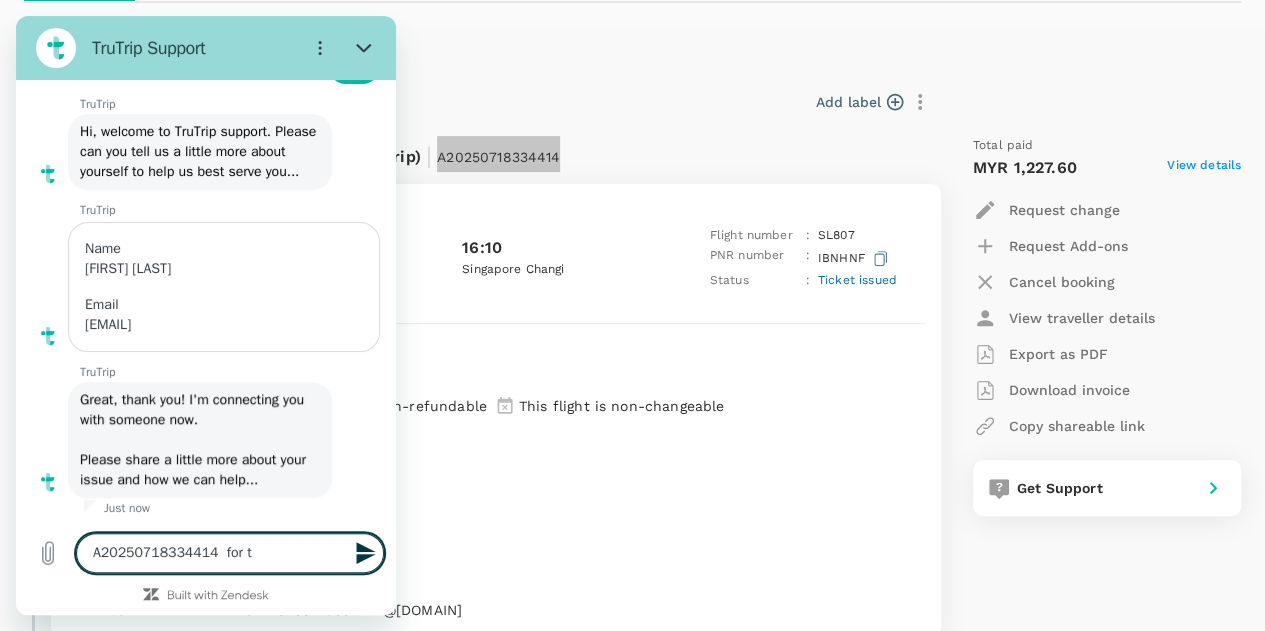 type on "A20250718334414  for th" 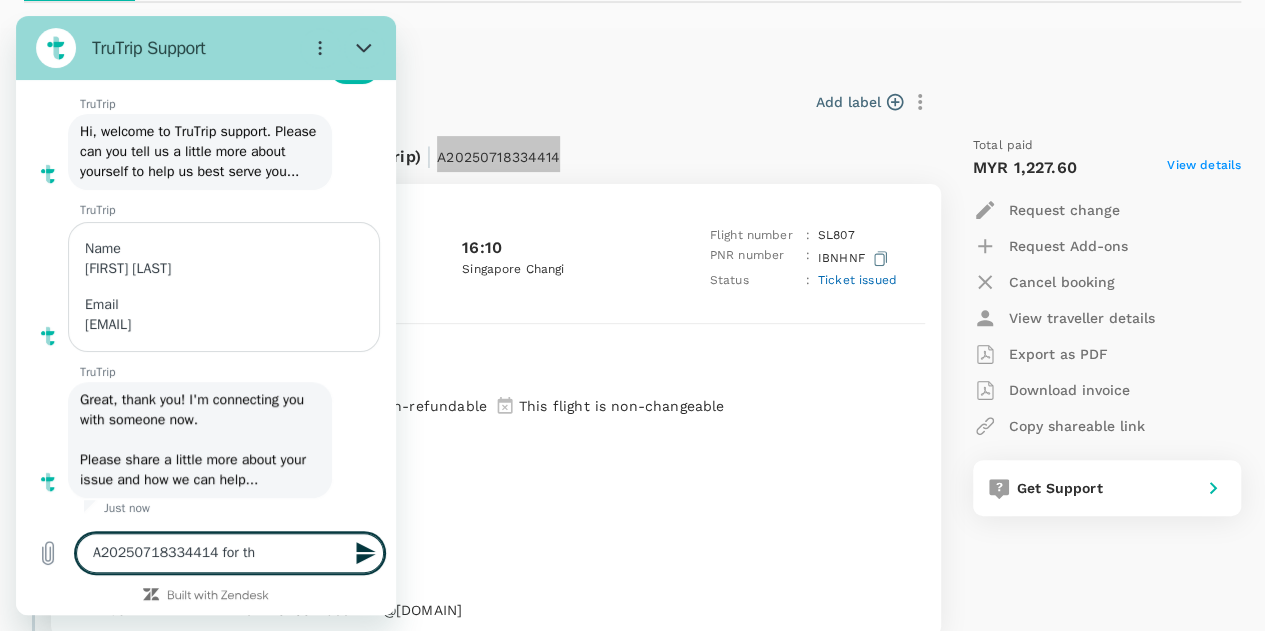 type on "A20250718334414  for thi" 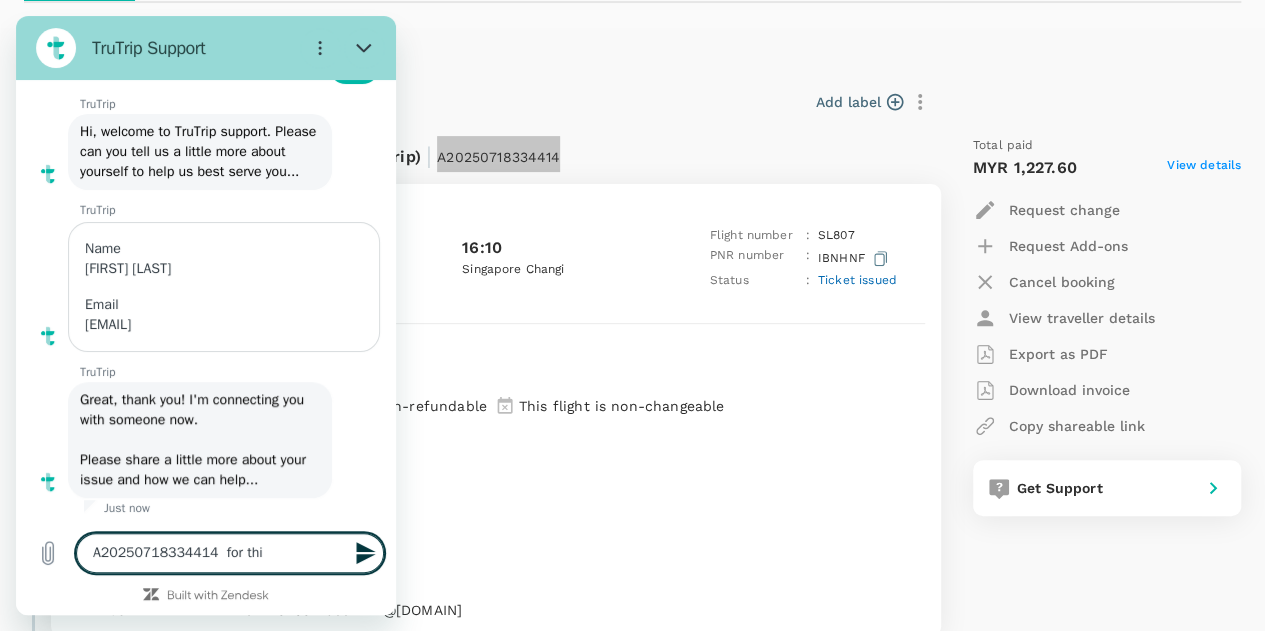 type on "A20250718334414  for this" 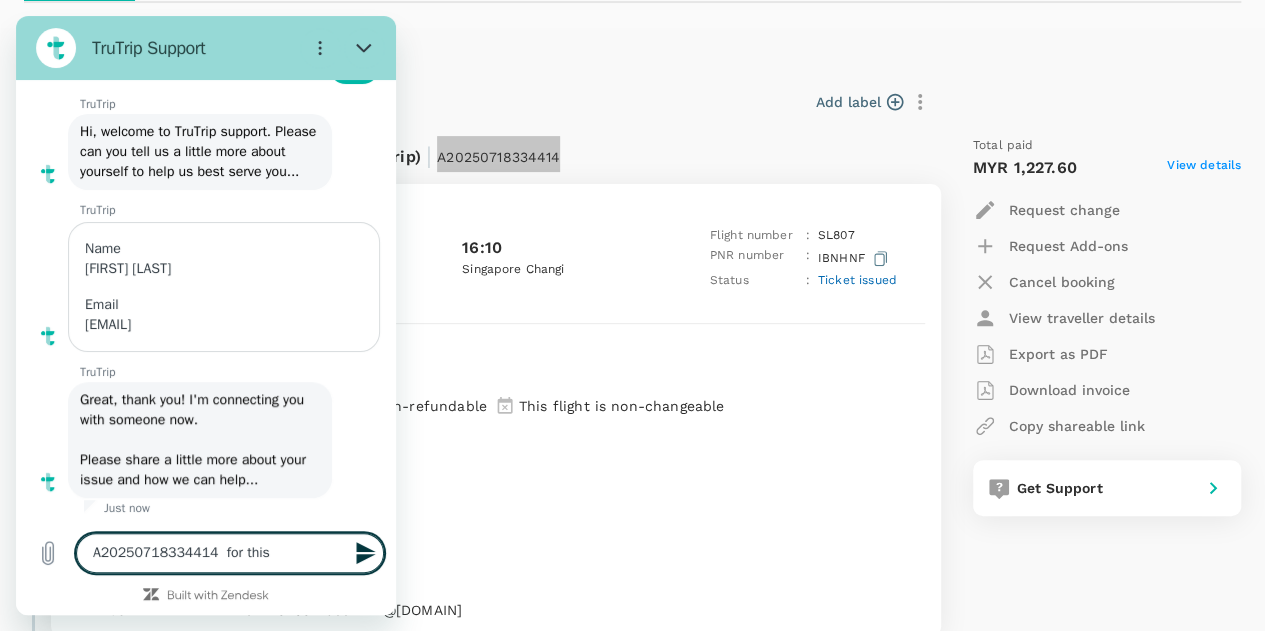 type on "A20250718334414  for this" 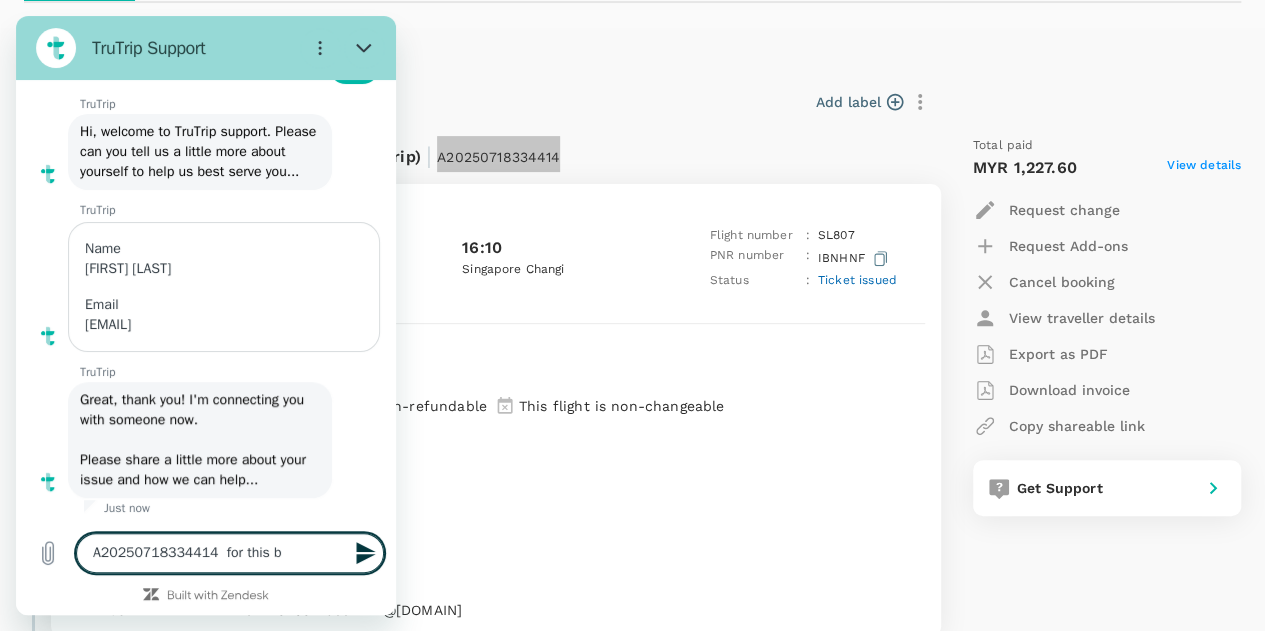 type on "A20250718334414  for this bo" 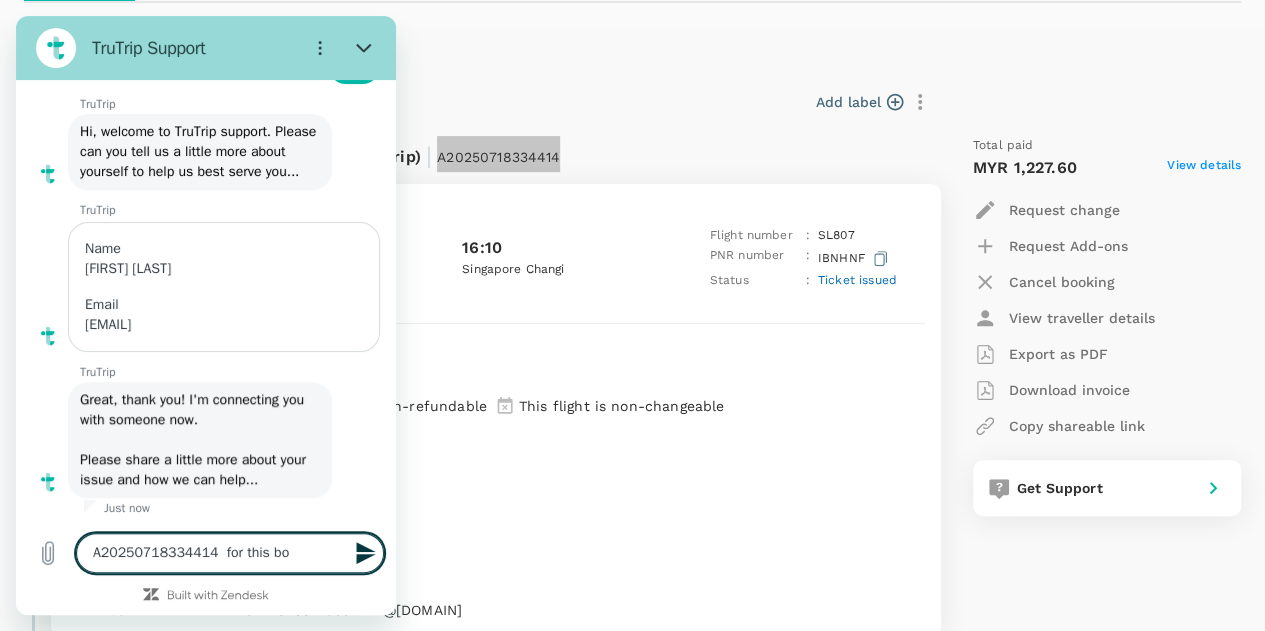 type on "A20250718334414  for this boo" 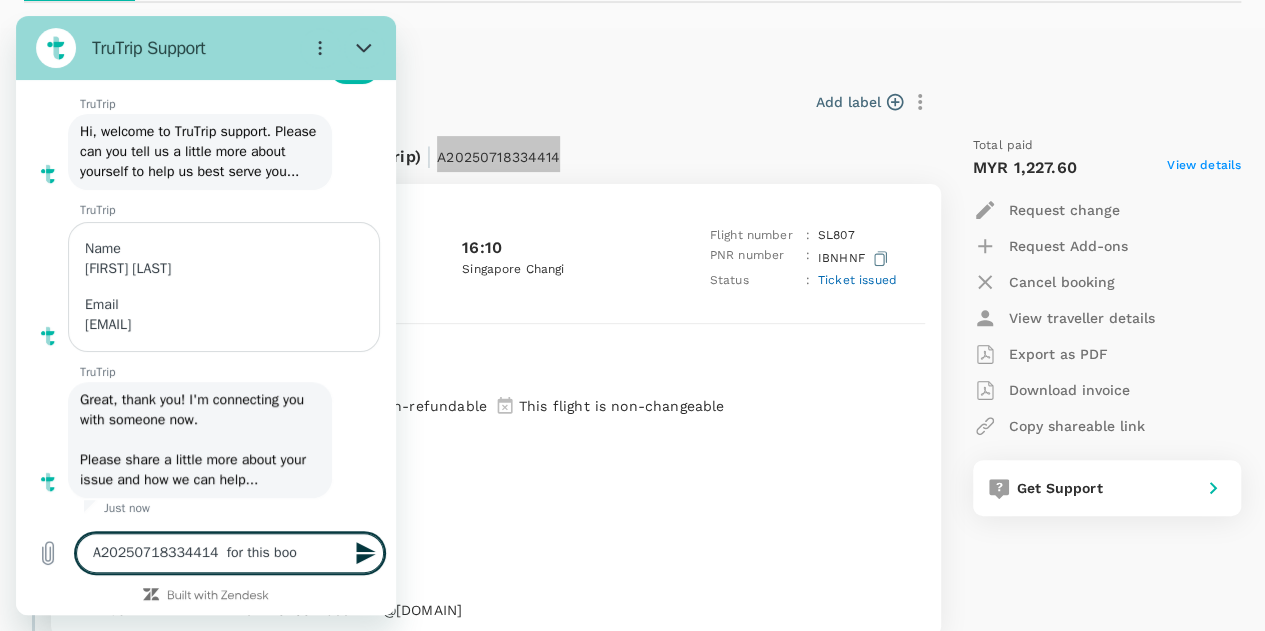 type on "A20250718334414  for this book" 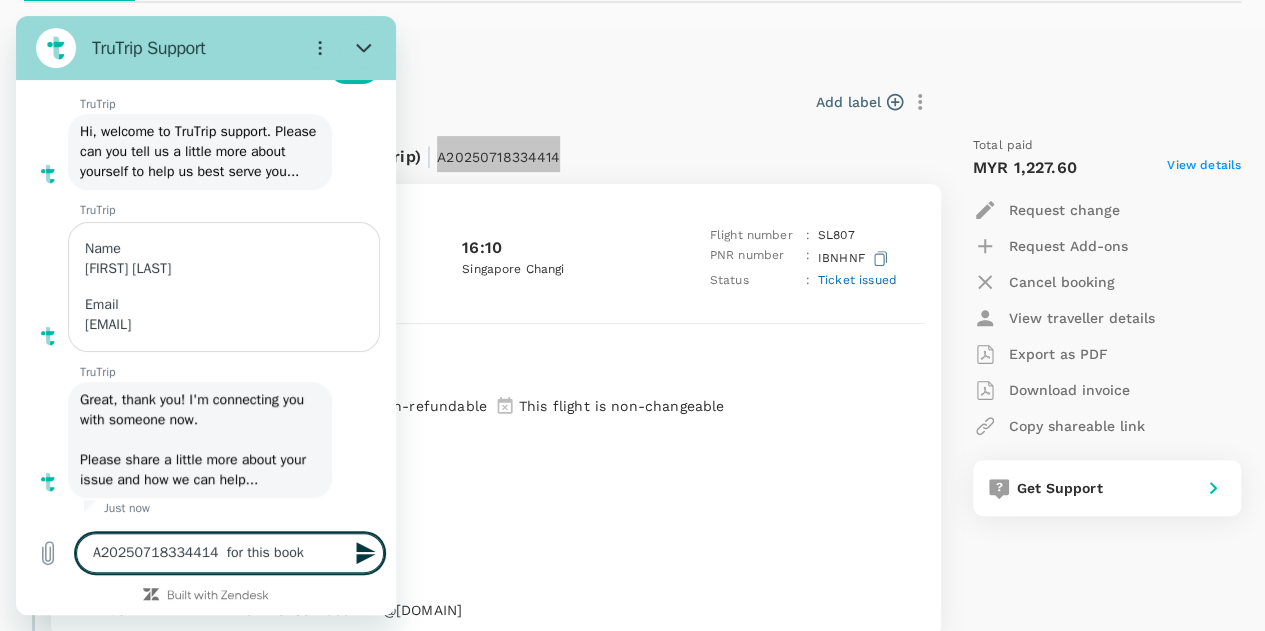 type on "x" 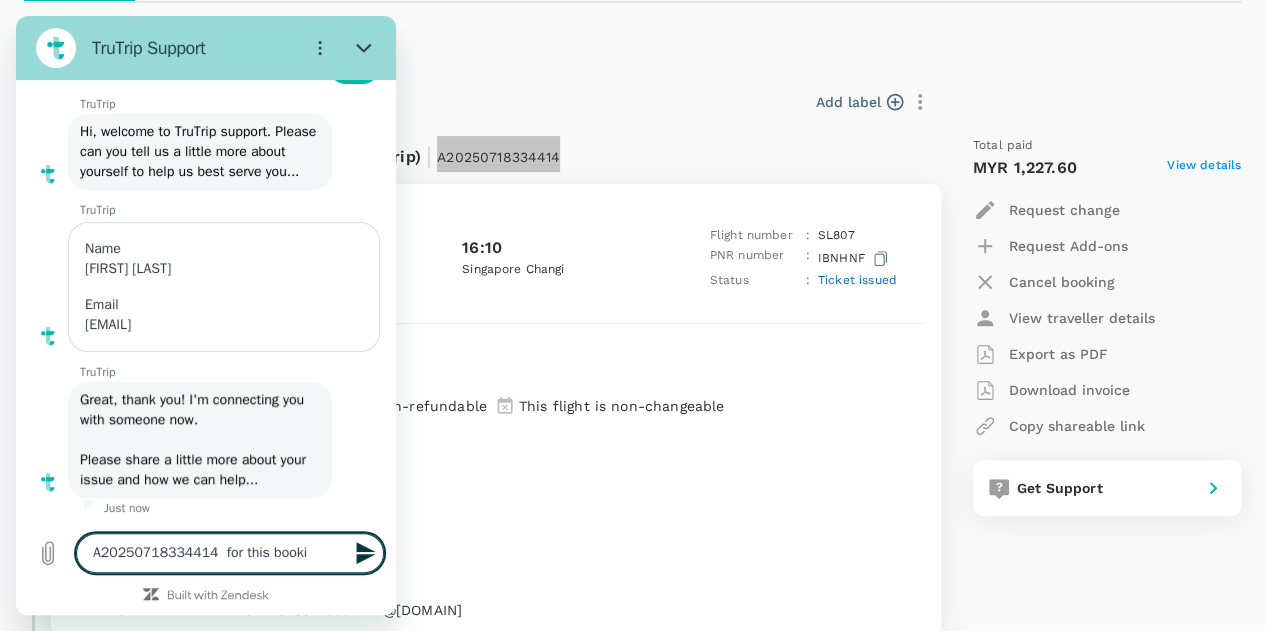type on "A20250718334414  for this bookin" 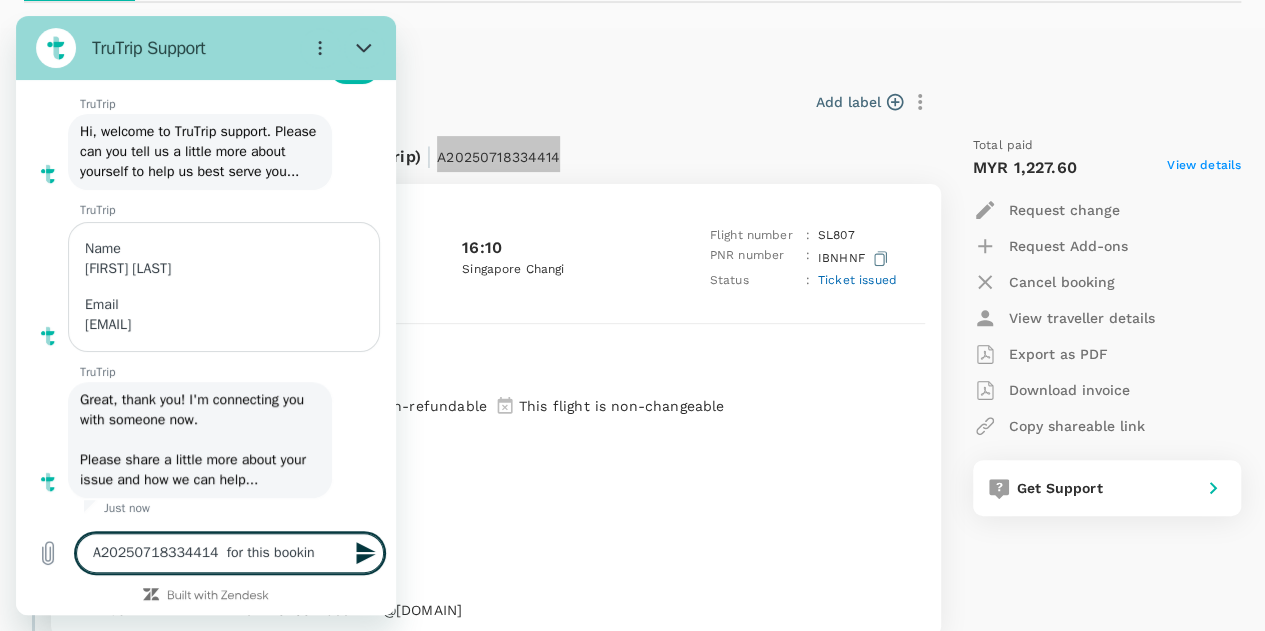 type on "A20250718334414  for this booking" 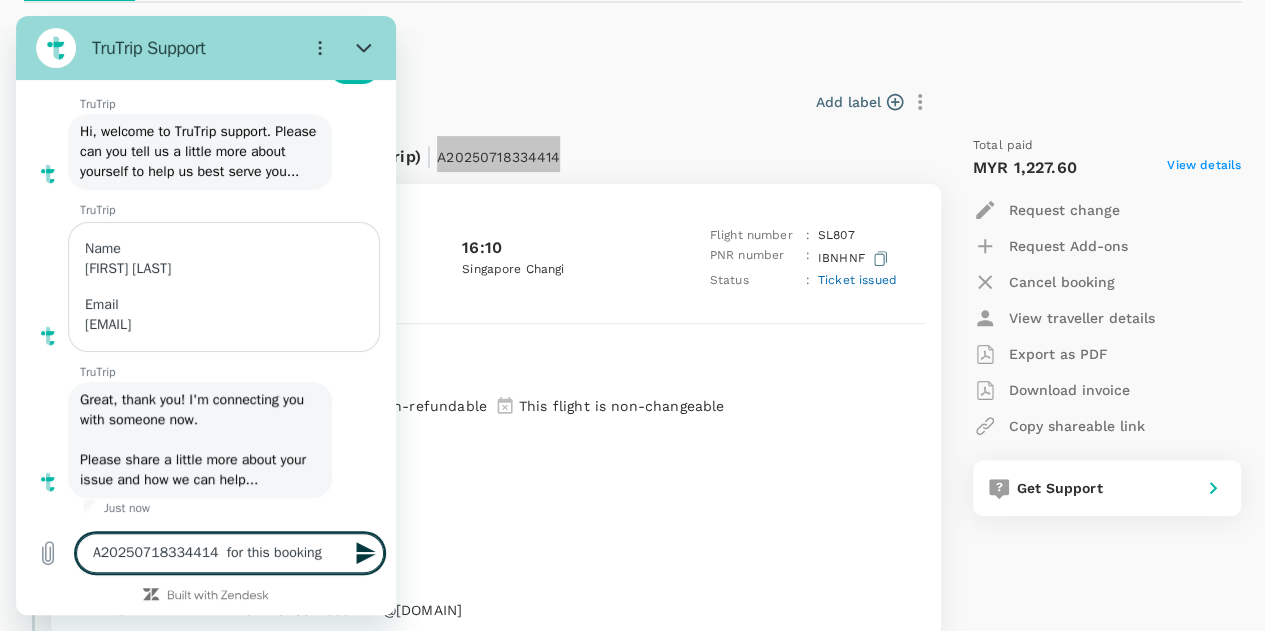 type on "A20250718334414  for this booking," 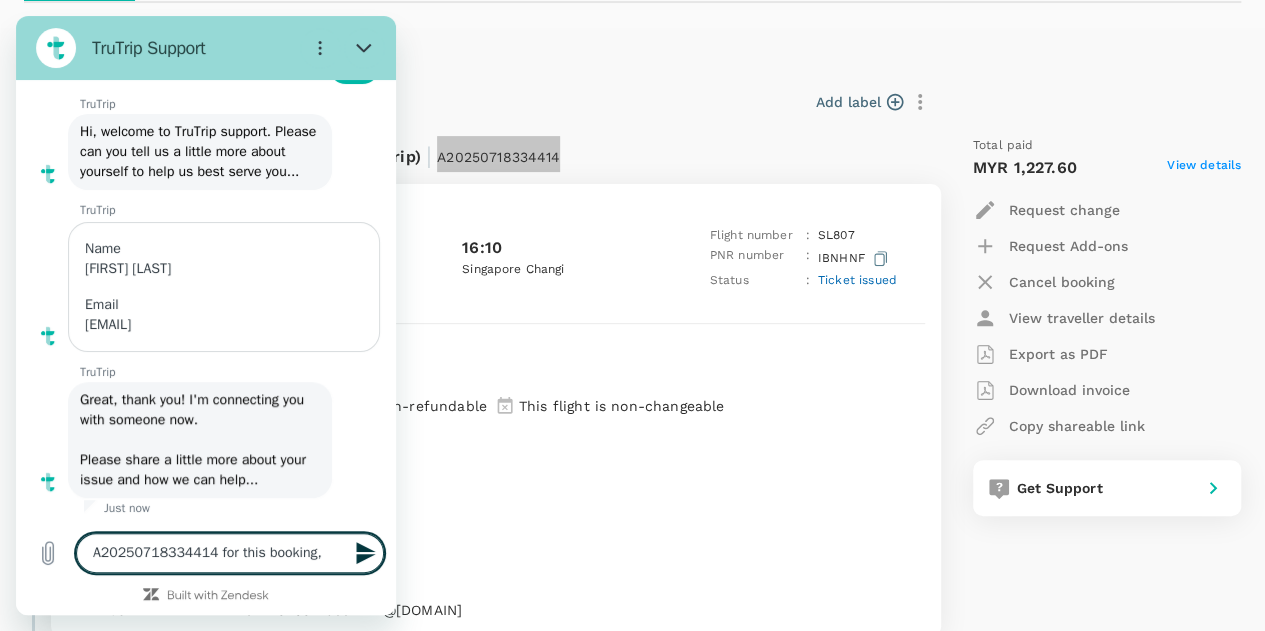 type on "A20250718334414  for this booking," 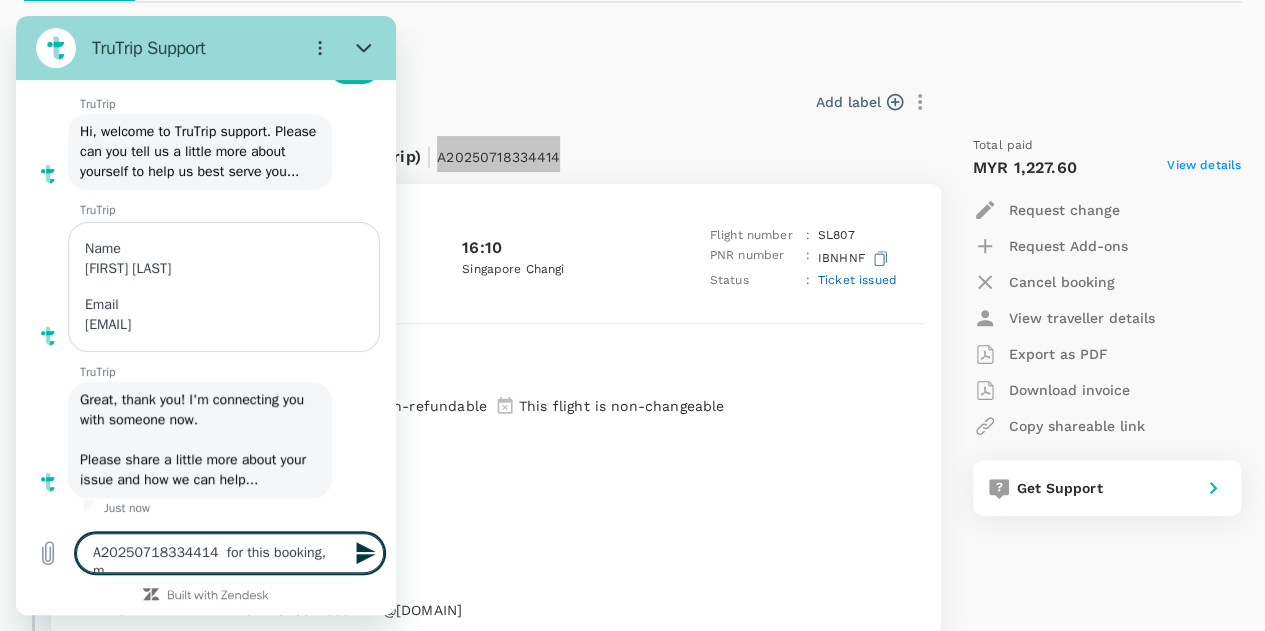 type on "A20250718334414  for this booking,  my" 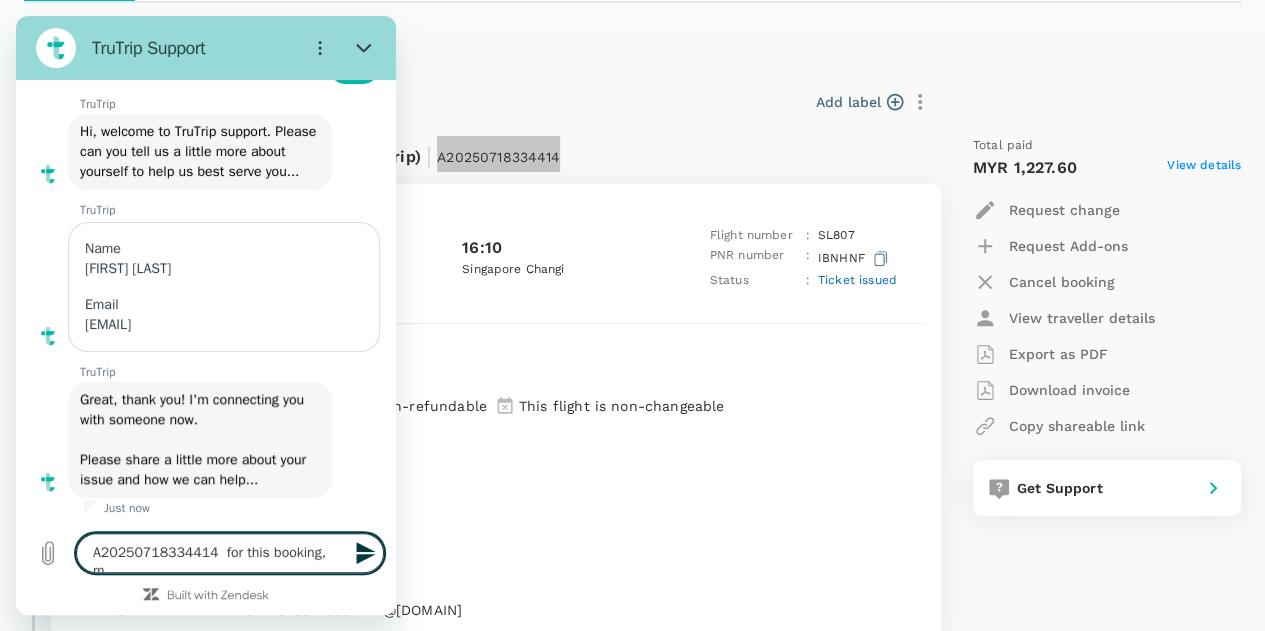 type on "x" 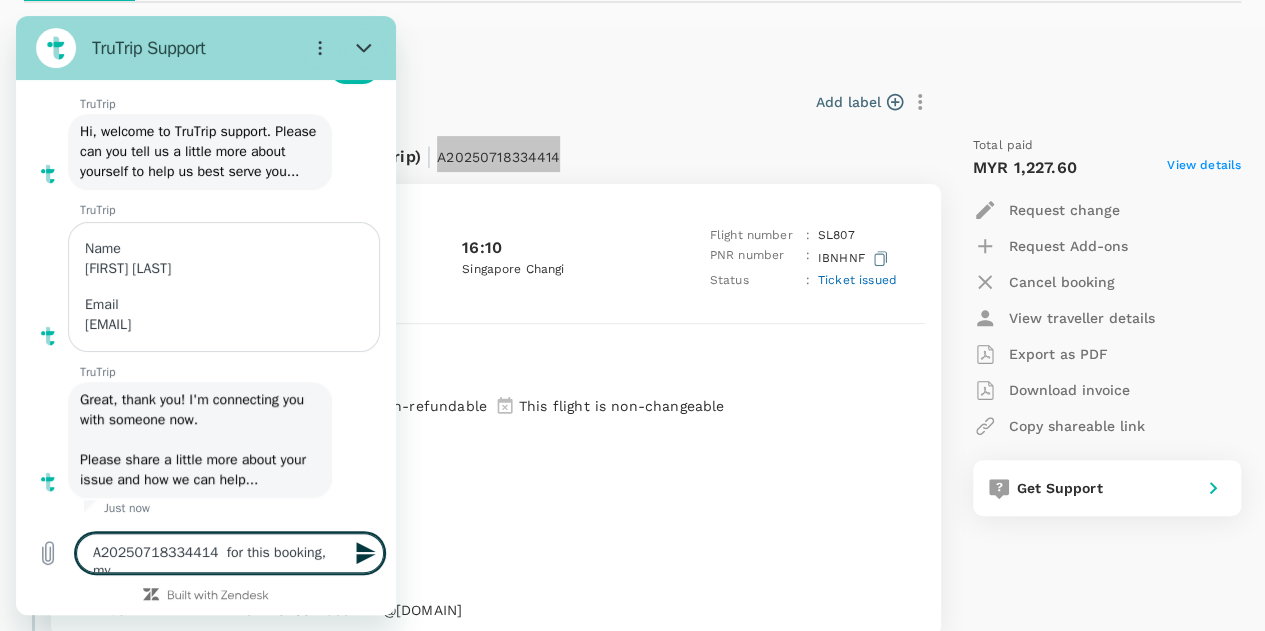 type on "A20250718334414  for this booking,  my" 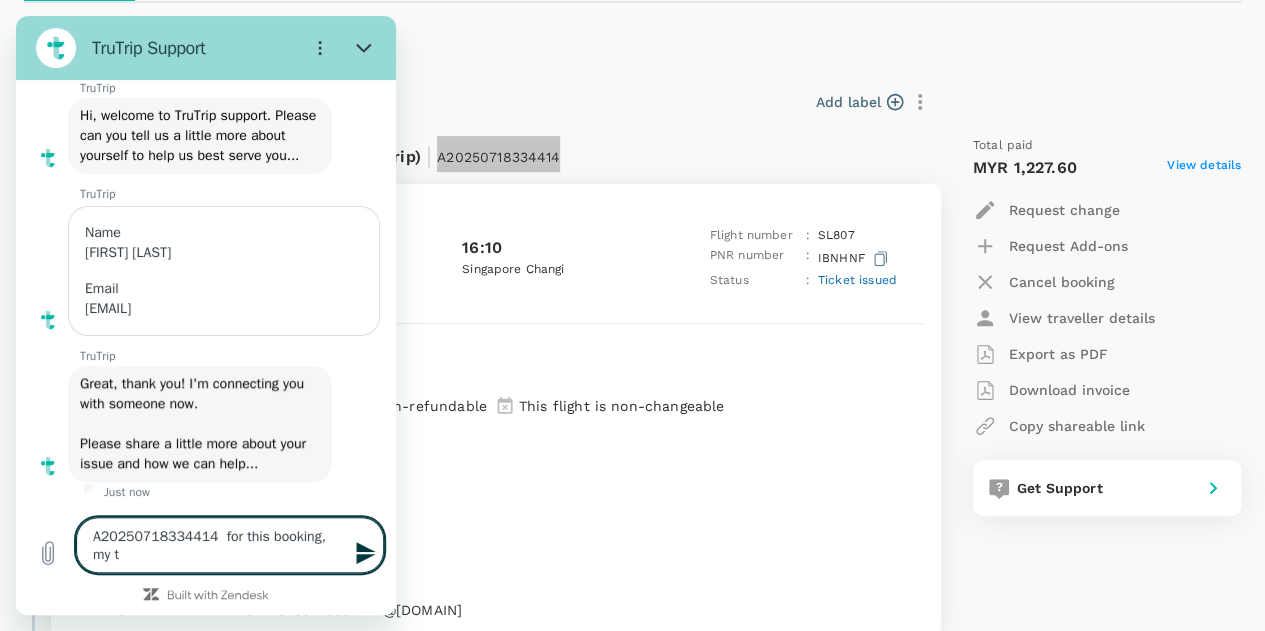 type on "A20250718334414  for this booking,  my tr" 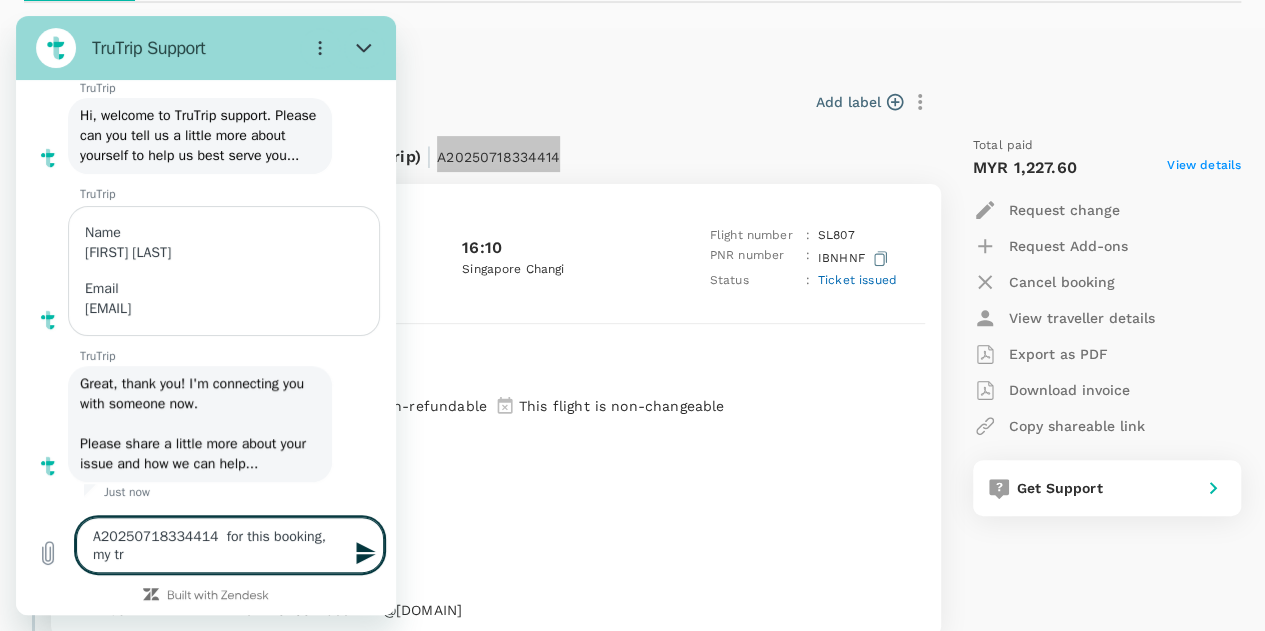 type on "A20250718334414  for this booking,  my tra" 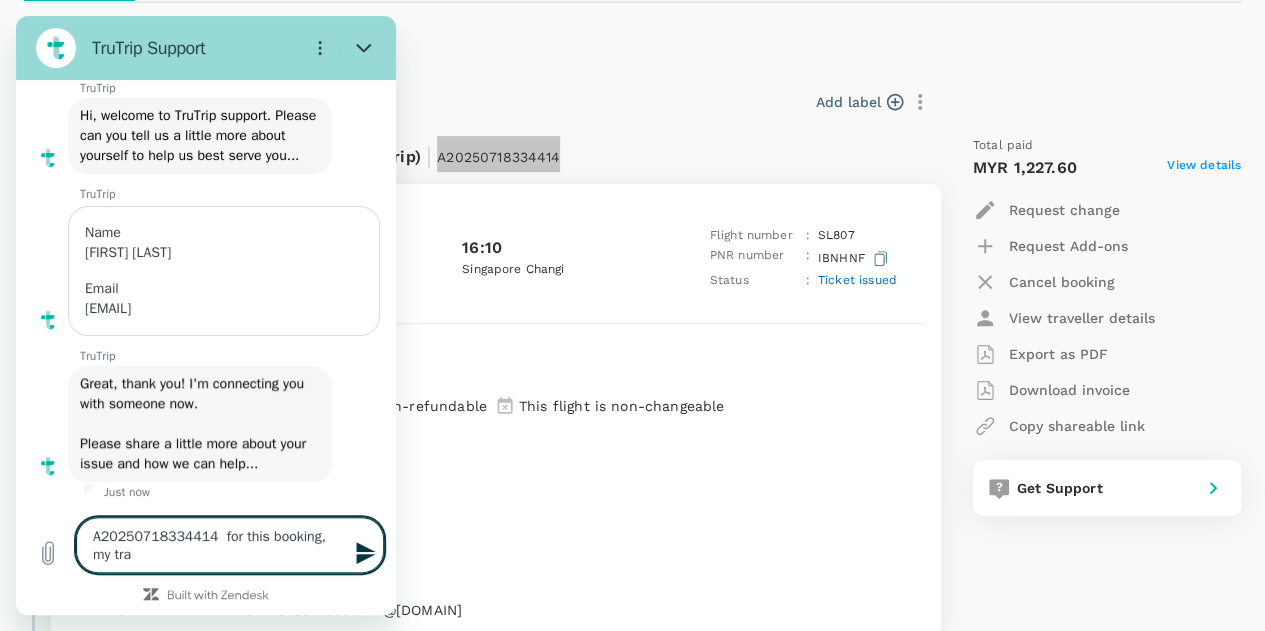 type on "A20250718334414  for this booking,  my trav" 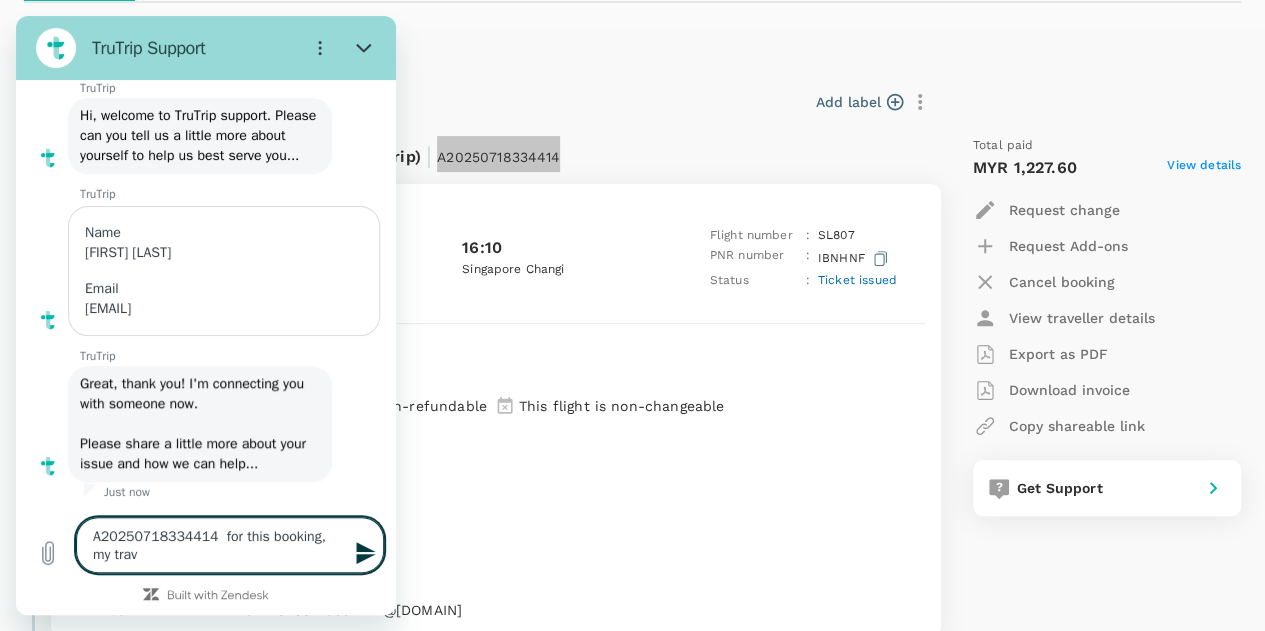 type on "A20250718334414  for this booking,  my trave" 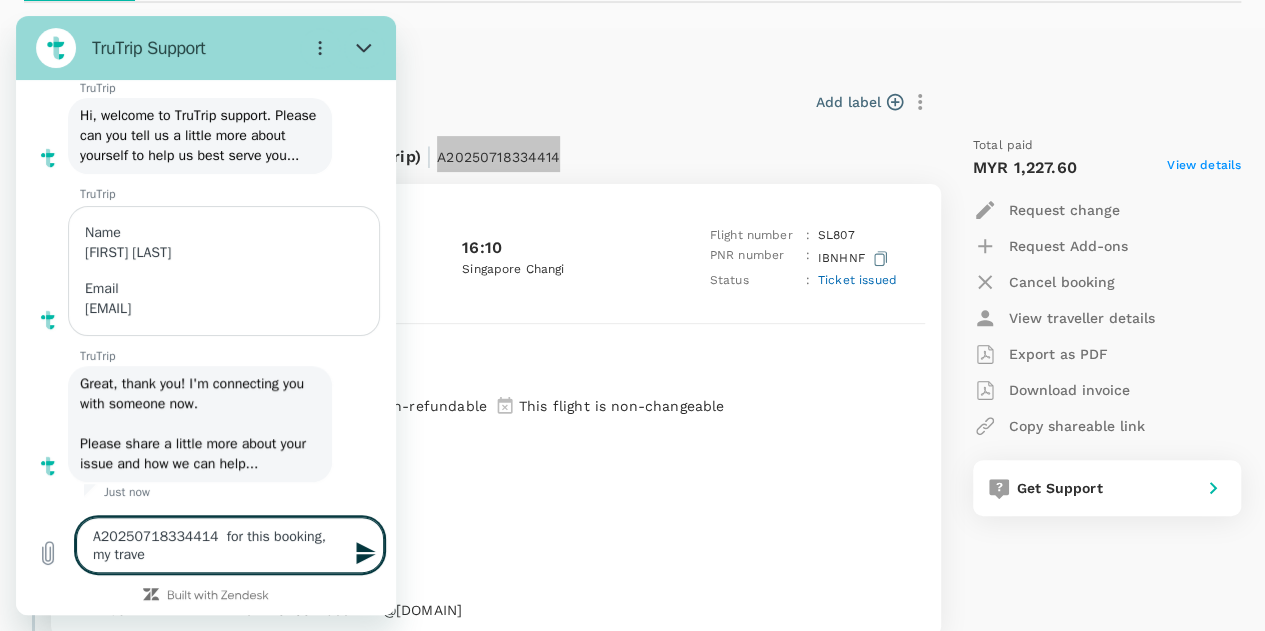type on "A20250718334414  for this booking,  my travel" 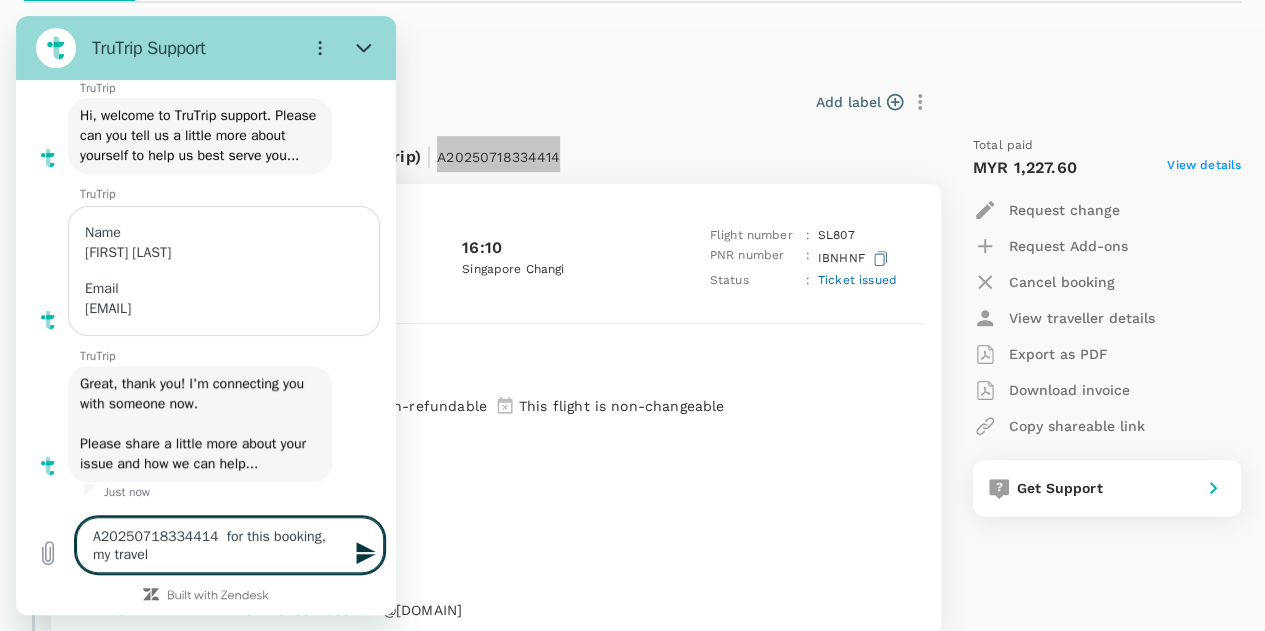 type on "A20250718334414  for this booking,  my travele" 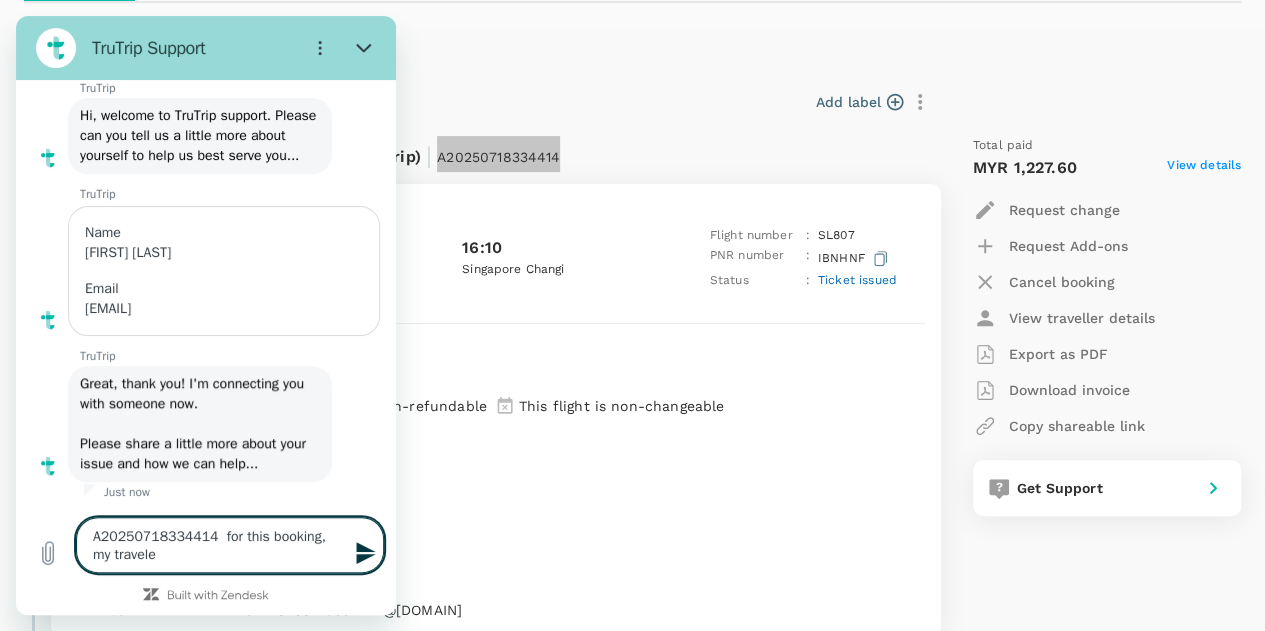 type on "A20250718334414  for this booking,  my traveler" 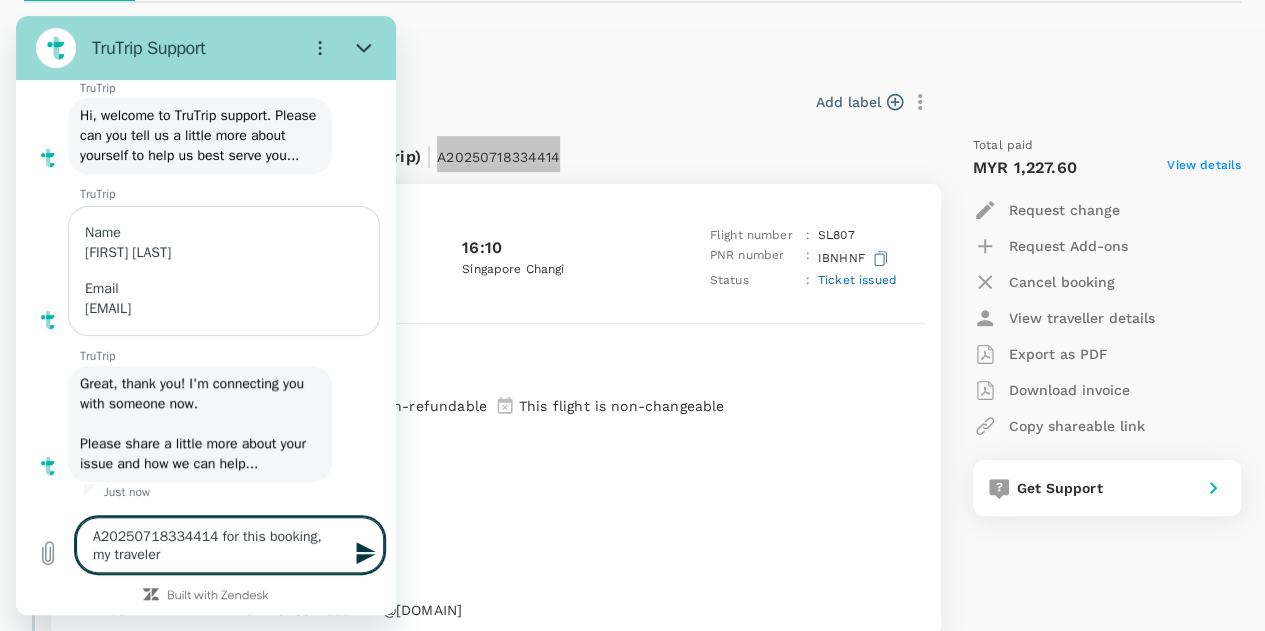 type on "A20250718334414  for this booking,  my traveler" 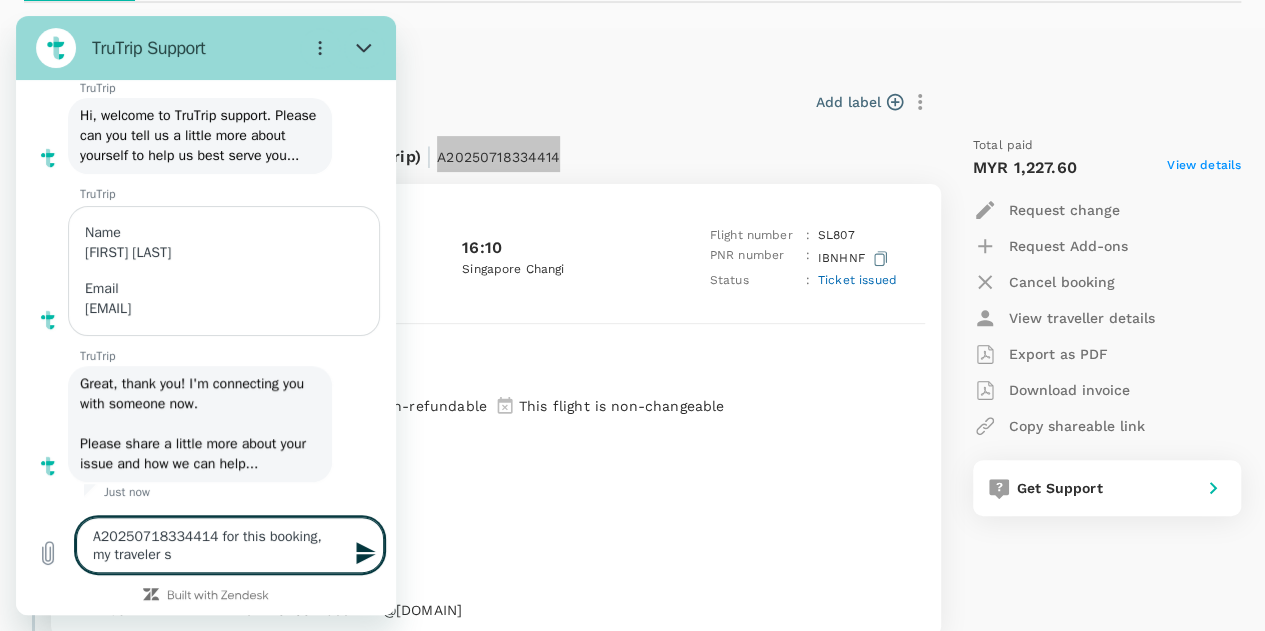type on "A20250718334414  for this booking,  my traveler sa" 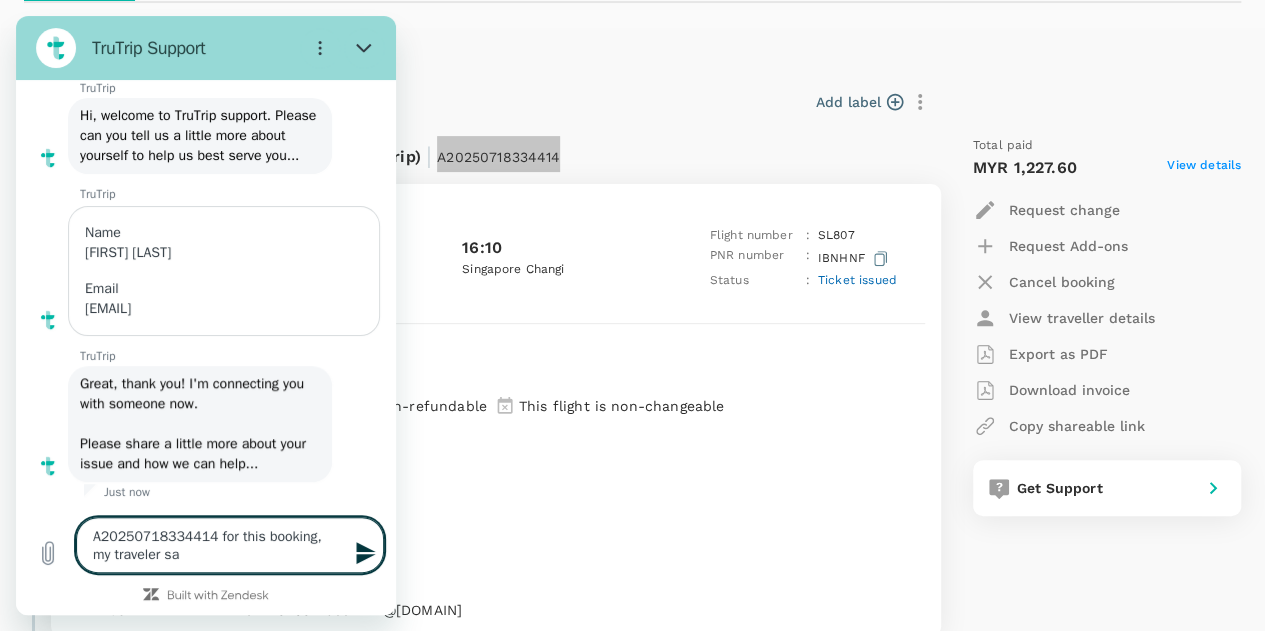 type on "A20250718334414  for this booking,  my traveler sai" 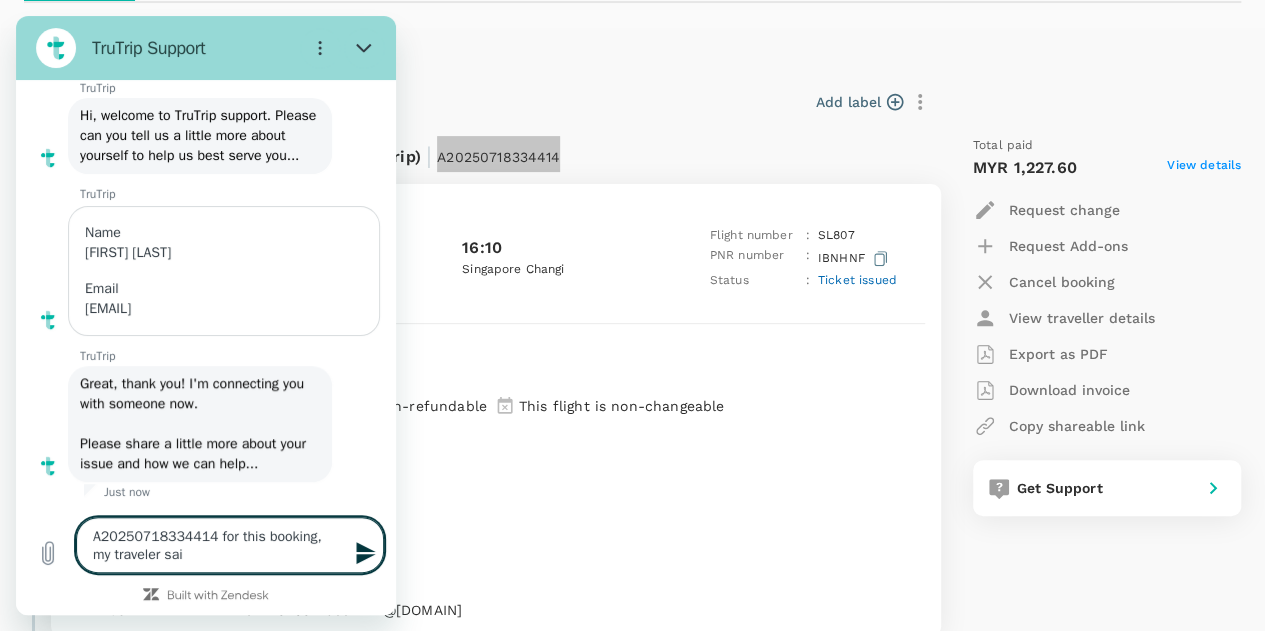 type on "A20250718334414  for this booking,  my traveler said" 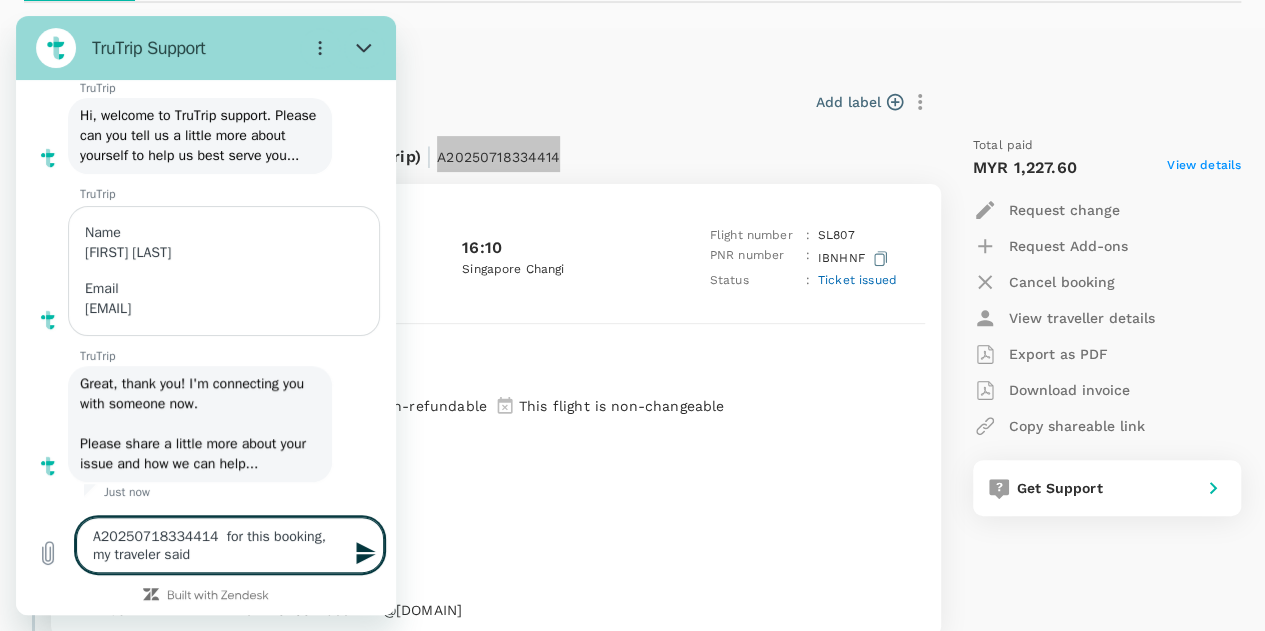 type on "A20250718334414  for this booking,  my traveler said" 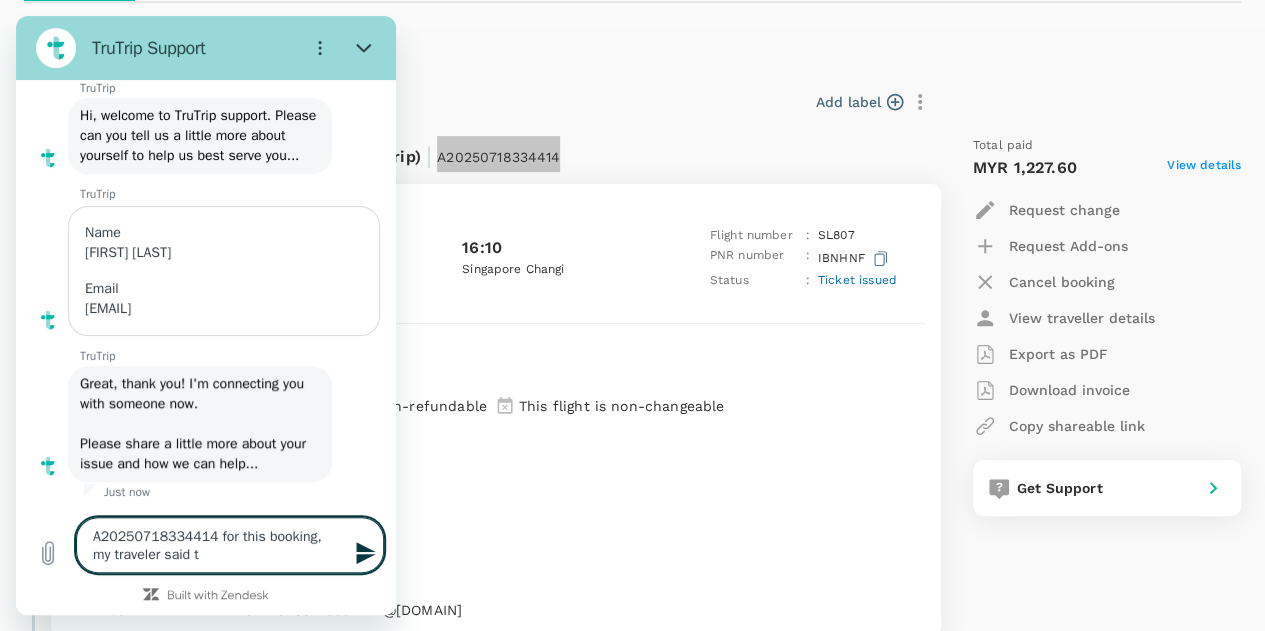 type on "A20250718334414  for this booking,  my traveler said th" 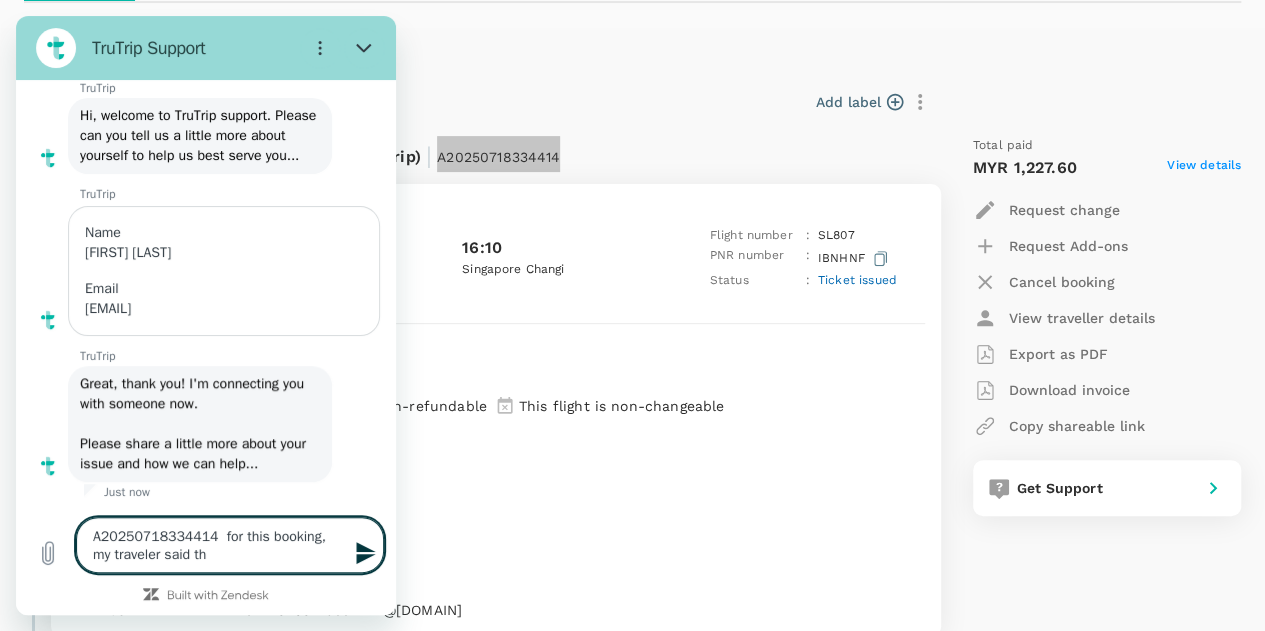 type on "A20250718334414  for this booking,  my traveler said tha" 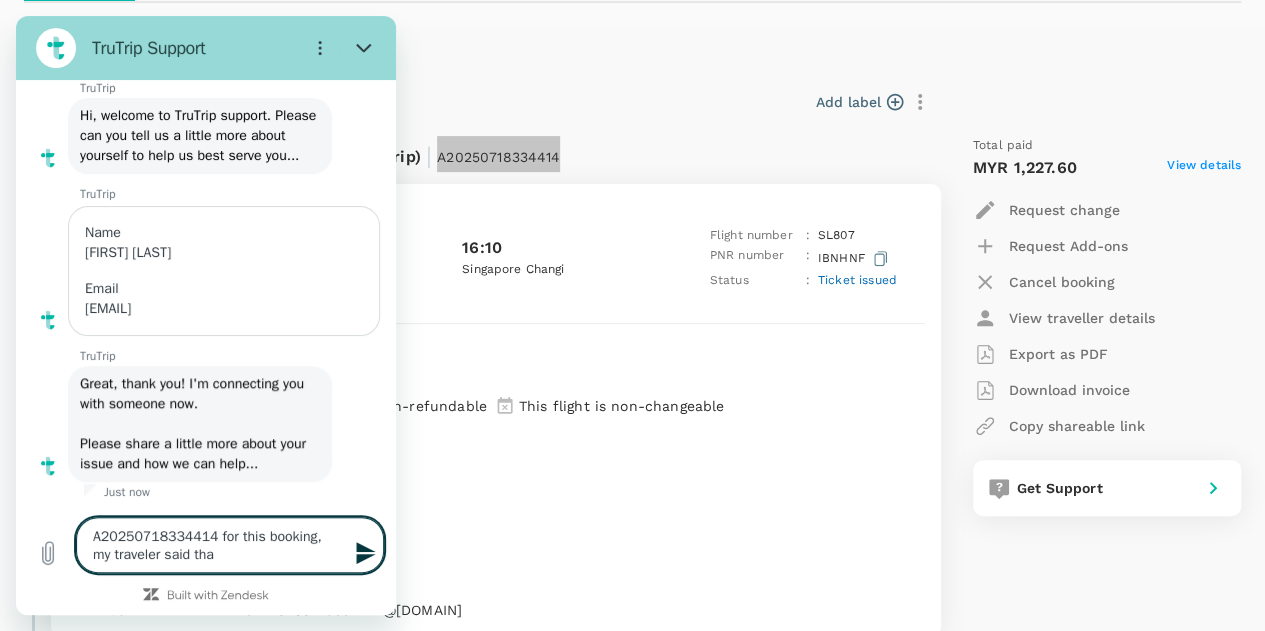 type on "A20250718334414  for this booking,  my traveler said that" 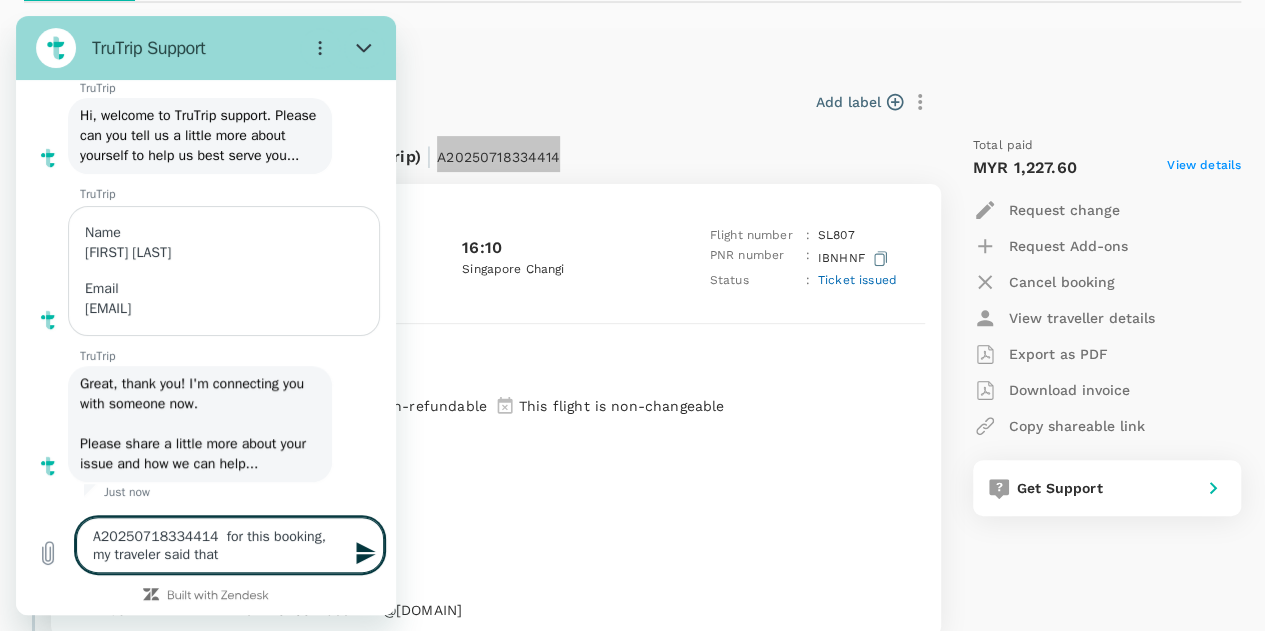 type on "A20250718334414  for this booking,  my traveler said that" 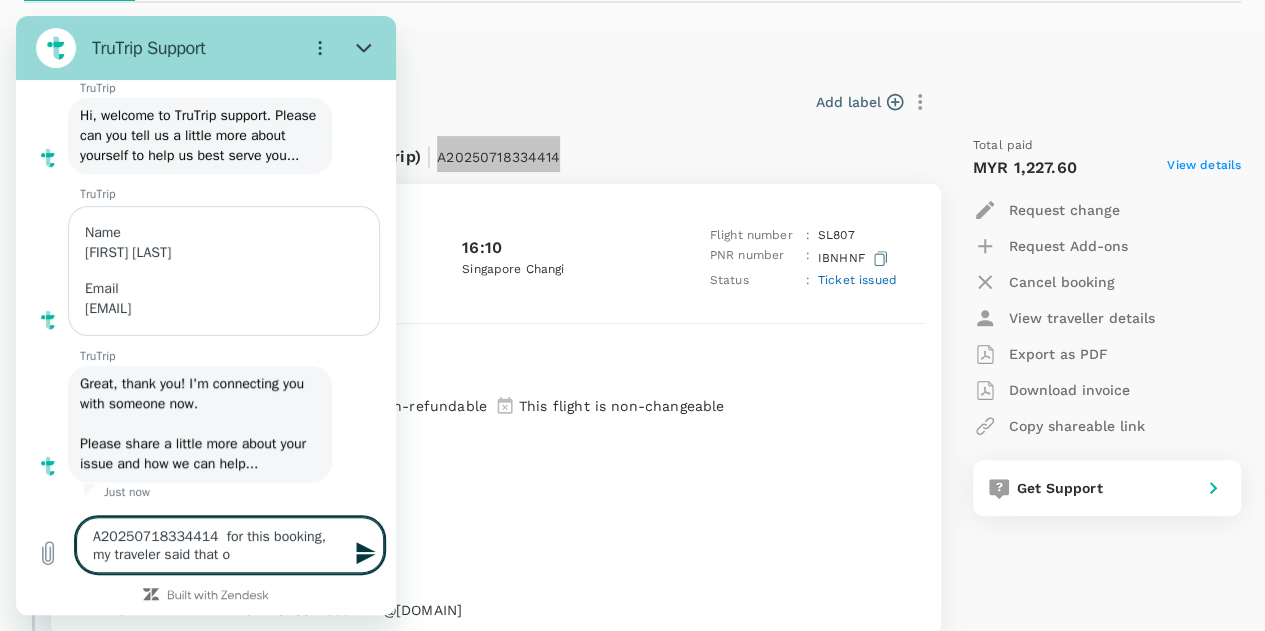 type on "A20250718334414  for this booking,  my traveler said that on" 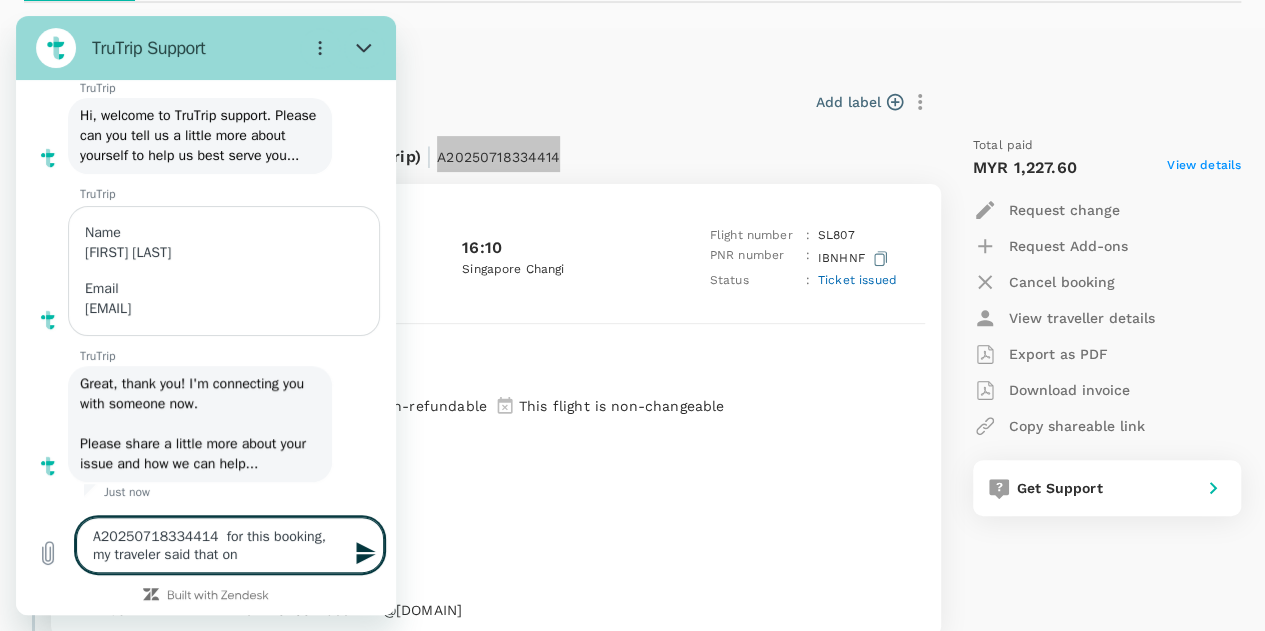 type on "A20250718334414  for this booking,  my traveler said that onl" 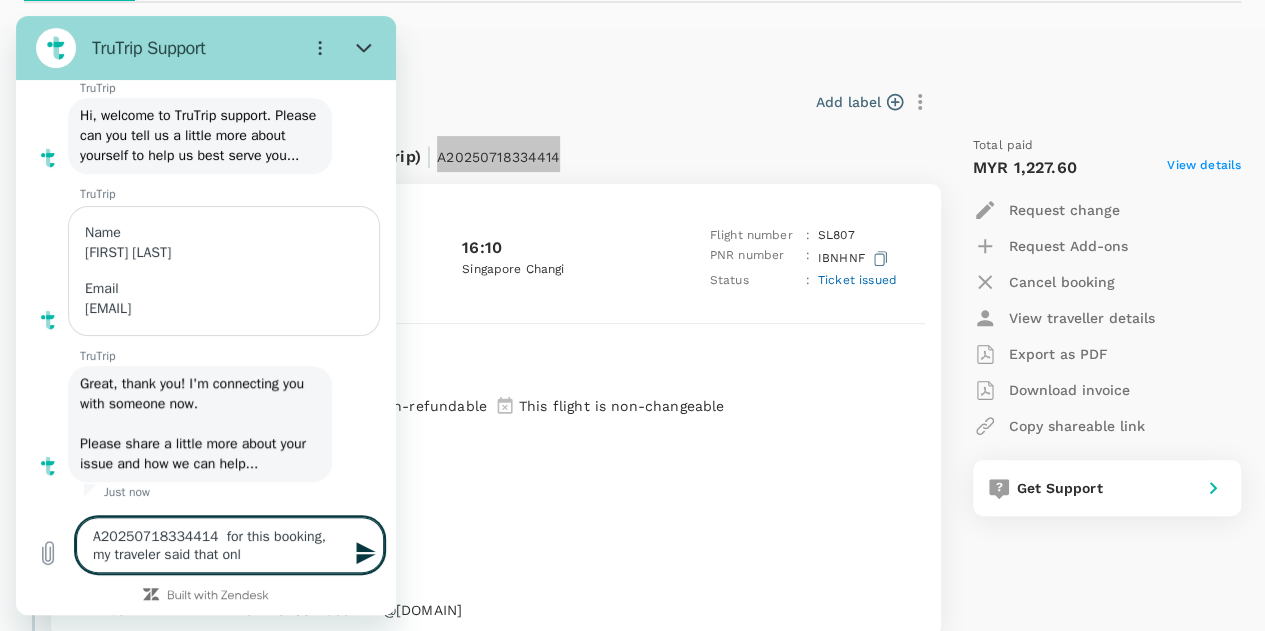 type on "A20250718334414  for this booking,  my traveler said that only" 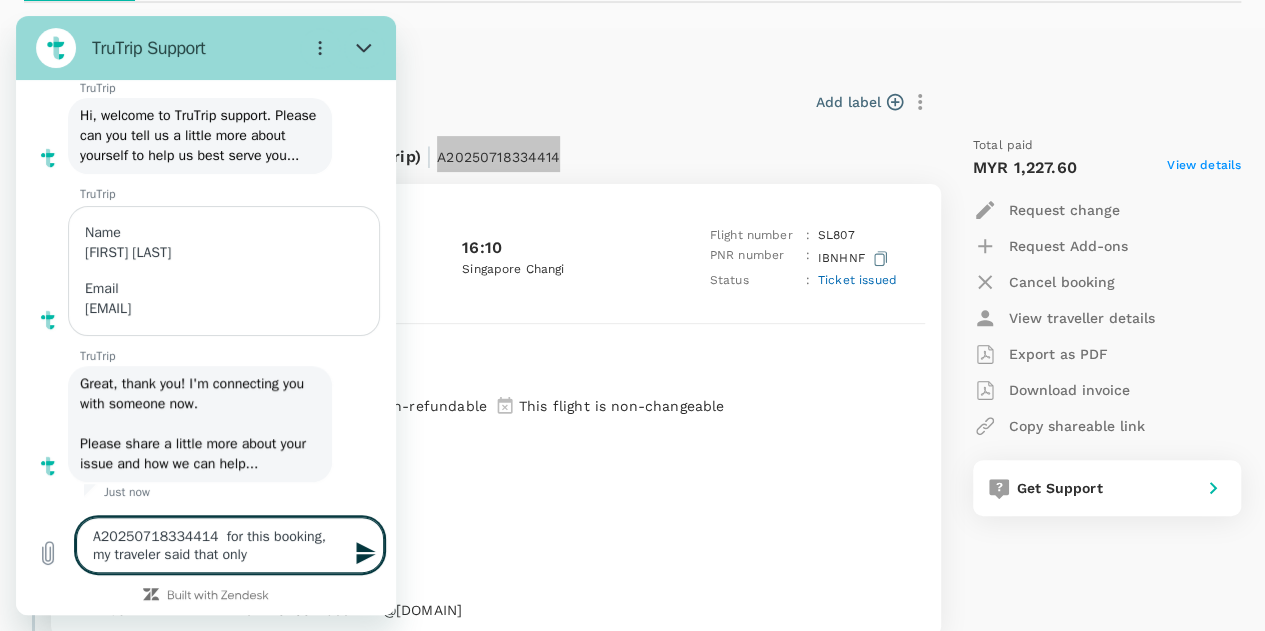 type on "A20250718334414  for this booking,  my traveler said that only" 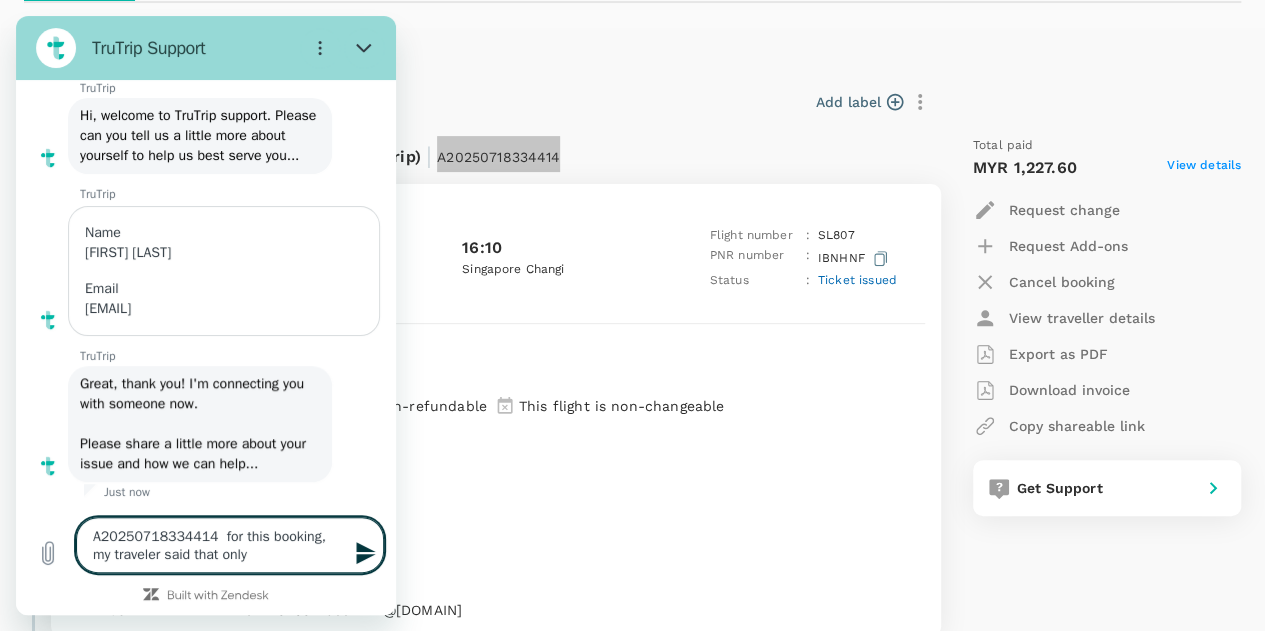 type on "A20250718334414  for this booking,  my traveler said that only h" 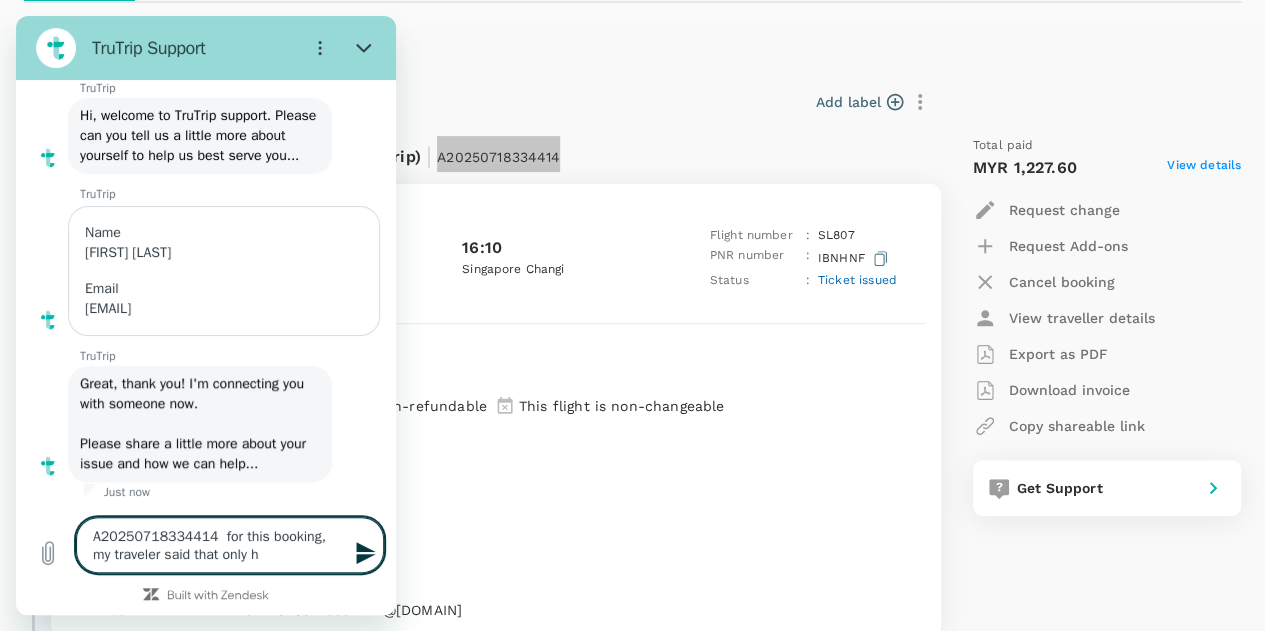 type on "A20250718334414  for this booking,  my traveler said that only hi" 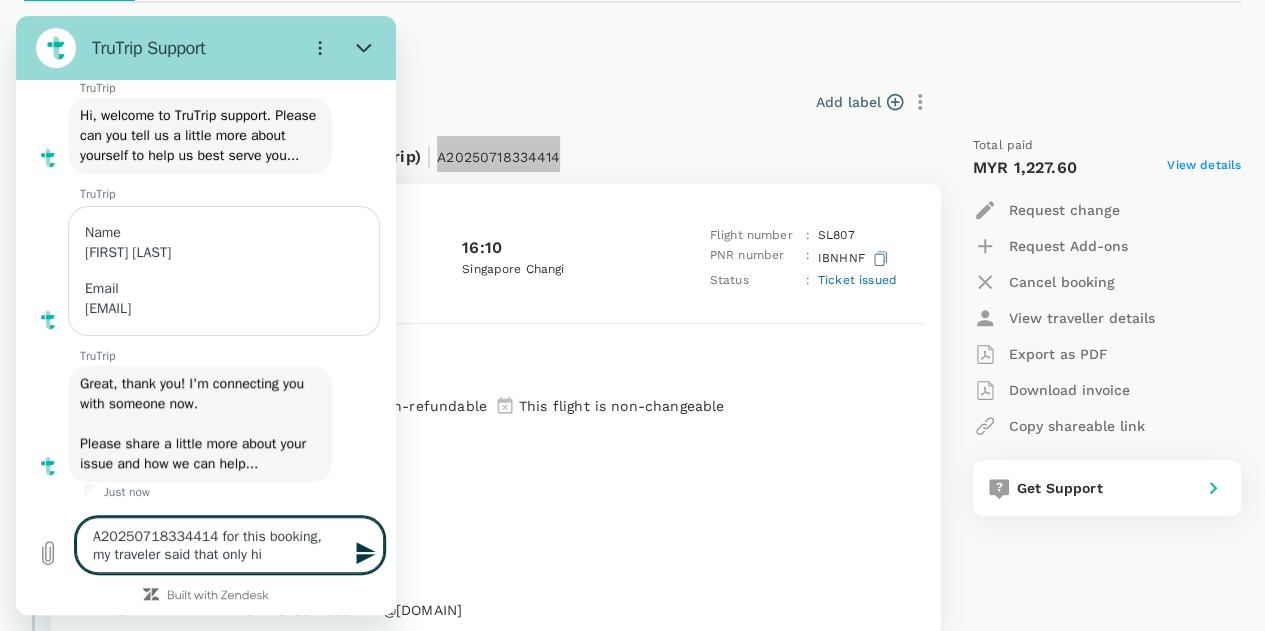 type on "A20250718334414  for this booking,  my traveler said that only his" 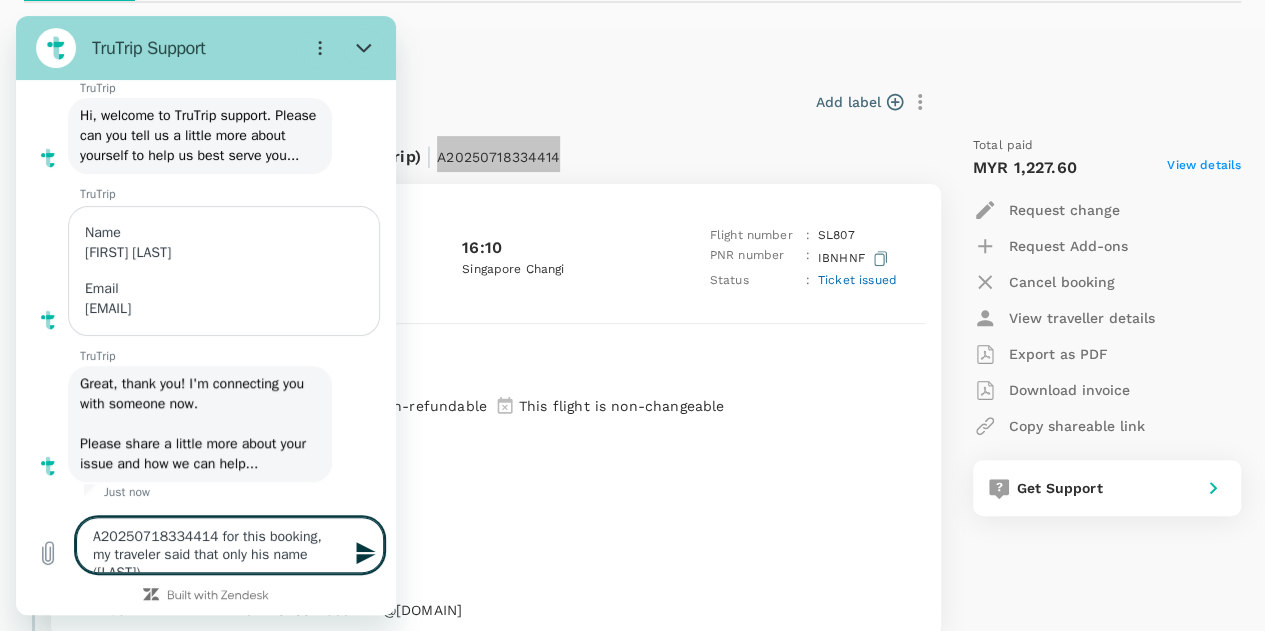 type on "A20250718334414  for this booking,  my traveler said that only his" 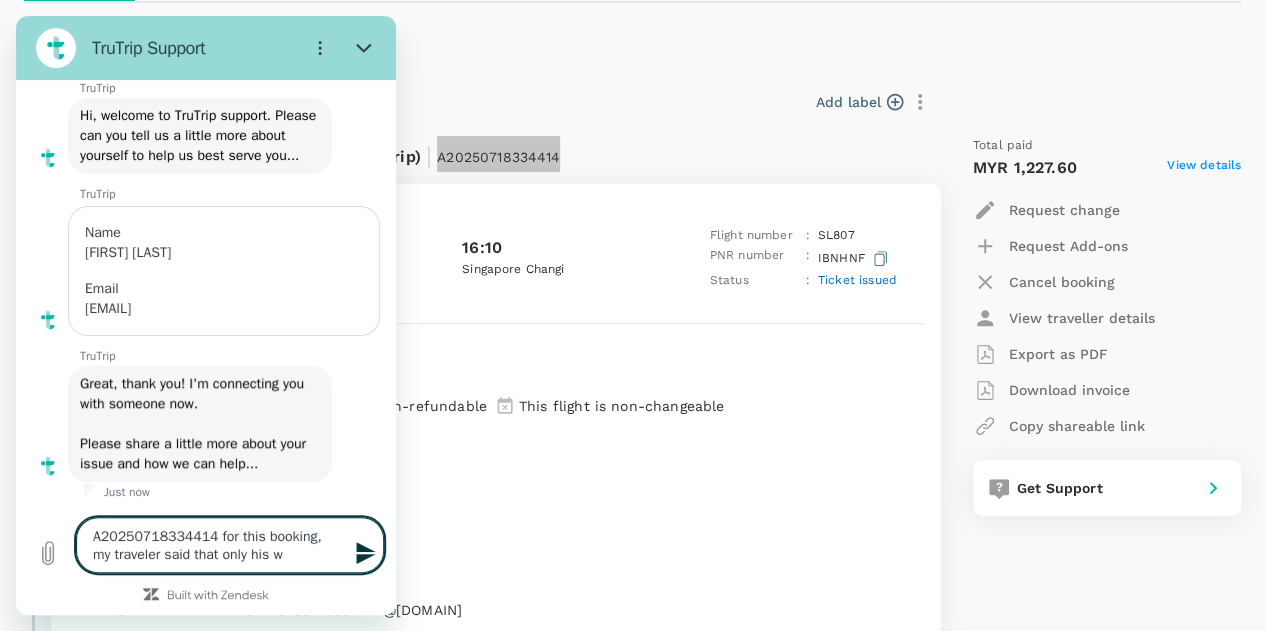 type on "A20250718334414  for this booking,  my traveler said that only his wi" 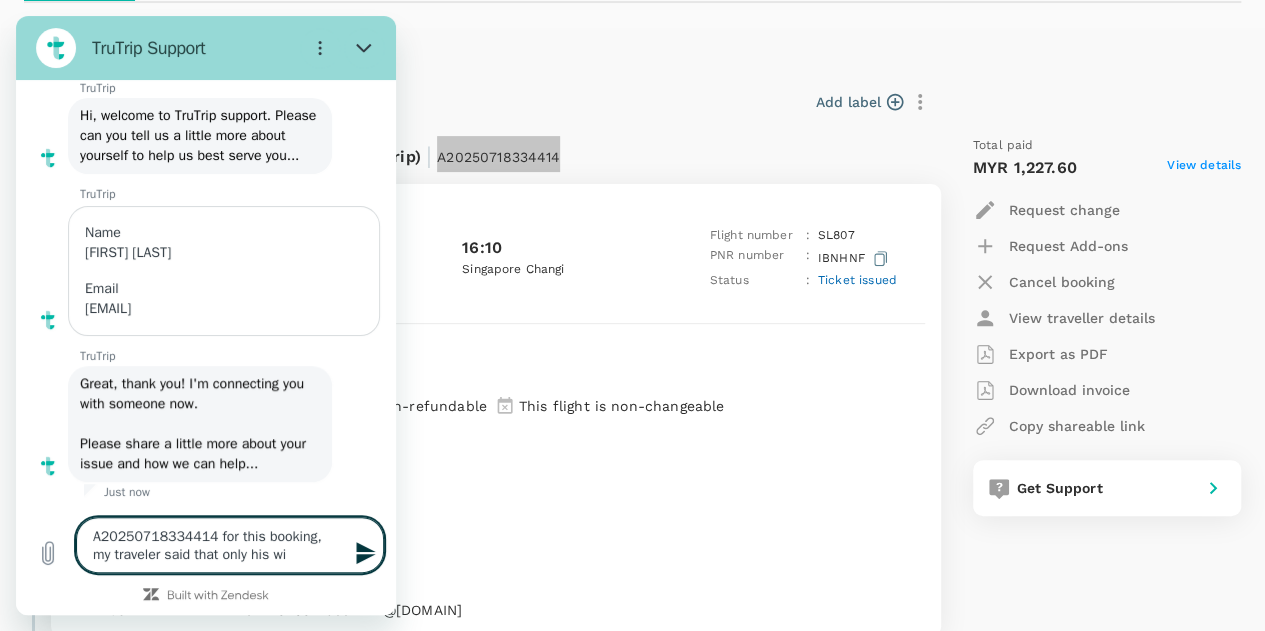 type on "A20250718334414  for this booking,  my traveler said that only his wif" 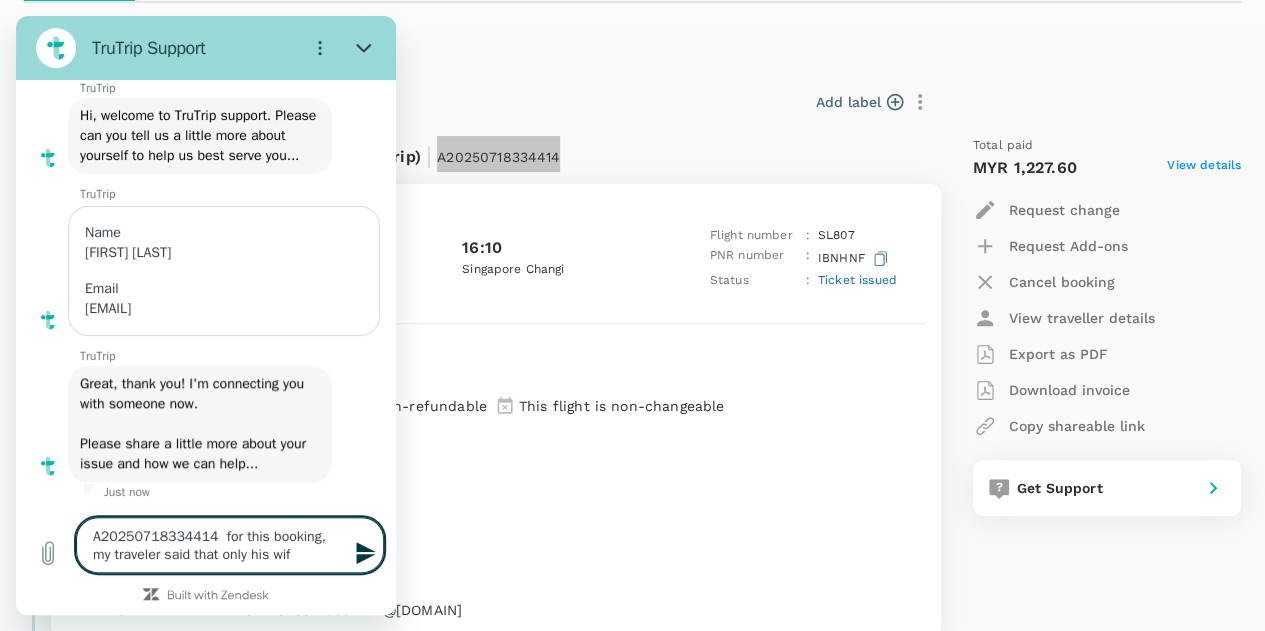 type on "A20250718334414  for this booking,  my traveler said that only his wife" 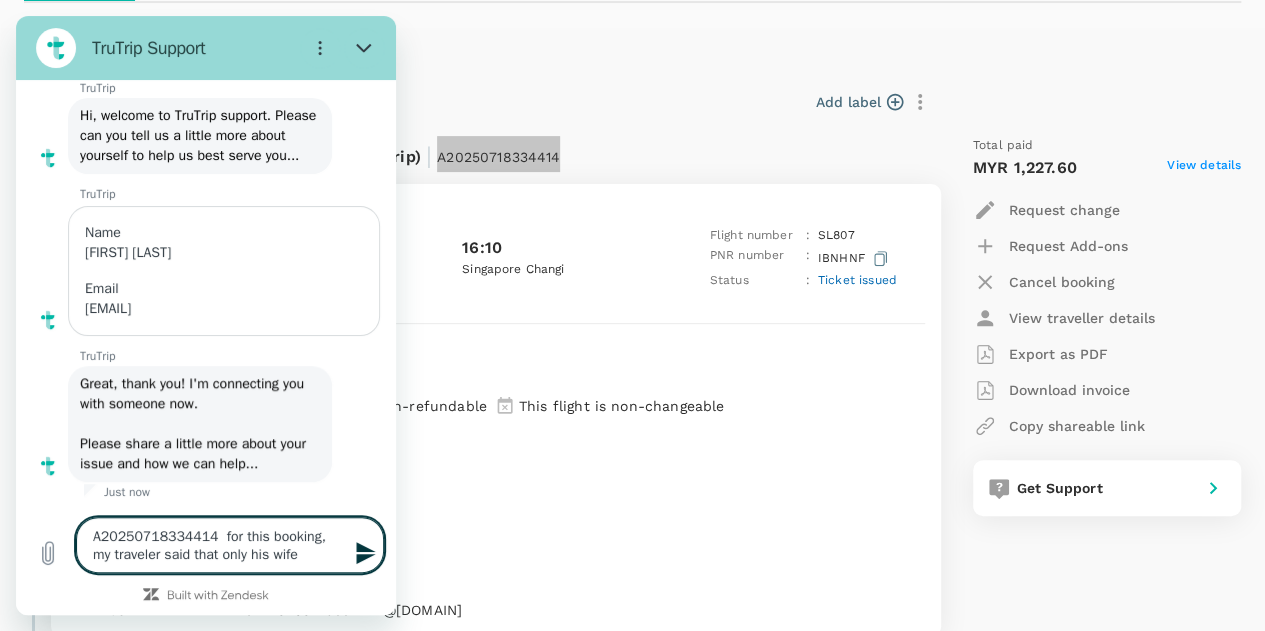 type on "A20250718334414  for this booking,  my traveler said that only his wife'" 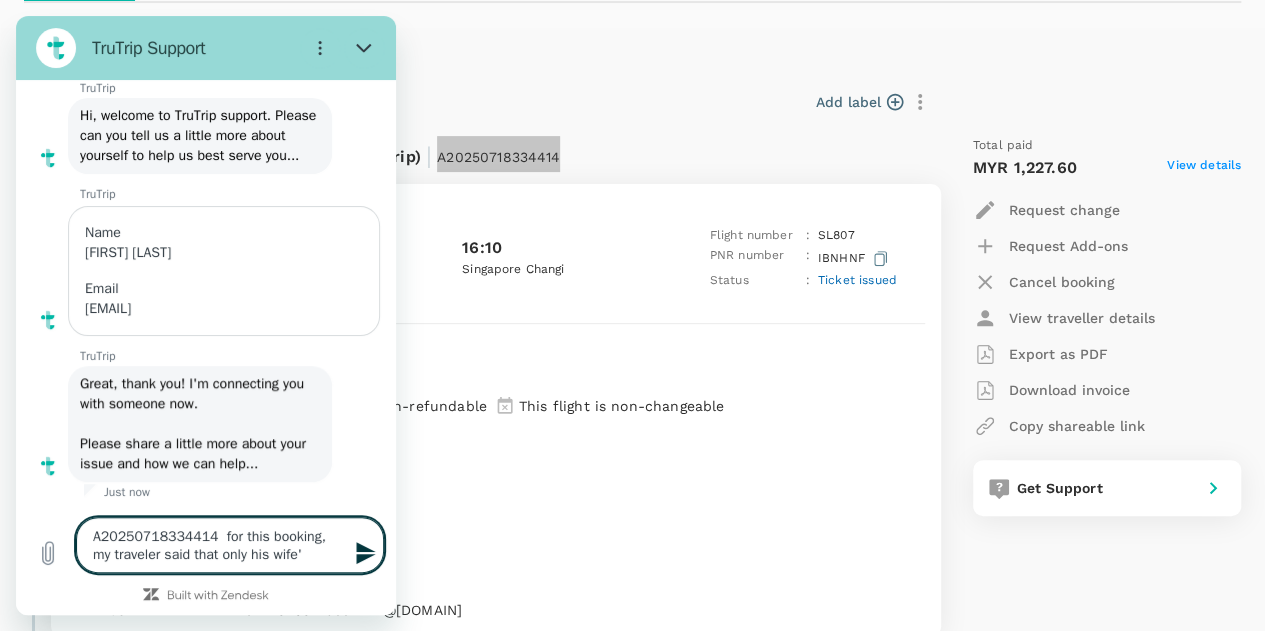 type on "A20250718334414  for this booking,  my traveler said that only his wife's" 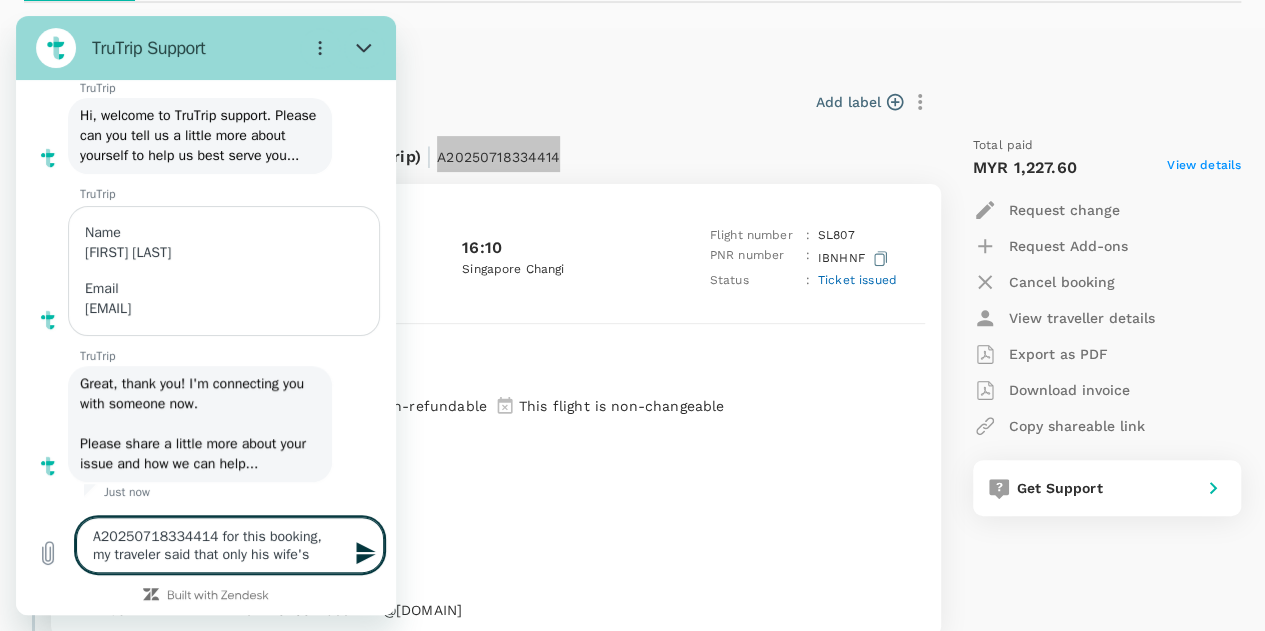 type on "A20250718334414  for this booking,  my traveler said that only his wife's" 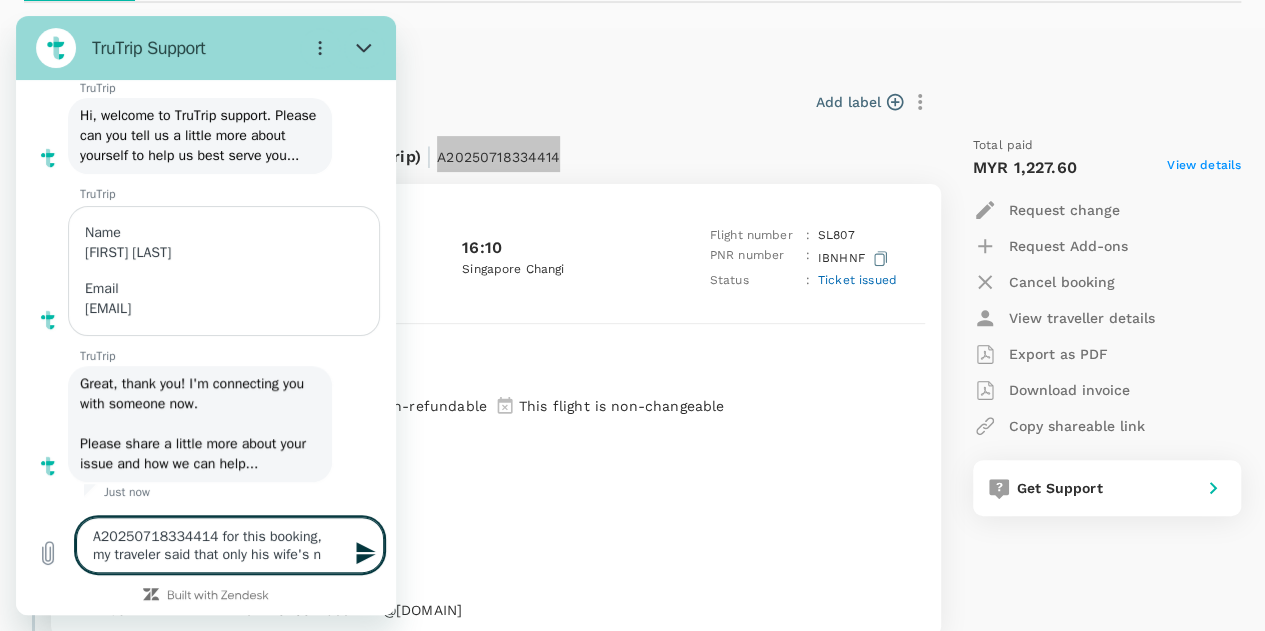 type on "A20250718334414  for this booking,  my traveler said that only his wife's na" 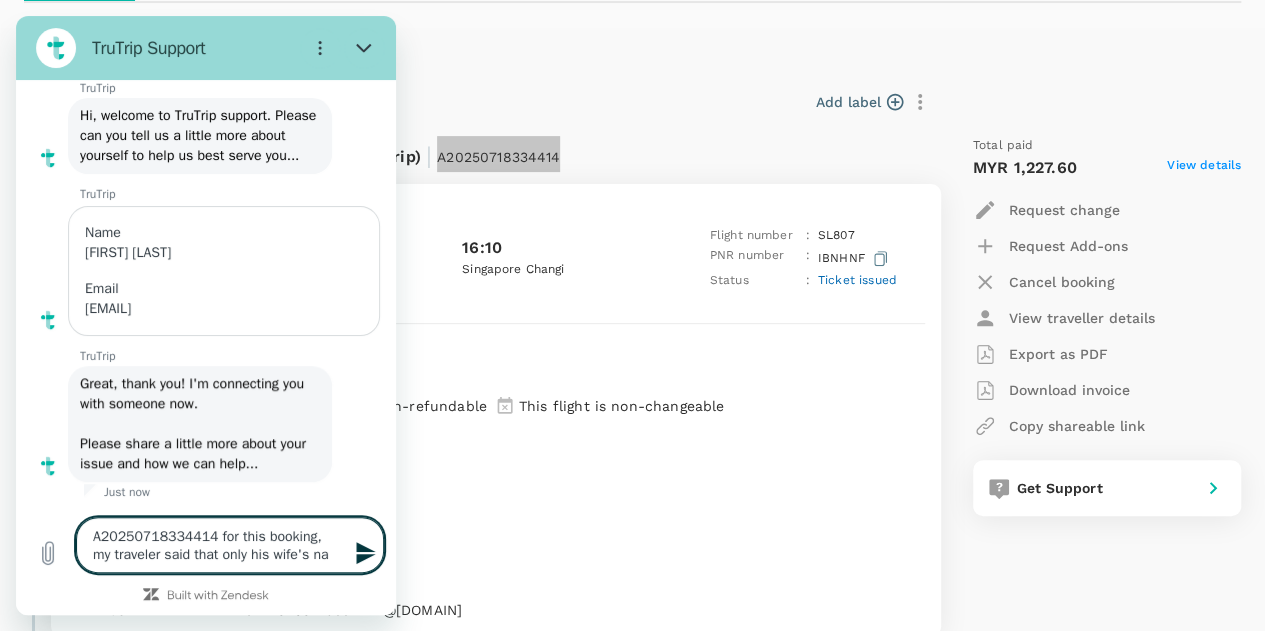 type on "A20250718334414  for this booking,  my traveler said that only his wife's nam" 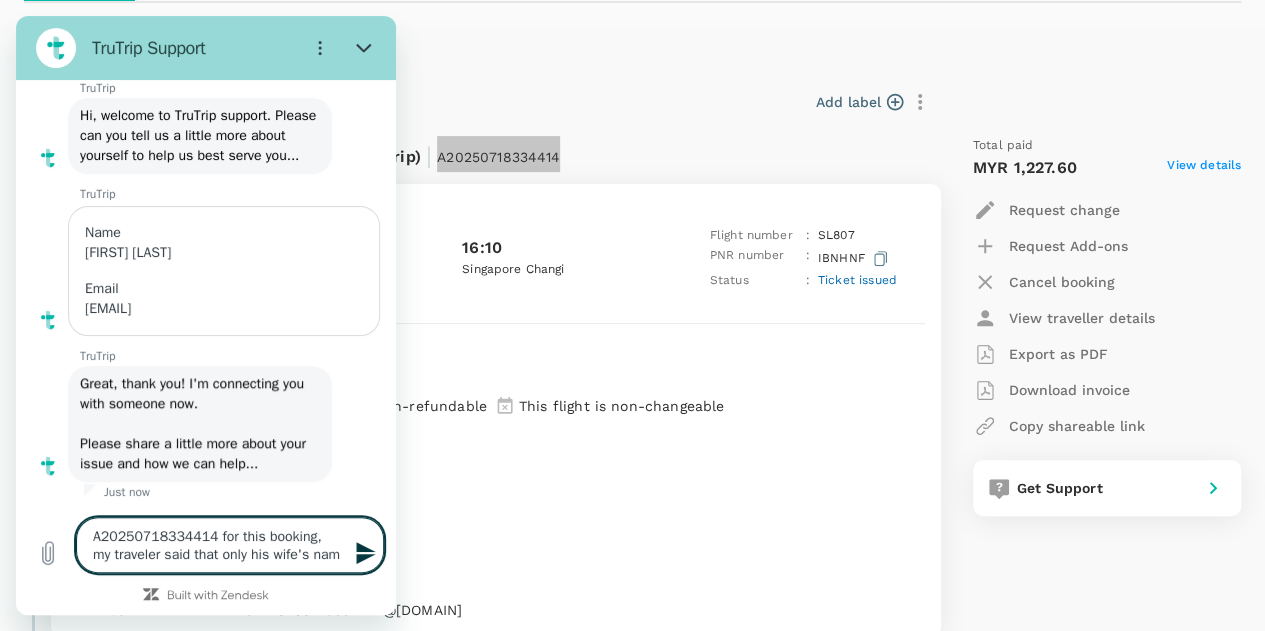 type on "A20250718334414  for this booking,  my traveler said that only his wife's name" 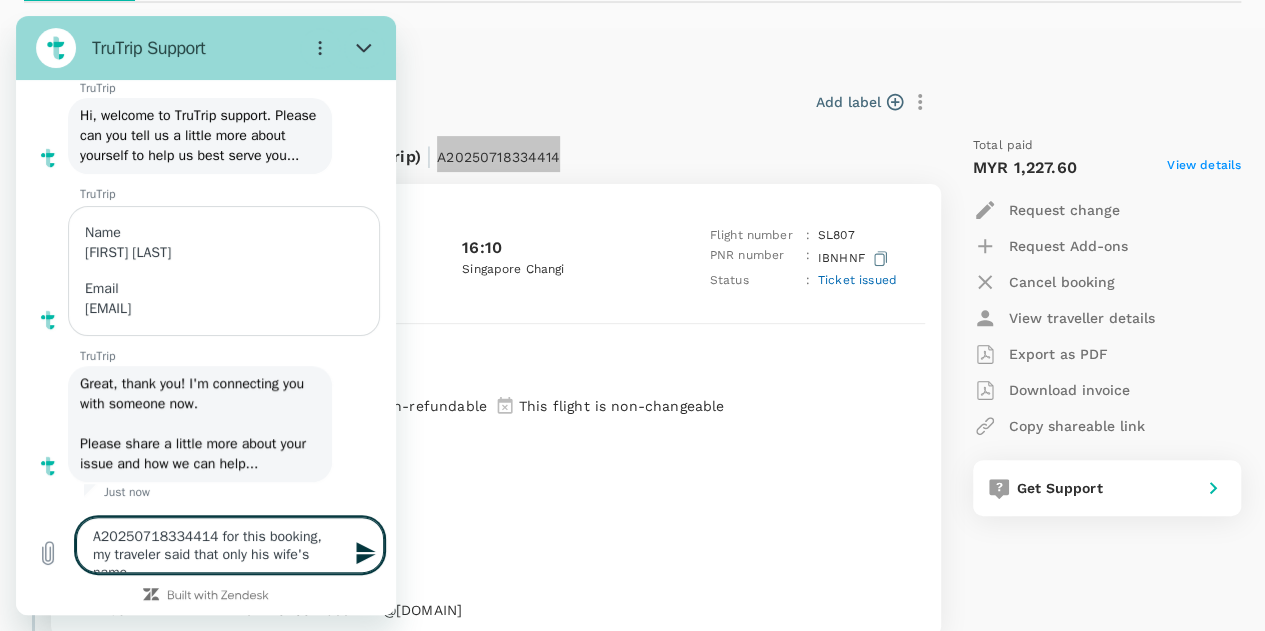 type on "A20250718334414  for this booking,  my traveler said that only his wife's name" 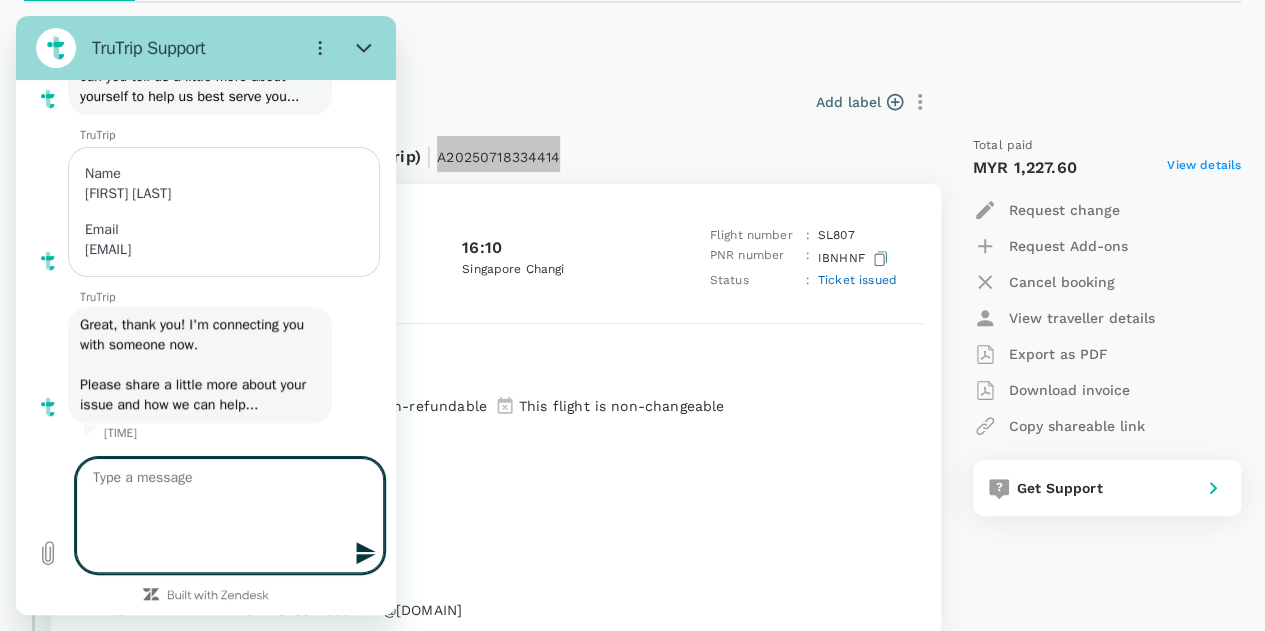 scroll, scrollTop: 0, scrollLeft: 0, axis: both 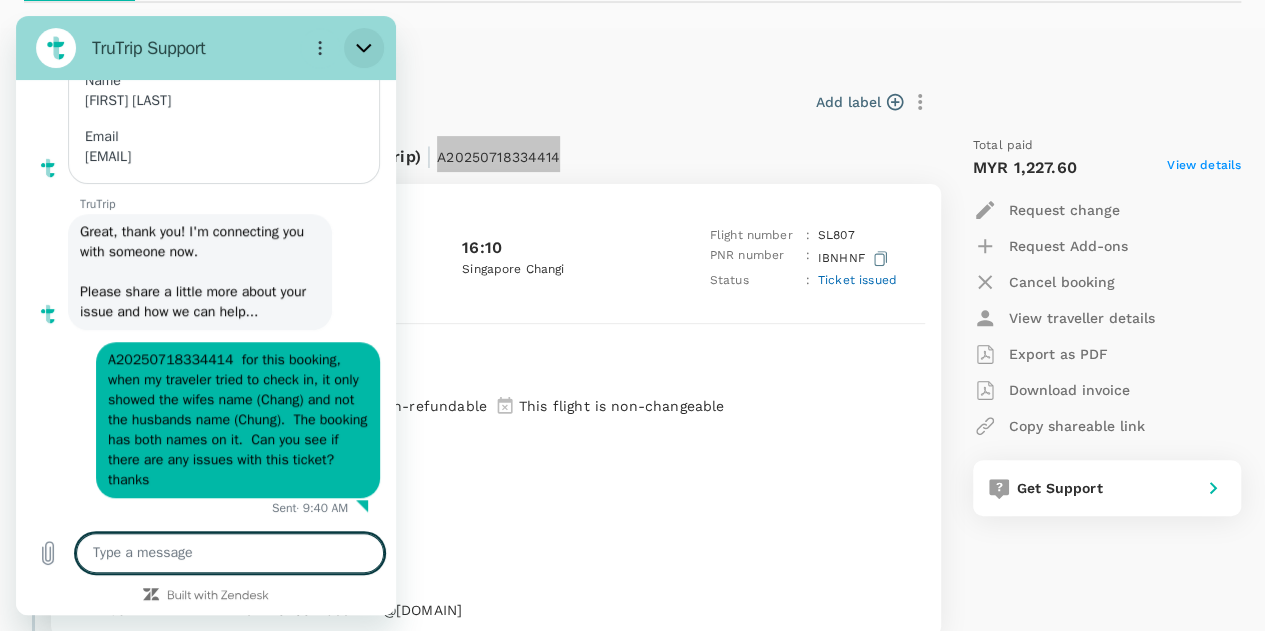 click 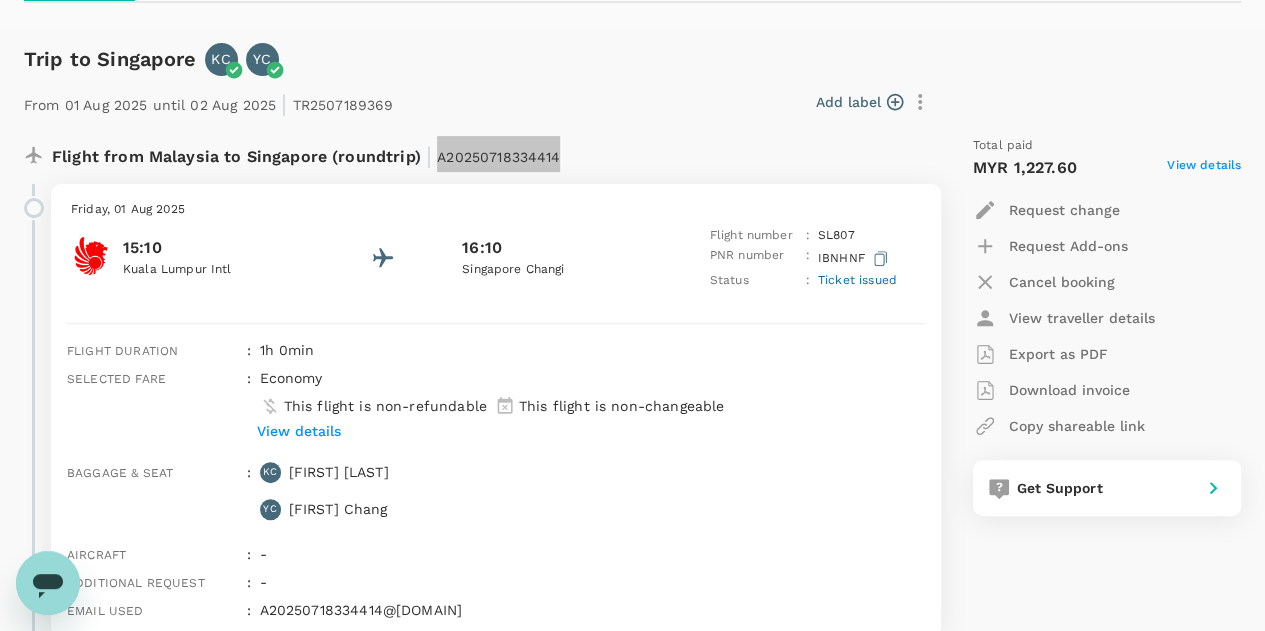 scroll, scrollTop: 0, scrollLeft: 0, axis: both 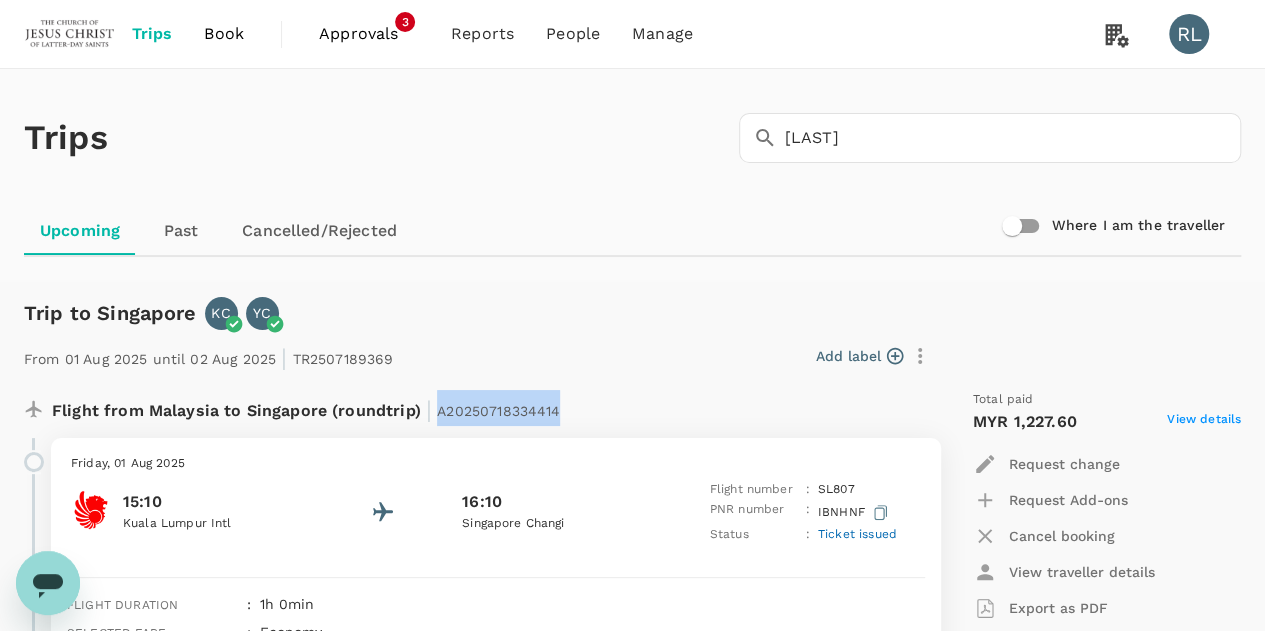 click on "Book" at bounding box center (224, 34) 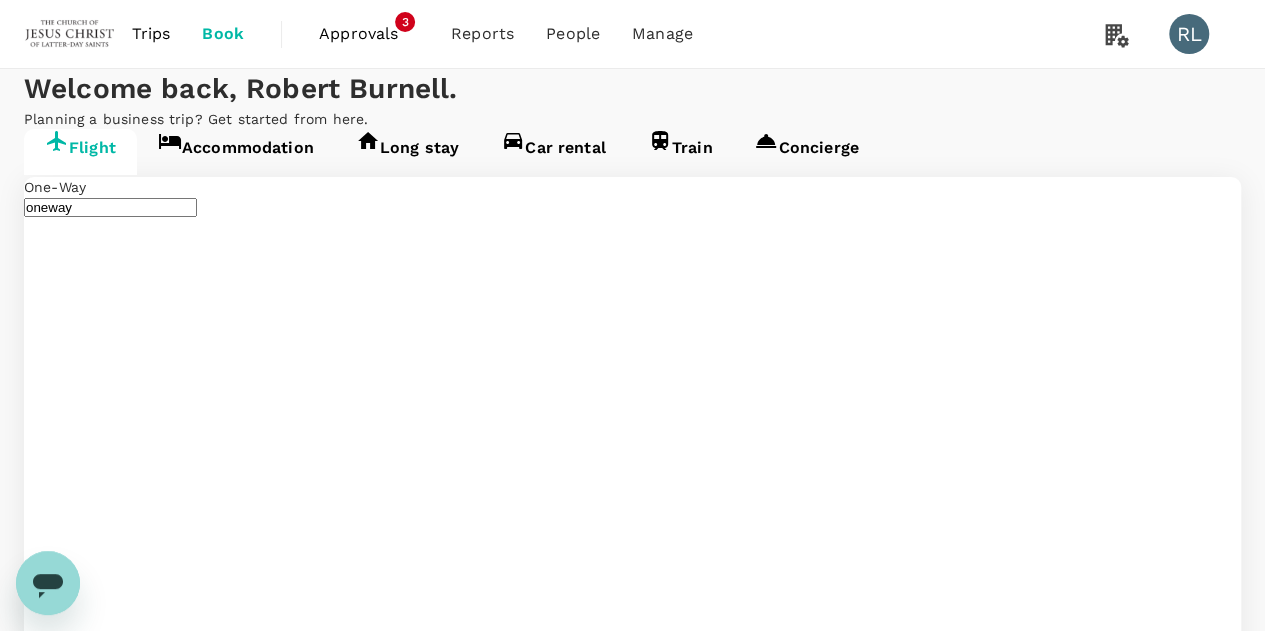 drag, startPoint x: 325, startPoint y: 366, endPoint x: 132, endPoint y: 370, distance: 193.04144 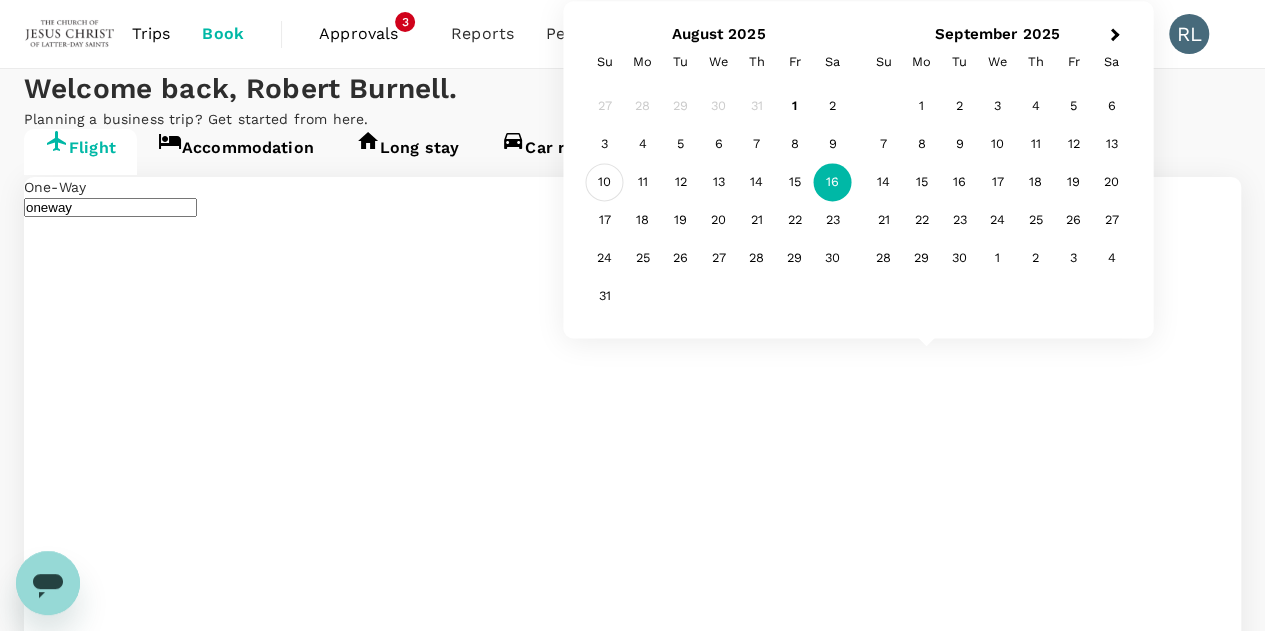 click on "10" at bounding box center (605, 183) 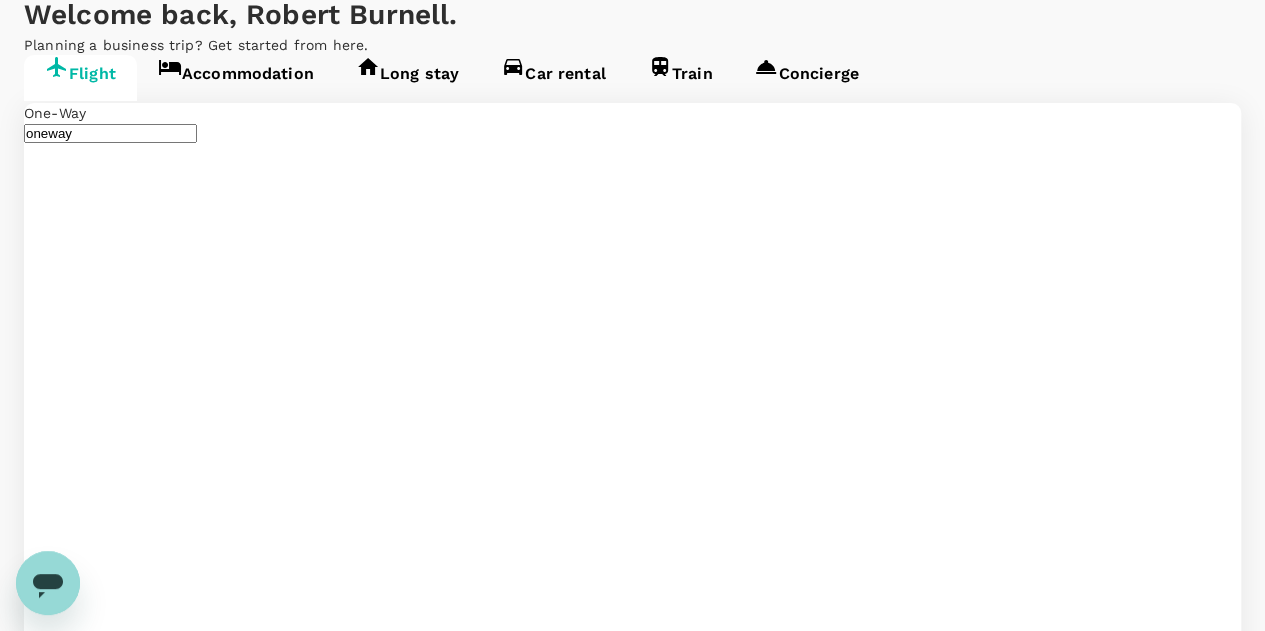 scroll, scrollTop: 100, scrollLeft: 0, axis: vertical 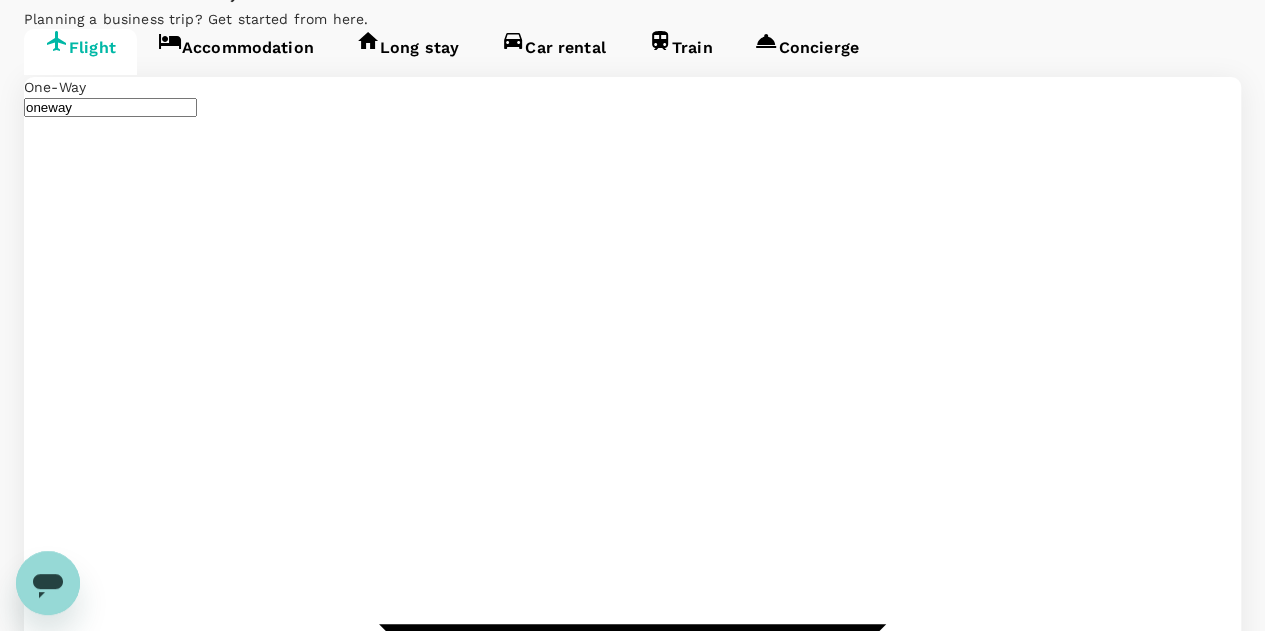 click on "Find flights" at bounding box center [58, 3175] 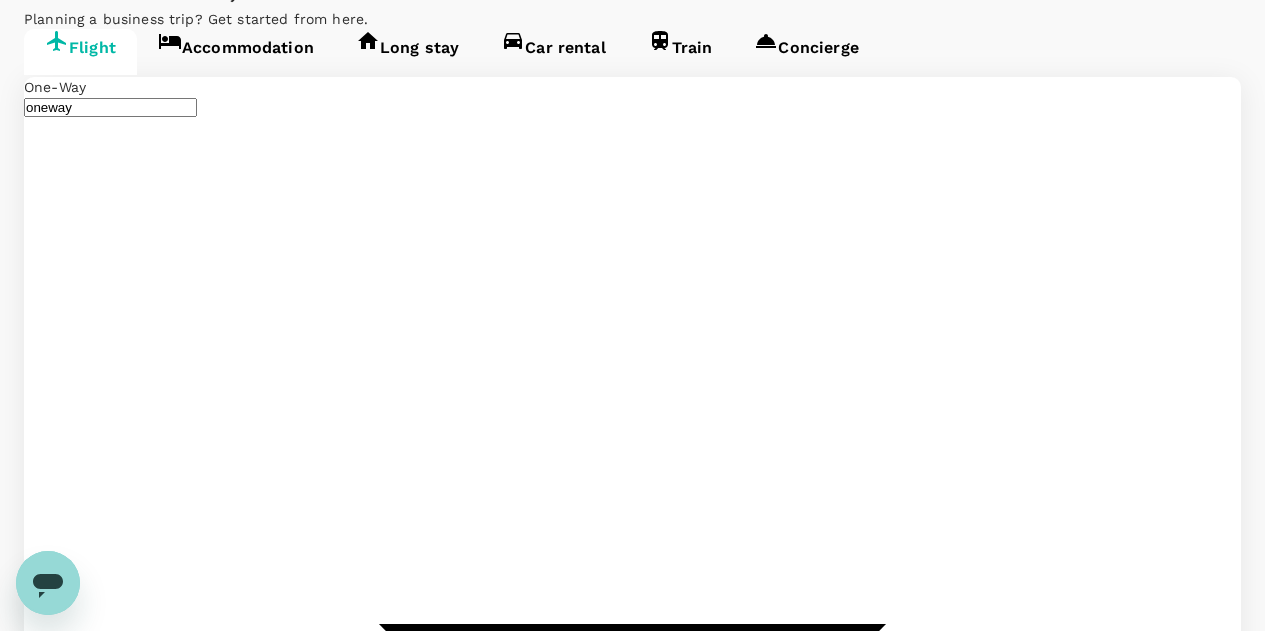 click 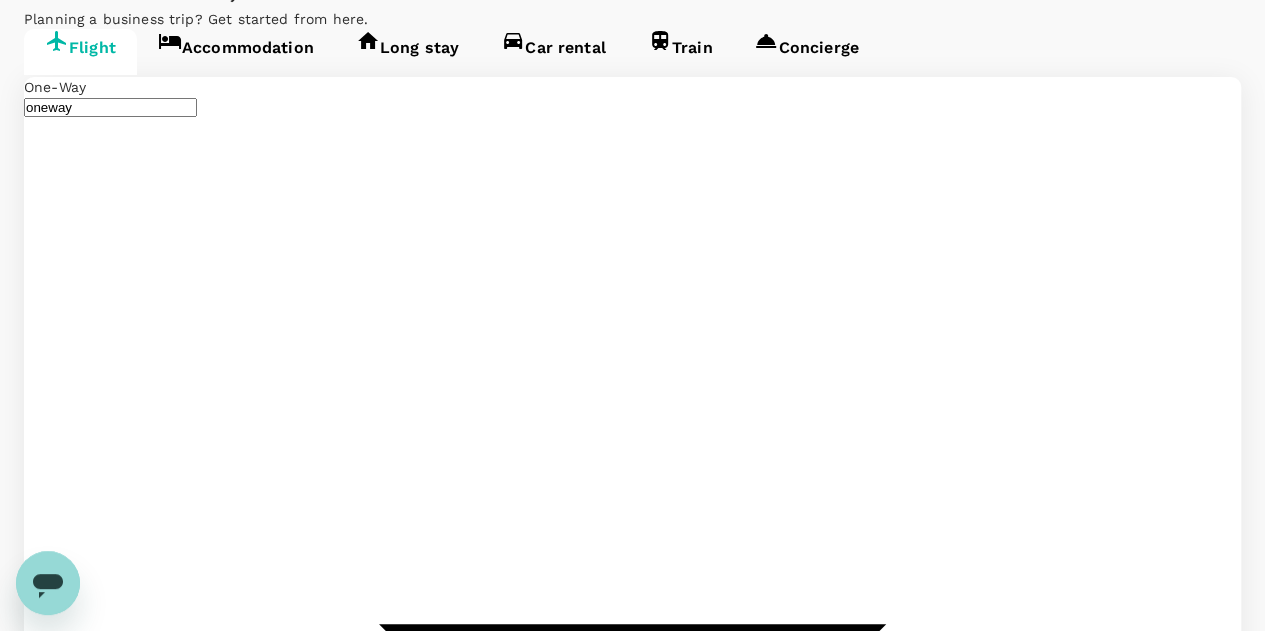 click at bounding box center [632, 3150] 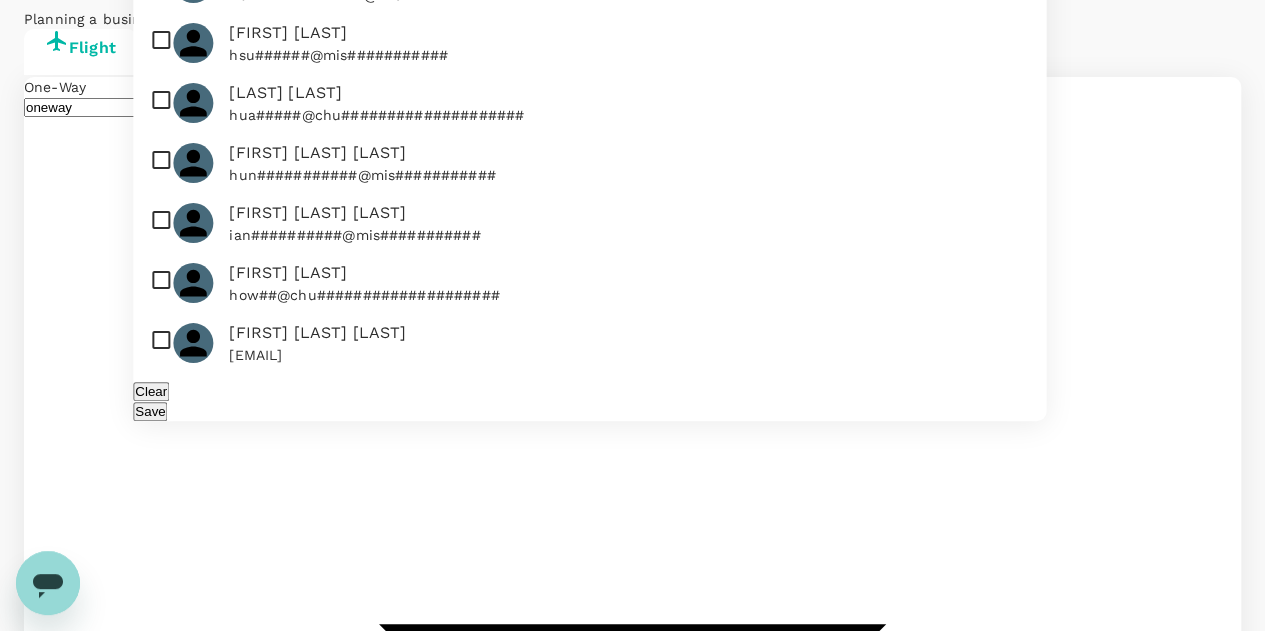 click at bounding box center [219, -7106] 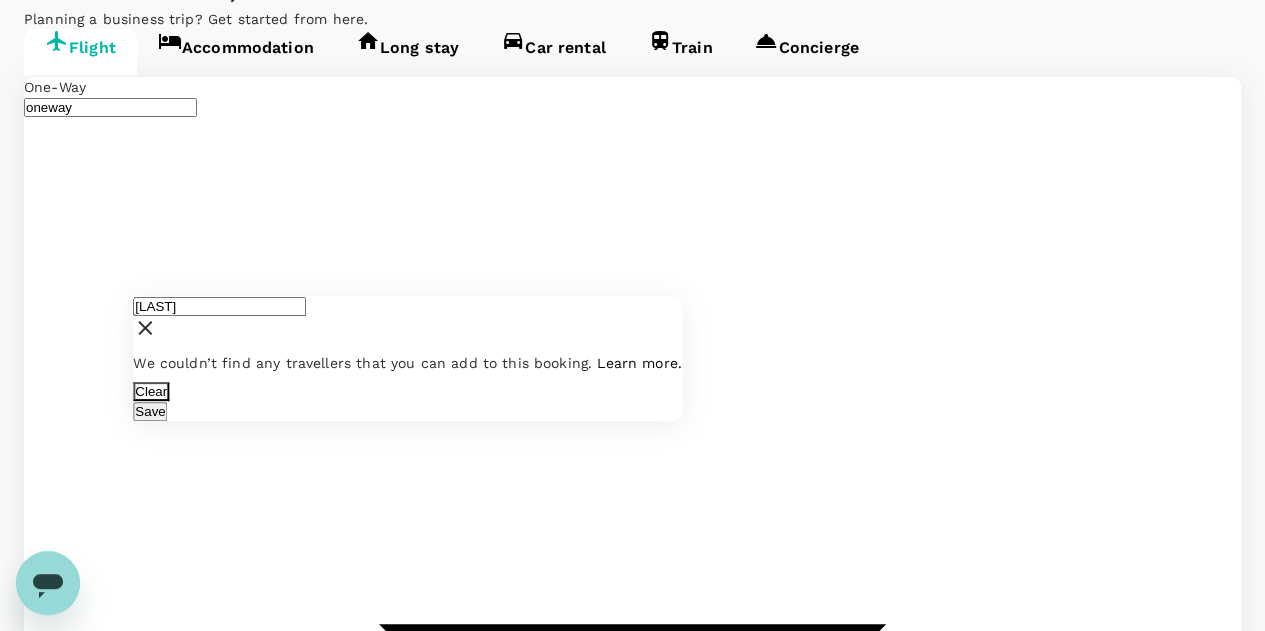 click on "Clear" at bounding box center [151, 391] 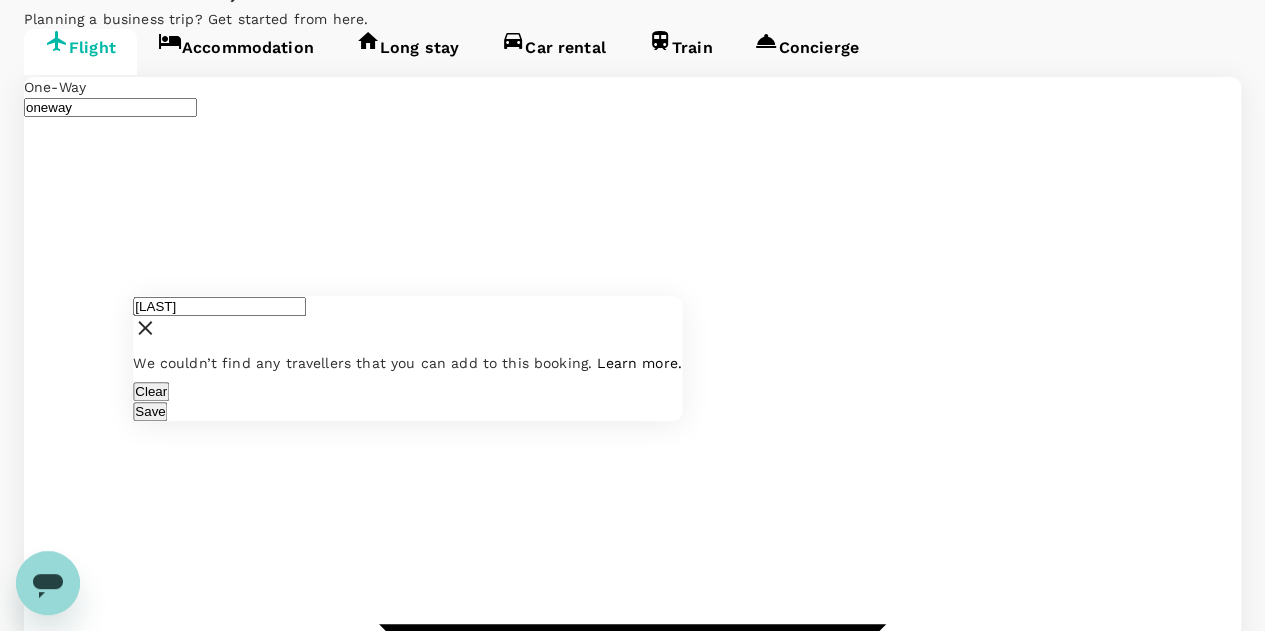 click on "wilcox" at bounding box center (219, 306) 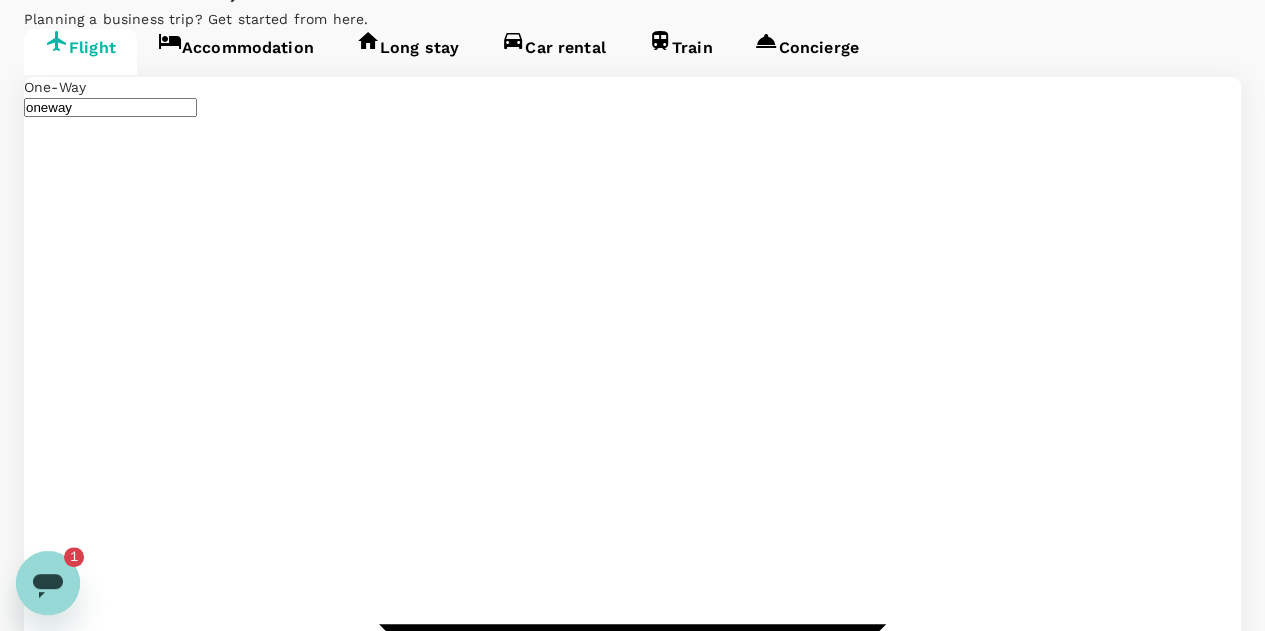 scroll, scrollTop: 0, scrollLeft: 0, axis: both 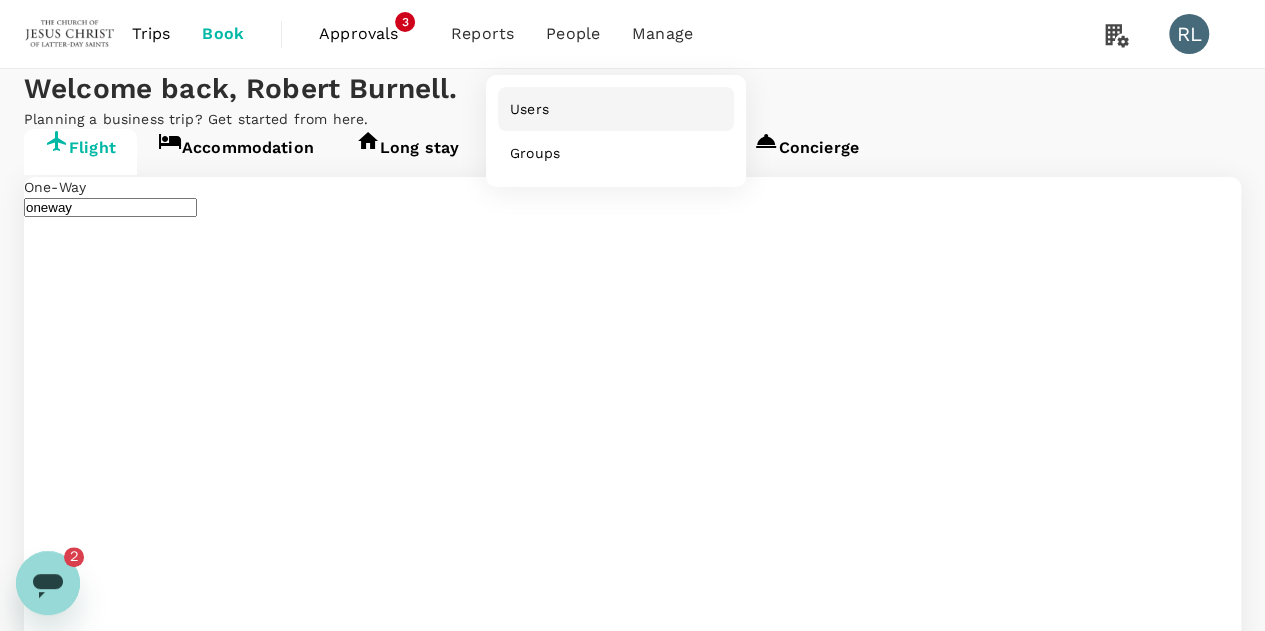click on "Users" at bounding box center (529, 109) 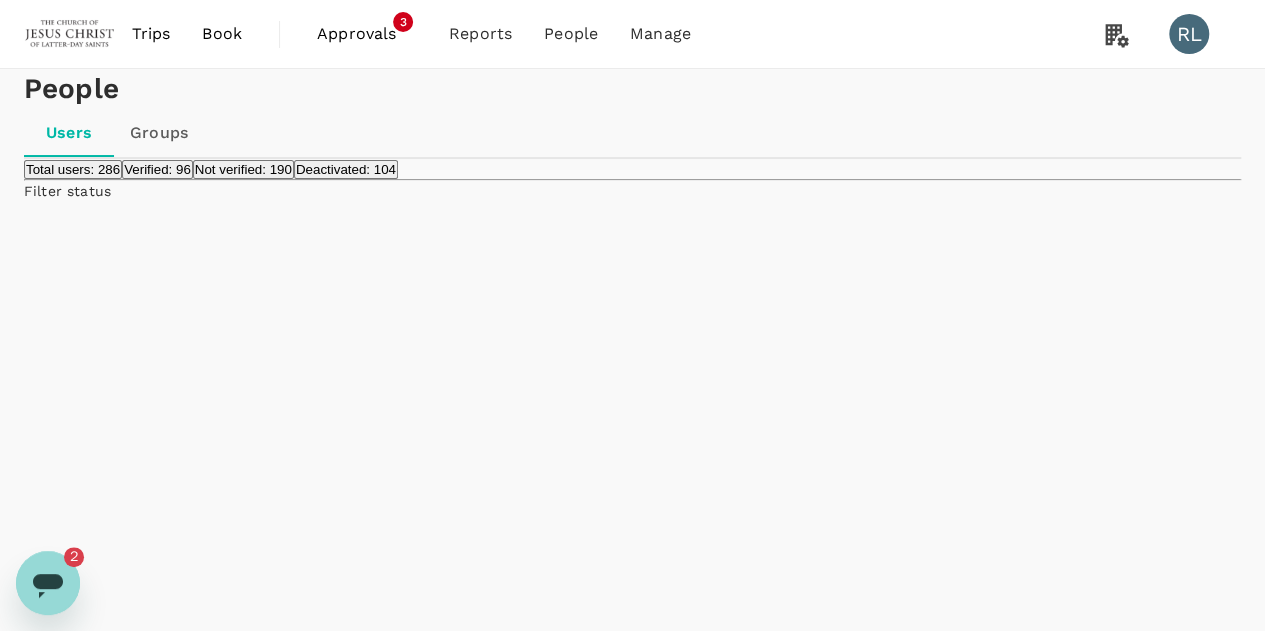 click 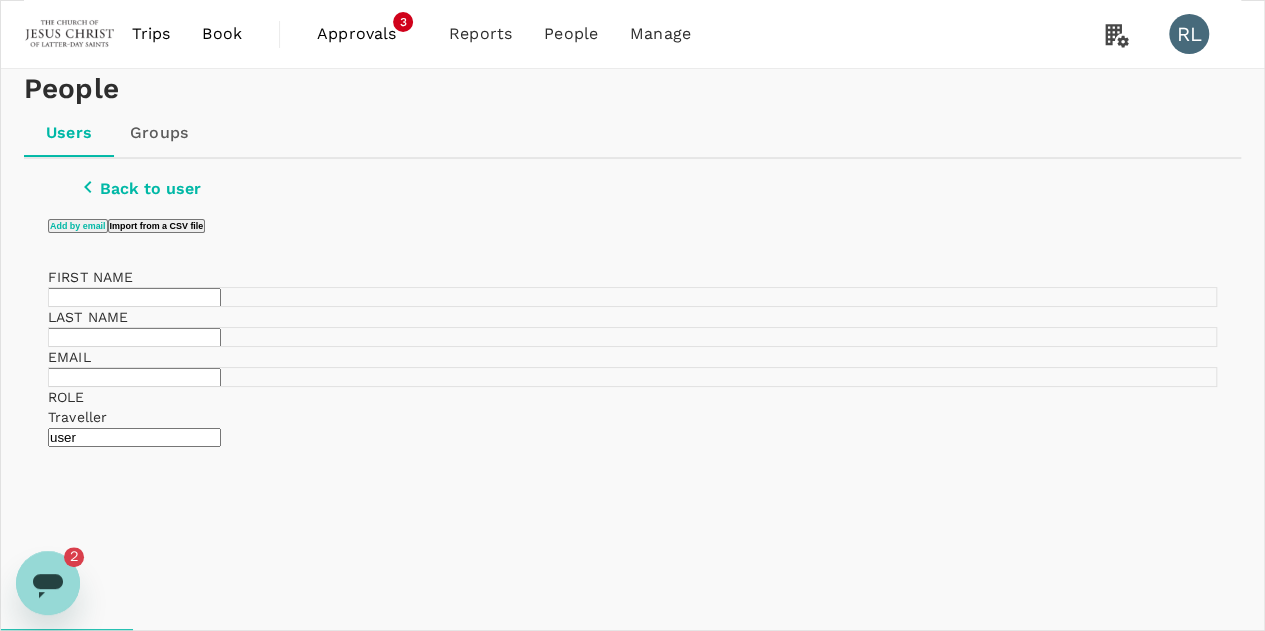 click at bounding box center (134, 297) 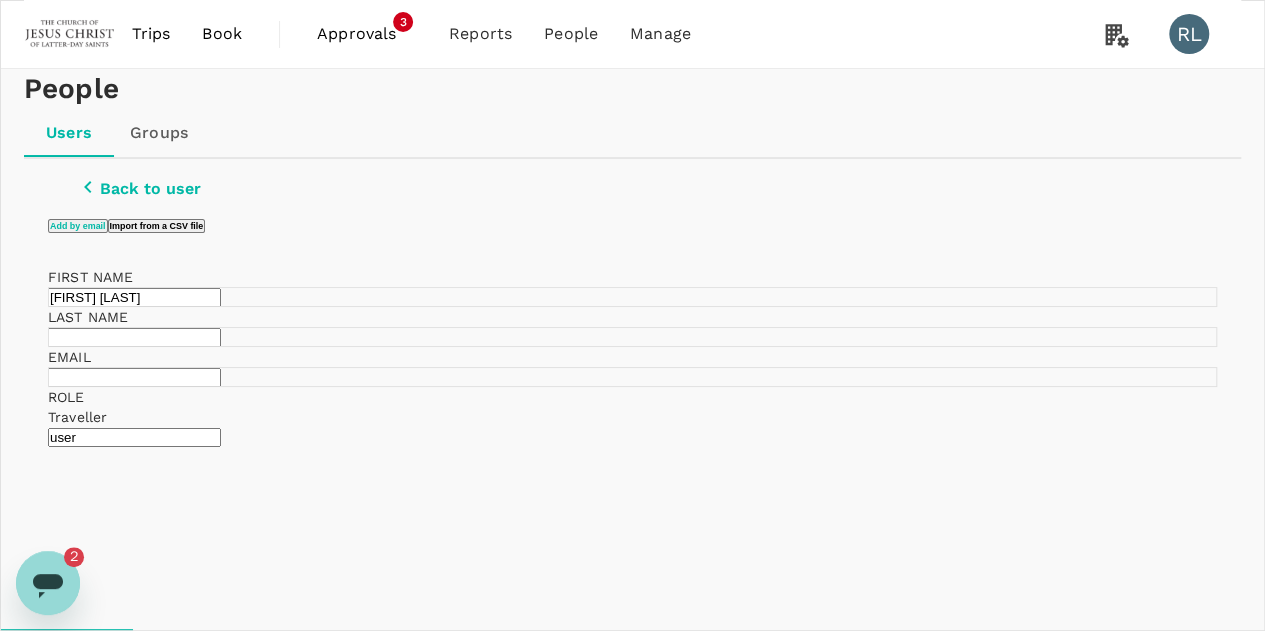 click at bounding box center (134, 337) 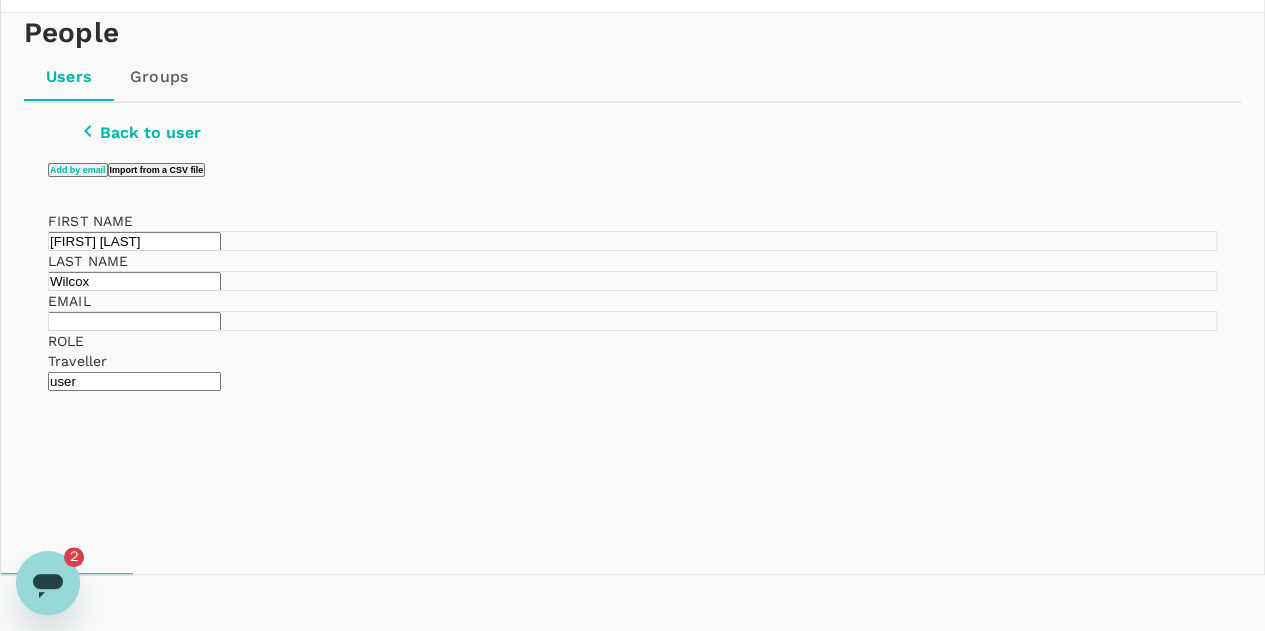 scroll, scrollTop: 100, scrollLeft: 0, axis: vertical 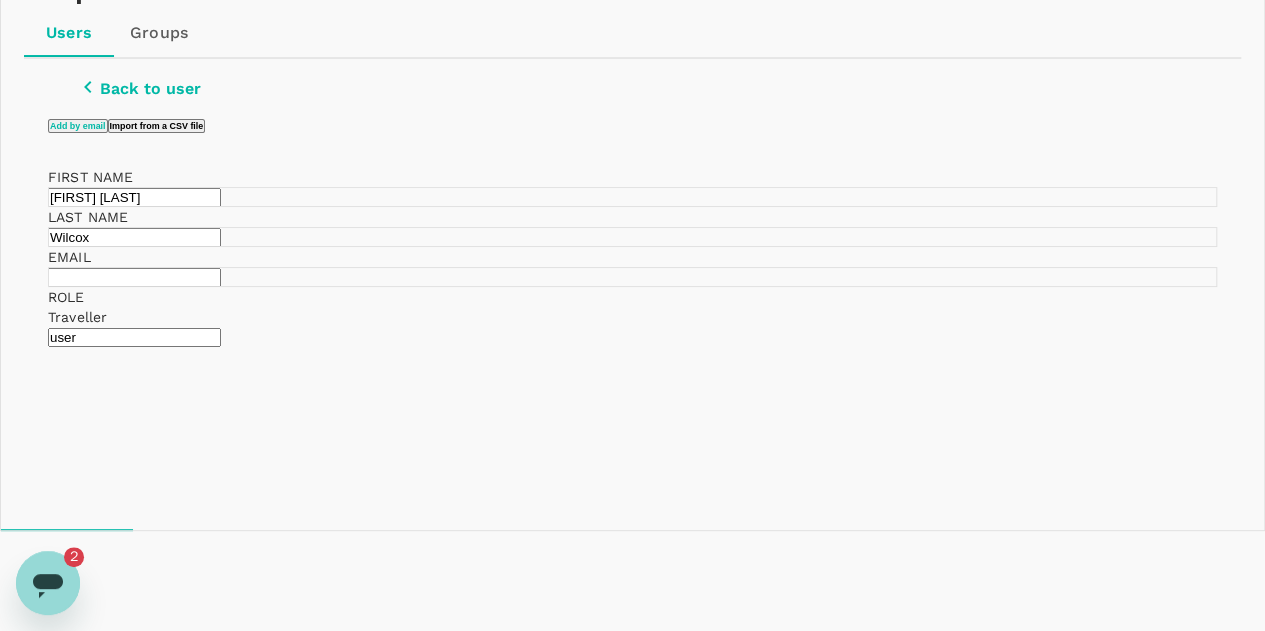 drag, startPoint x: 432, startPoint y: 433, endPoint x: 448, endPoint y: 429, distance: 16.492422 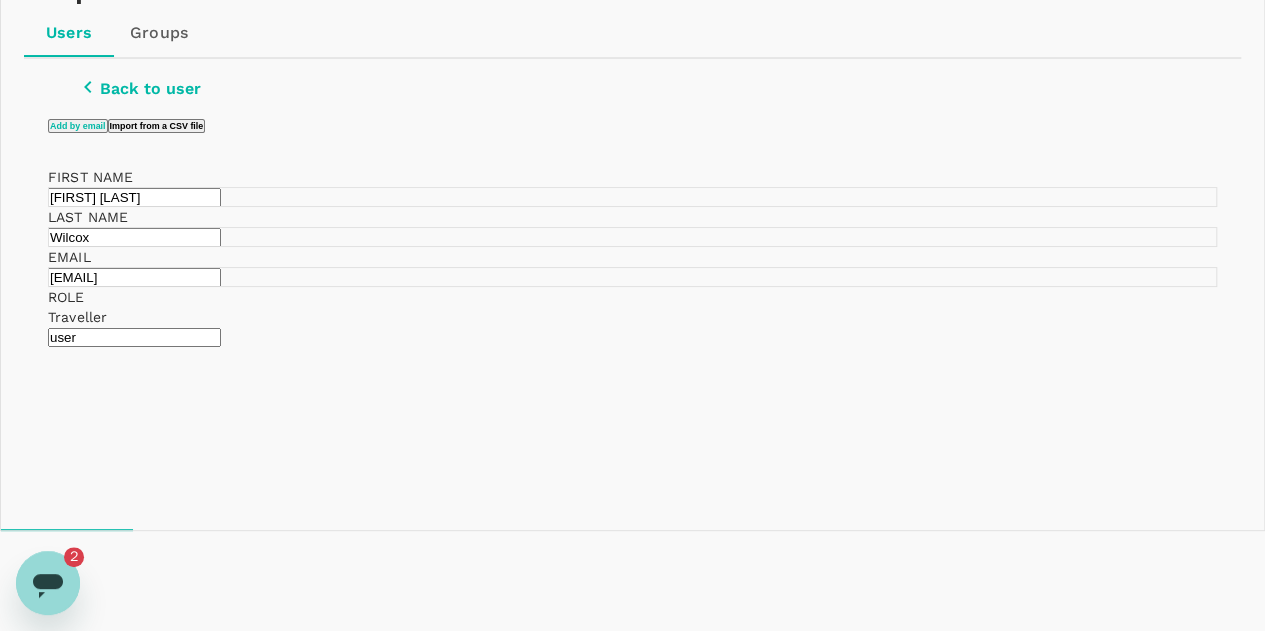 scroll, scrollTop: 0, scrollLeft: 18, axis: horizontal 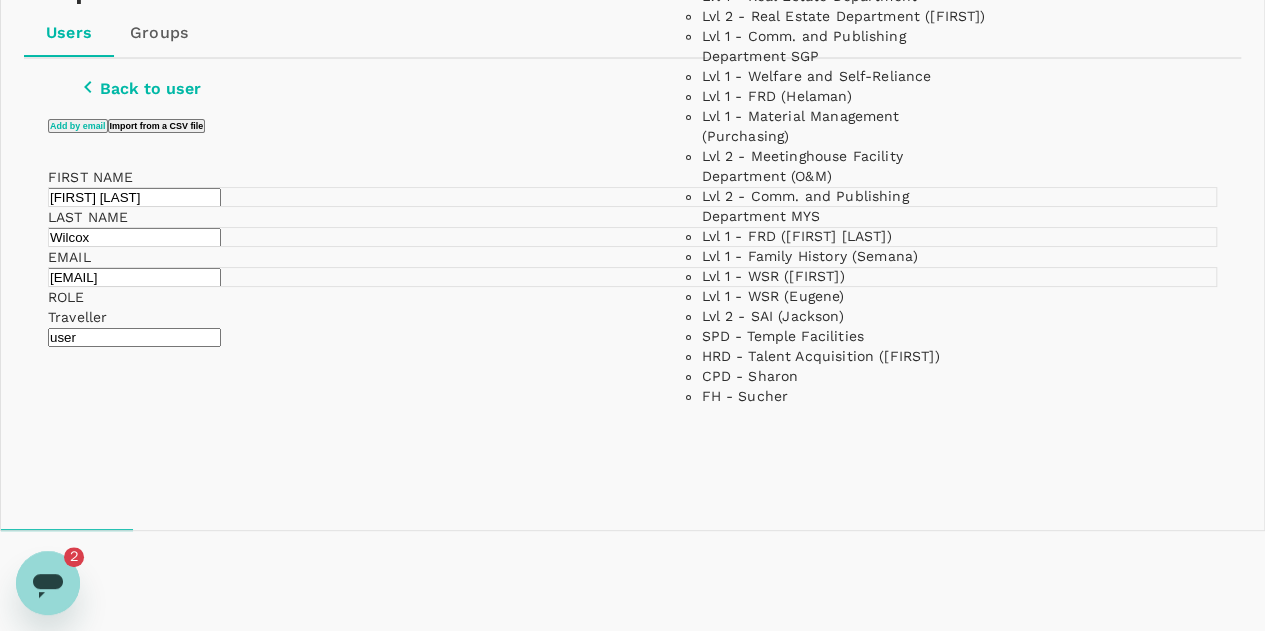 click on "Singapore Missionary" at bounding box center (844, -224) 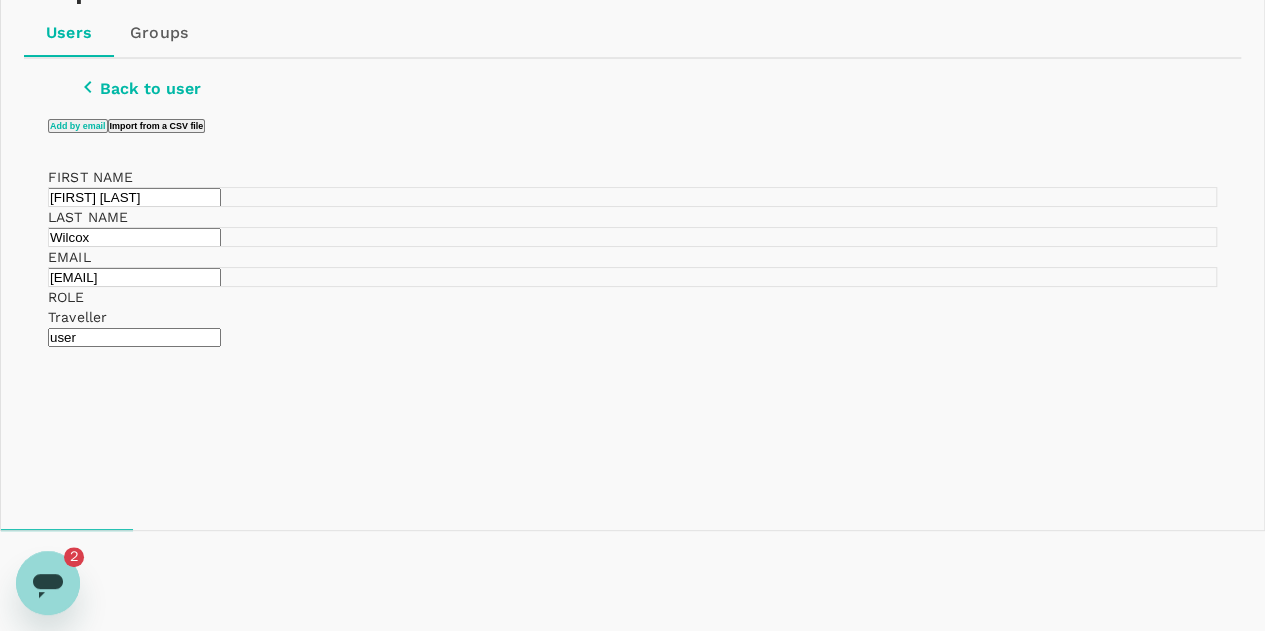 click at bounding box center (632, 215) 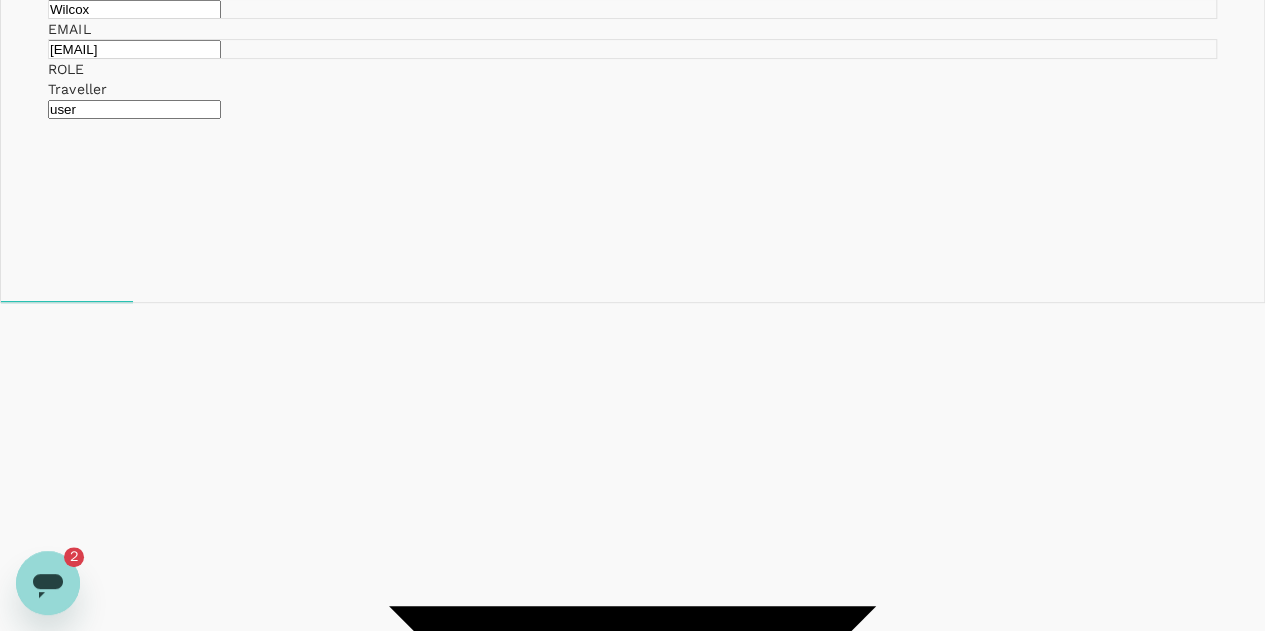 scroll, scrollTop: 329, scrollLeft: 0, axis: vertical 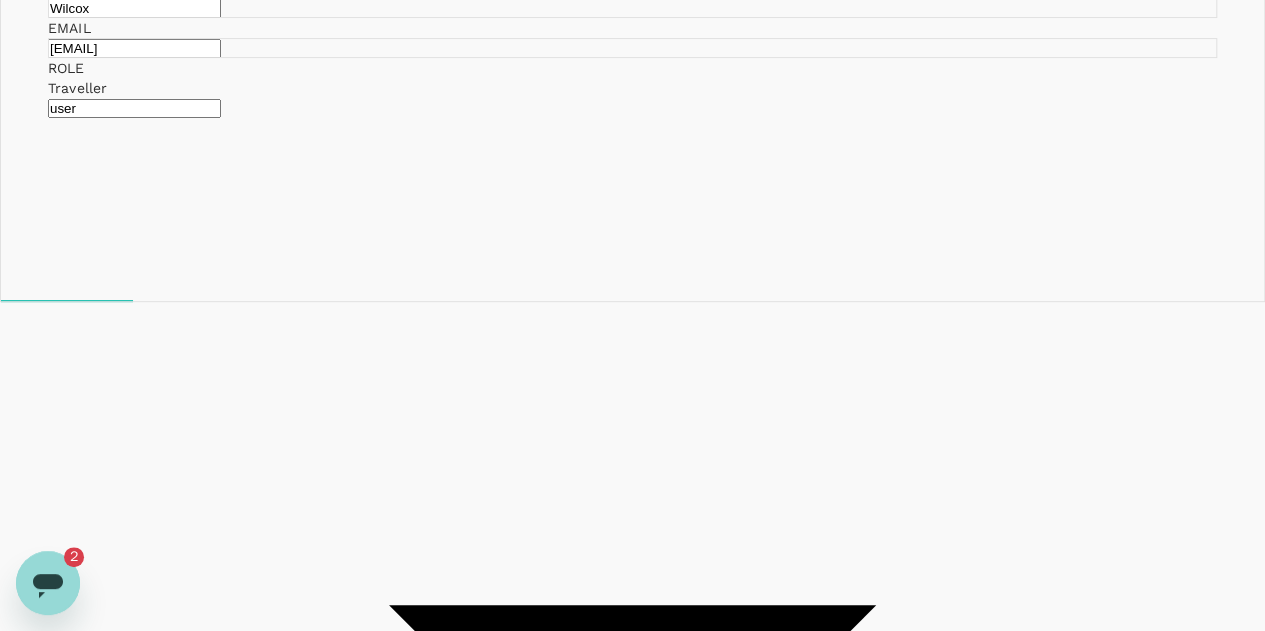 click on "Add 1 user" at bounding box center (82, 1454) 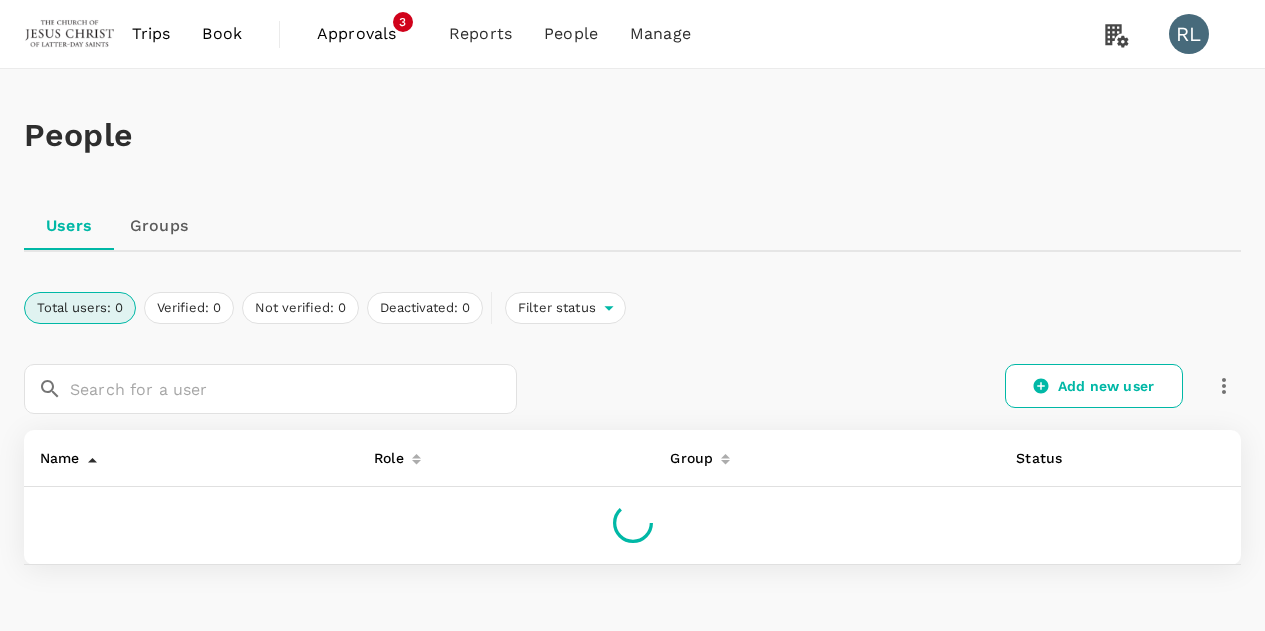scroll, scrollTop: 0, scrollLeft: 0, axis: both 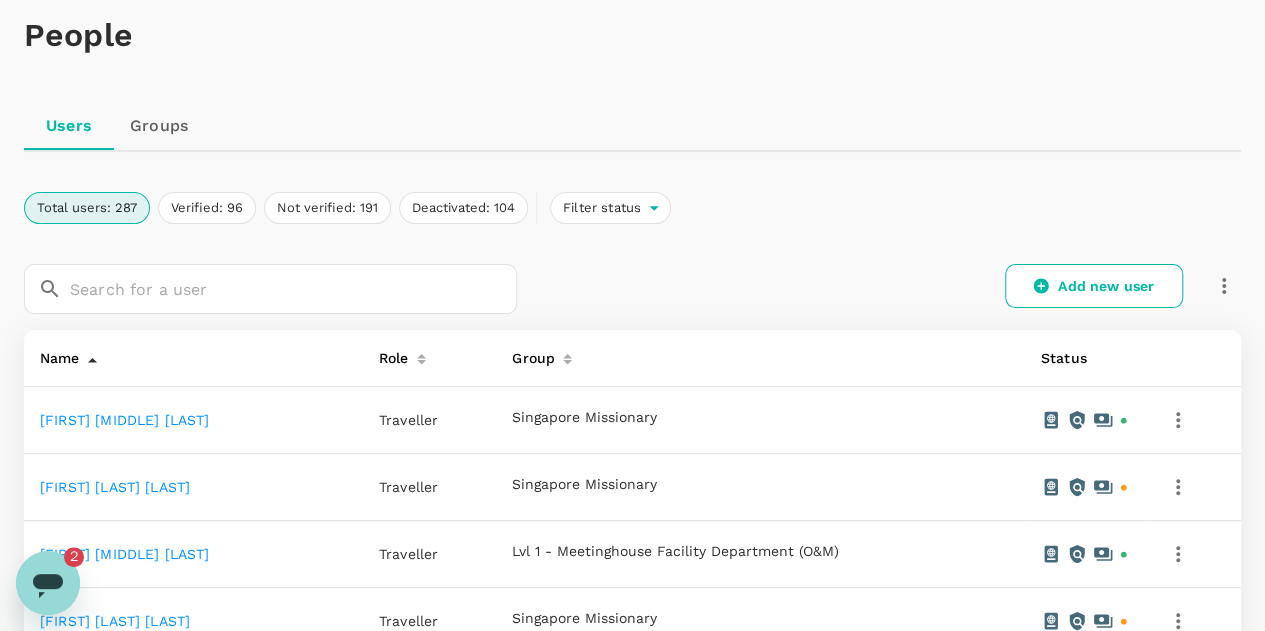 click 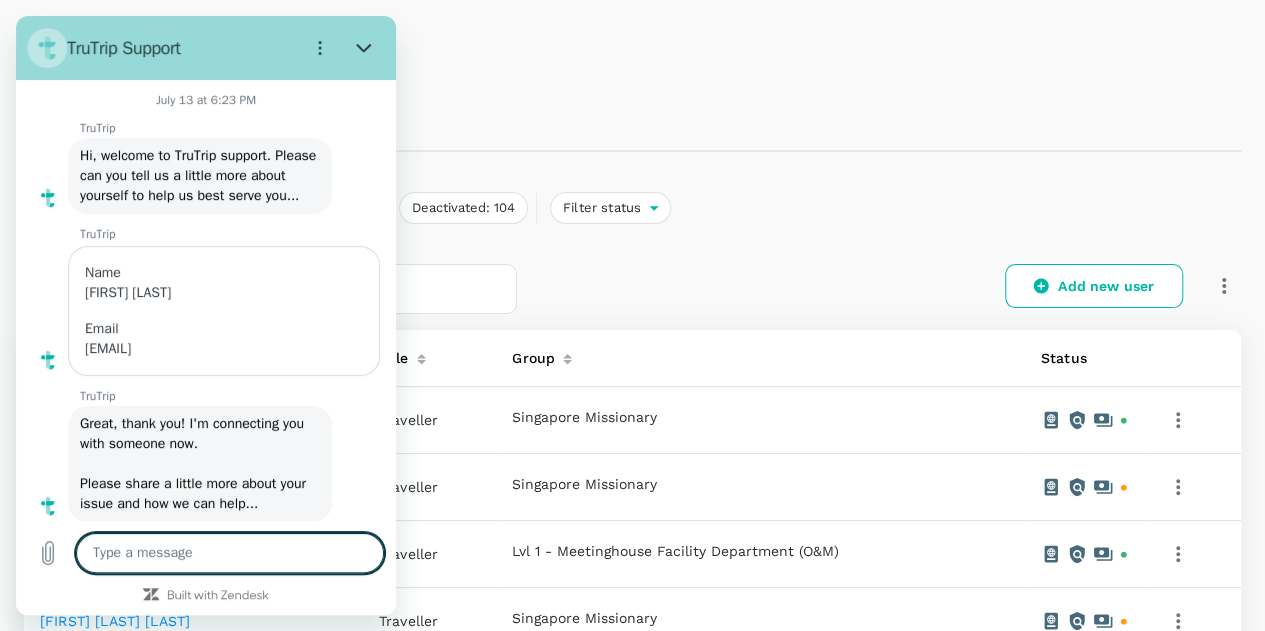 scroll, scrollTop: 0, scrollLeft: 0, axis: both 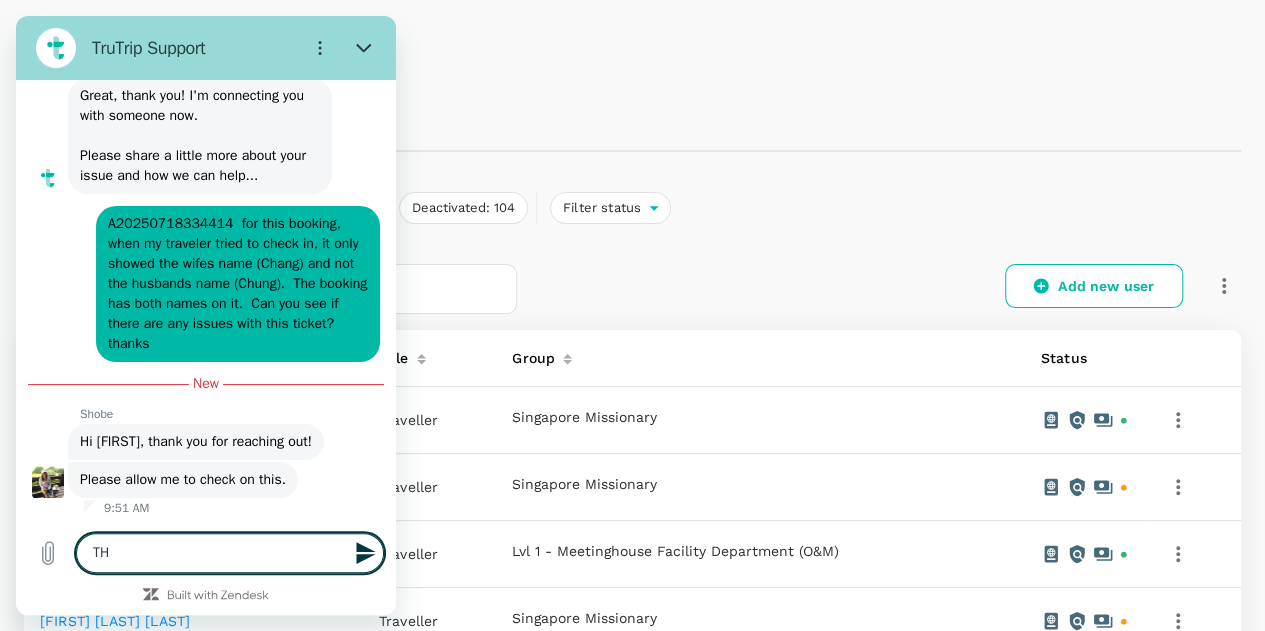 type on "T" 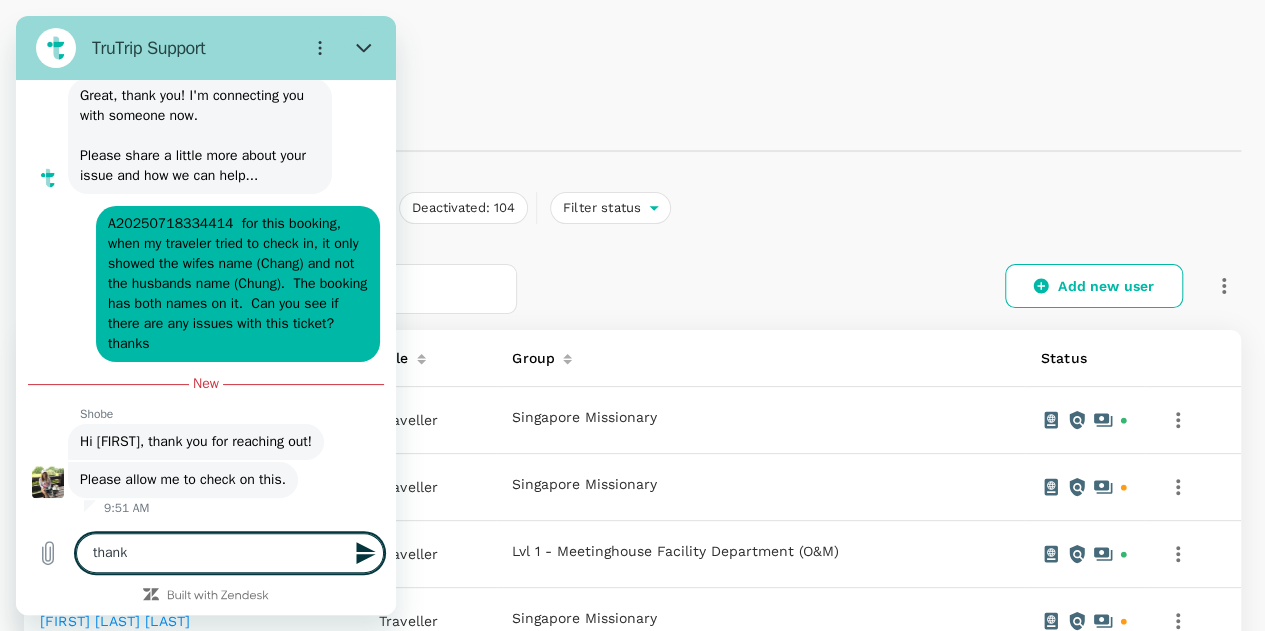 type on "thanks" 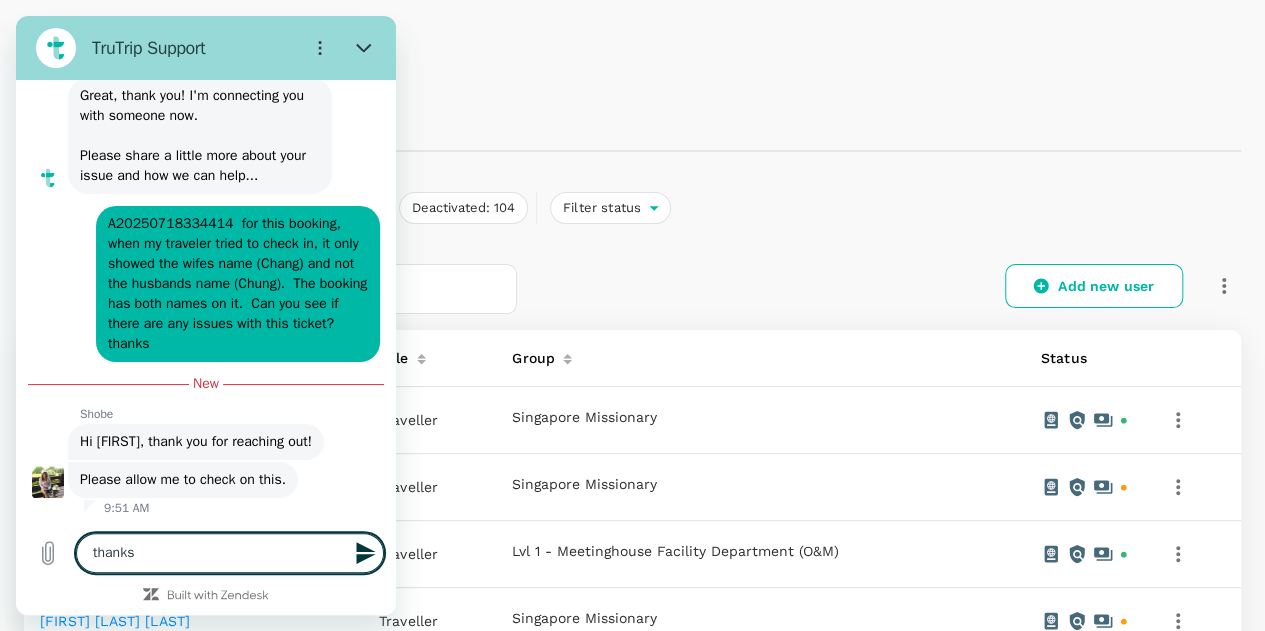 type 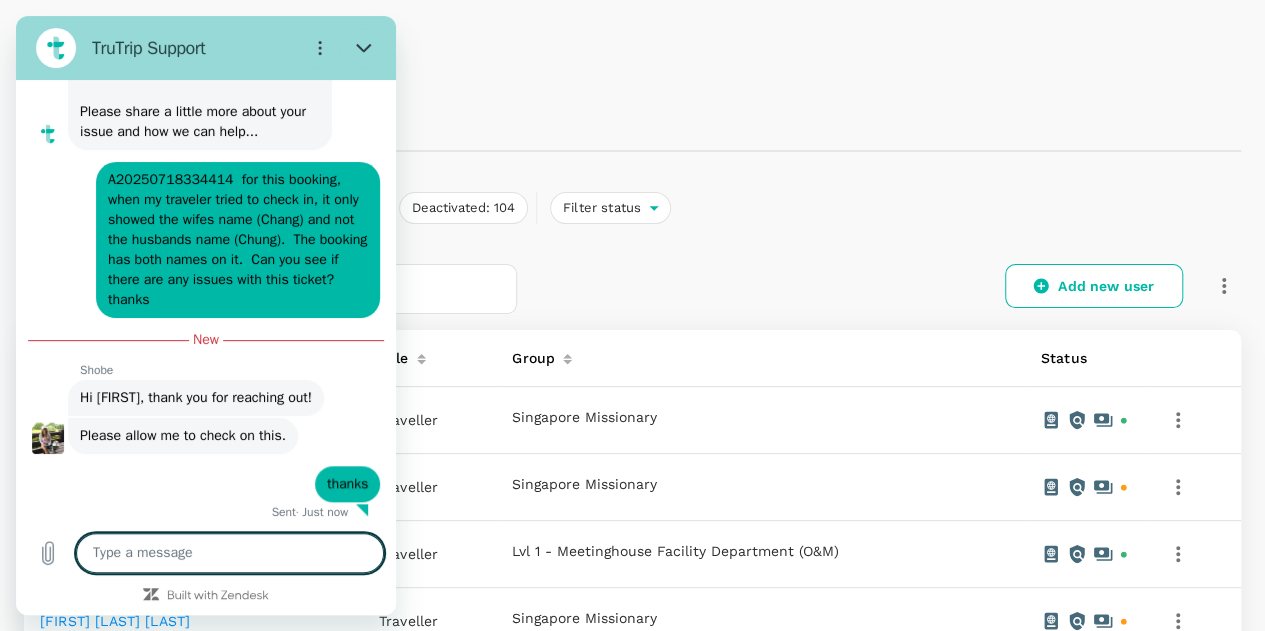 scroll, scrollTop: 8740, scrollLeft: 0, axis: vertical 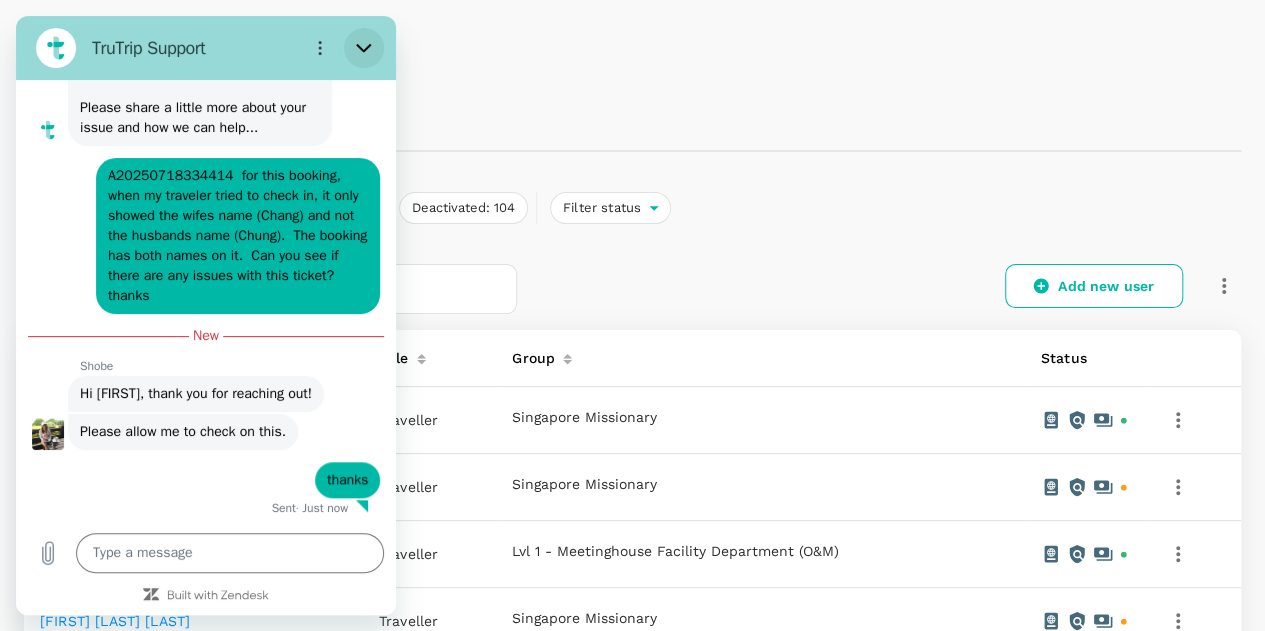 click 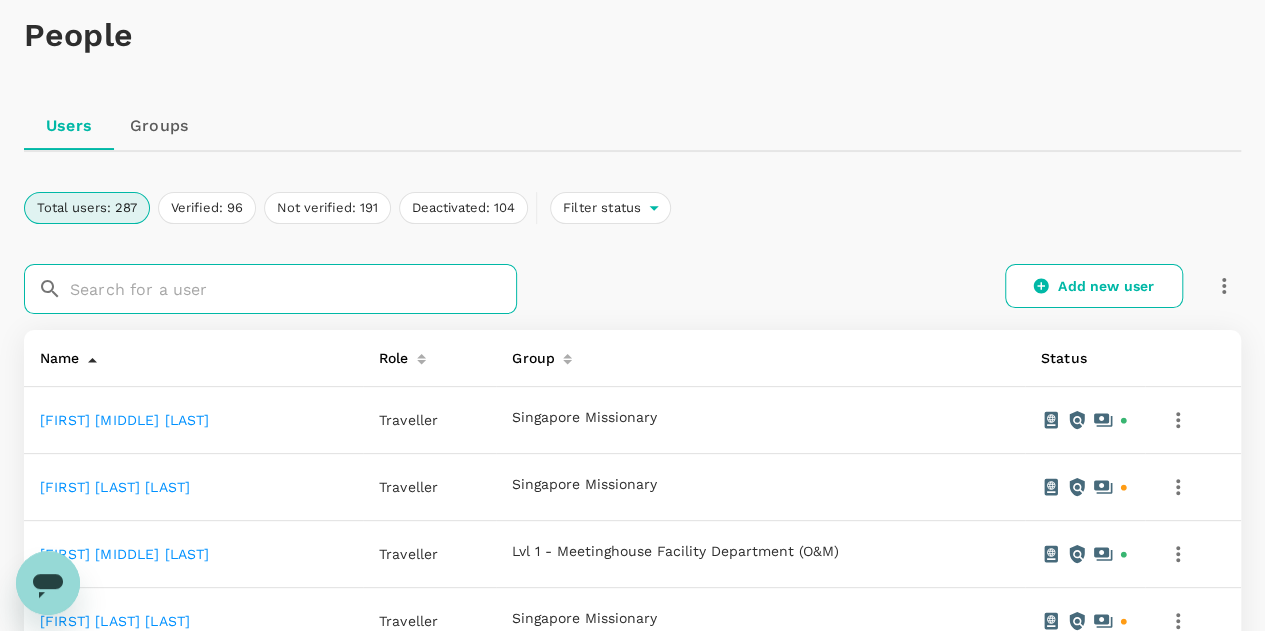 click at bounding box center (293, 289) 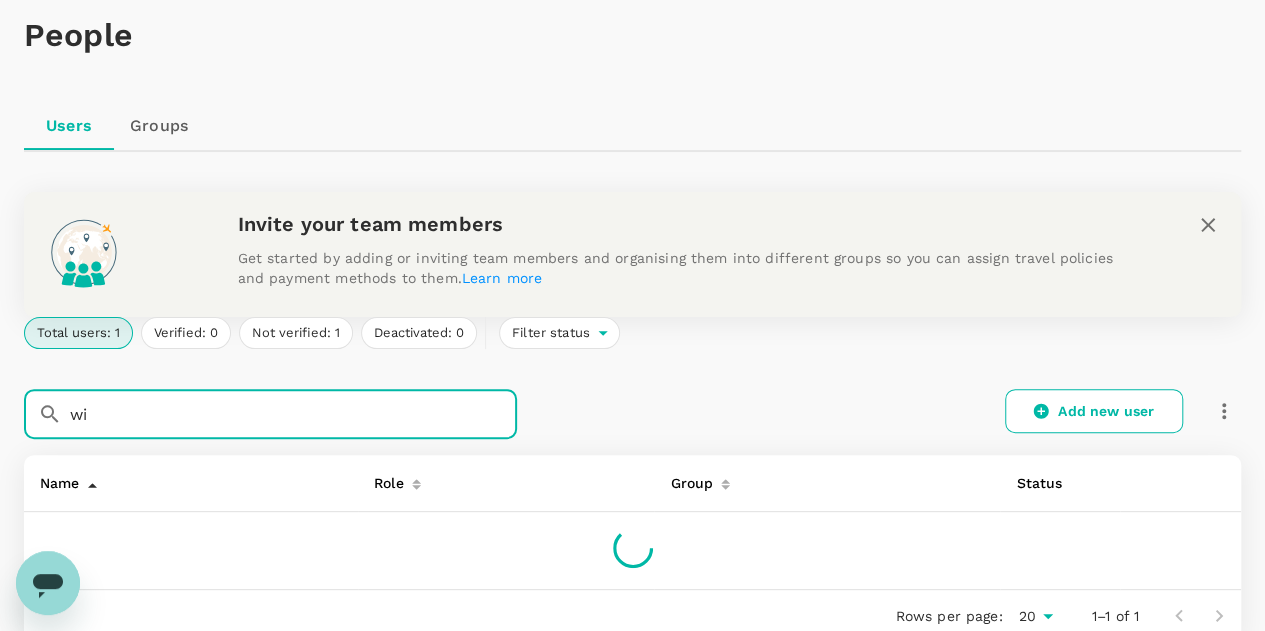 type on "w" 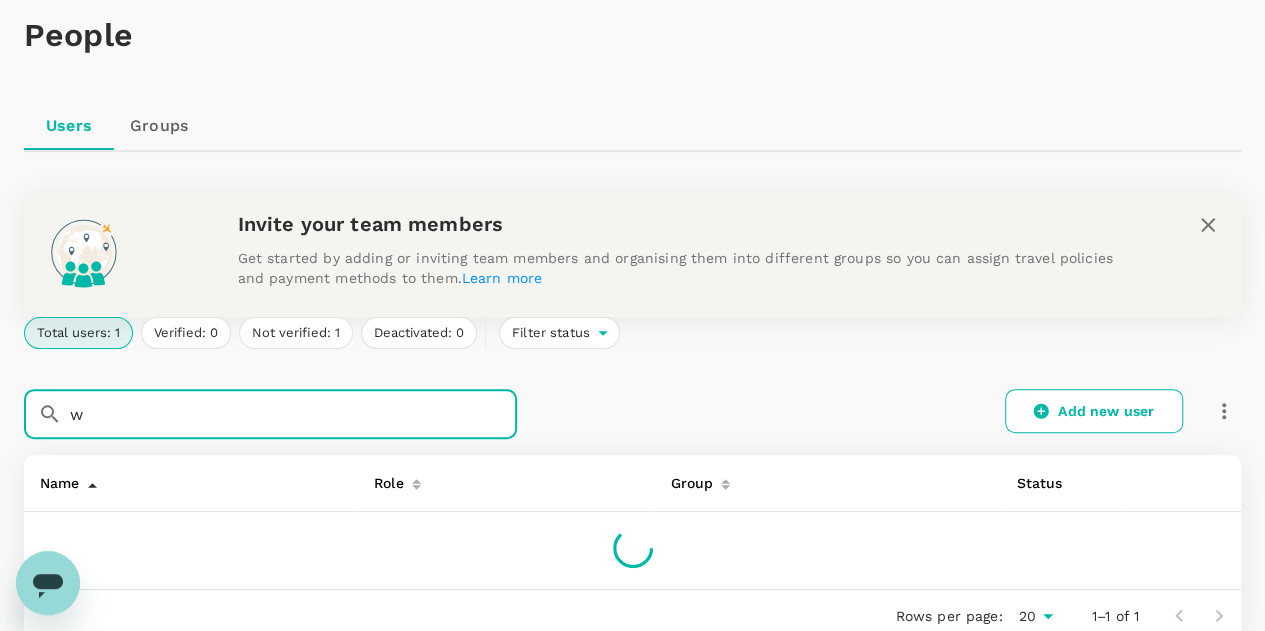 type 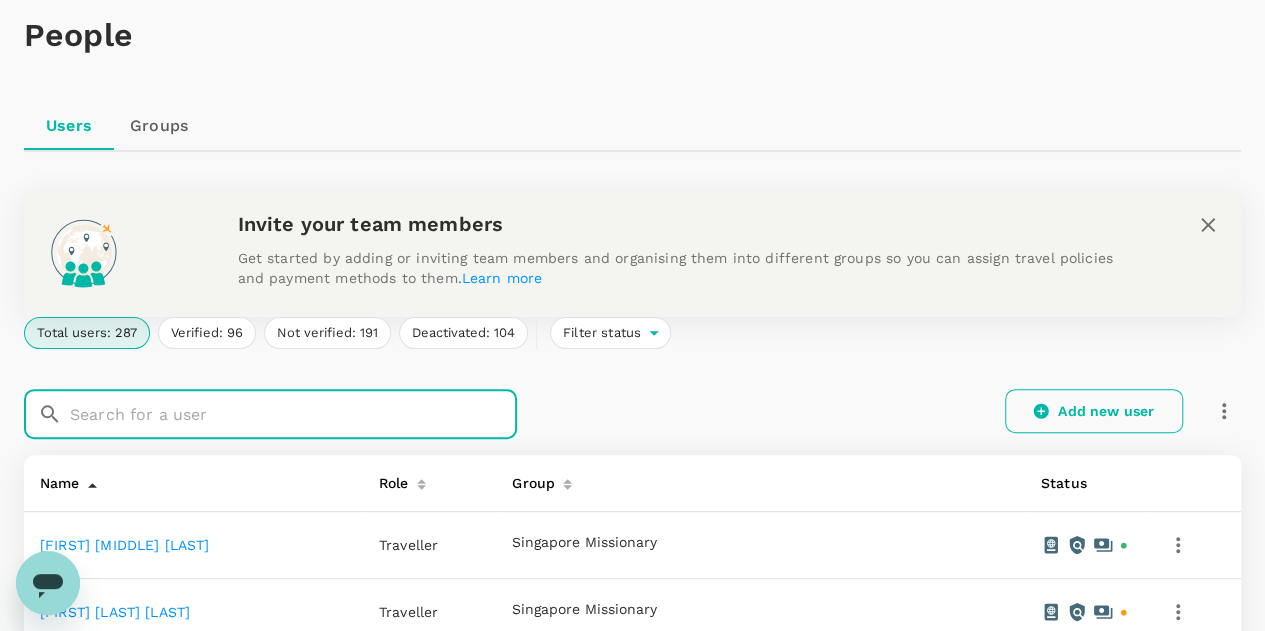 click on "Add new user" at bounding box center (1094, 411) 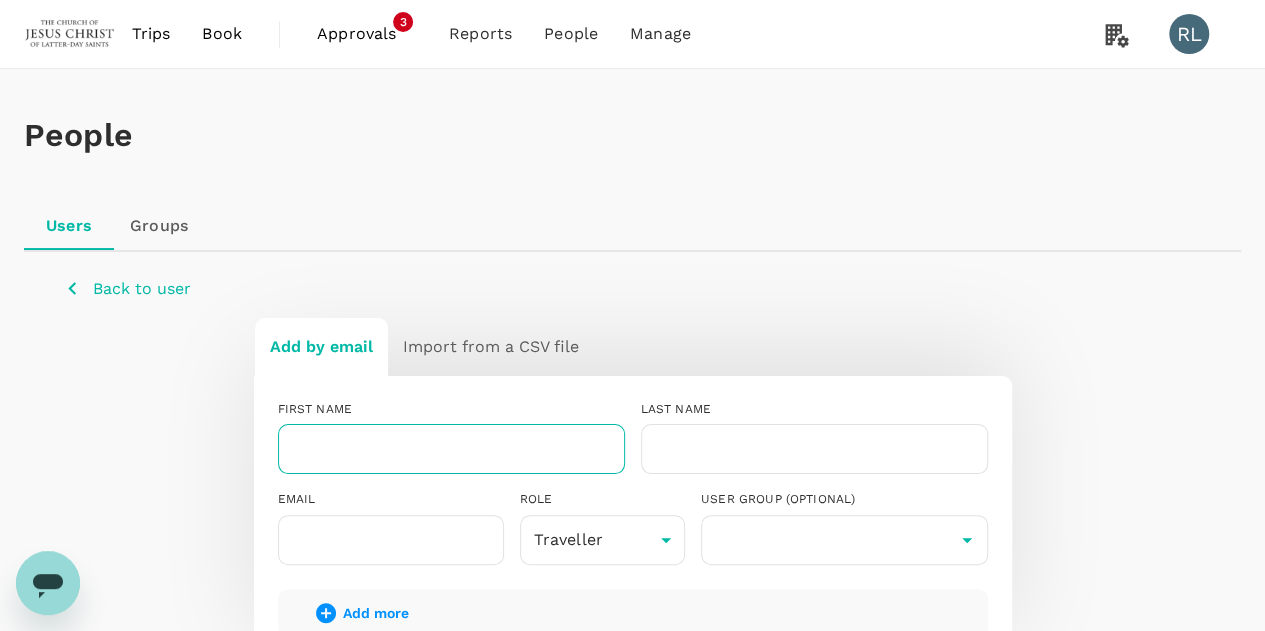 click at bounding box center (451, 449) 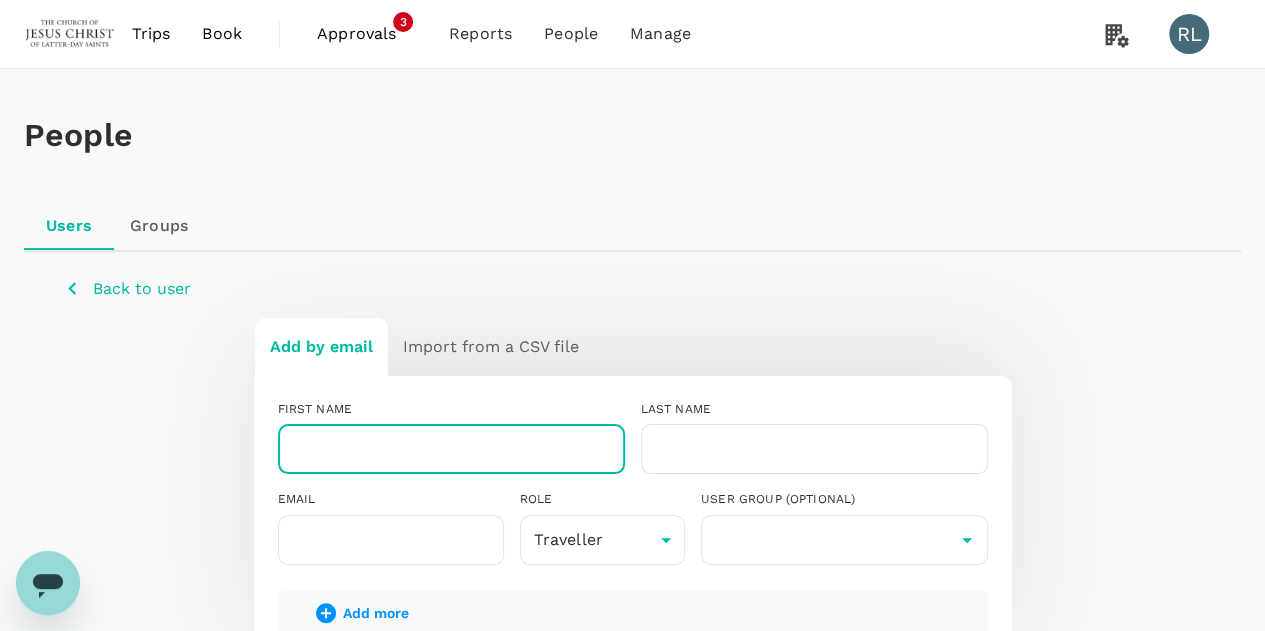 paste on "[FIRST] [LAST]" 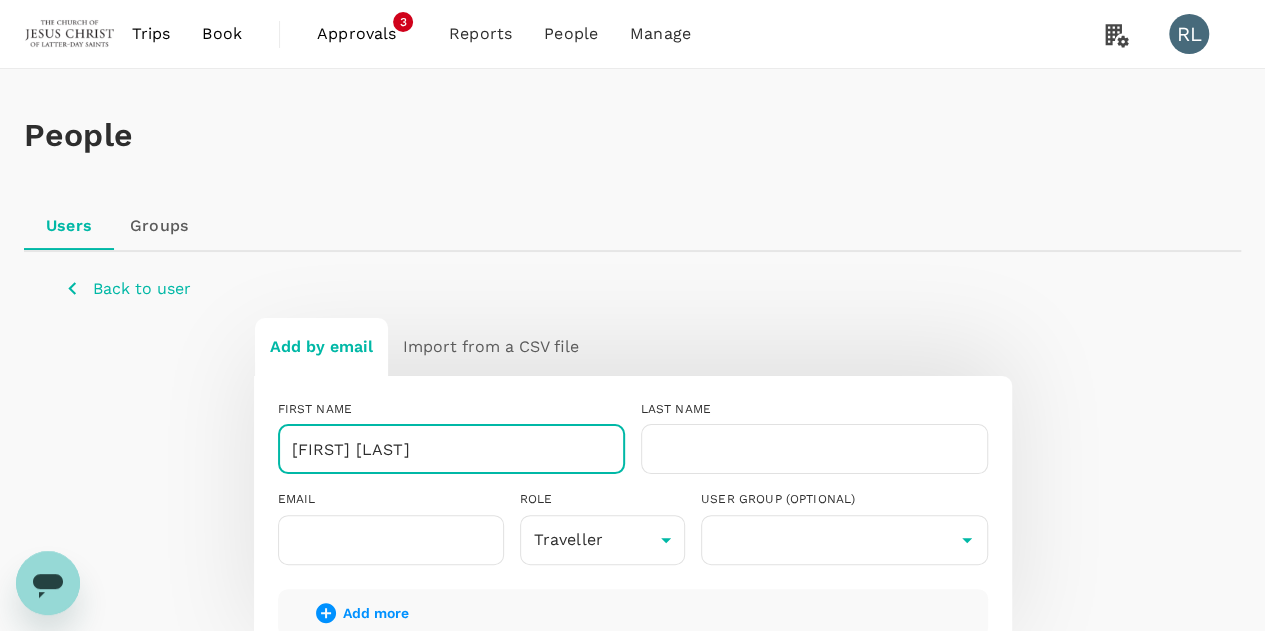 type on "[FIRST] [LAST]" 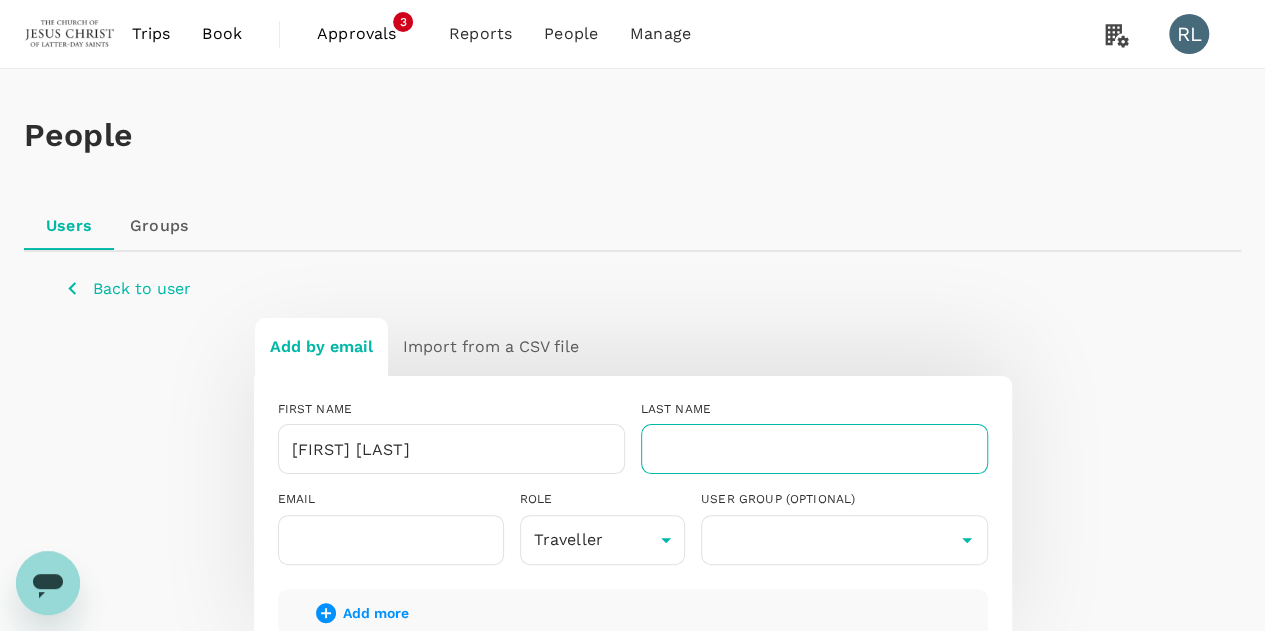 click at bounding box center [814, 449] 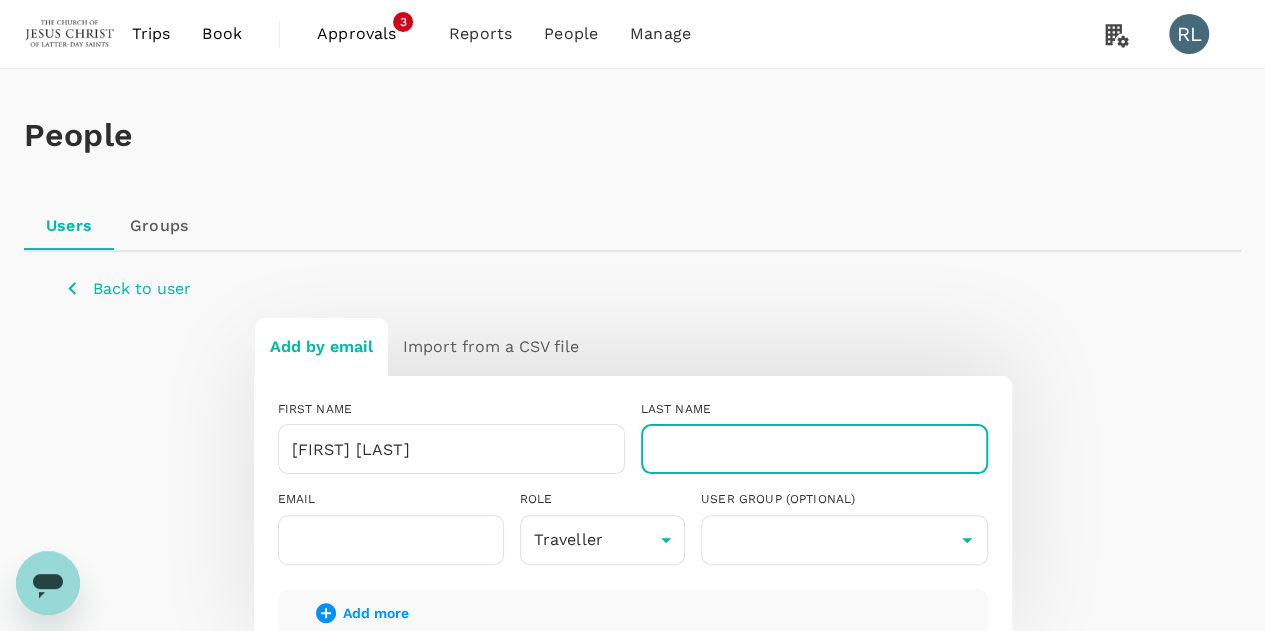 paste on "Wilcox" 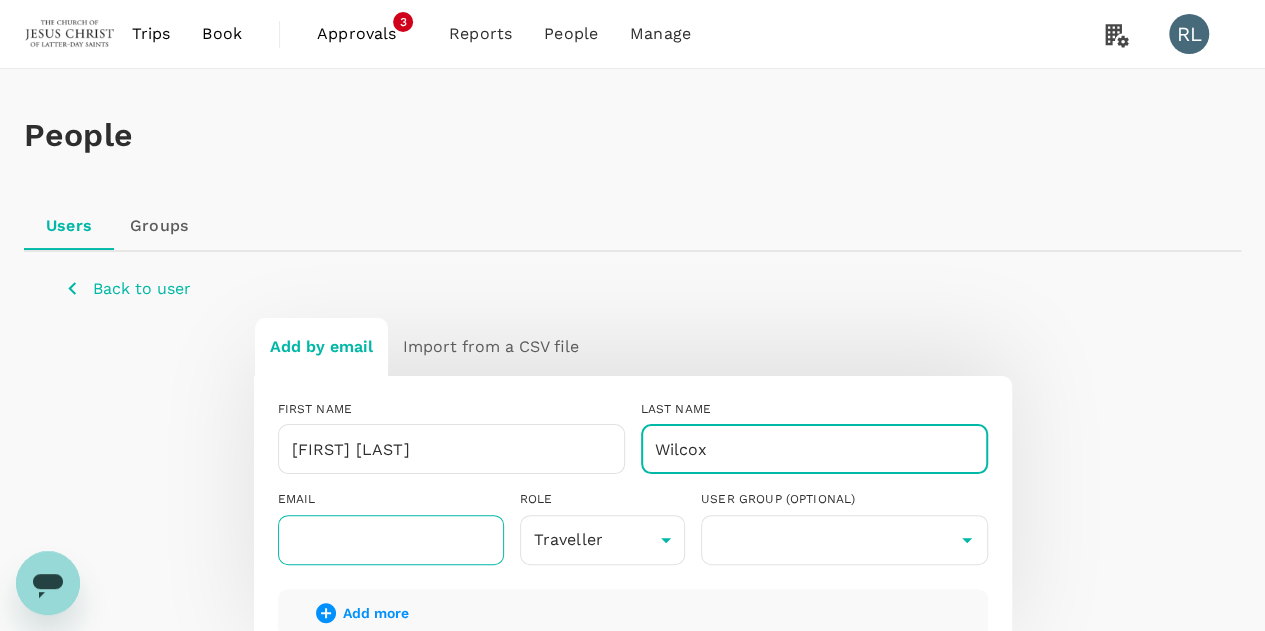 type on "Wilcox" 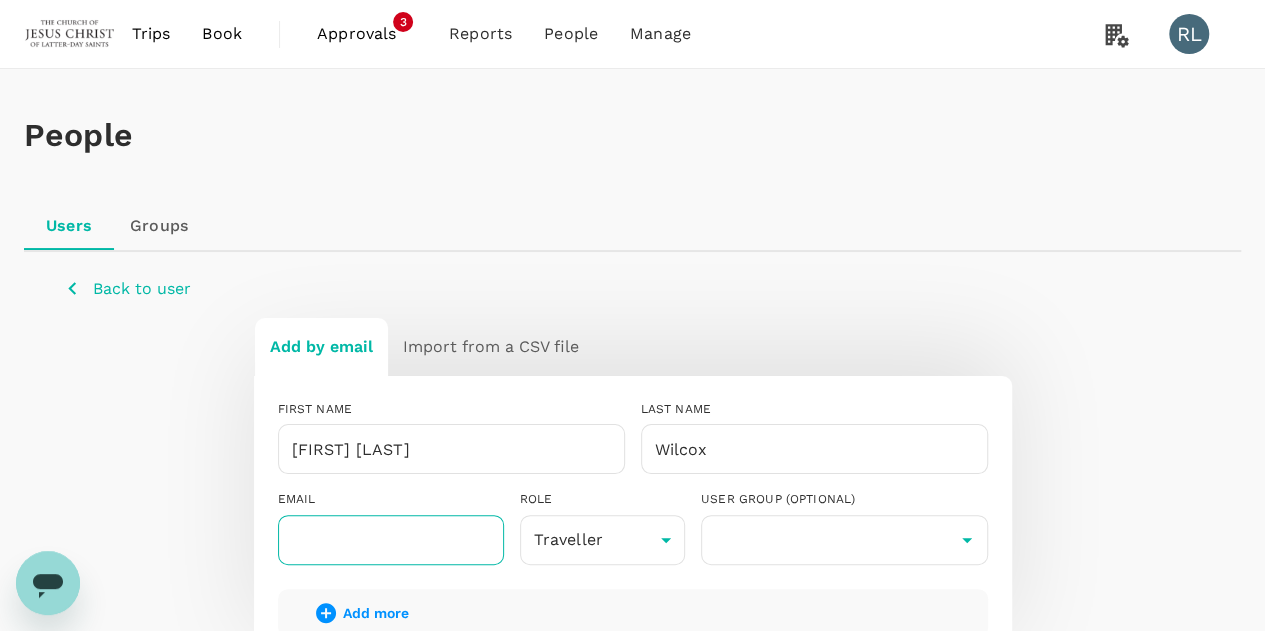click at bounding box center [391, 540] 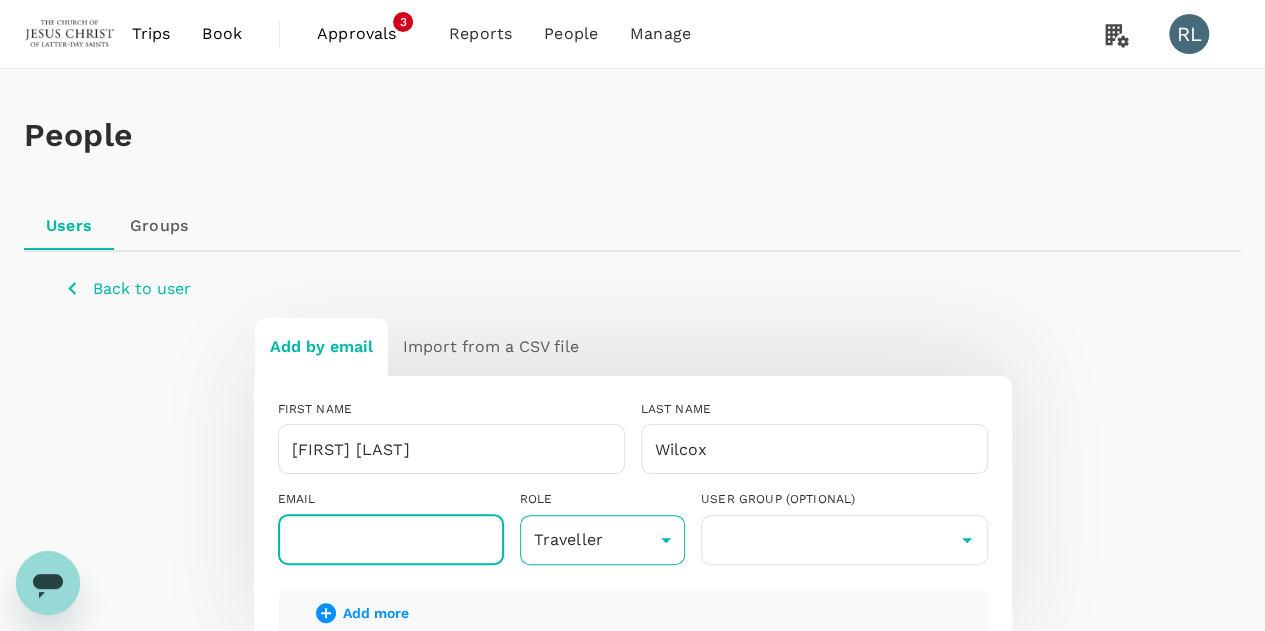 paste on "diane.wilcox@missionary.org" 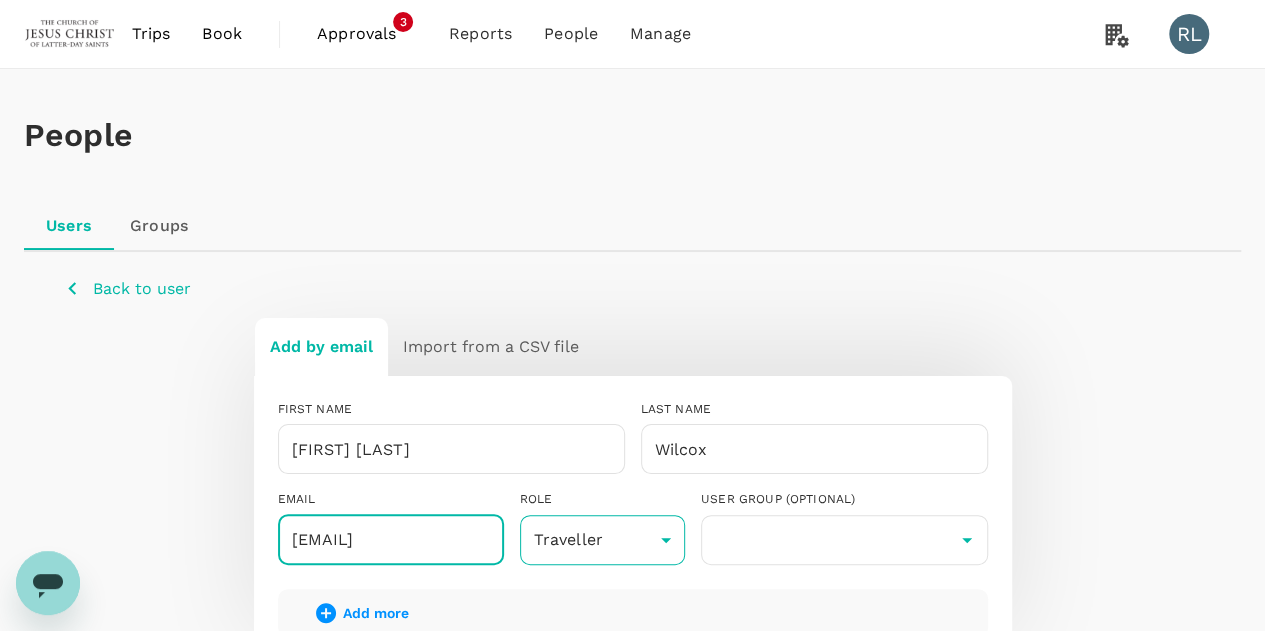 scroll, scrollTop: 0, scrollLeft: 27, axis: horizontal 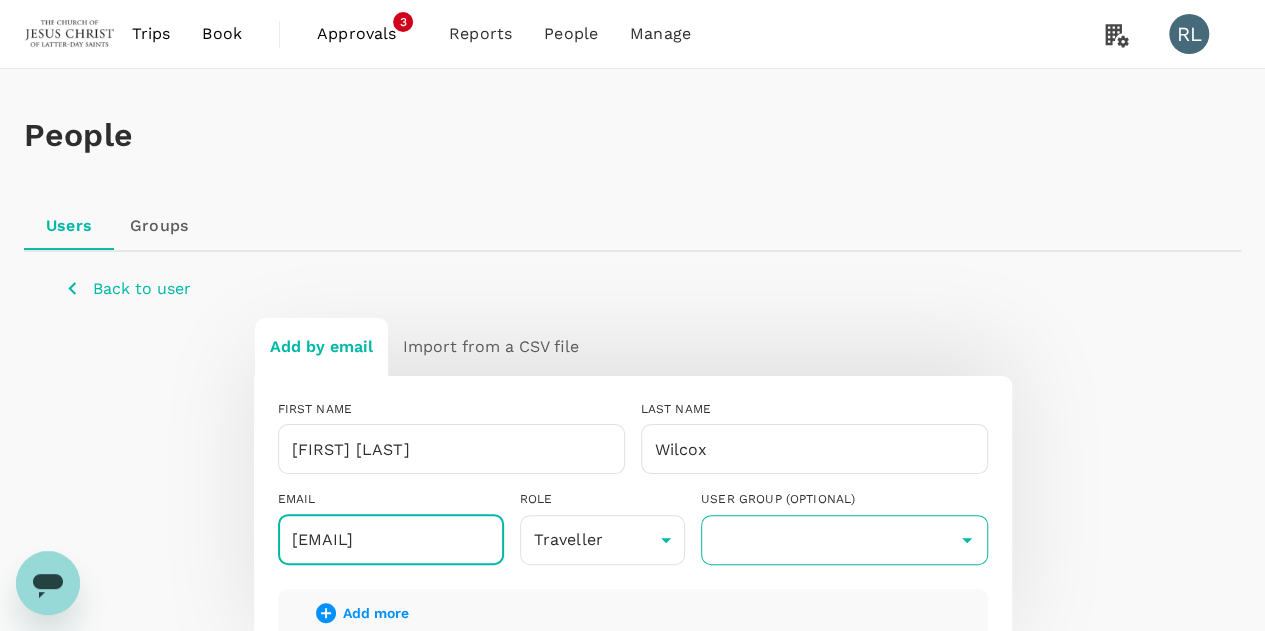 type on "diane.wilcox@missionary.org" 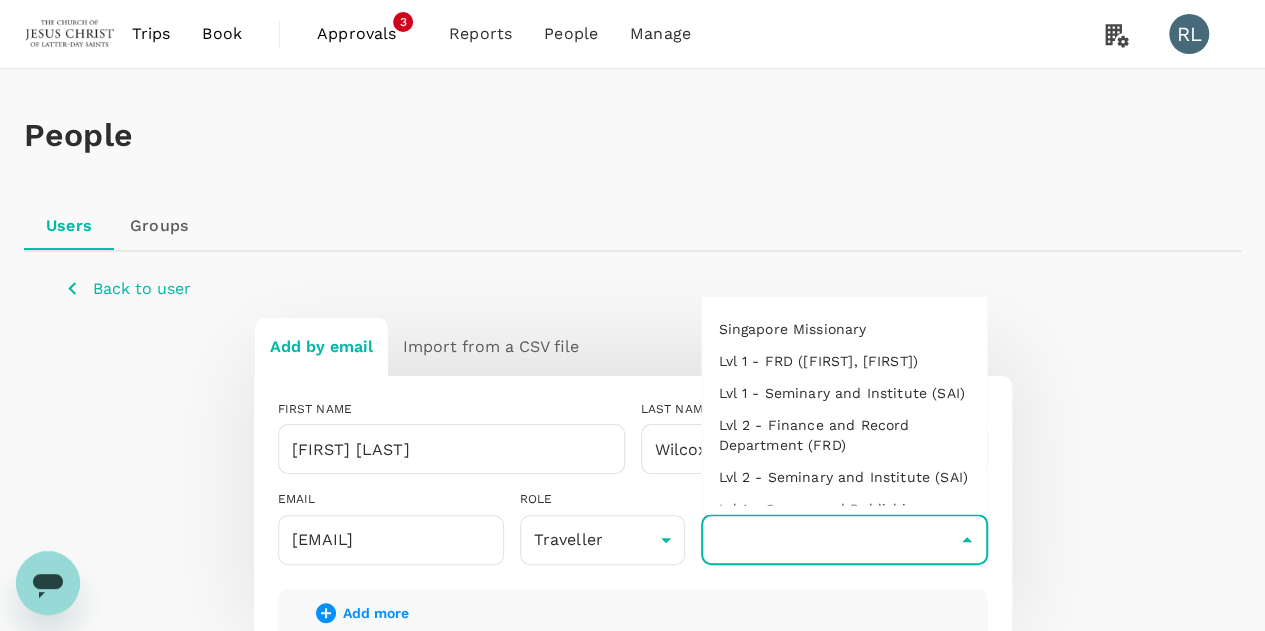 scroll, scrollTop: 0, scrollLeft: 0, axis: both 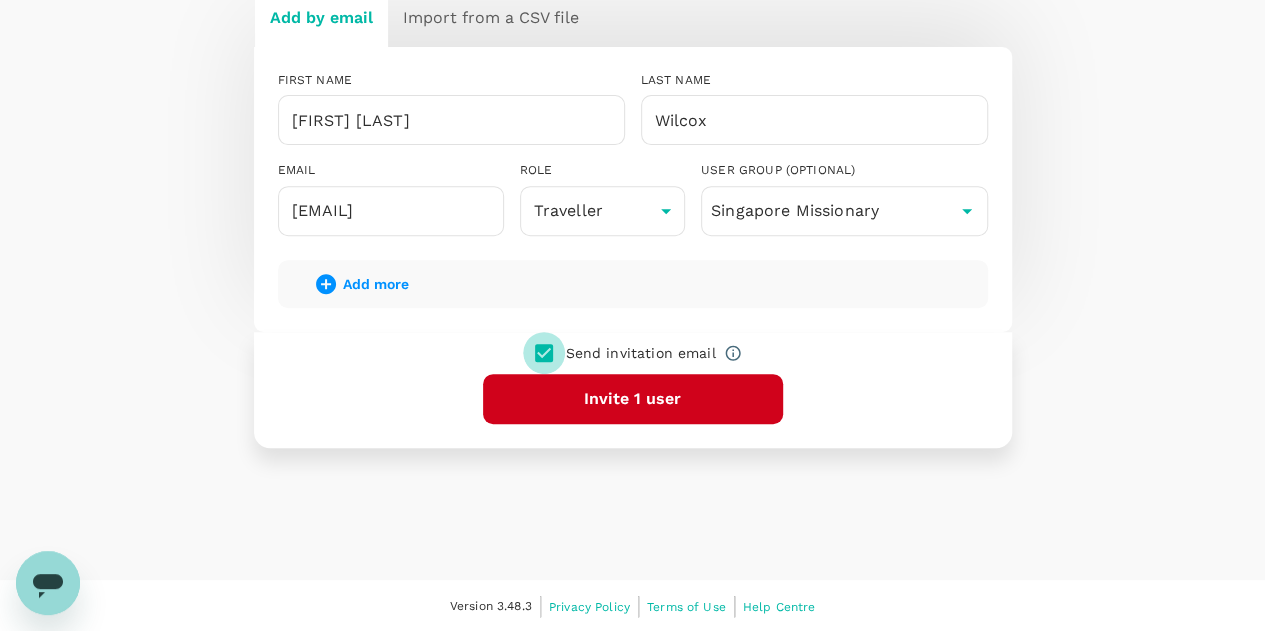click at bounding box center [544, 353] 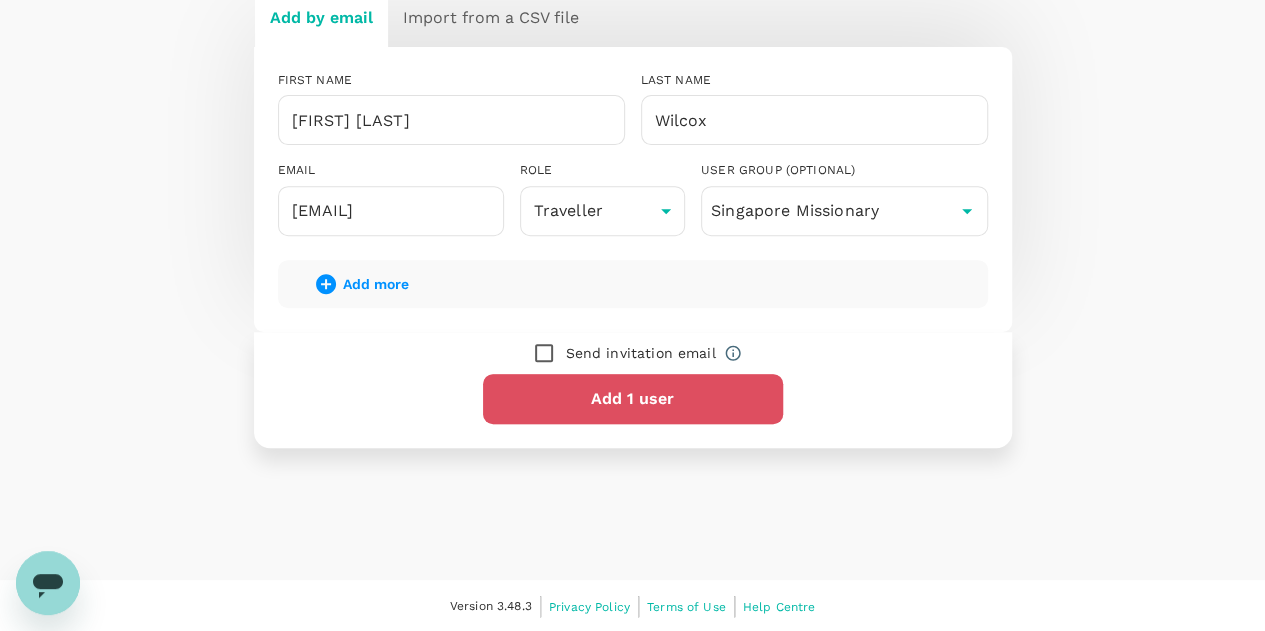 click on "Add 1 user" at bounding box center [633, 399] 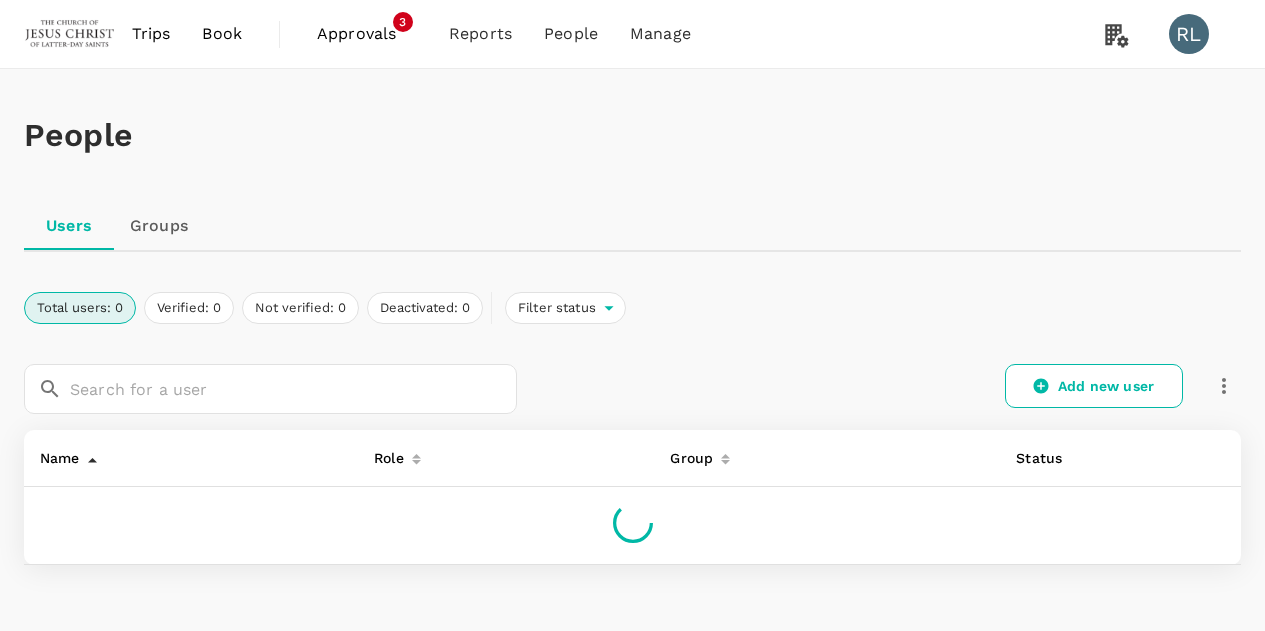 scroll, scrollTop: 0, scrollLeft: 0, axis: both 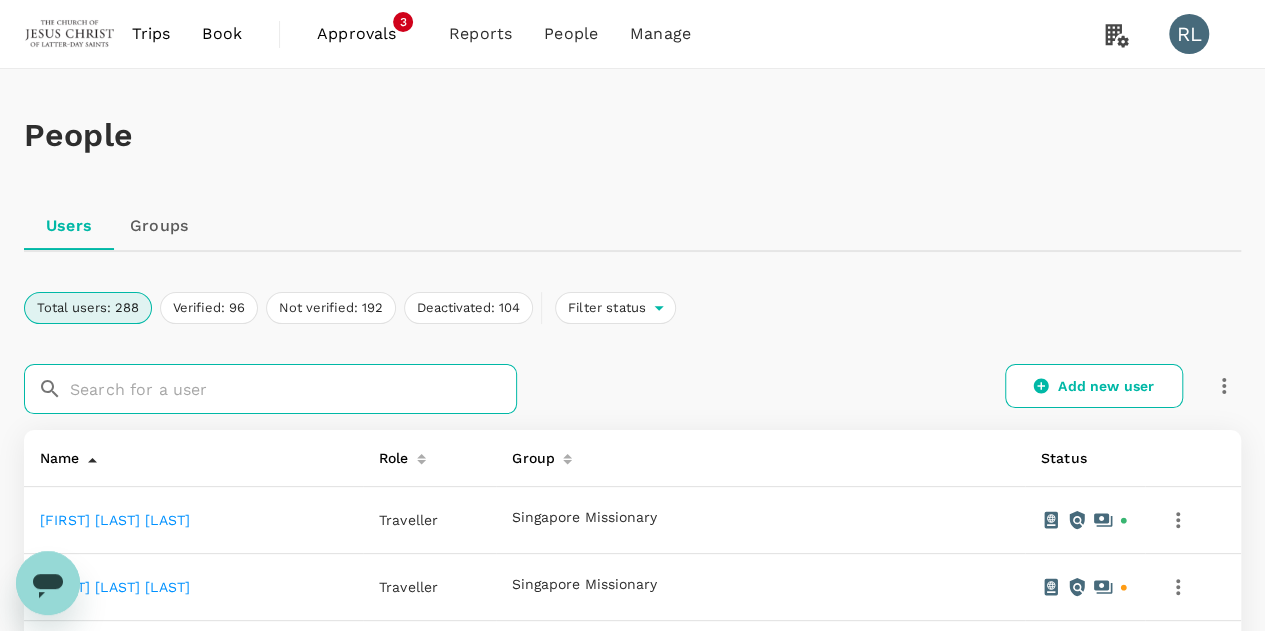 click at bounding box center (293, 389) 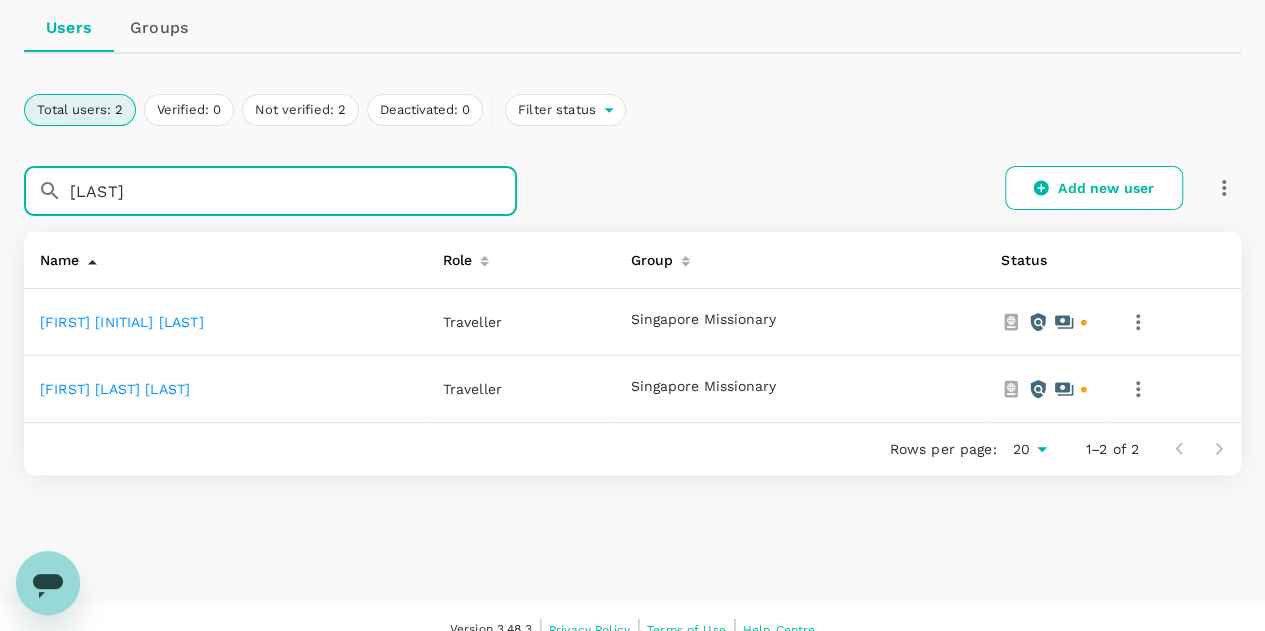 scroll, scrollTop: 200, scrollLeft: 0, axis: vertical 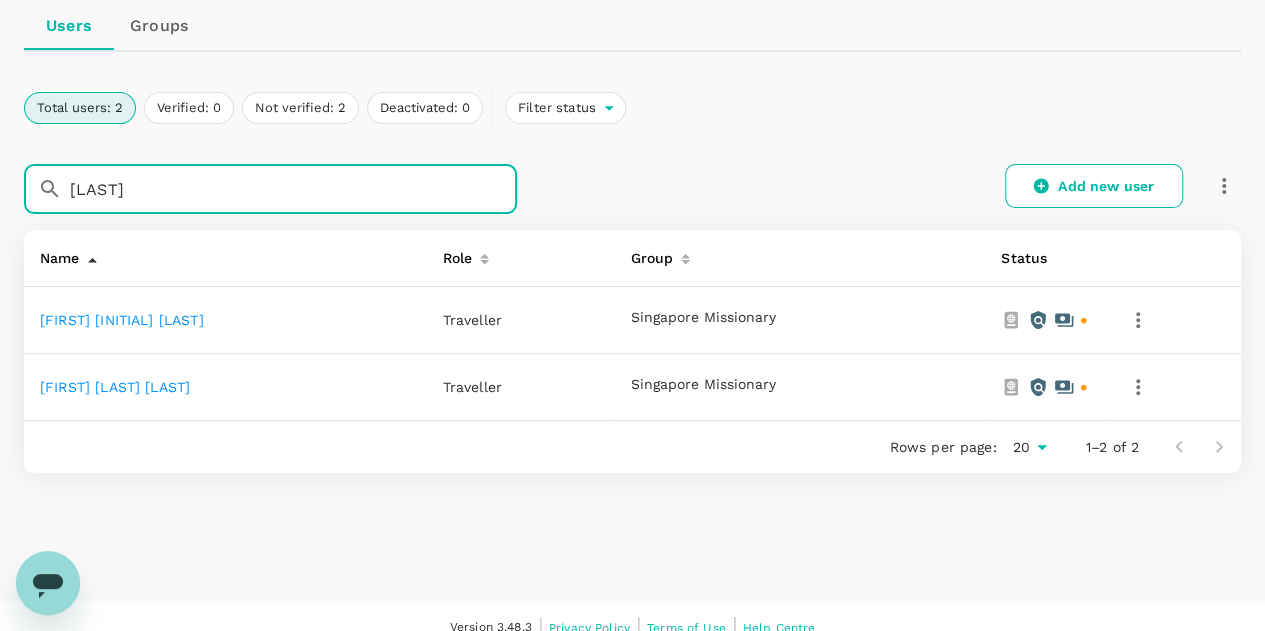 type on "[LAST]" 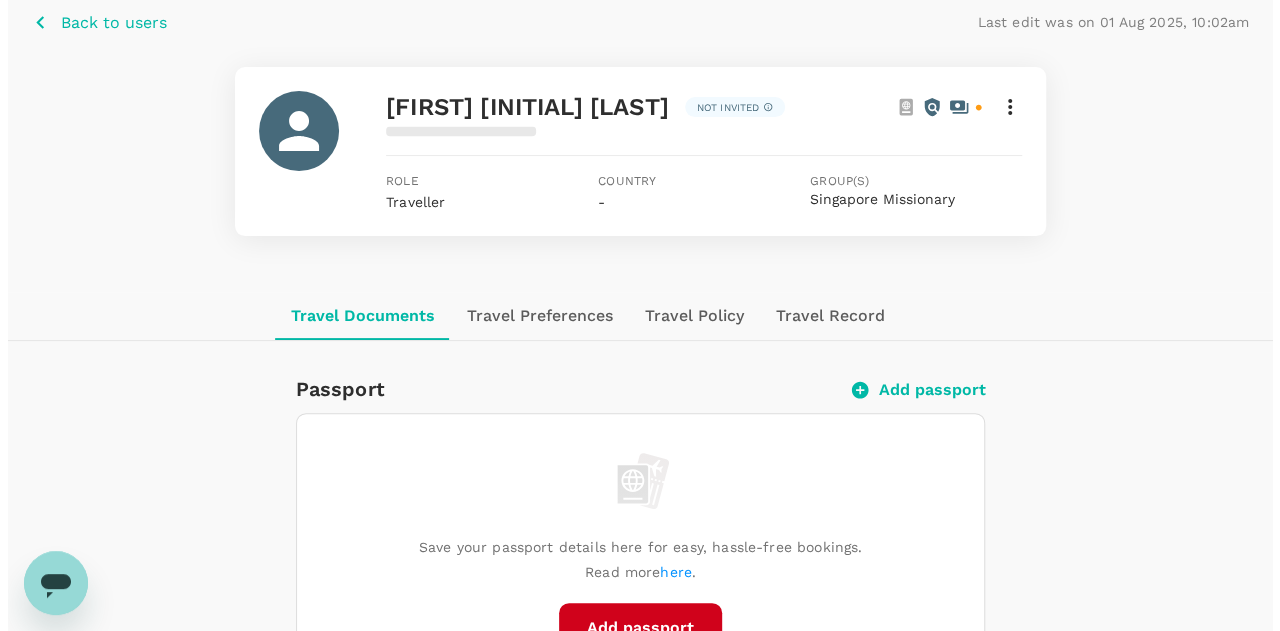 scroll, scrollTop: 200, scrollLeft: 0, axis: vertical 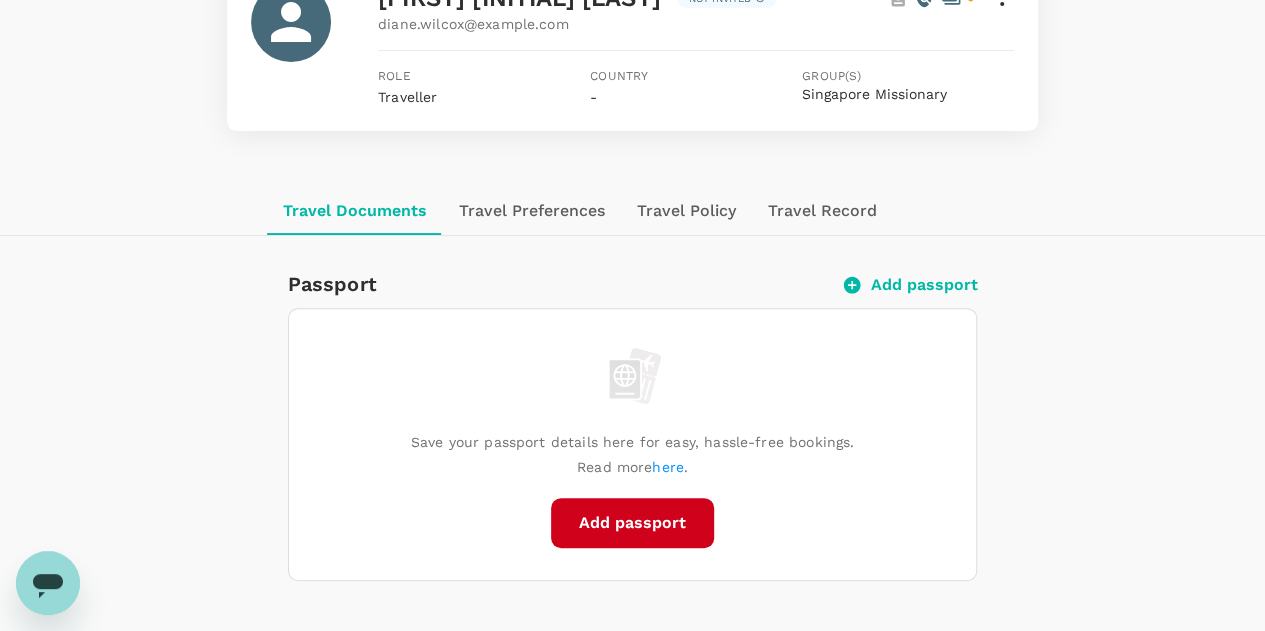 click on "Add passport" at bounding box center (632, 523) 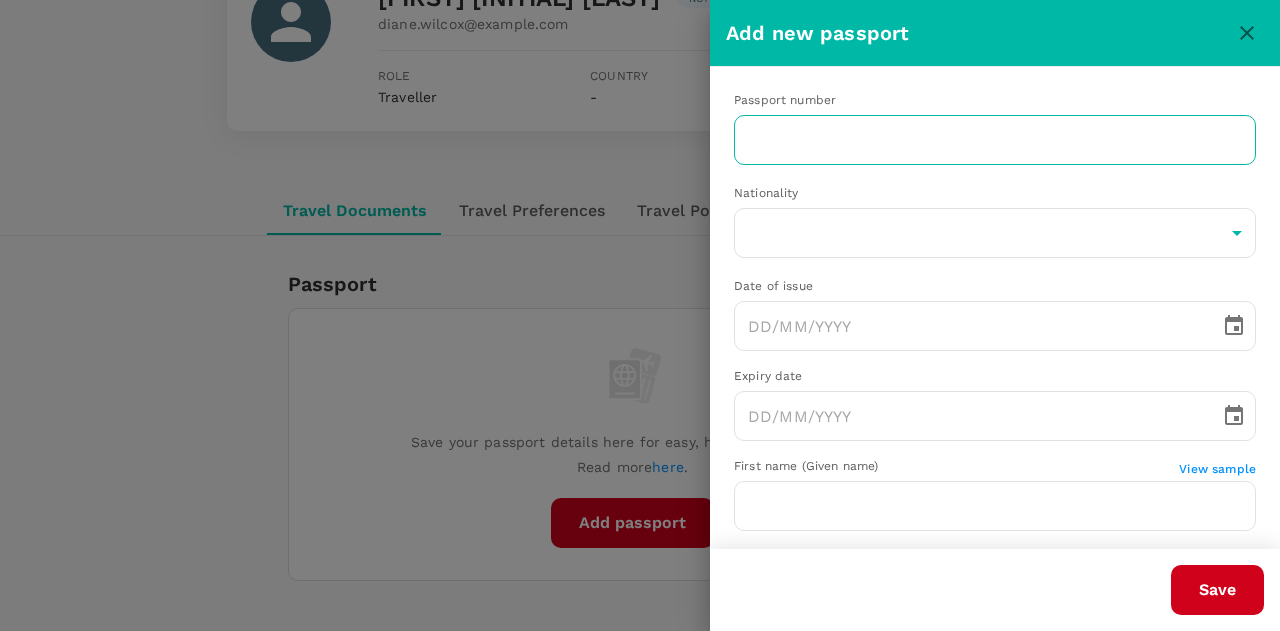 click at bounding box center (995, 140) 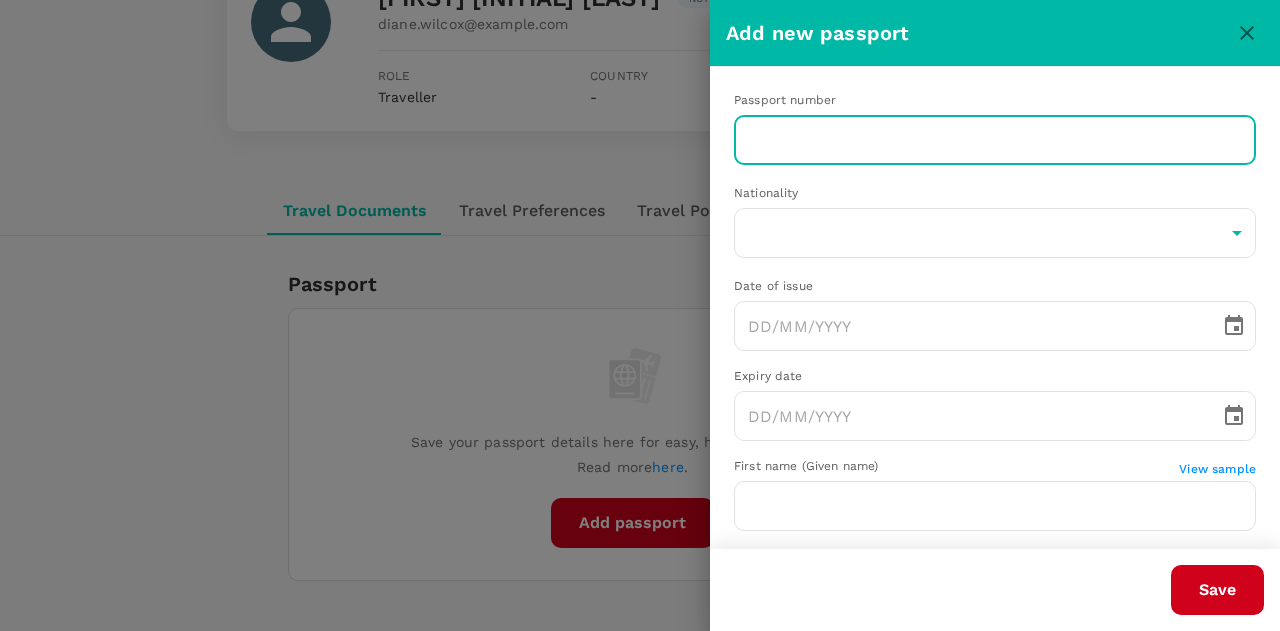 paste on "A18083004" 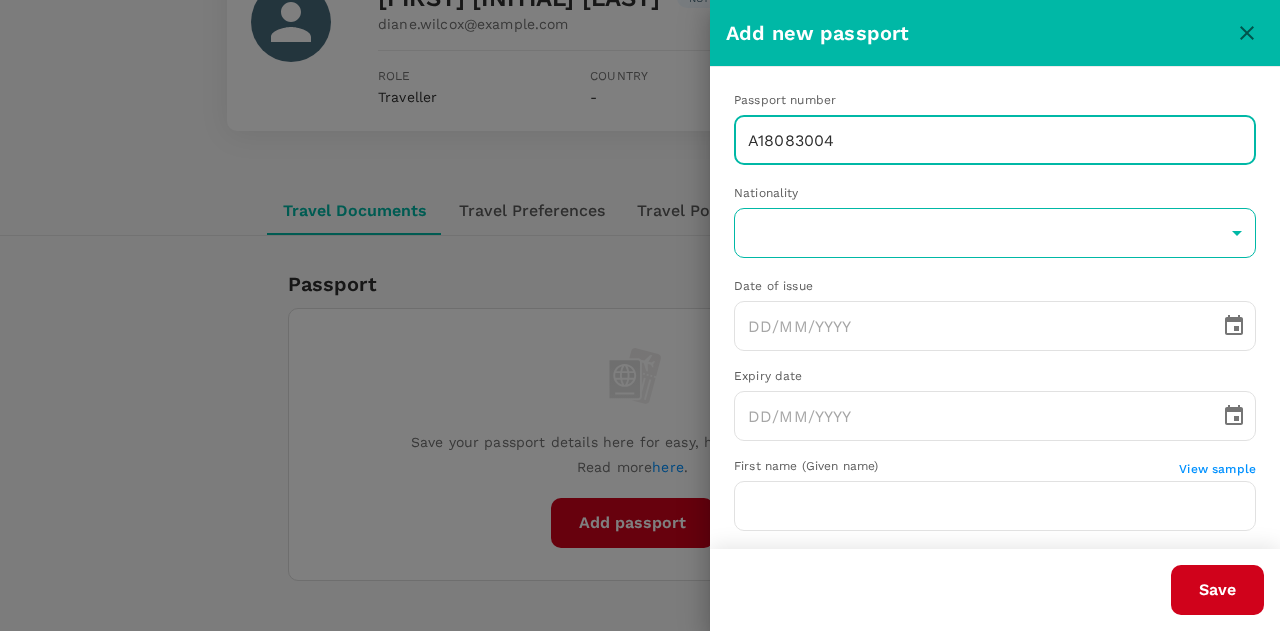 type on "A18083004" 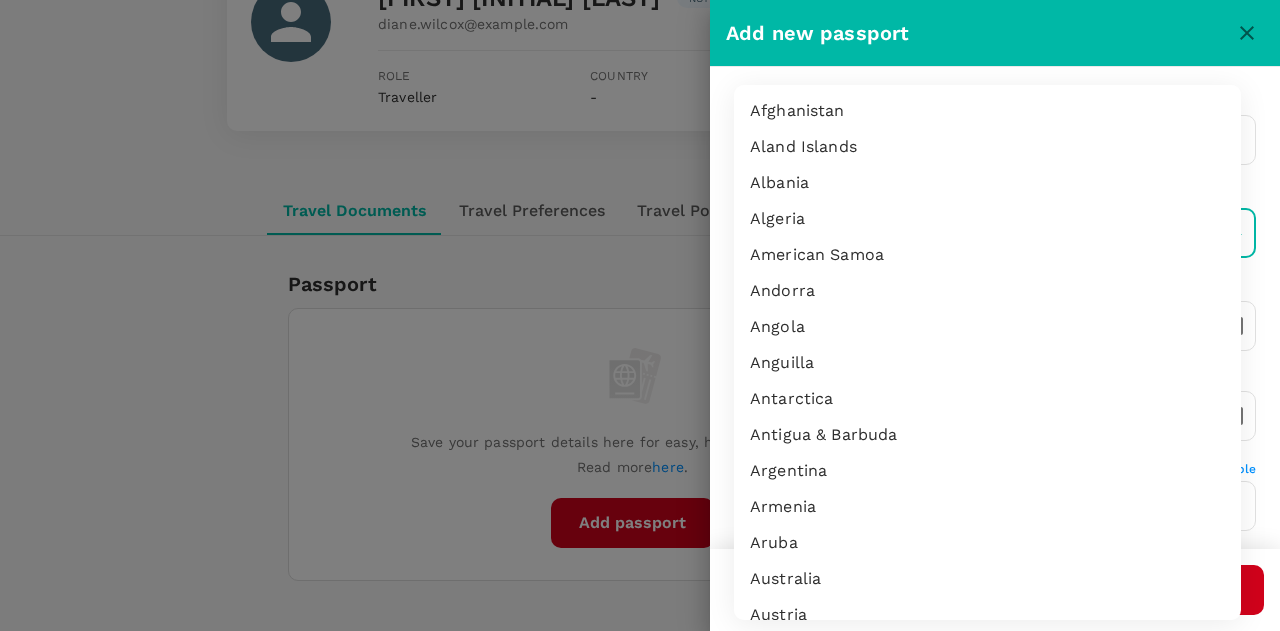 type 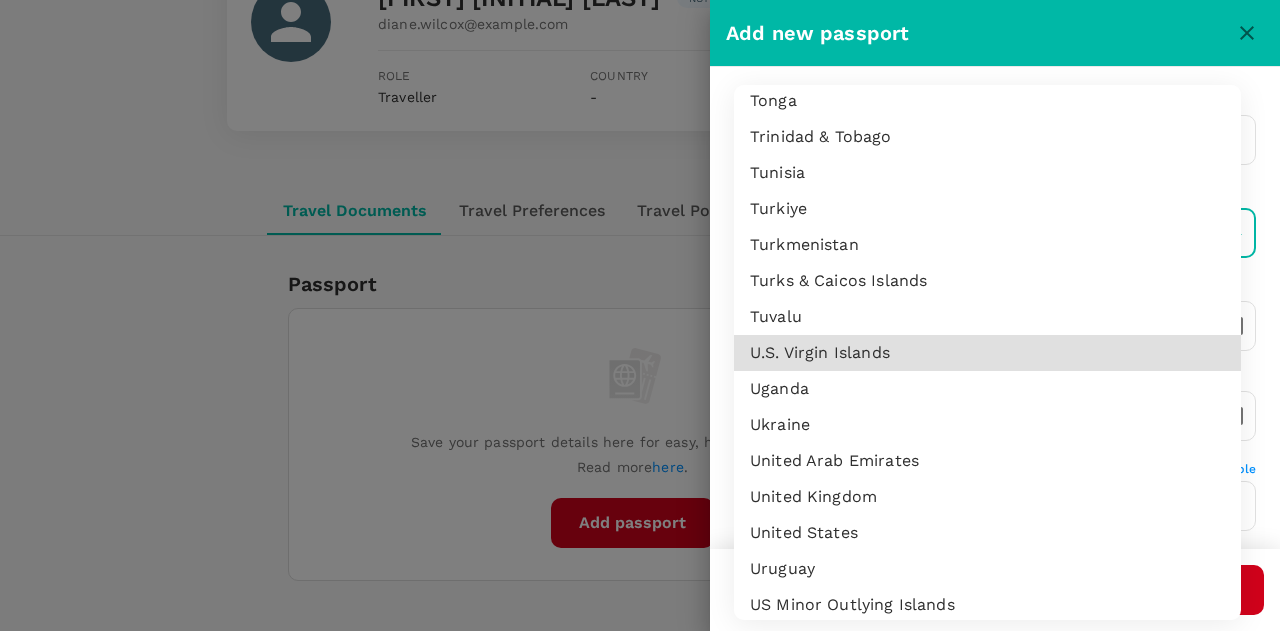 type 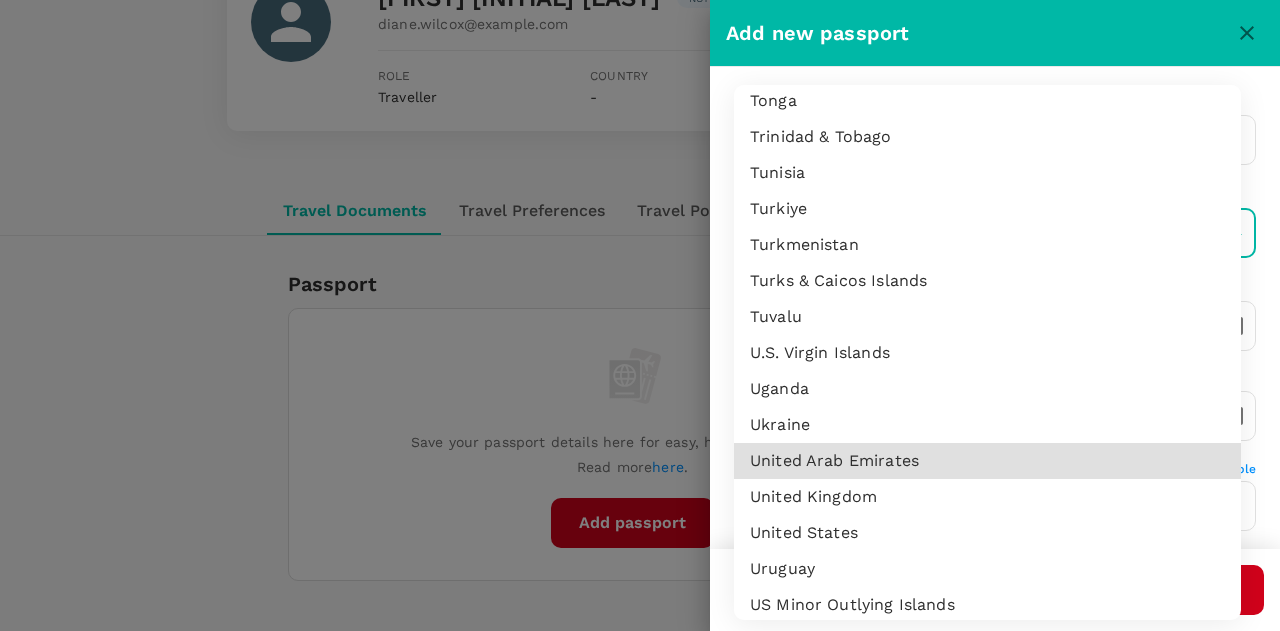 type 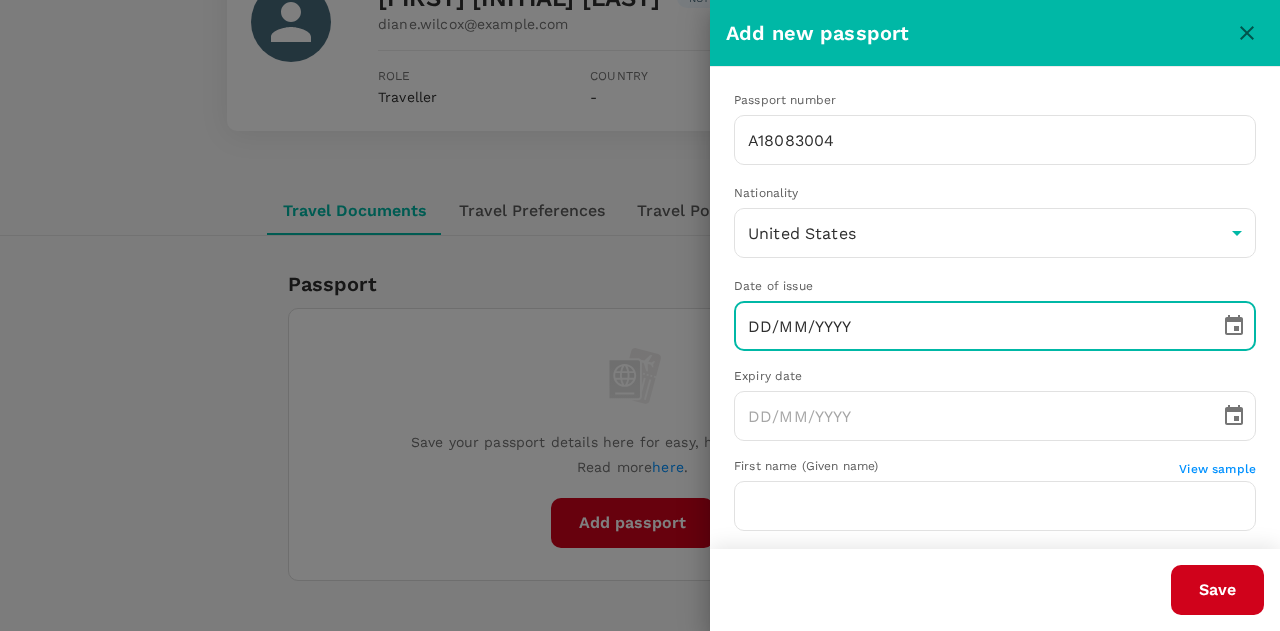 click on "DD/MM/YYYY" at bounding box center (970, 326) 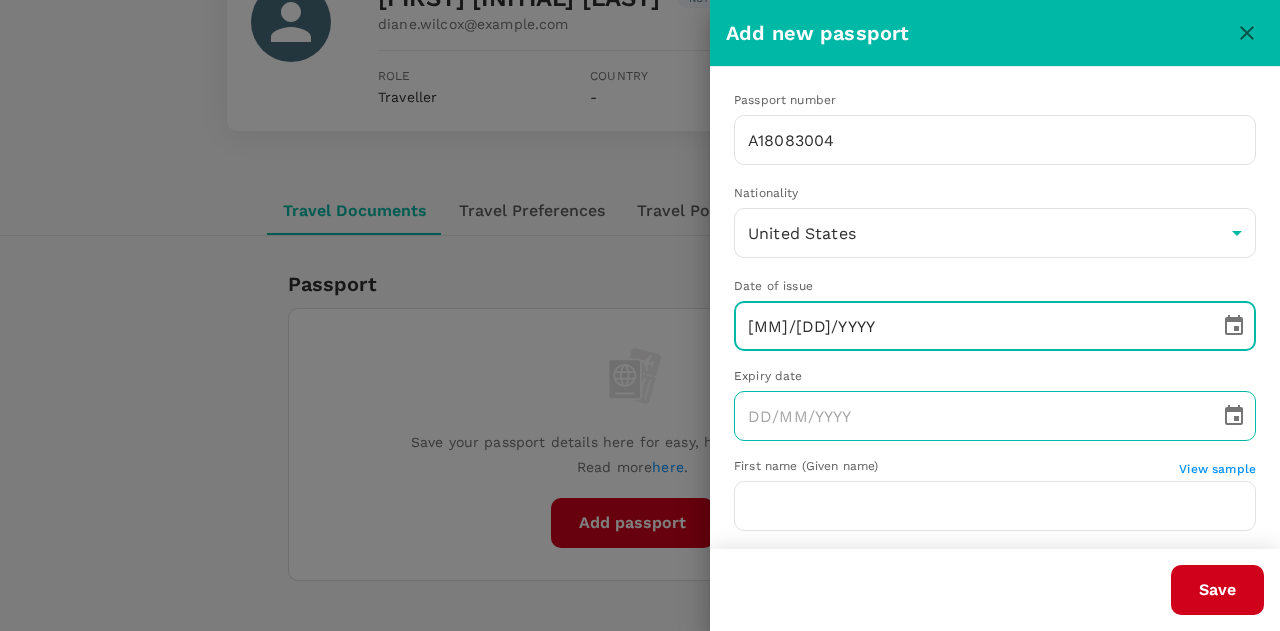 type on "08/08/2023" 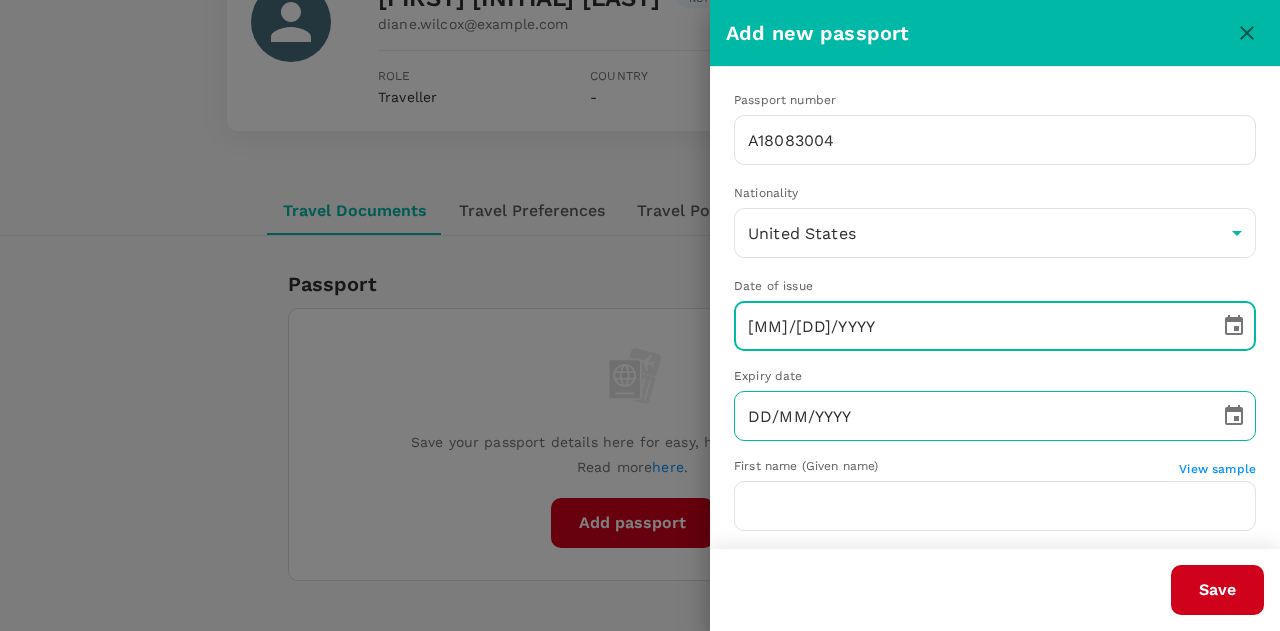 click on "DD/MM/YYYY" at bounding box center [970, 416] 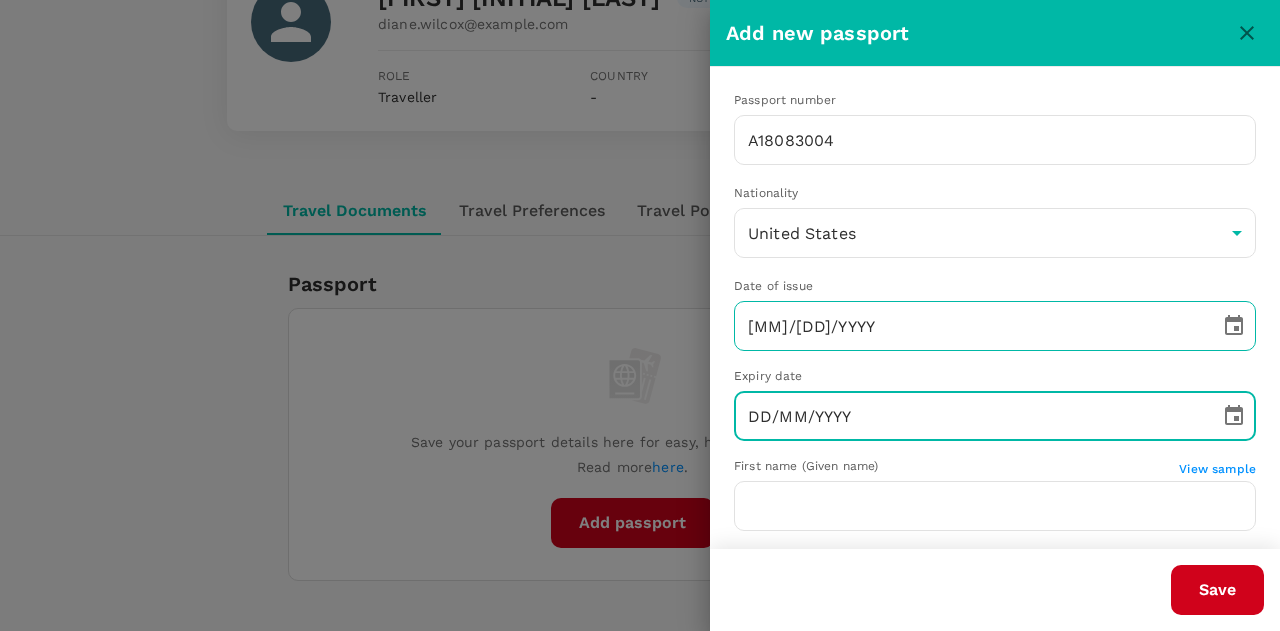 type 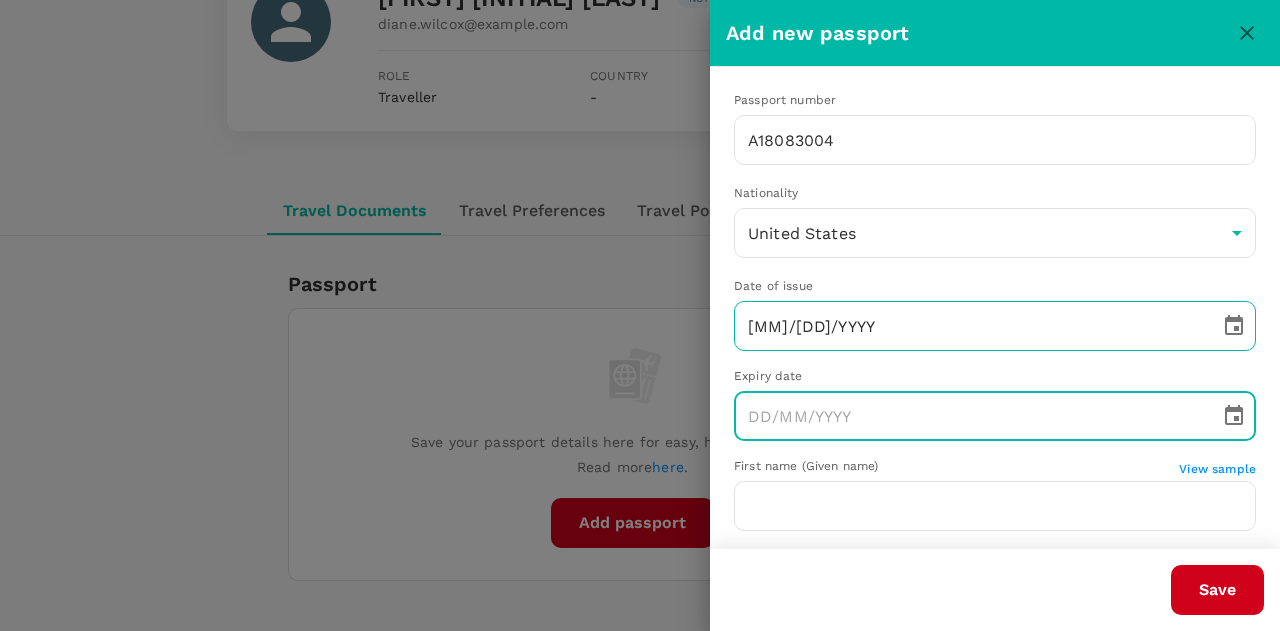 click on "08/08/2023" at bounding box center (970, 326) 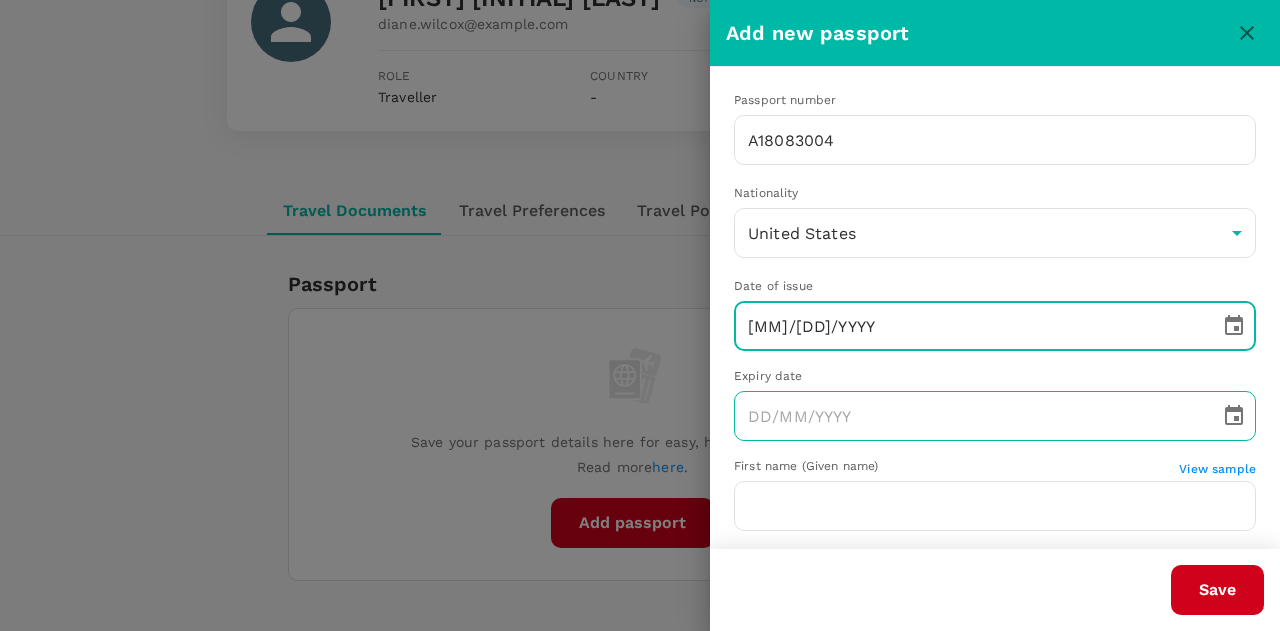 type on "09/08/2023" 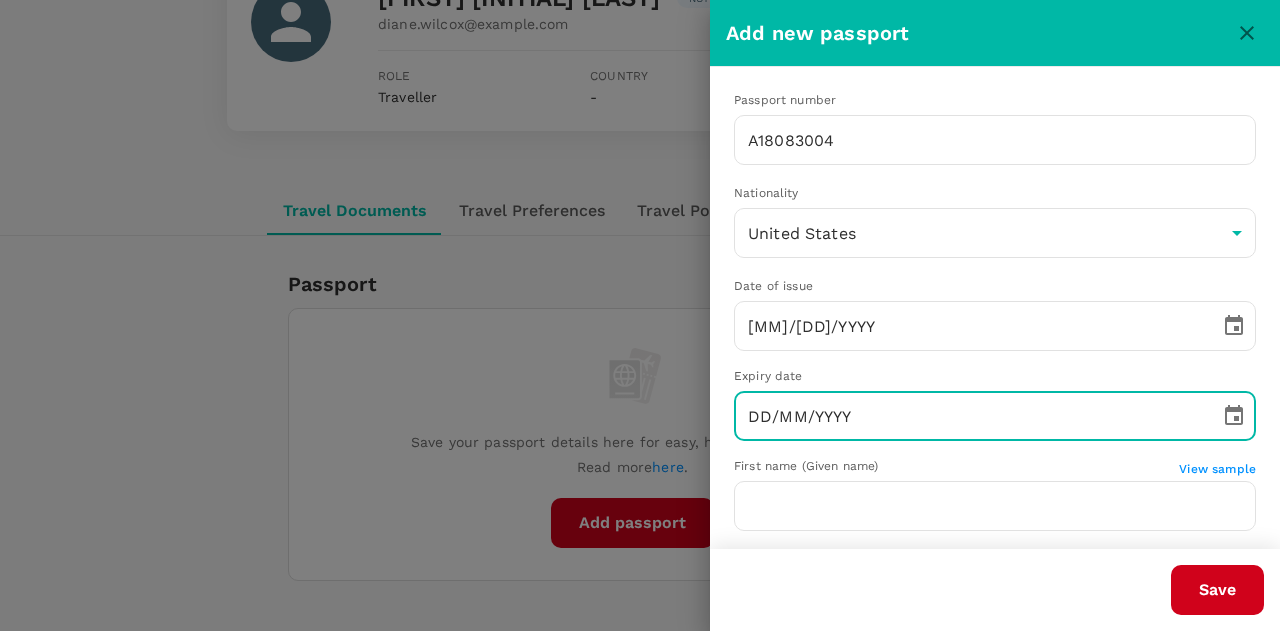 click on "DD/MM/YYYY" at bounding box center [970, 416] 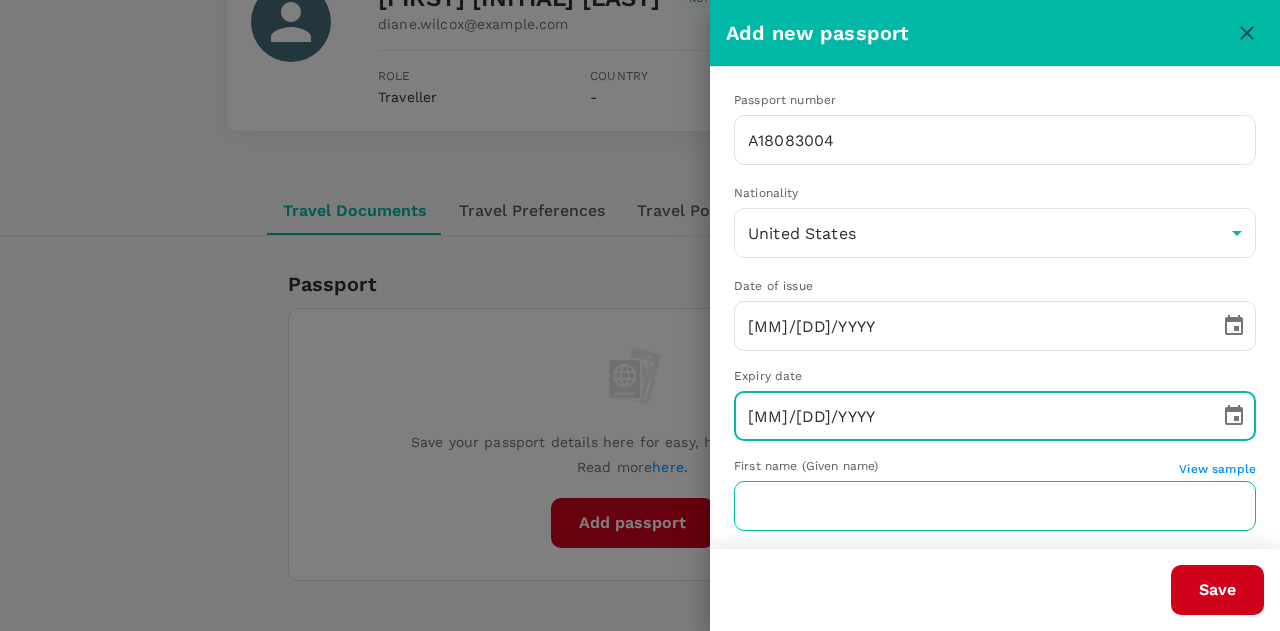 type on "08/08/2033" 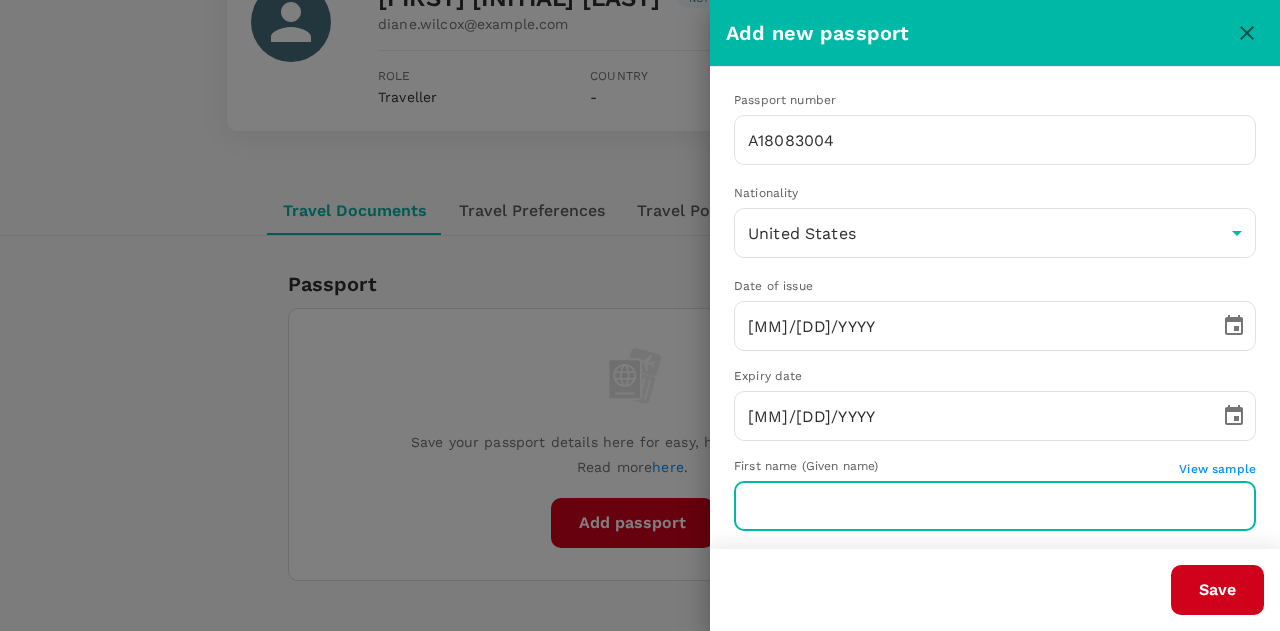 click at bounding box center [995, 506] 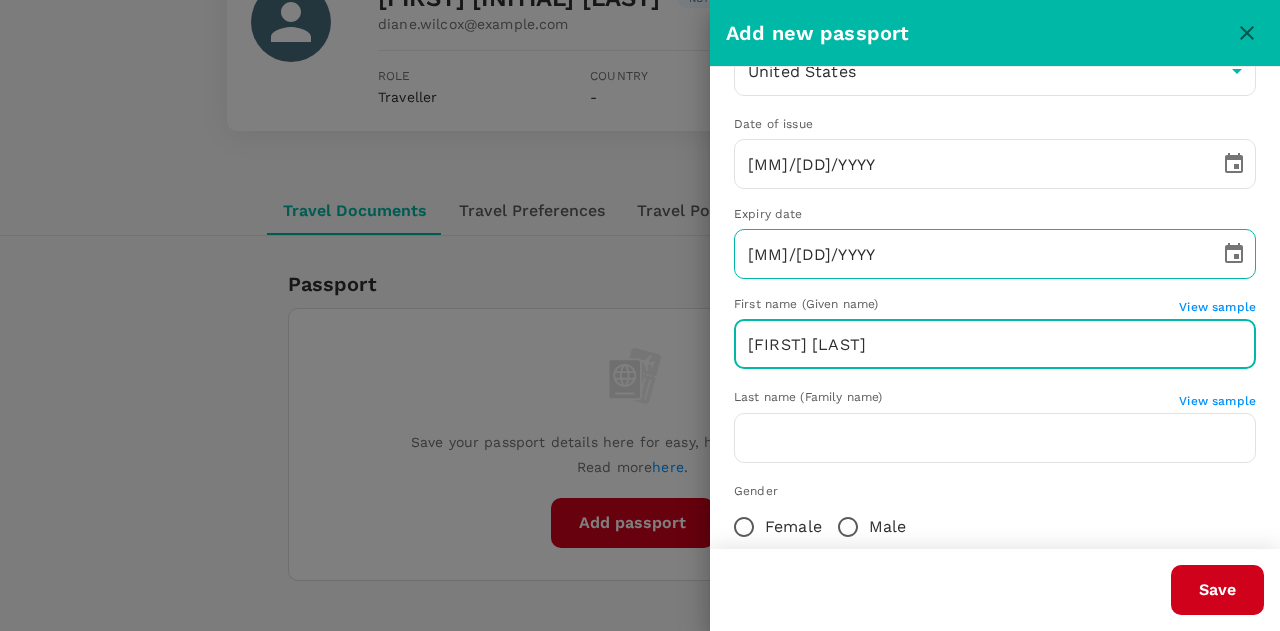 scroll, scrollTop: 200, scrollLeft: 0, axis: vertical 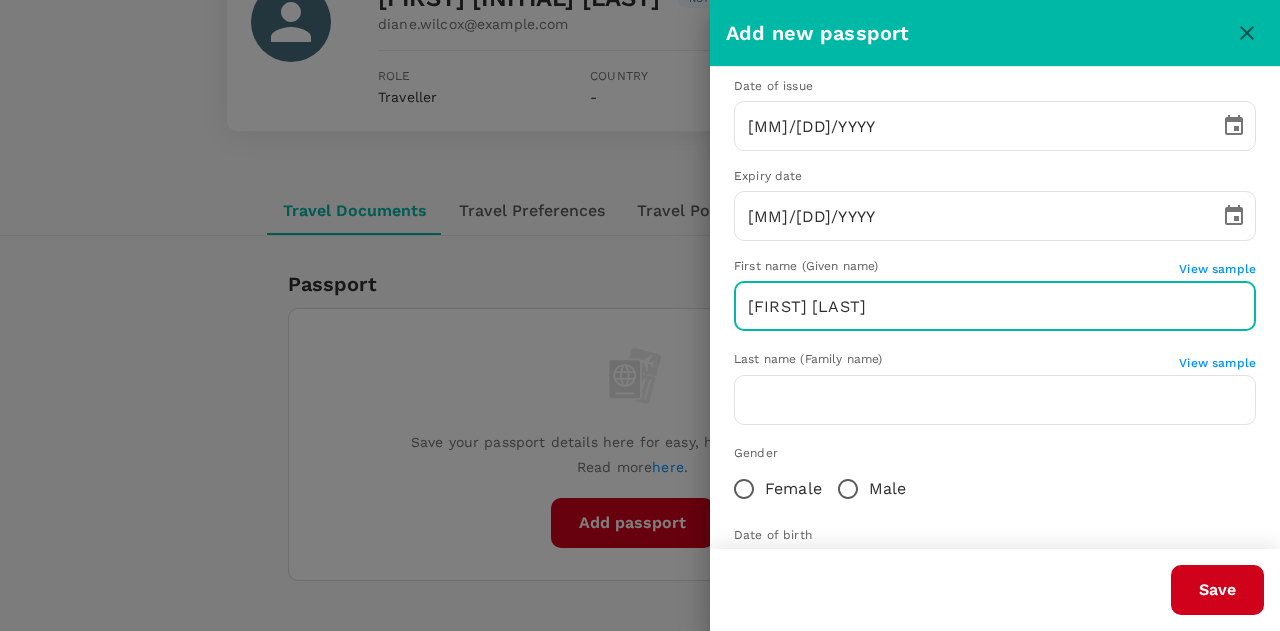 type on "Diane B" 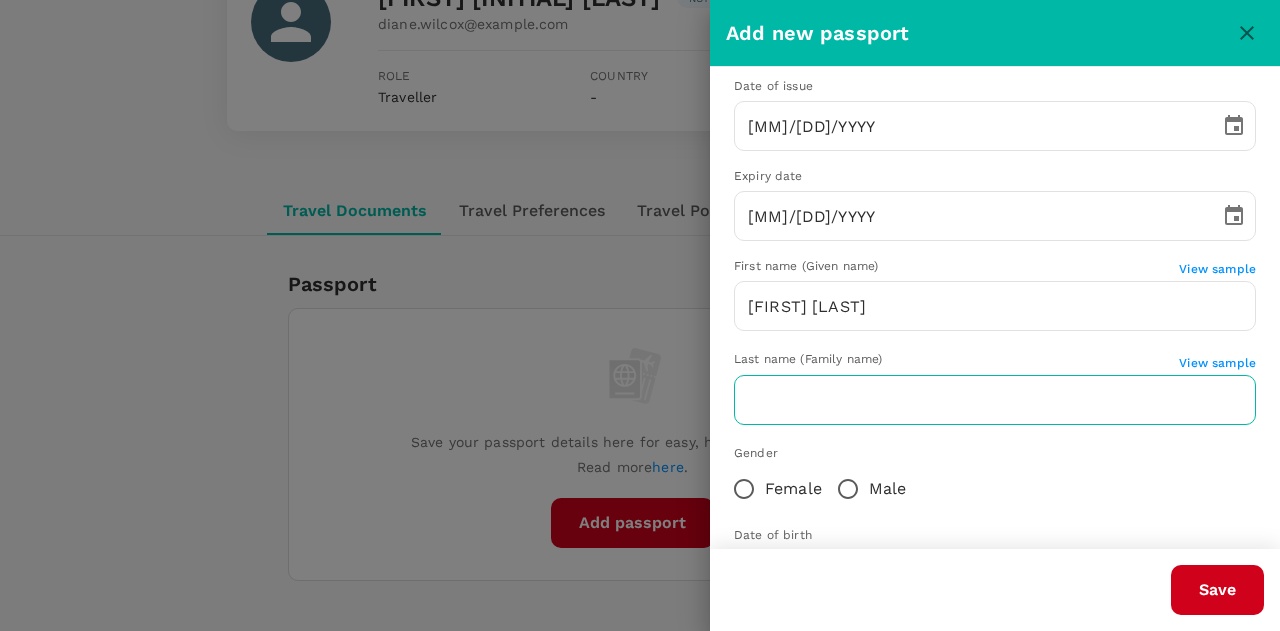 click at bounding box center (995, 400) 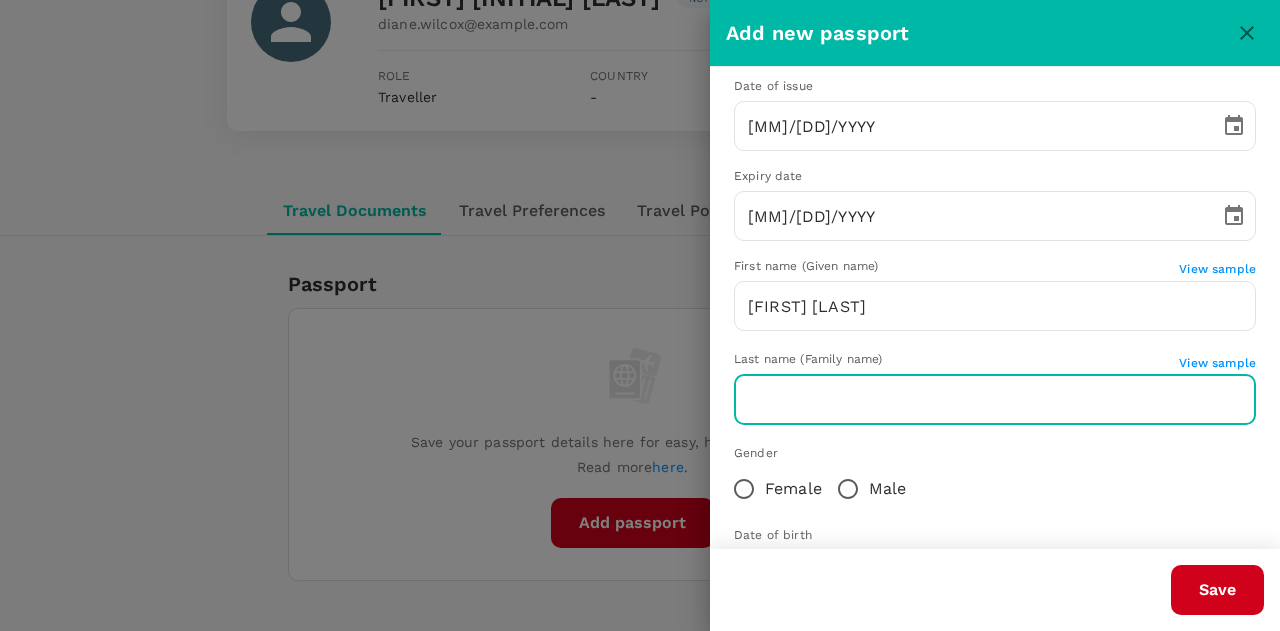 paste on "Wilcox" 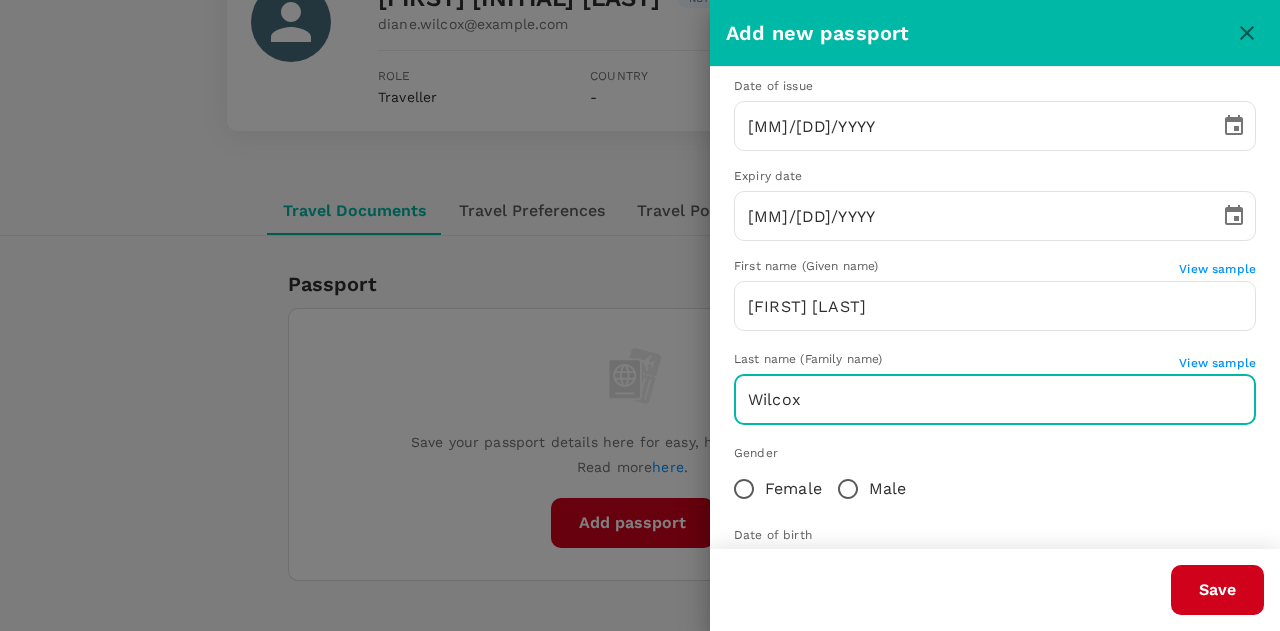 type on "Wilcox" 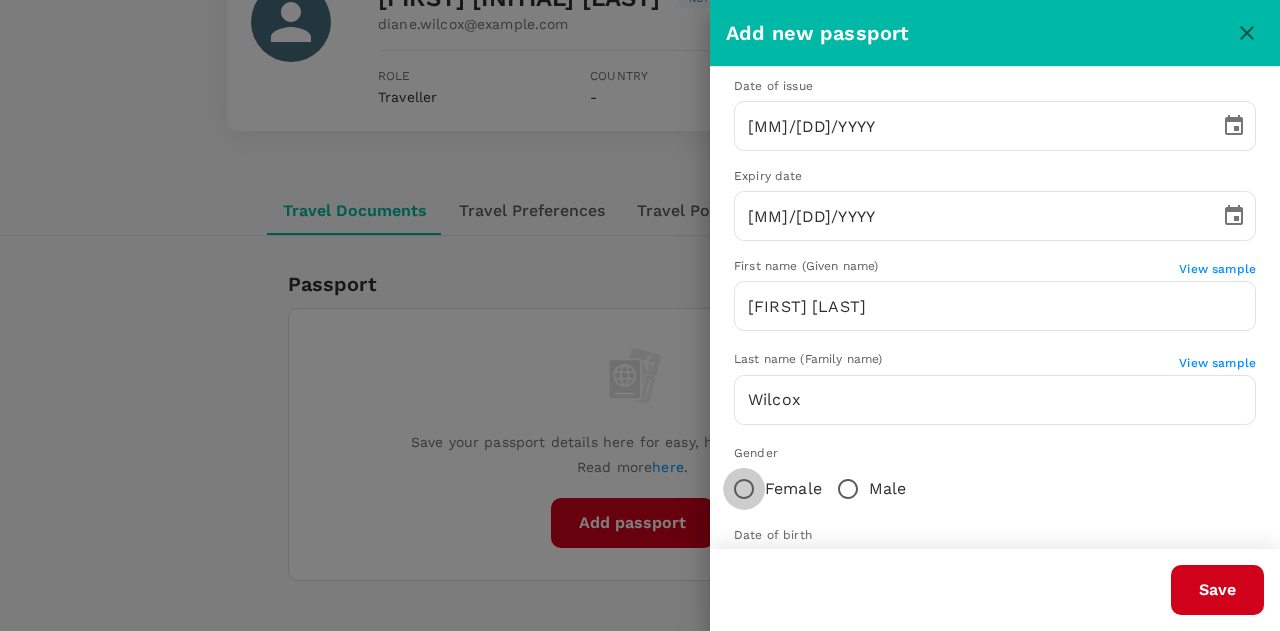 click on "Female" at bounding box center (744, 489) 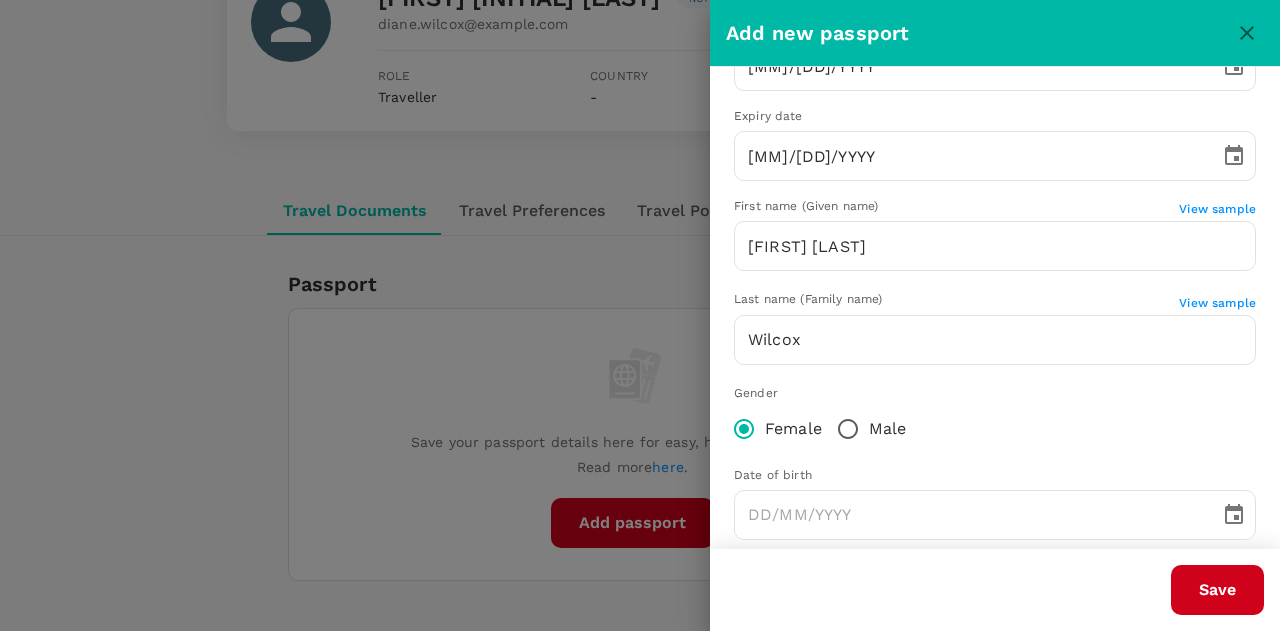 scroll, scrollTop: 290, scrollLeft: 0, axis: vertical 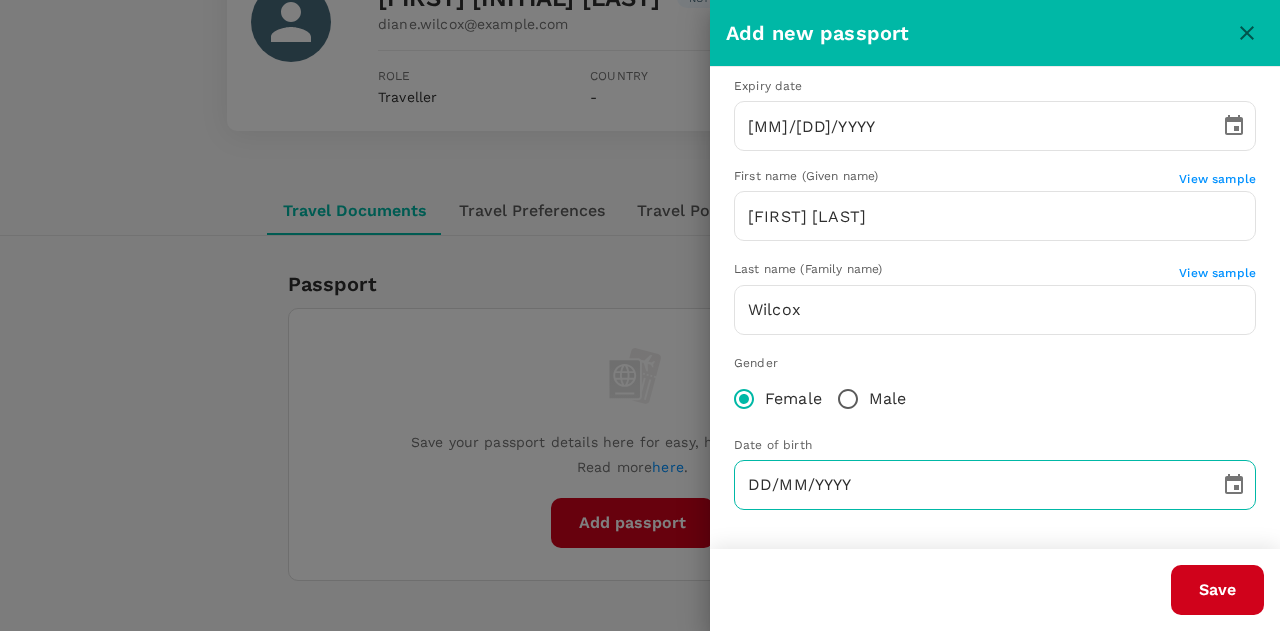 click on "DD/MM/YYYY" at bounding box center [970, 485] 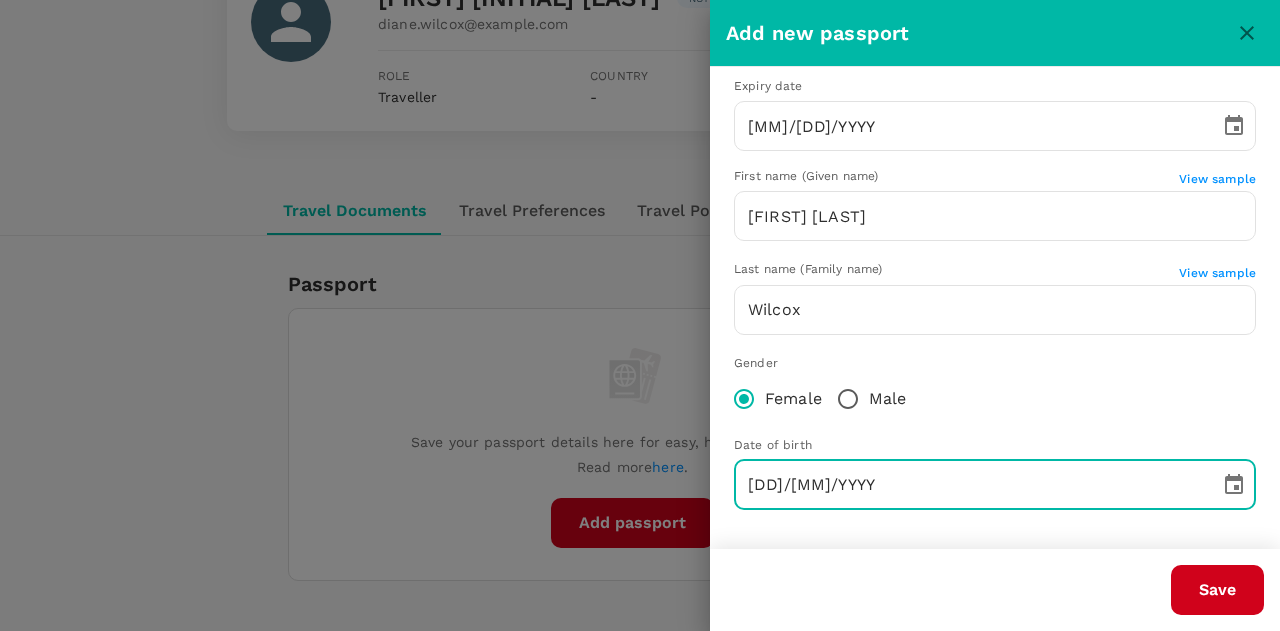 type on "19/12/1957" 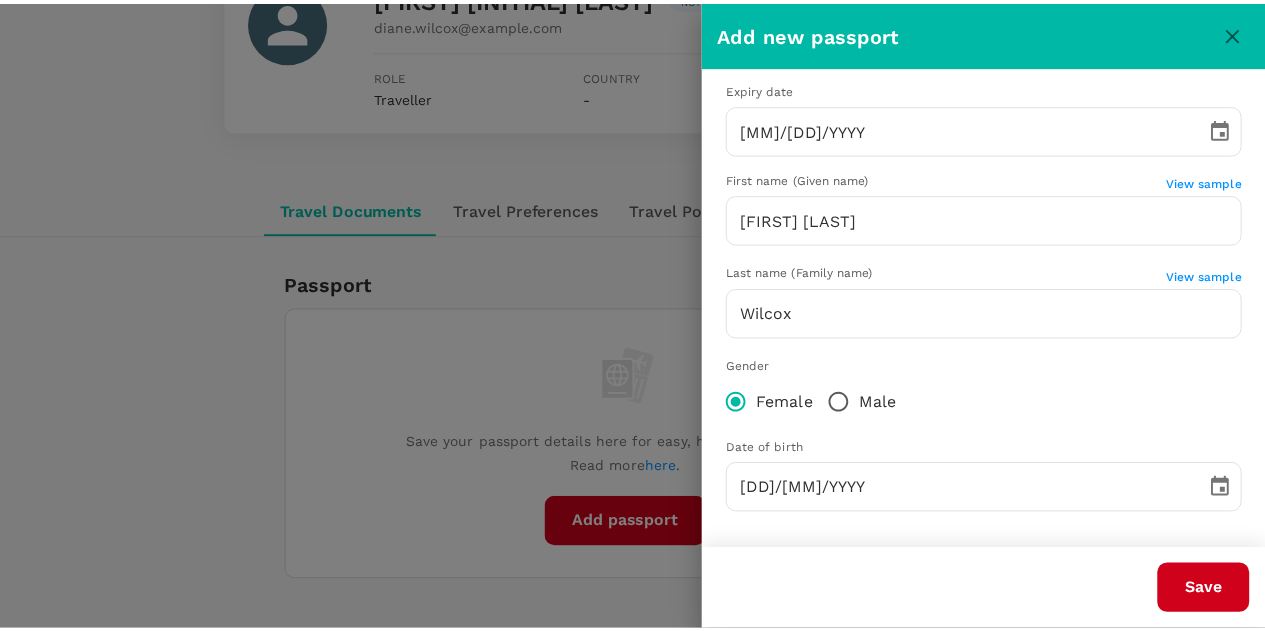 scroll, scrollTop: 290, scrollLeft: 0, axis: vertical 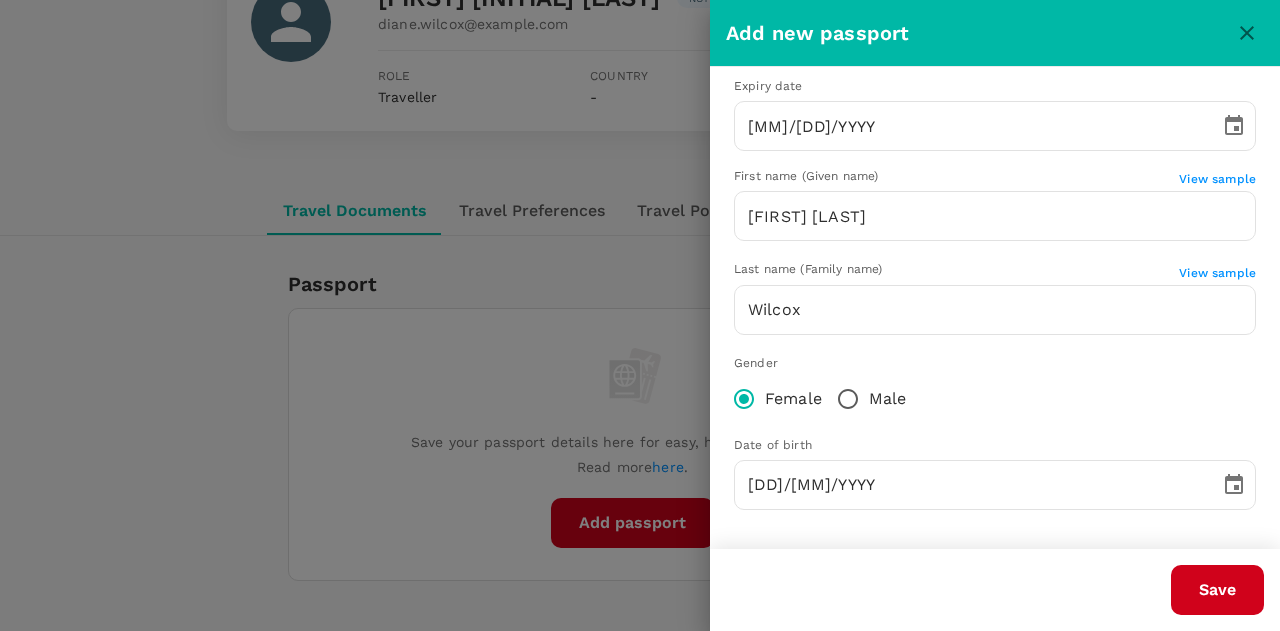 click on "Save" at bounding box center [1217, 590] 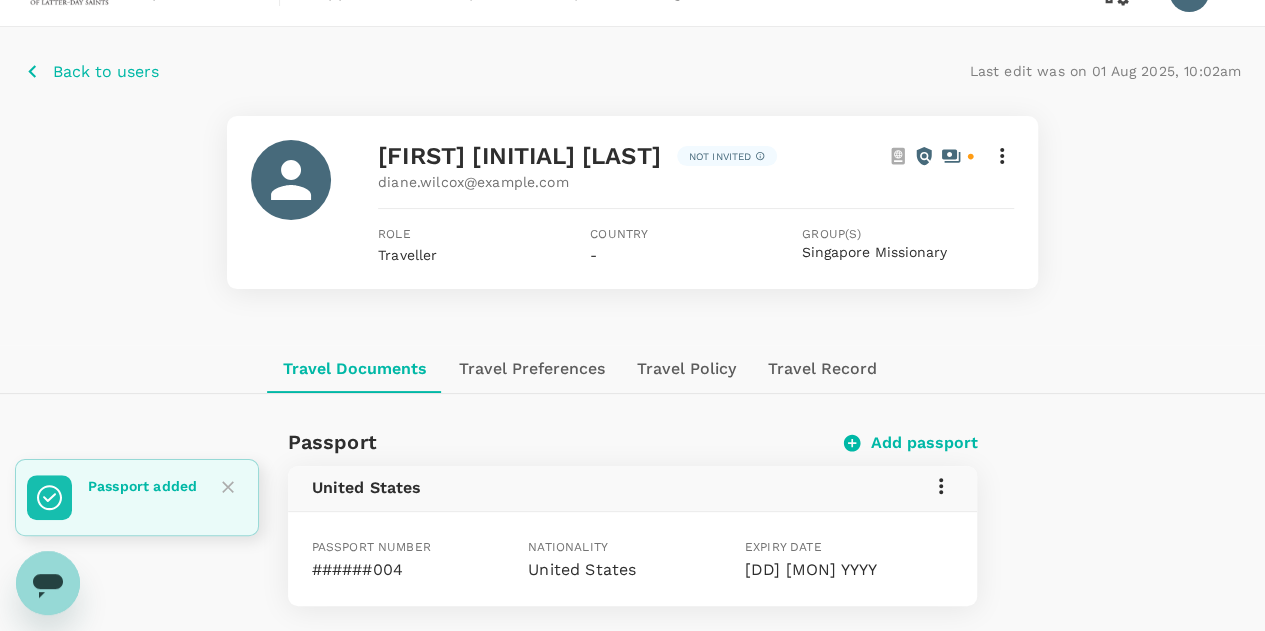 scroll, scrollTop: 0, scrollLeft: 0, axis: both 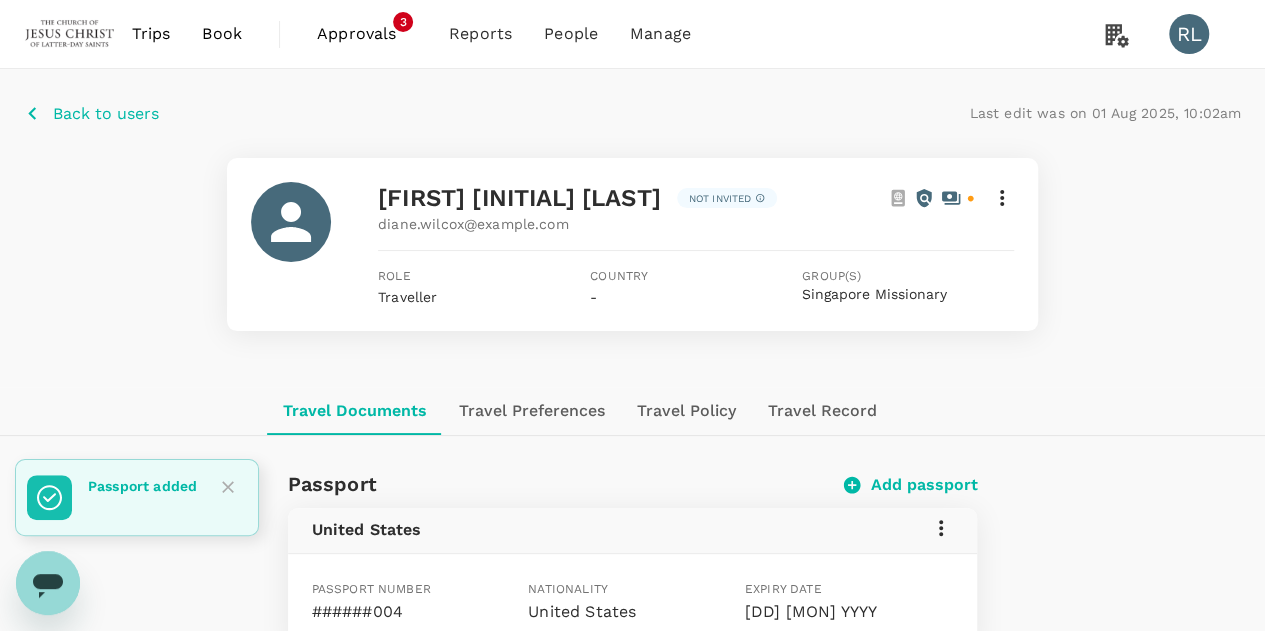click on "Back to users" at bounding box center (106, 114) 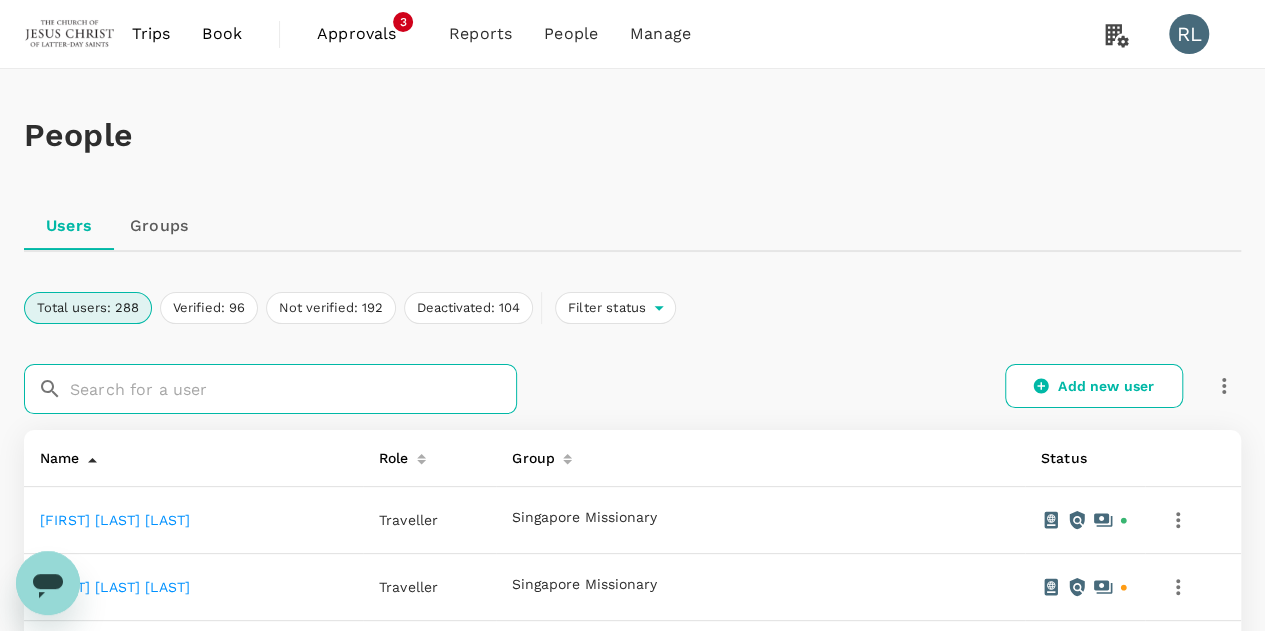 click at bounding box center [293, 389] 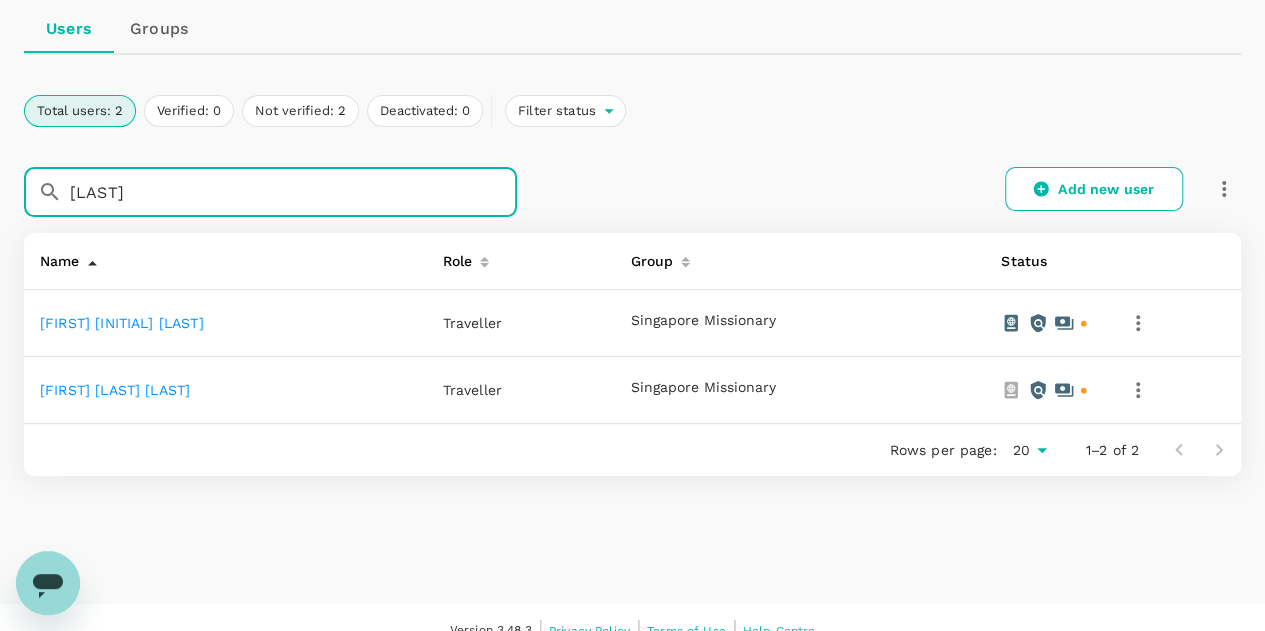 scroll, scrollTop: 200, scrollLeft: 0, axis: vertical 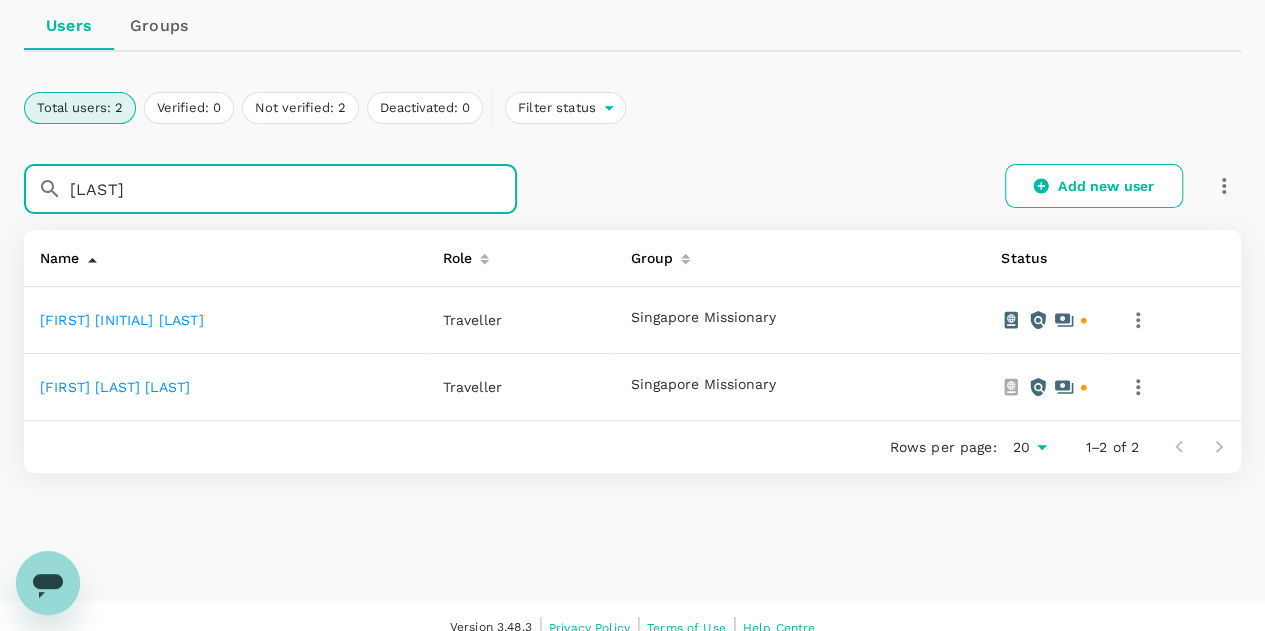 type on "wilcox" 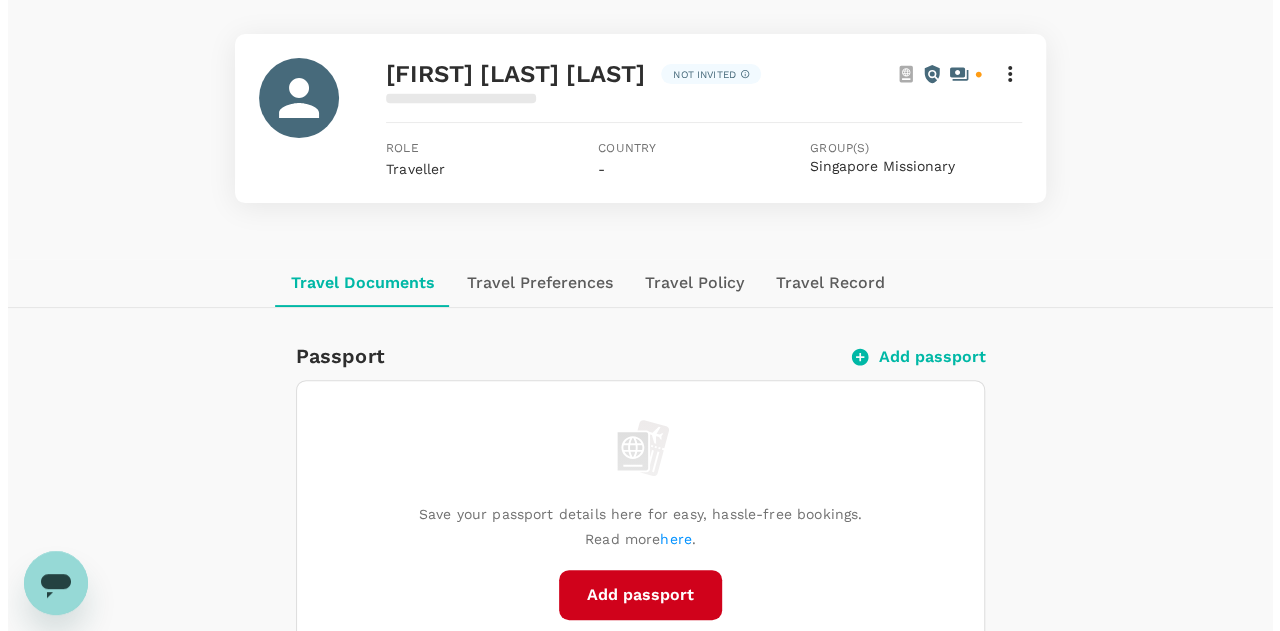 scroll, scrollTop: 300, scrollLeft: 0, axis: vertical 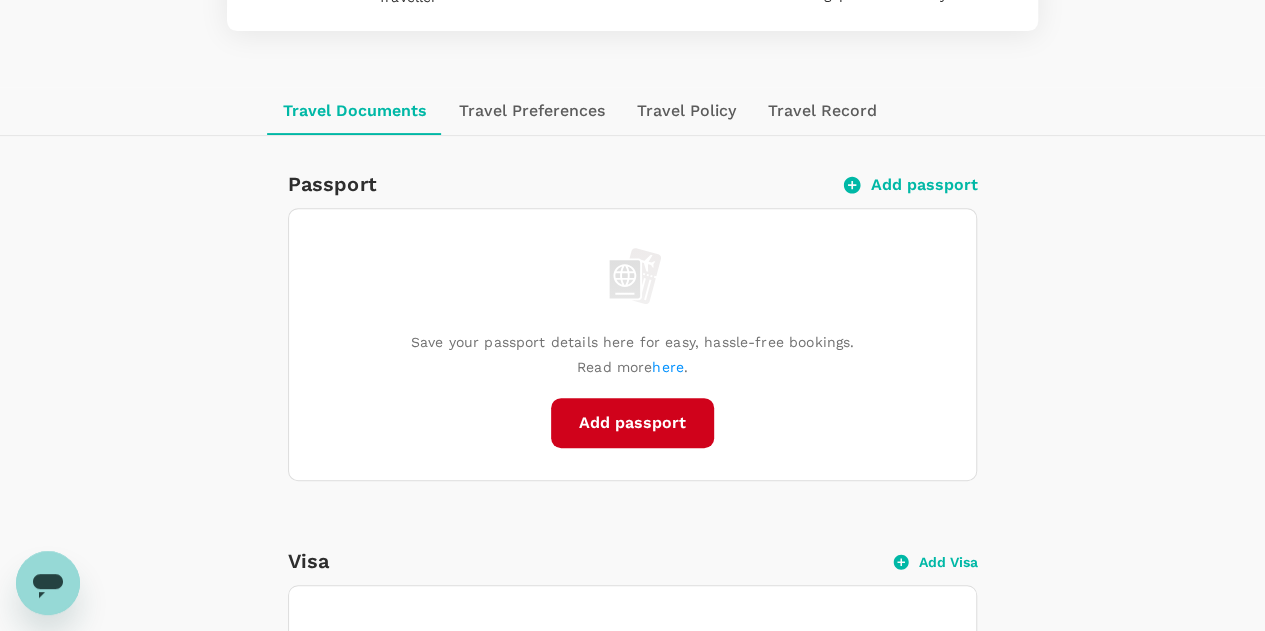 click on "Add passport" at bounding box center (632, 423) 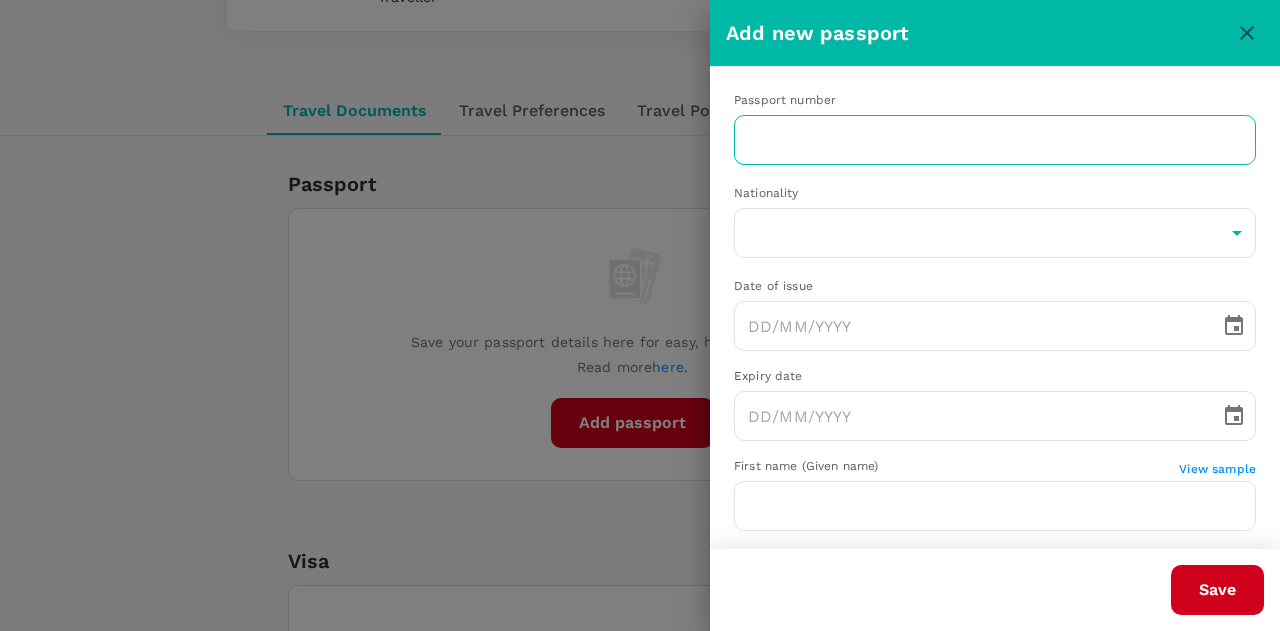 click at bounding box center [995, 140] 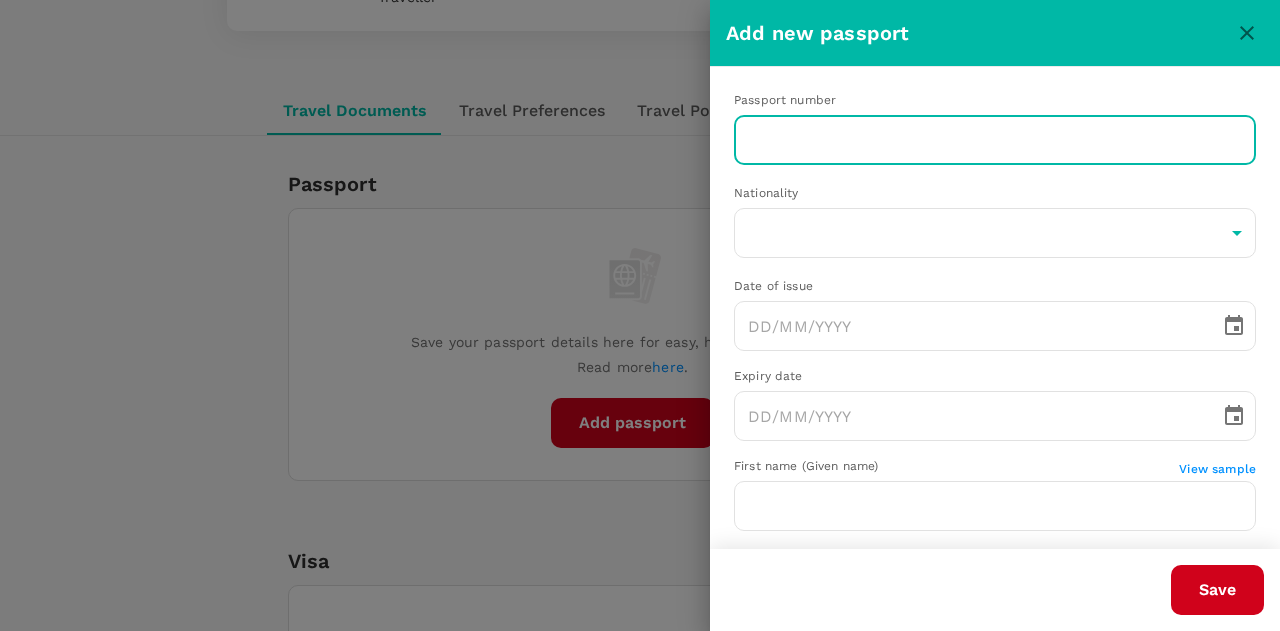 paste on "A18083003" 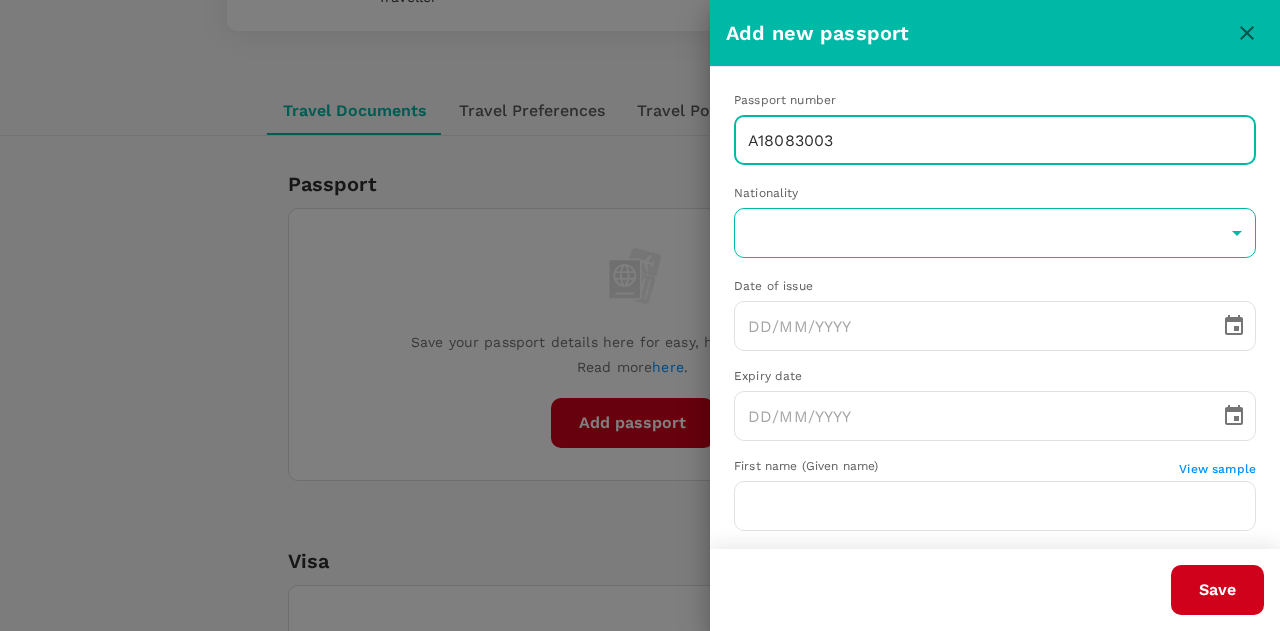 type on "A18083003" 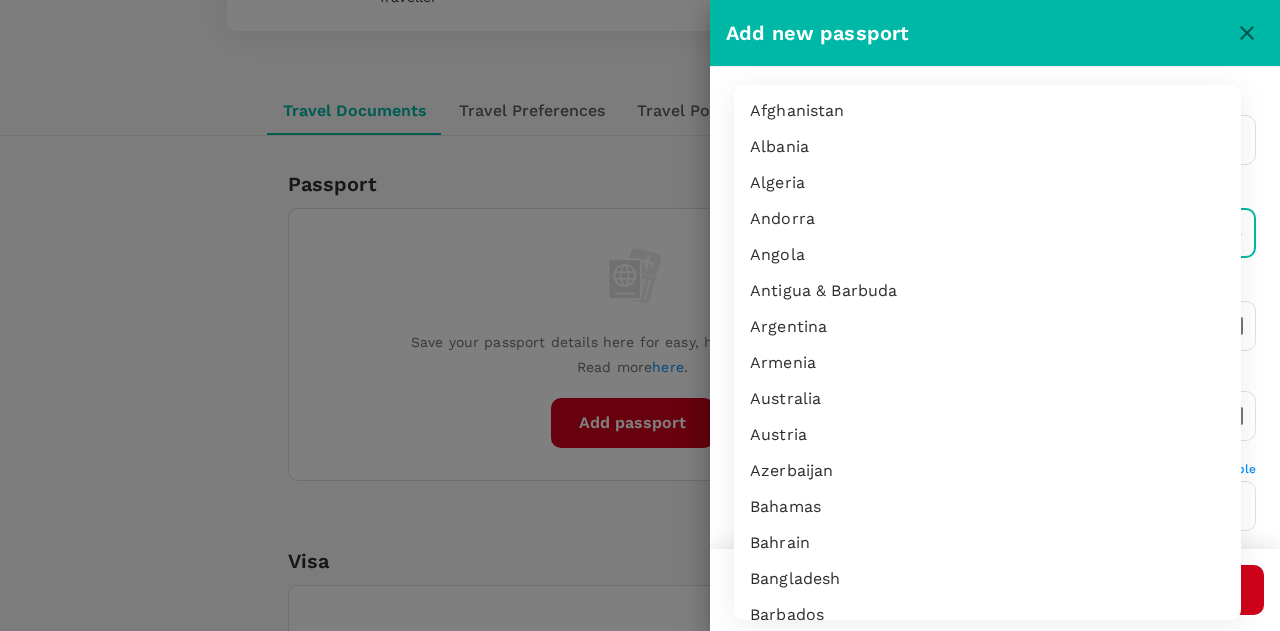 type 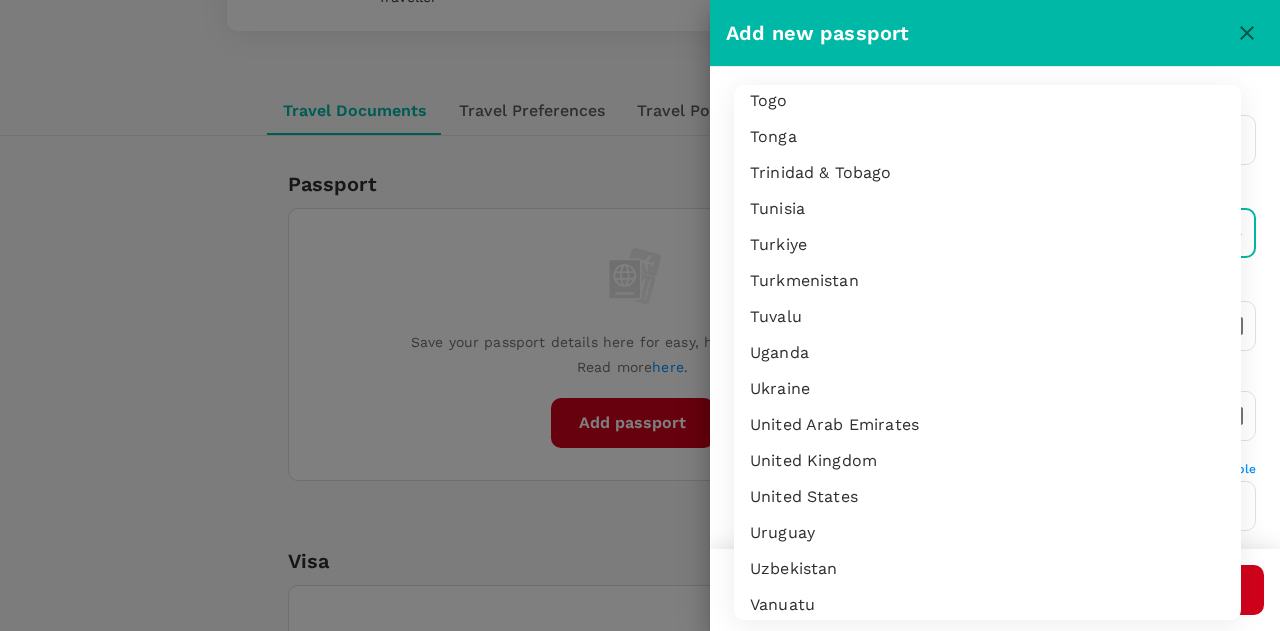 type 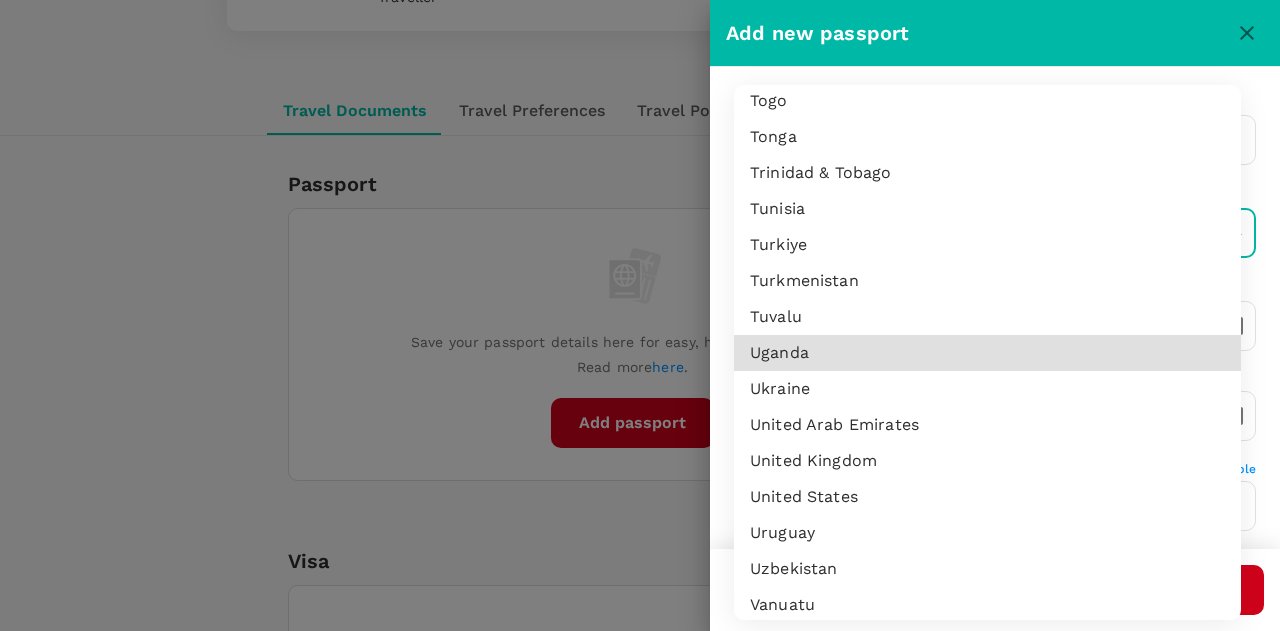 type 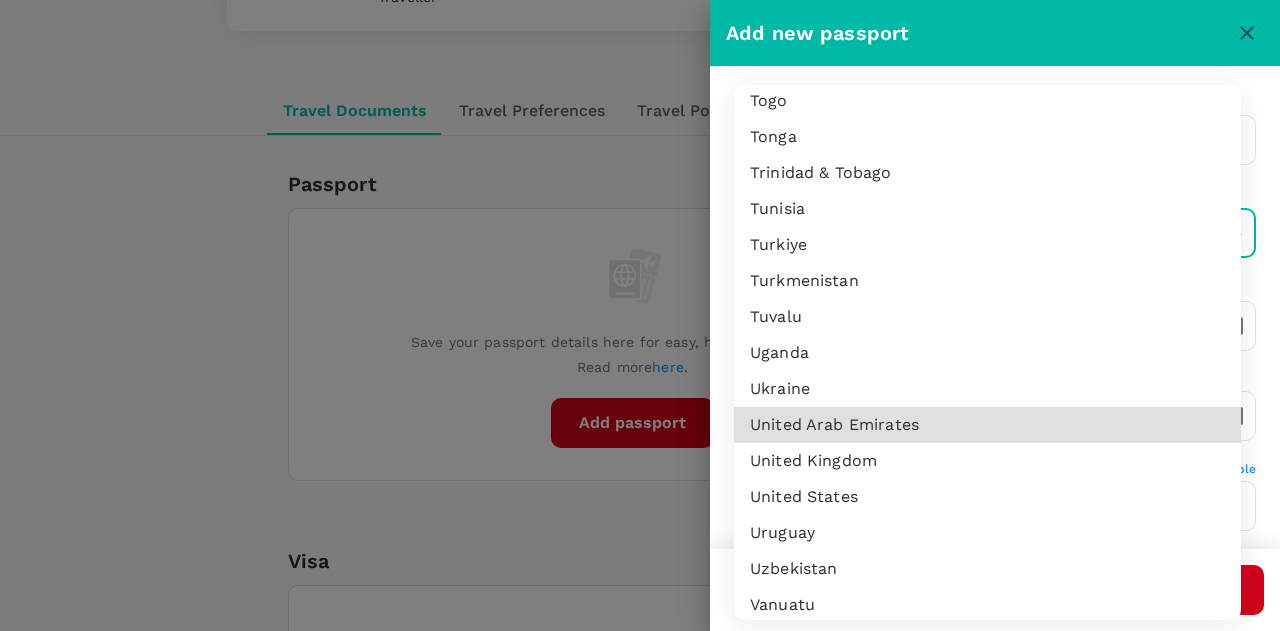click on "United States" at bounding box center [987, 497] 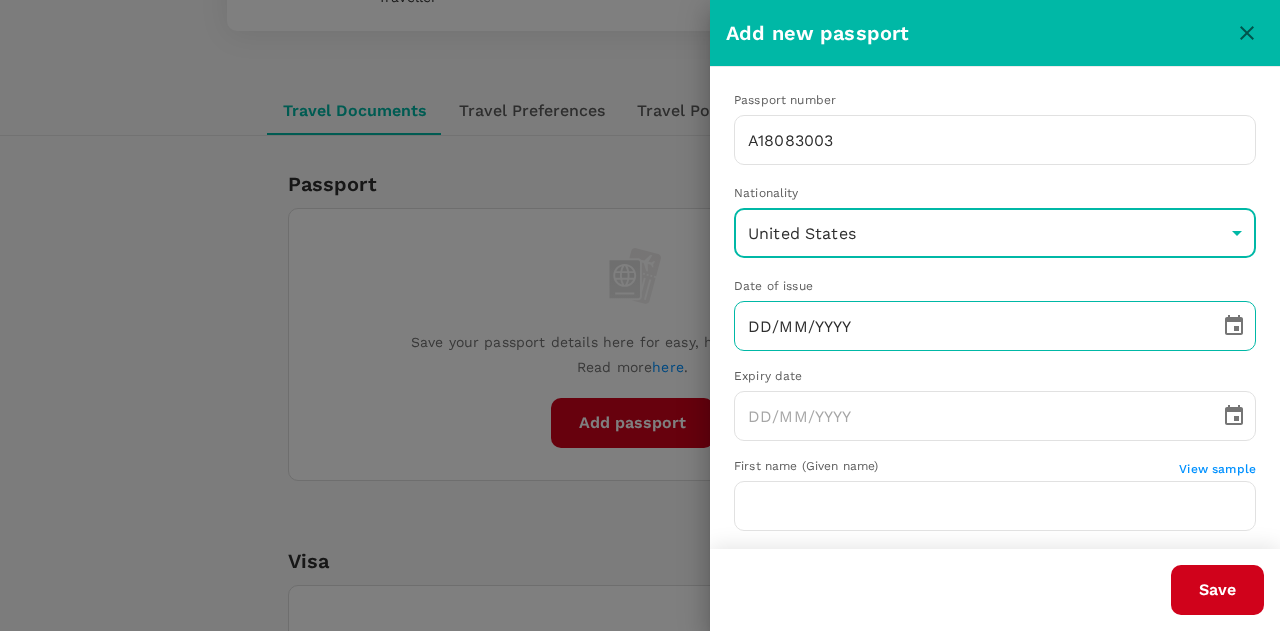 click on "DD/MM/YYYY" at bounding box center [970, 326] 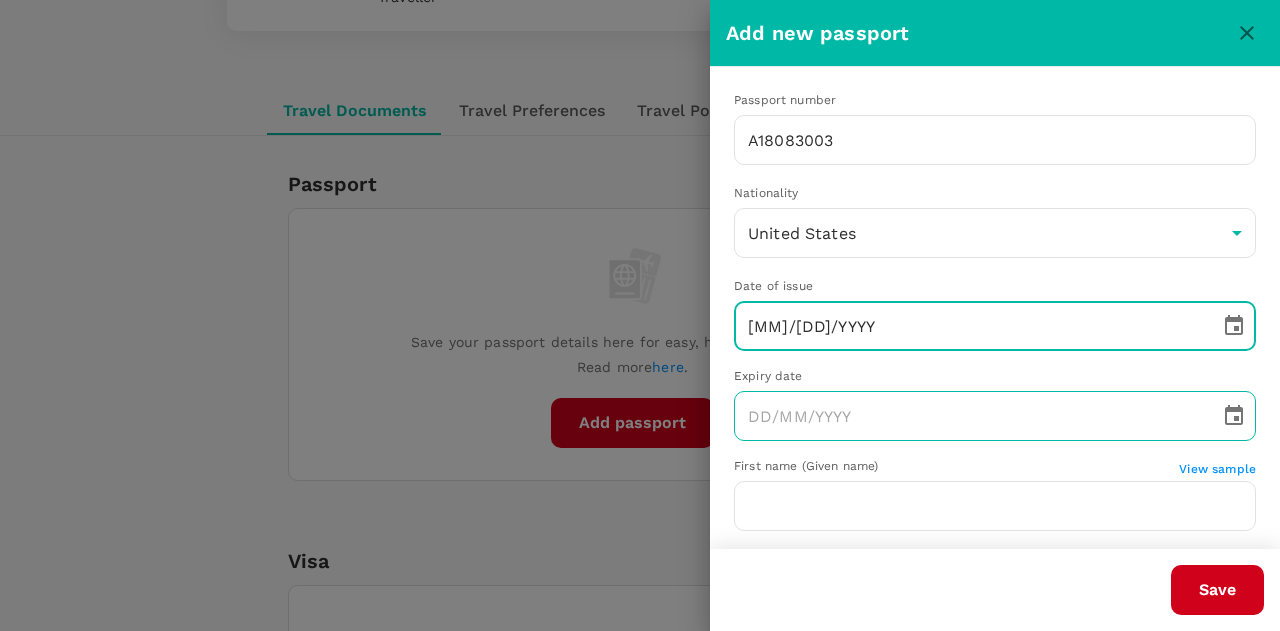 type on "09/08/2023" 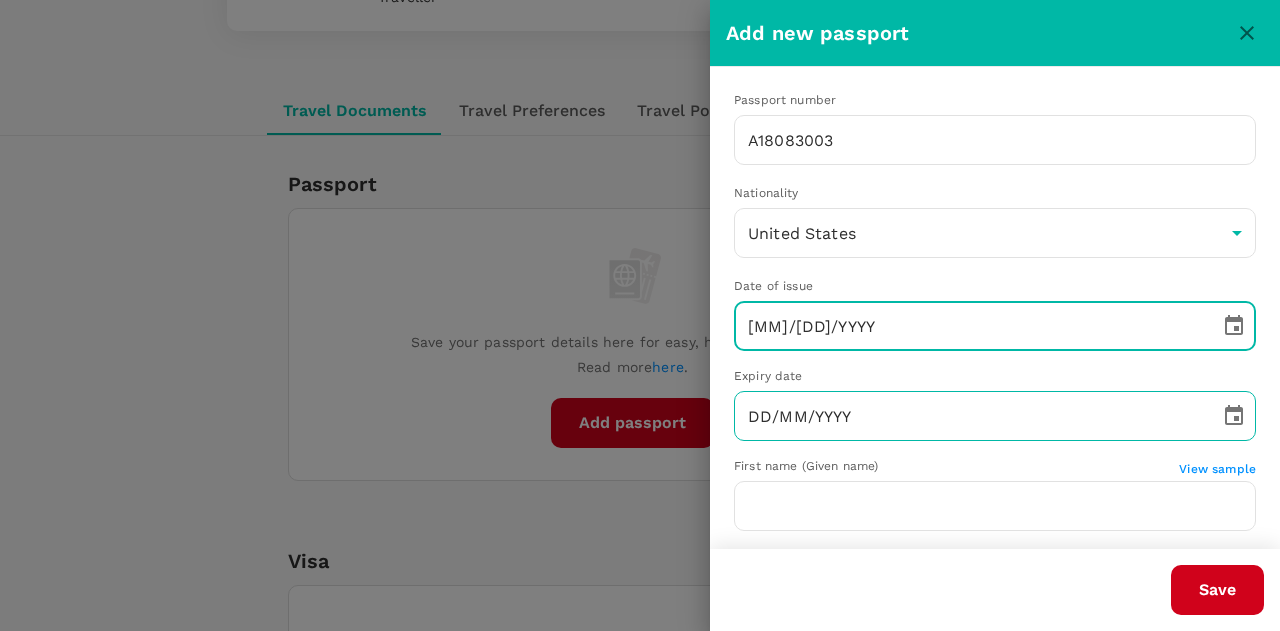 click on "DD/MM/YYYY" at bounding box center (970, 416) 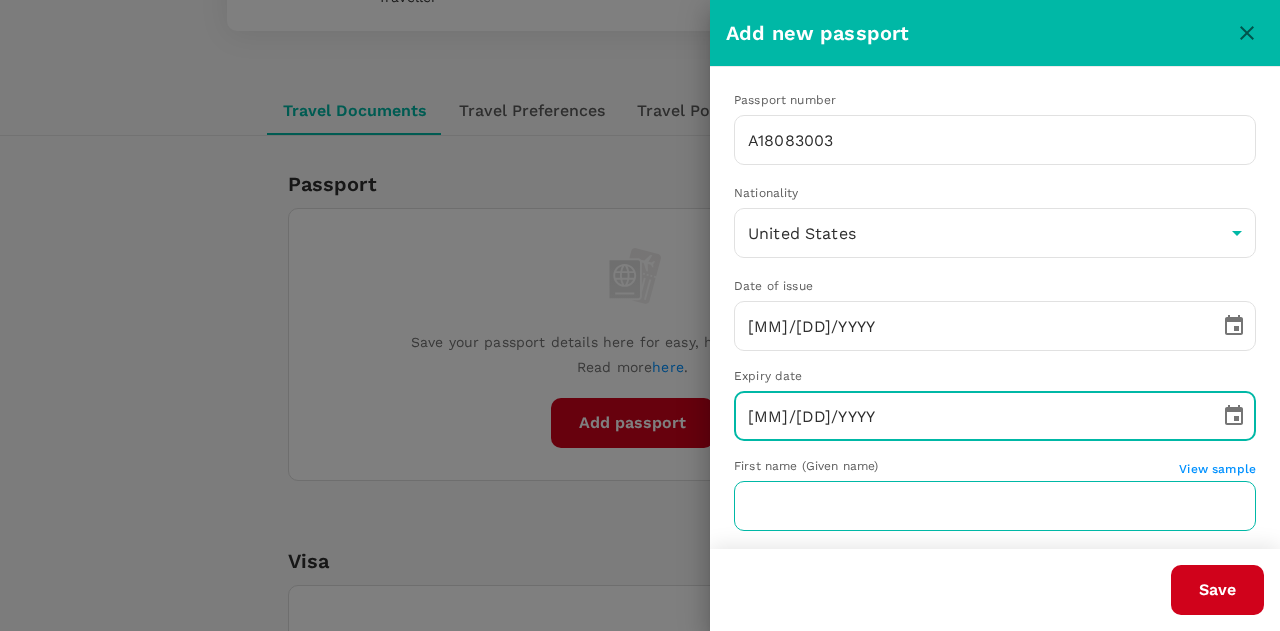 type on "08/08/2033" 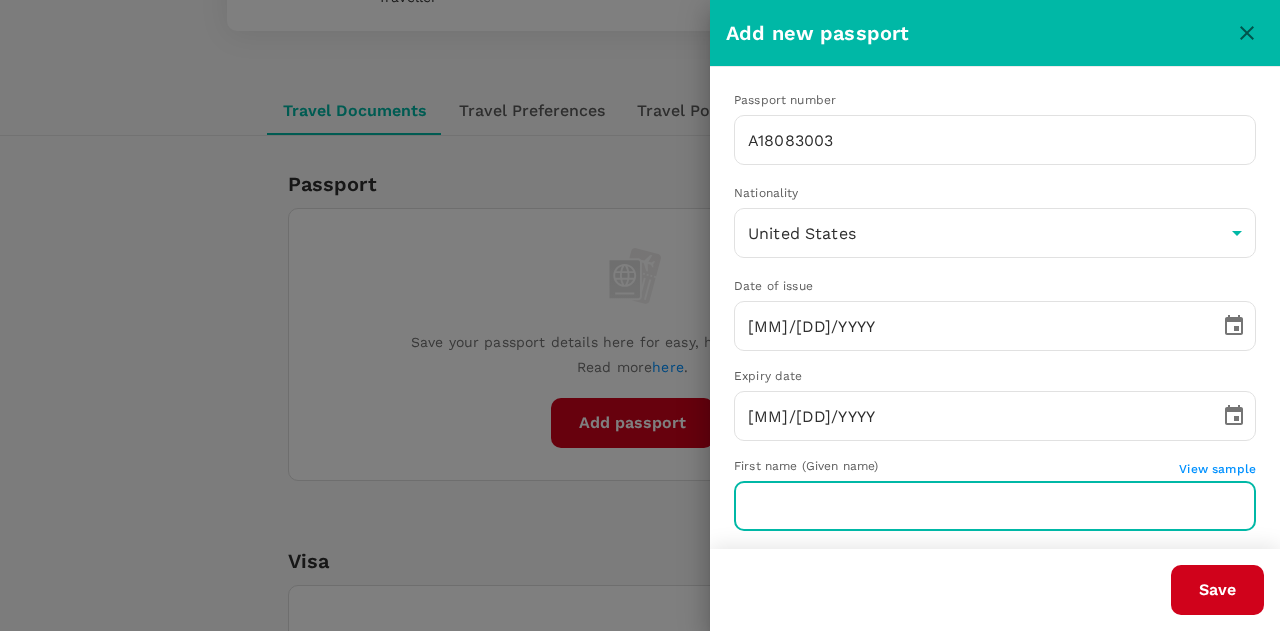 click at bounding box center (995, 506) 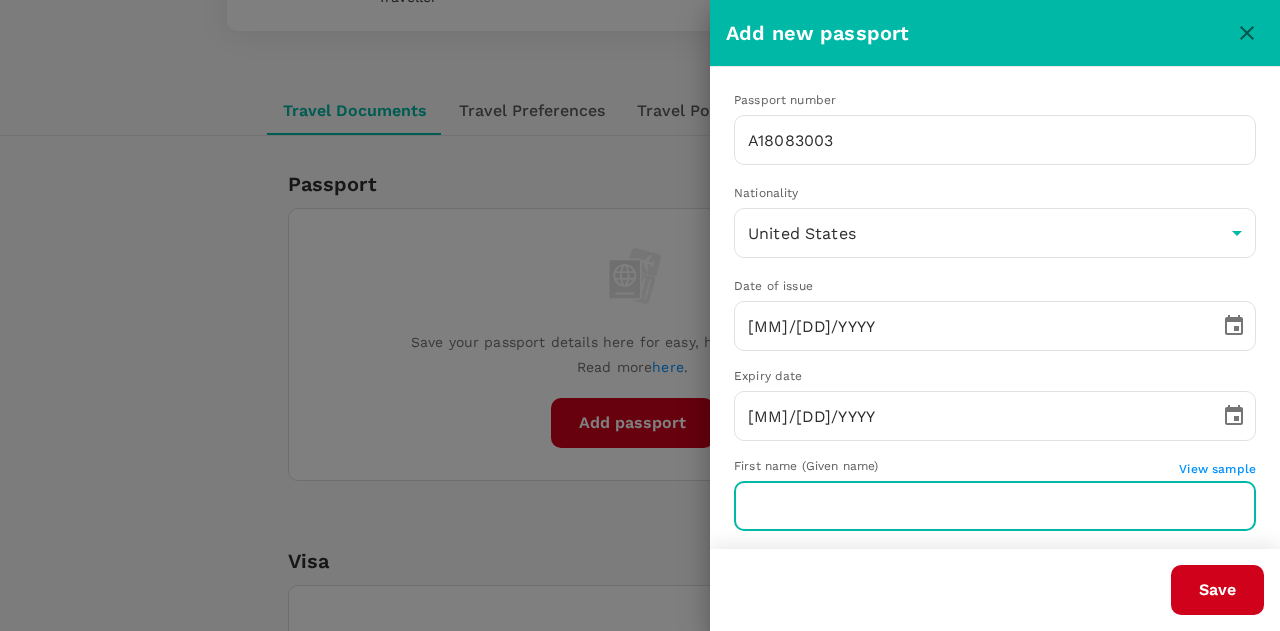 click at bounding box center (995, 506) 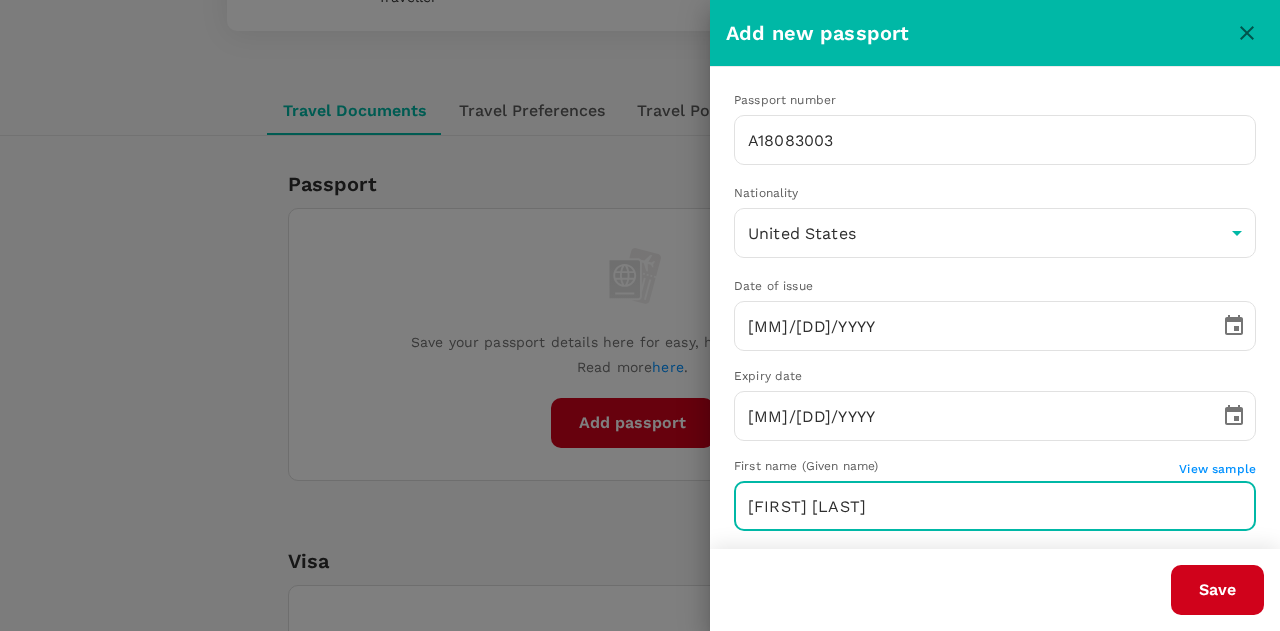 type on "John Blair" 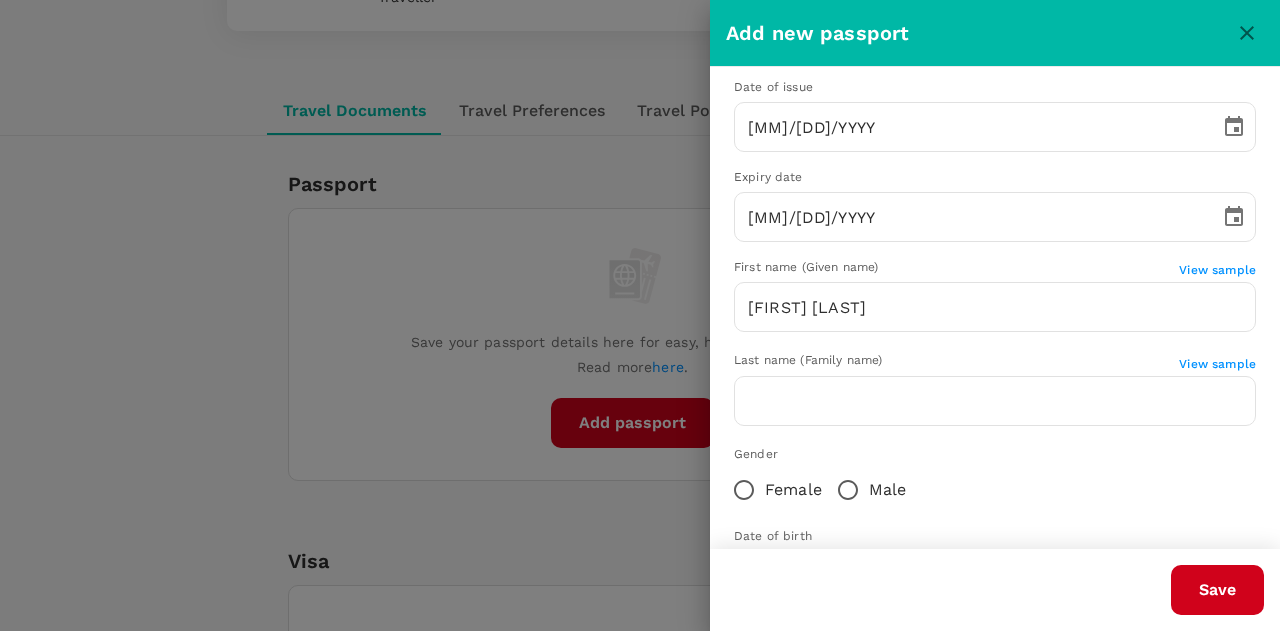 scroll, scrollTop: 200, scrollLeft: 0, axis: vertical 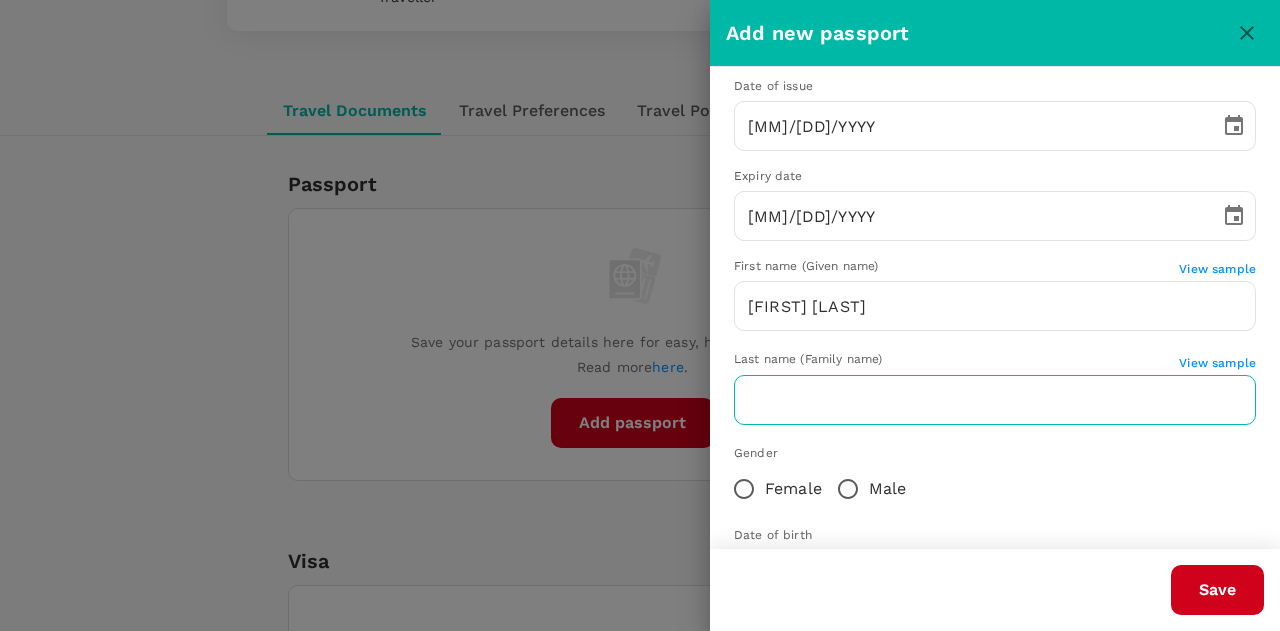 click at bounding box center (995, 400) 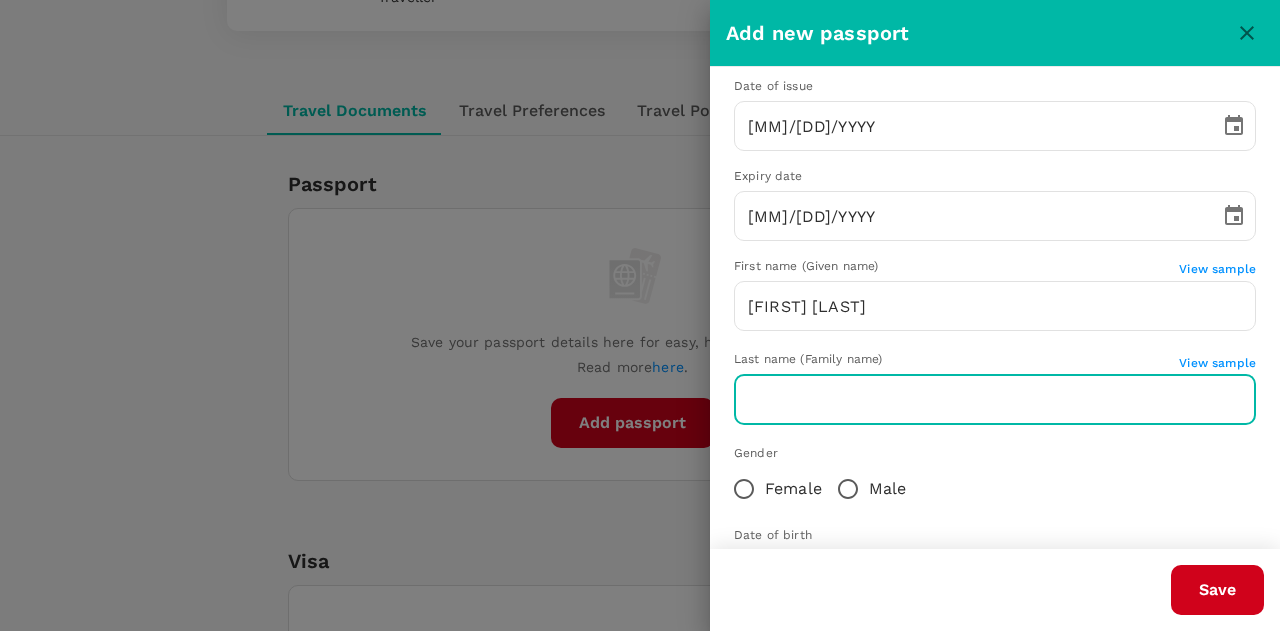 paste on "Wilcox" 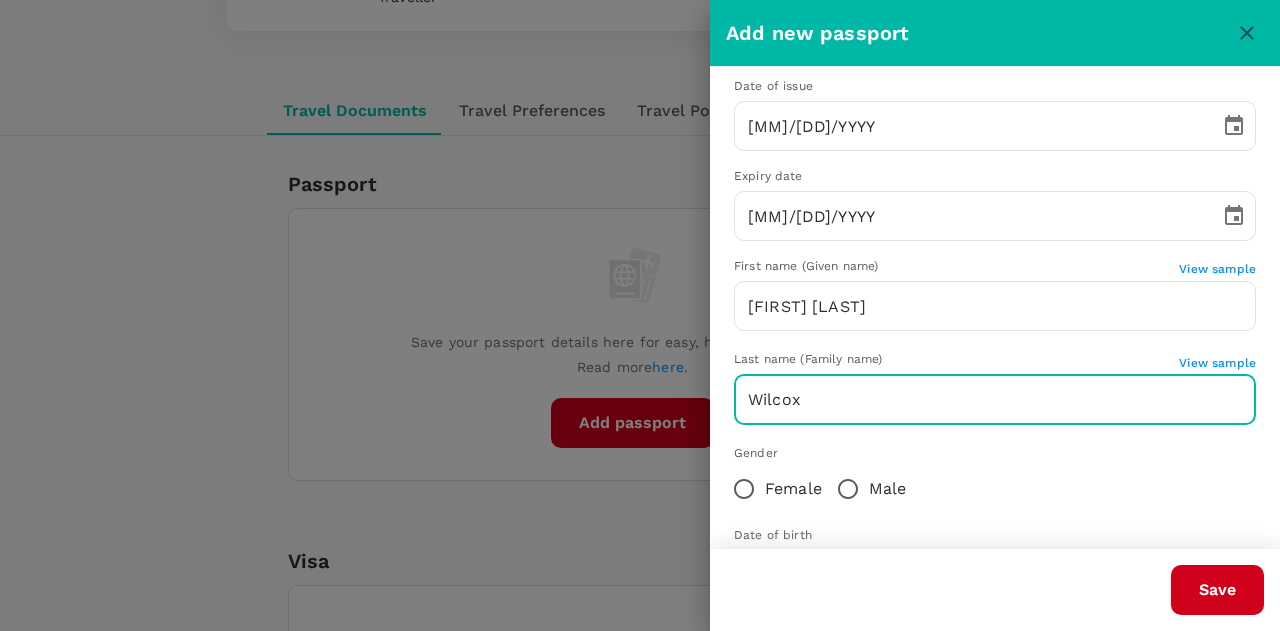 type on "Wilcox" 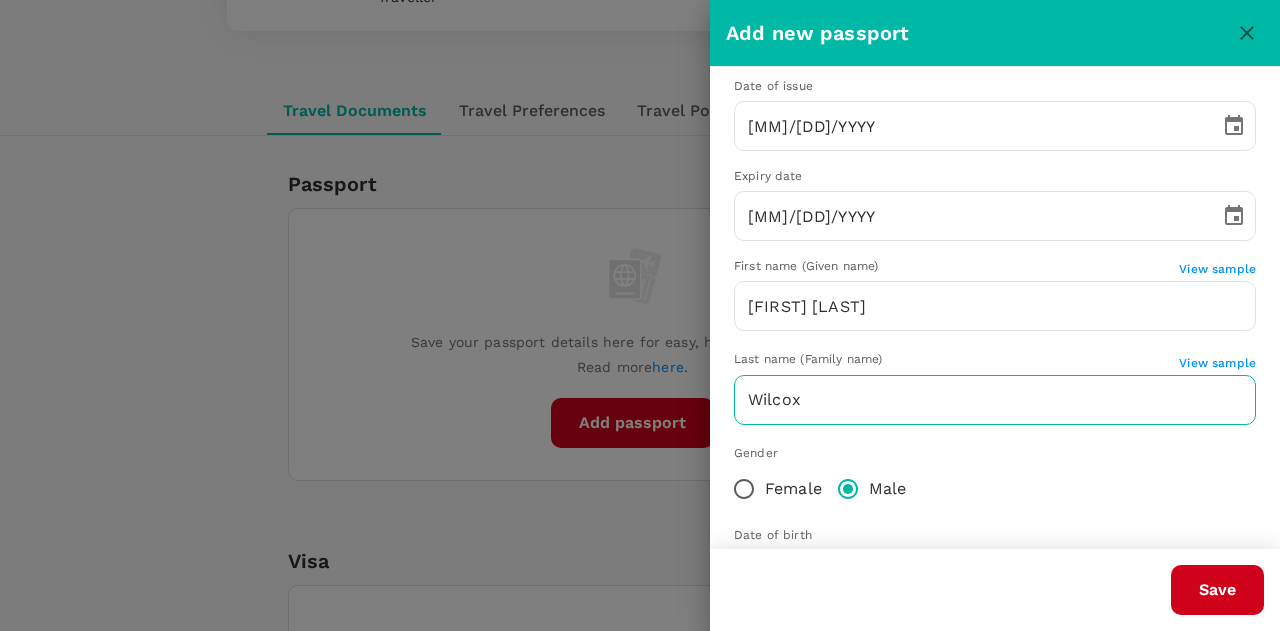 scroll, scrollTop: 290, scrollLeft: 0, axis: vertical 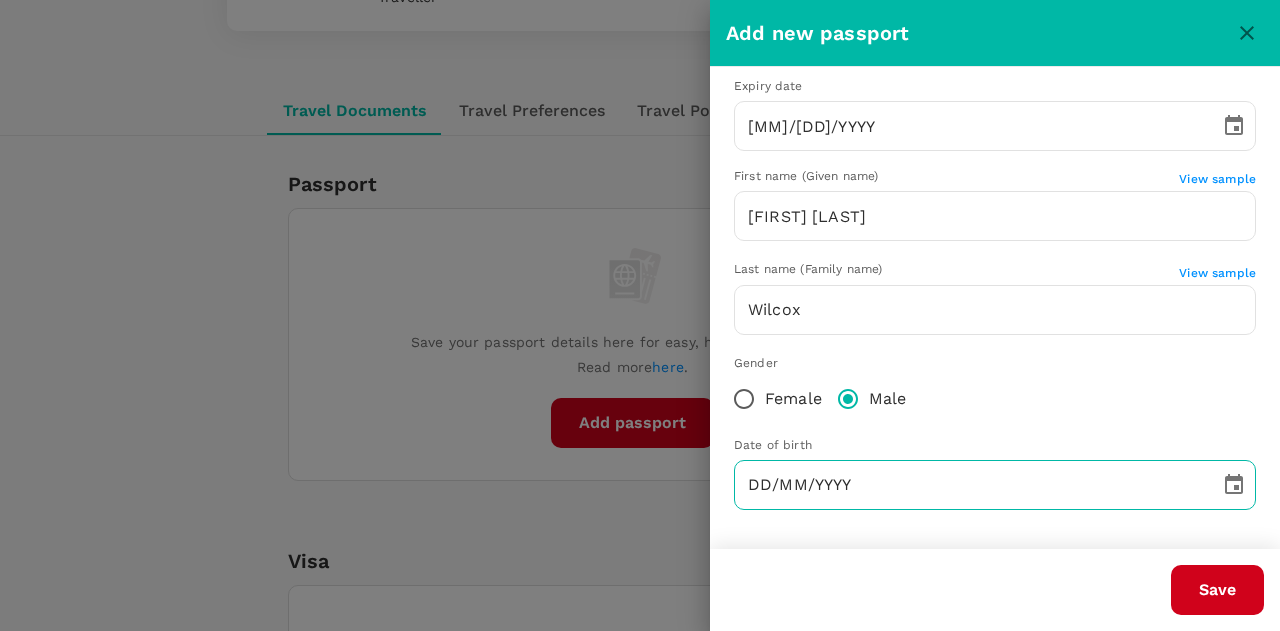 click on "DD/MM/YYYY" at bounding box center (970, 485) 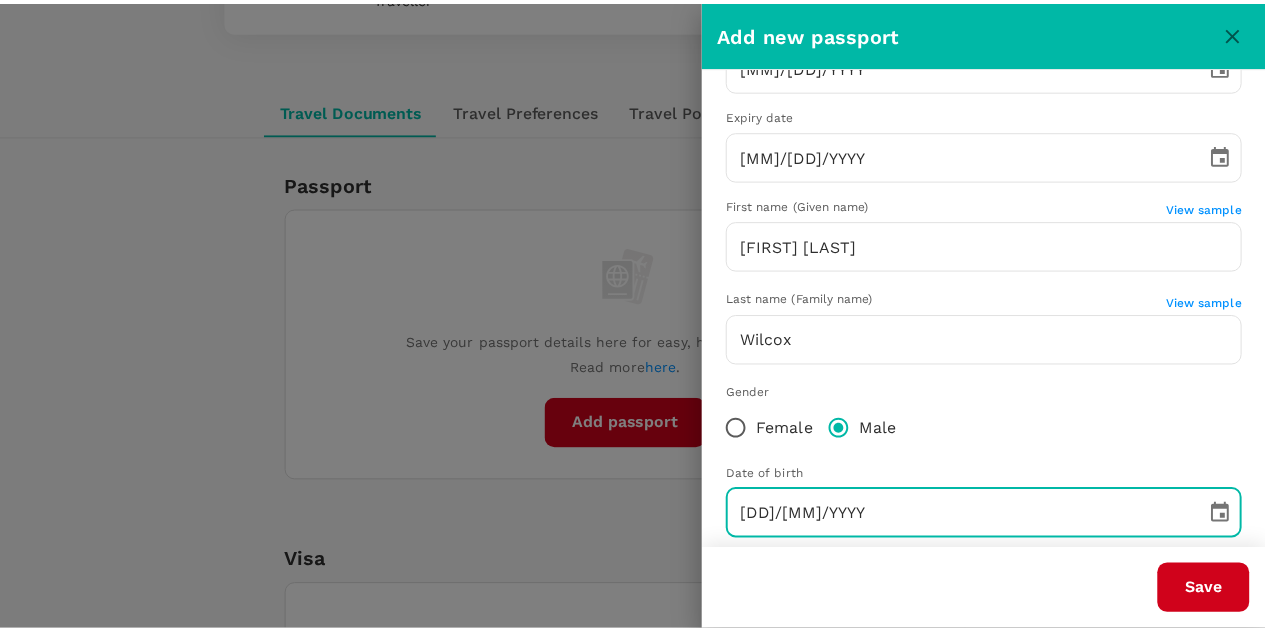 scroll, scrollTop: 290, scrollLeft: 0, axis: vertical 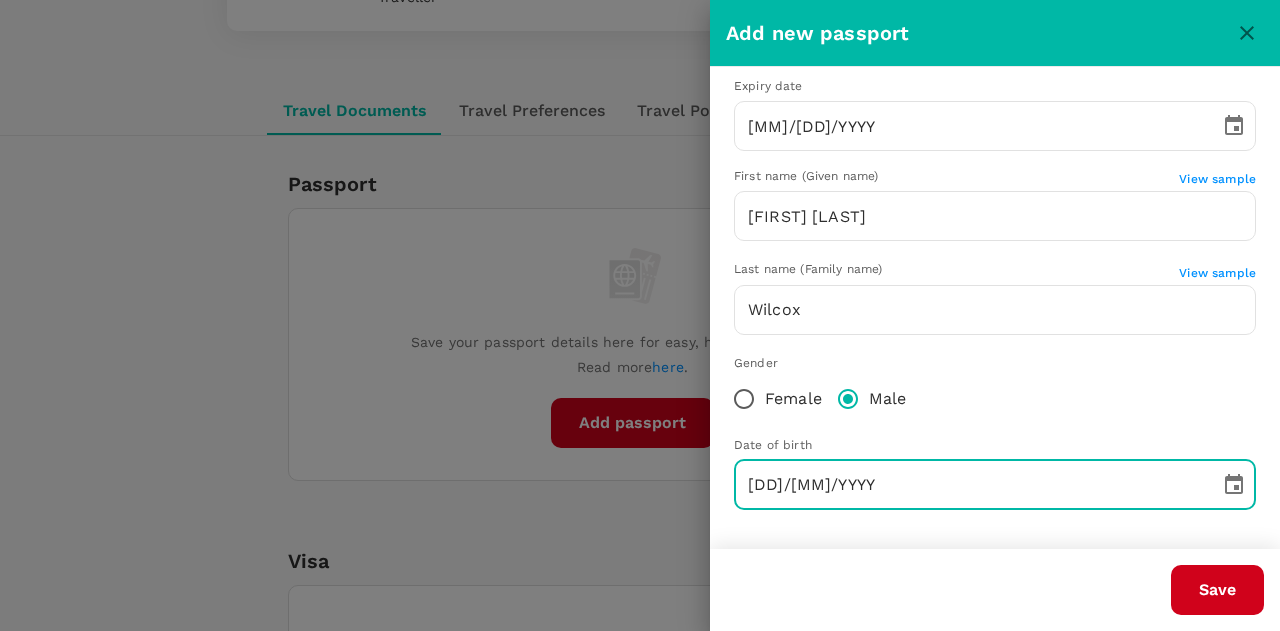 type on "15/05/1955" 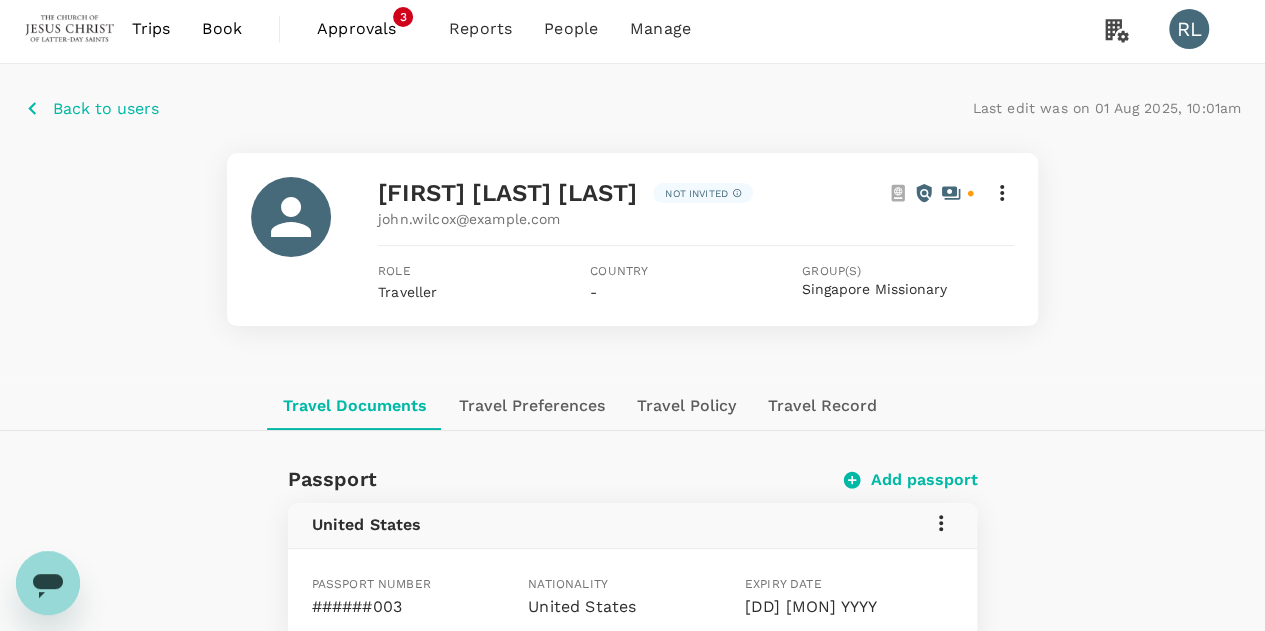 scroll, scrollTop: 0, scrollLeft: 0, axis: both 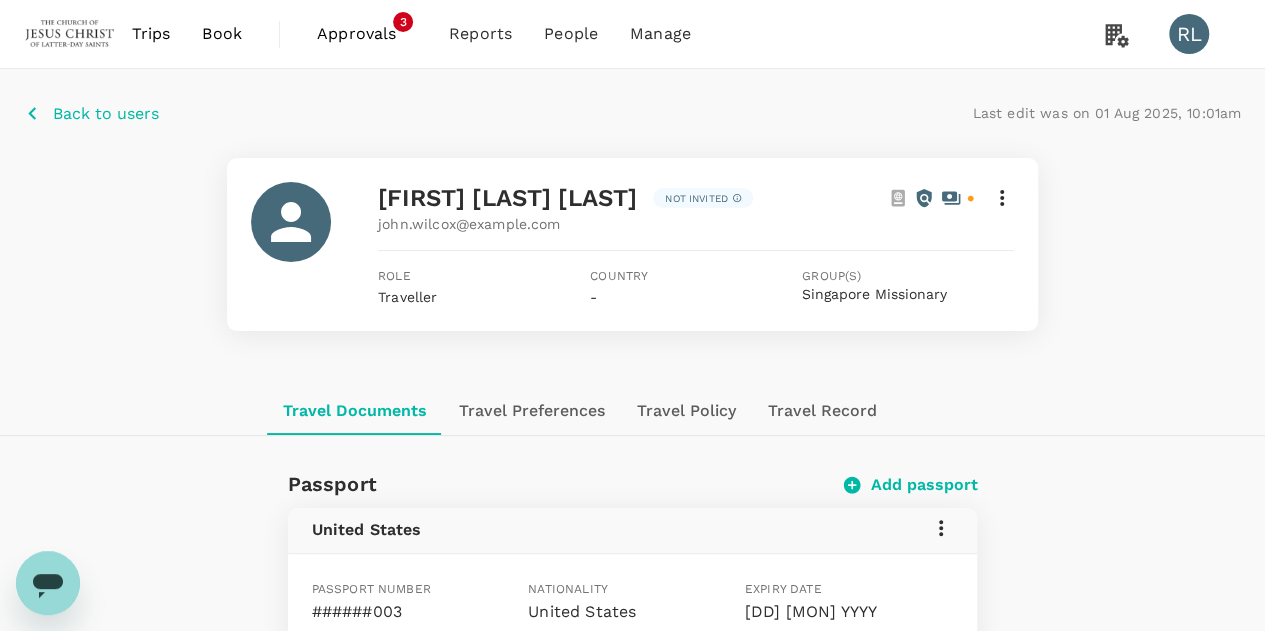 click on "Back to users" at bounding box center [106, 114] 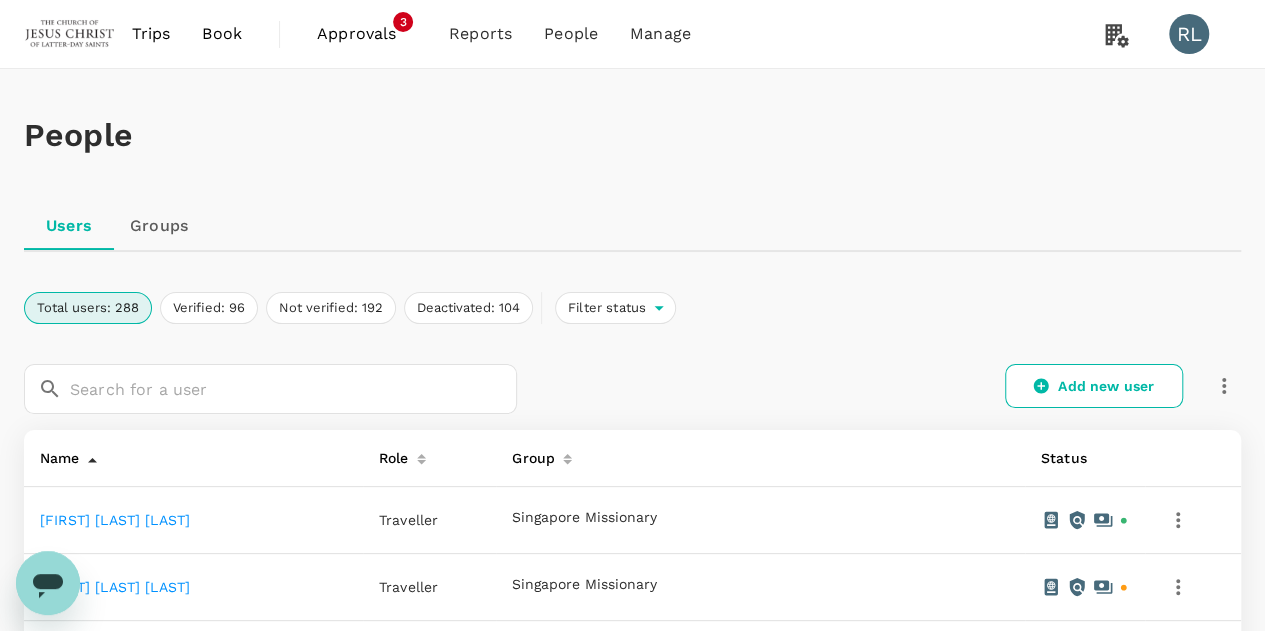 click on "Book" at bounding box center [222, 34] 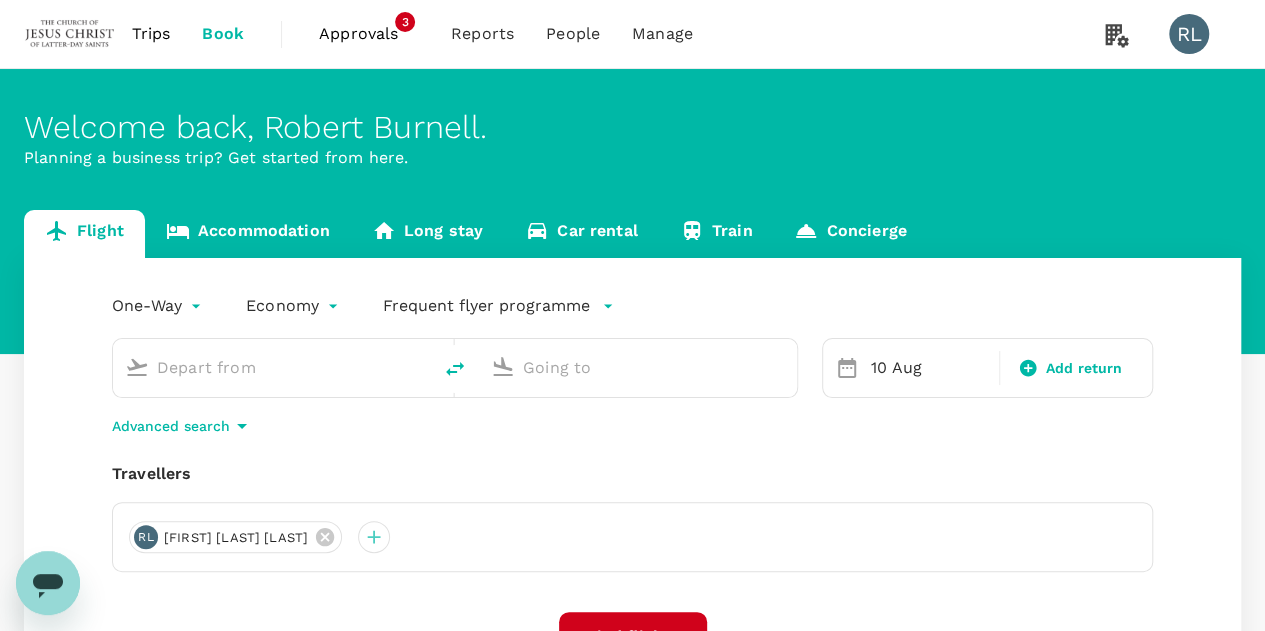 type on "Kuching Intl (KCH)" 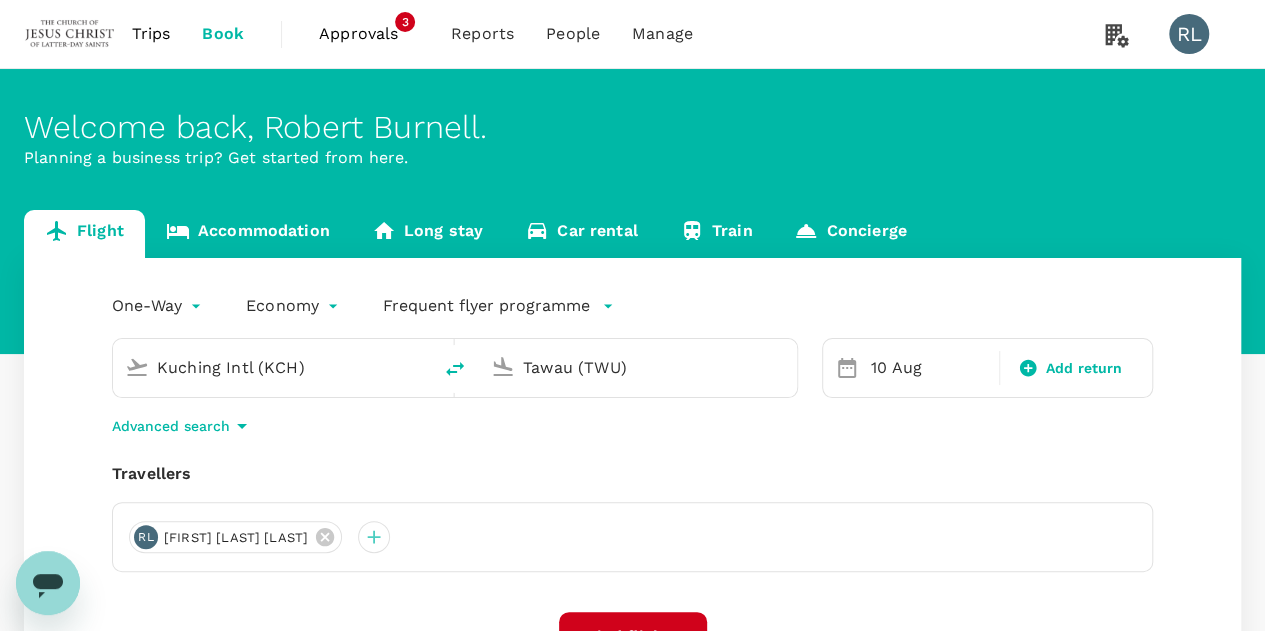 type 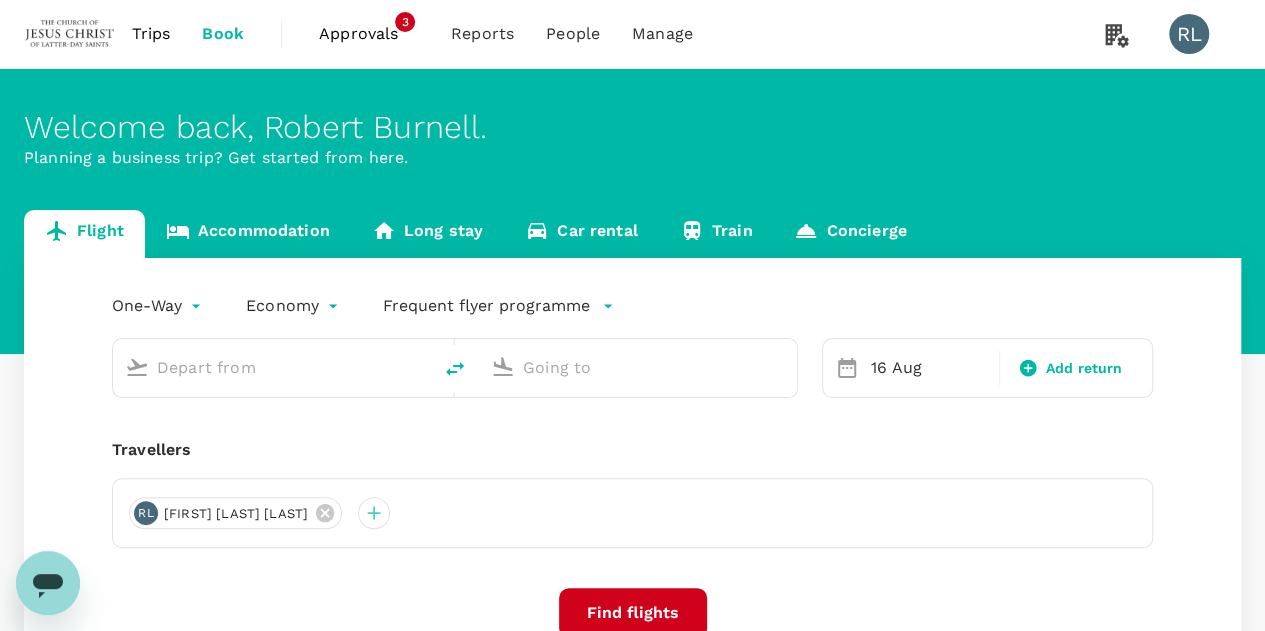 type on "Kuching Intl (KCH)" 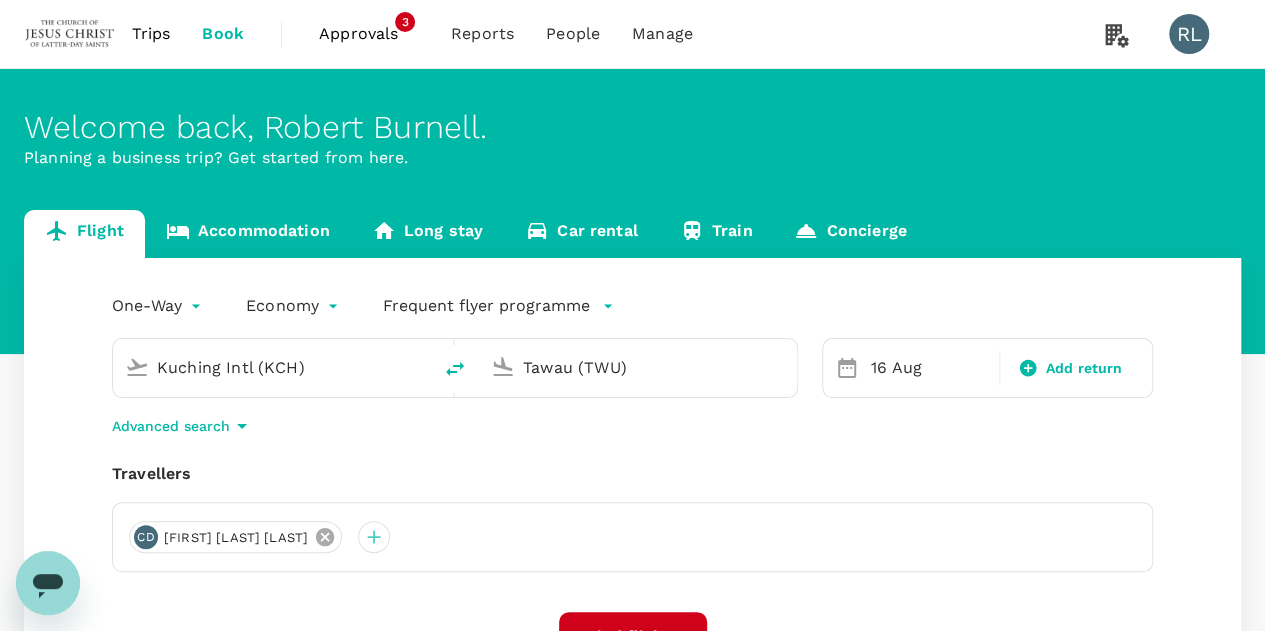 click 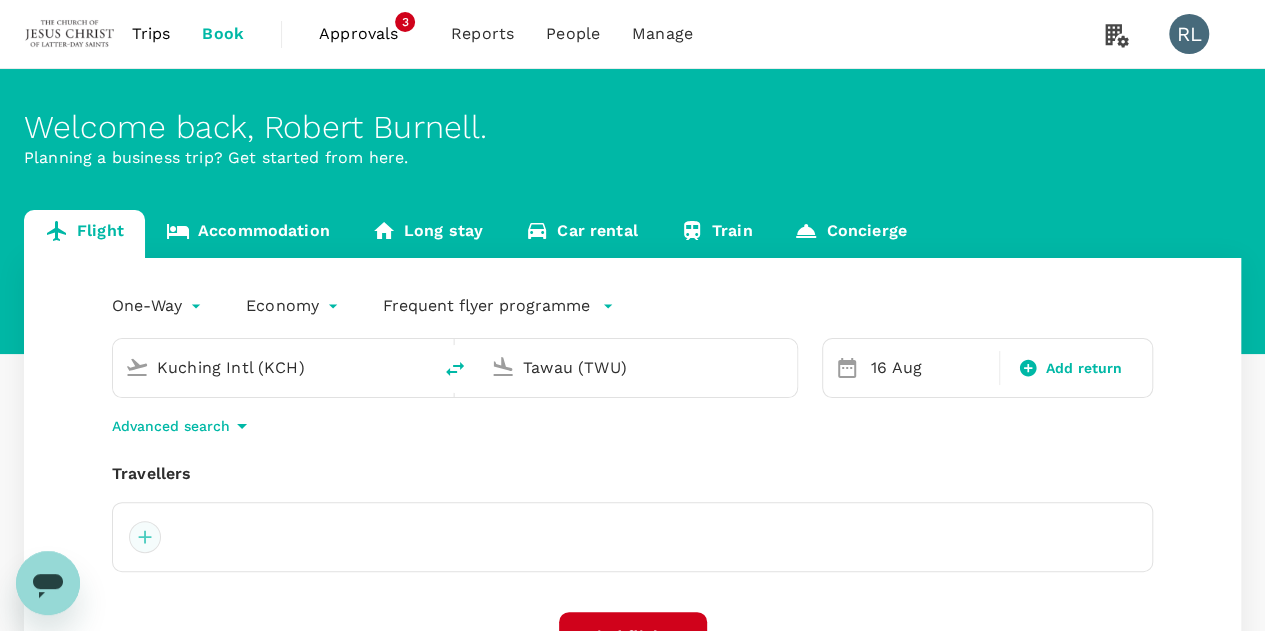 click at bounding box center [145, 537] 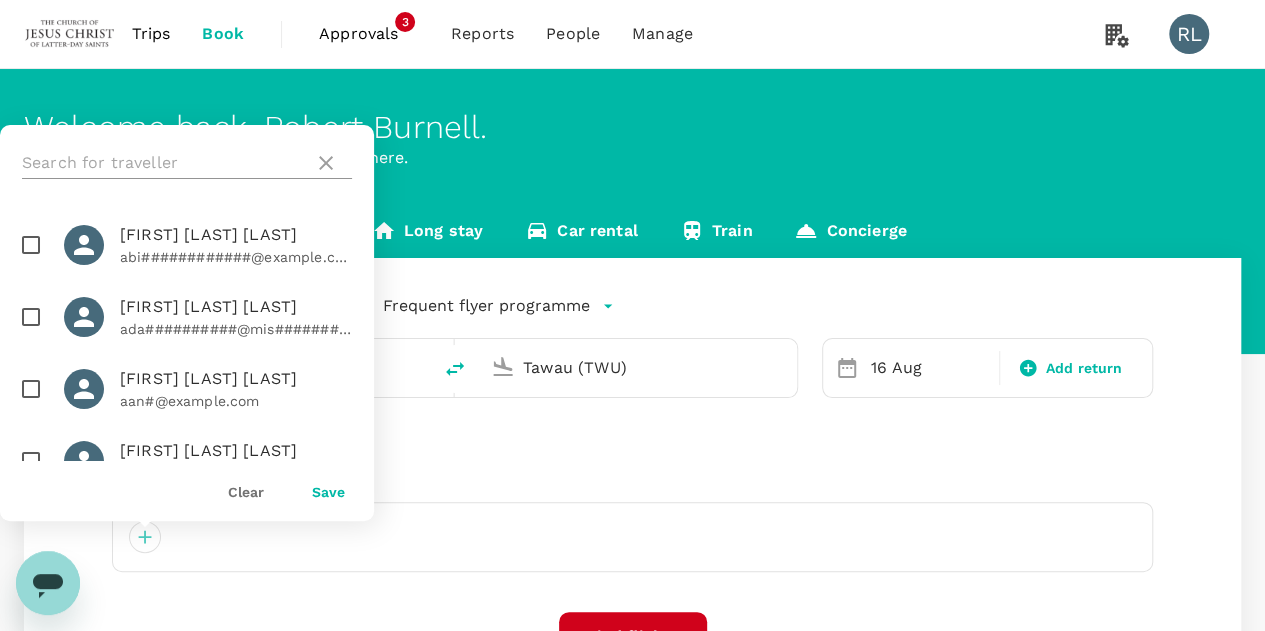 click at bounding box center [164, 163] 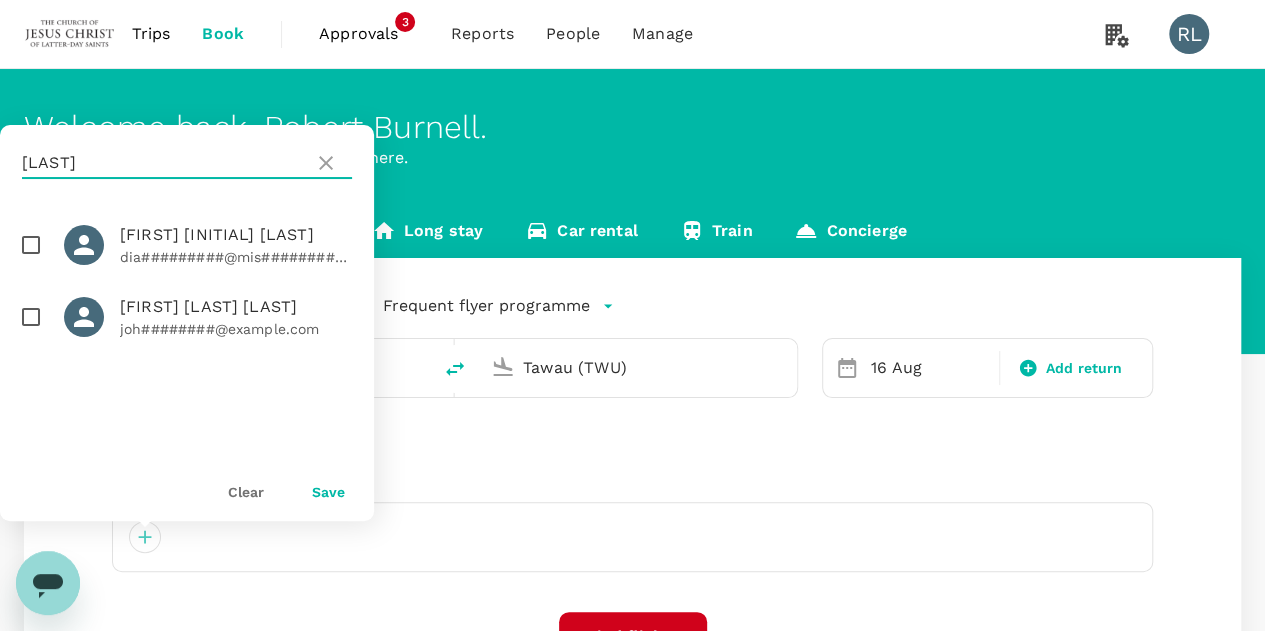 type on "wilcox" 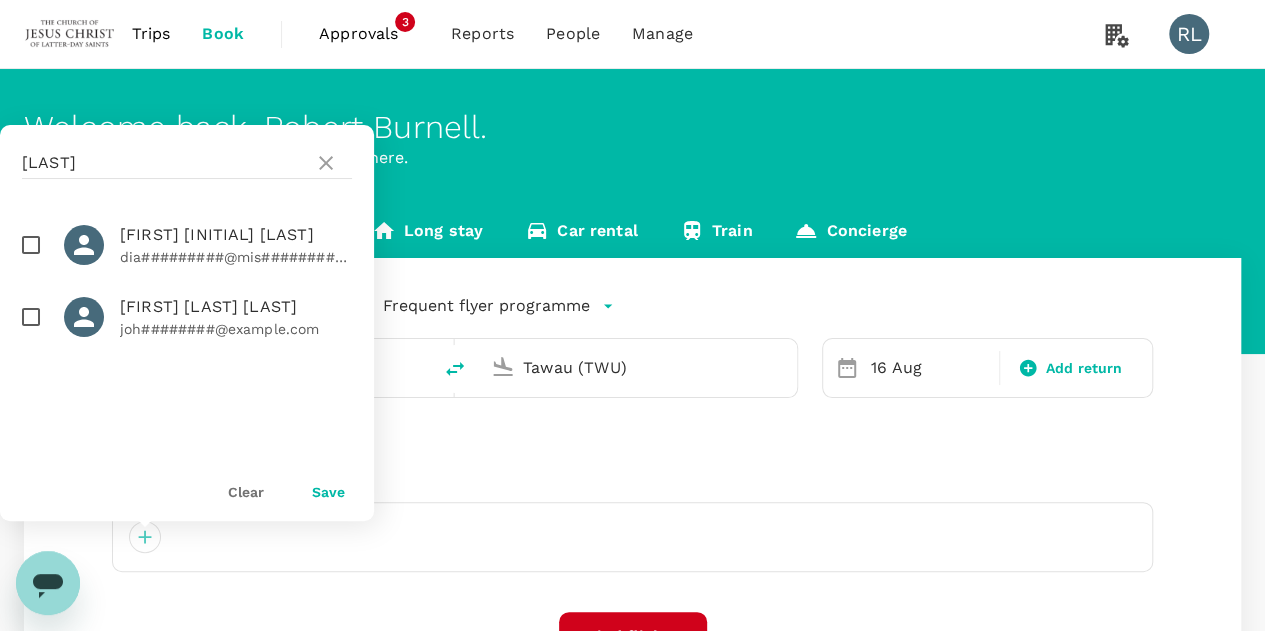 click at bounding box center (31, 245) 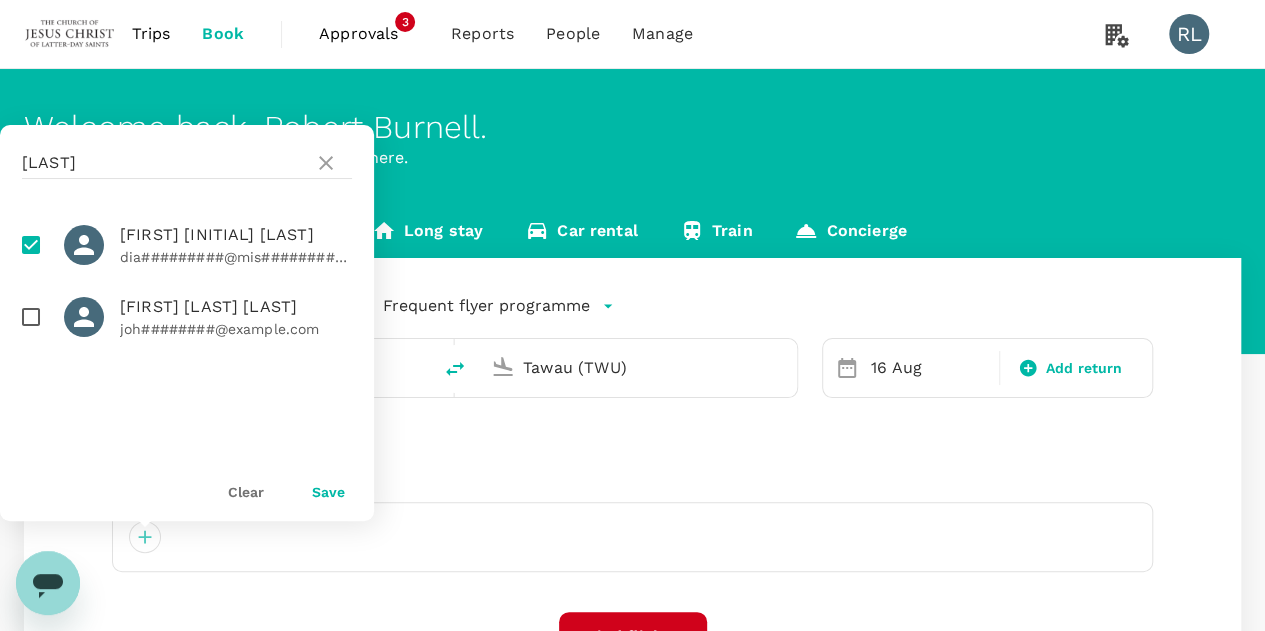 click at bounding box center [31, 317] 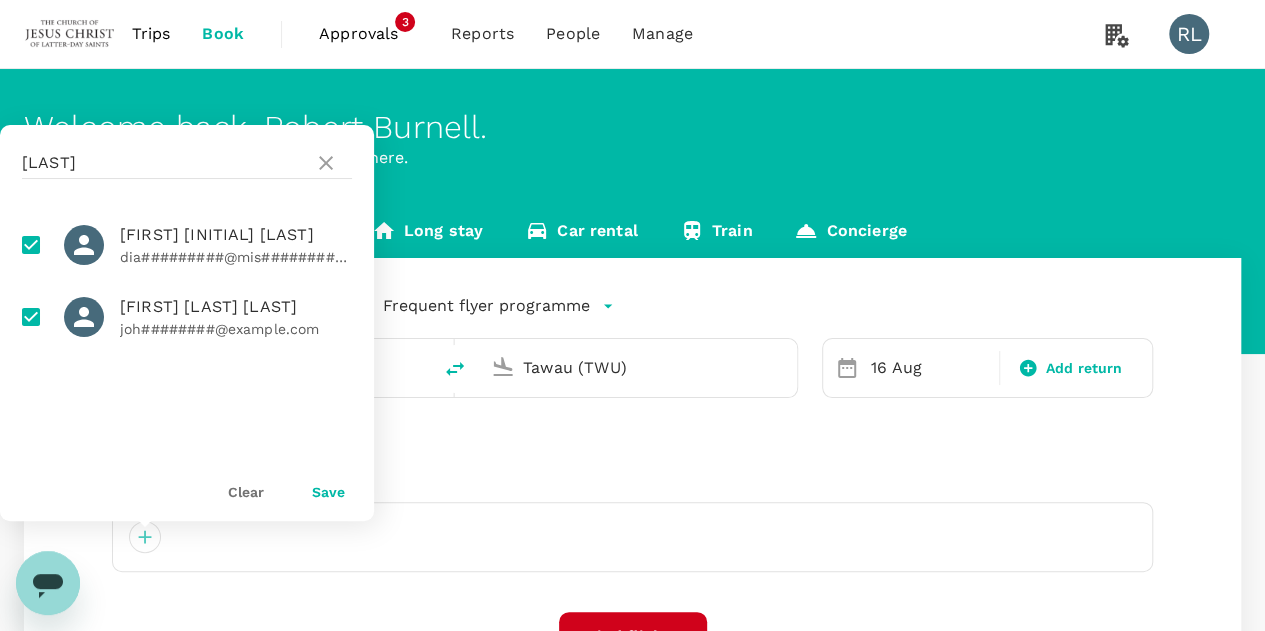 click on "Save" at bounding box center [328, 492] 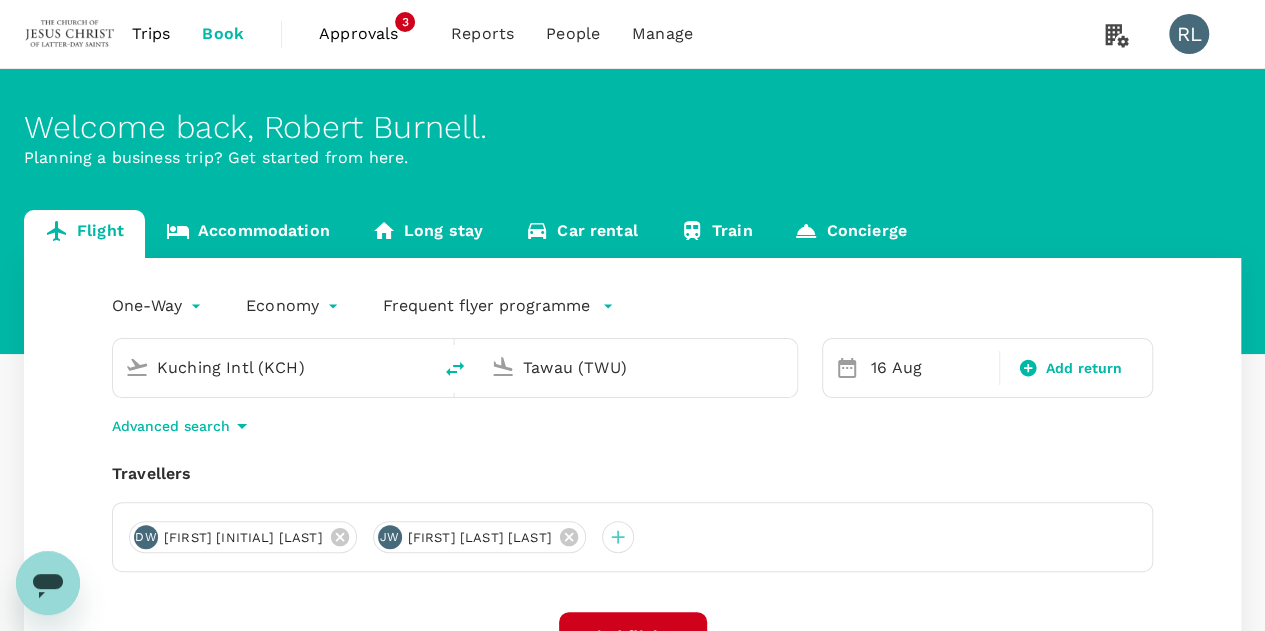 click on "Kuching Intl (KCH)" at bounding box center (273, 367) 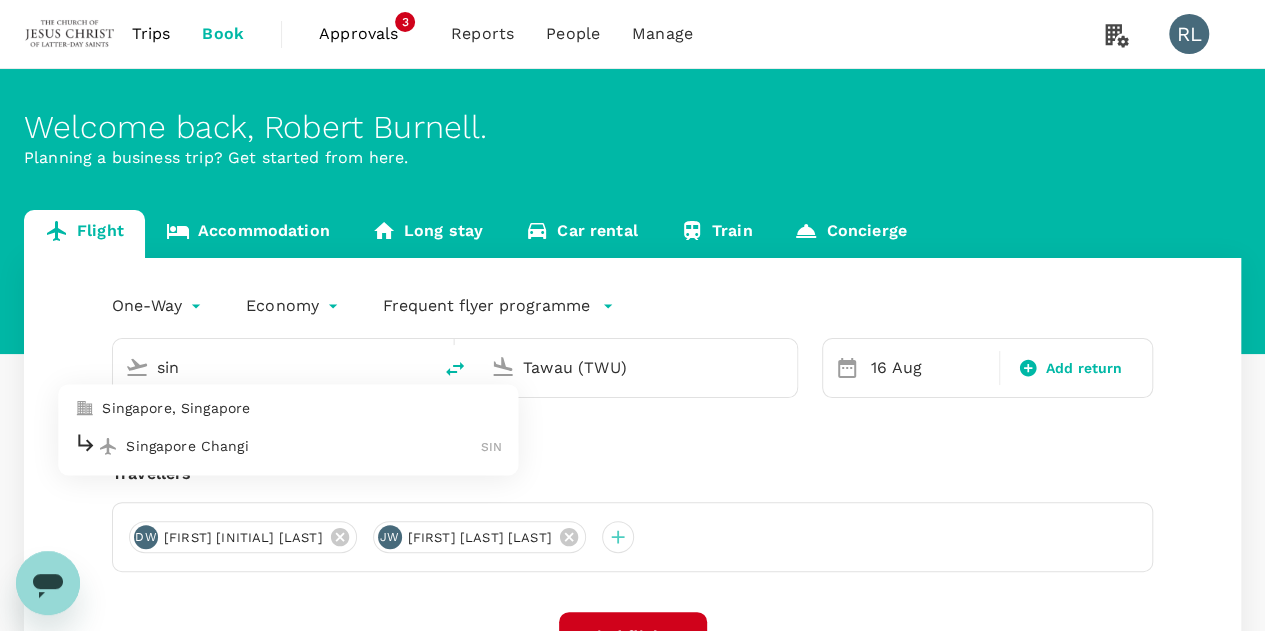 click on "Singapore Changi" at bounding box center [303, 446] 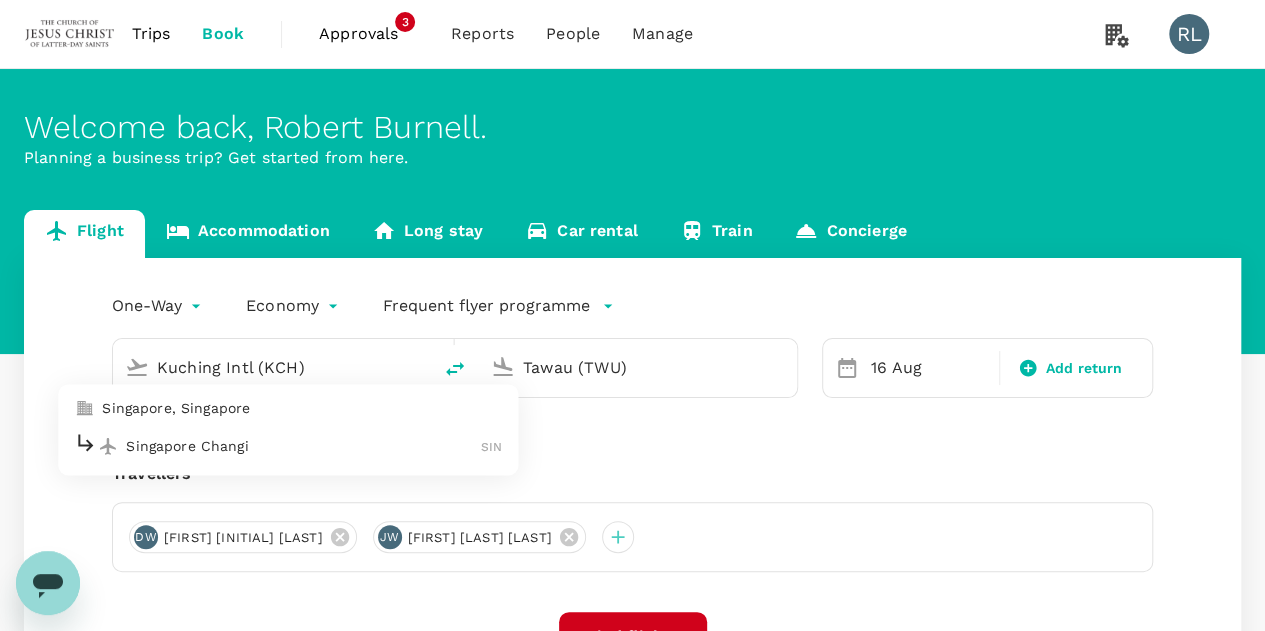 type on "Singapore Changi (SIN)" 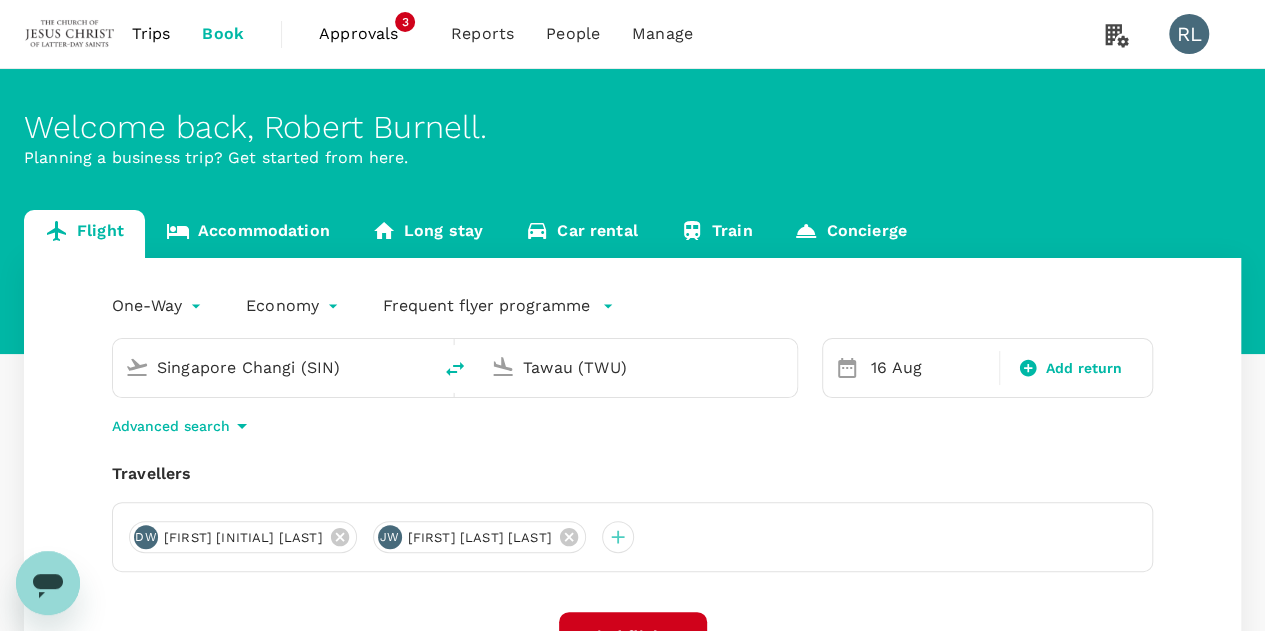 drag, startPoint x: 639, startPoint y: 369, endPoint x: 458, endPoint y: 391, distance: 182.3321 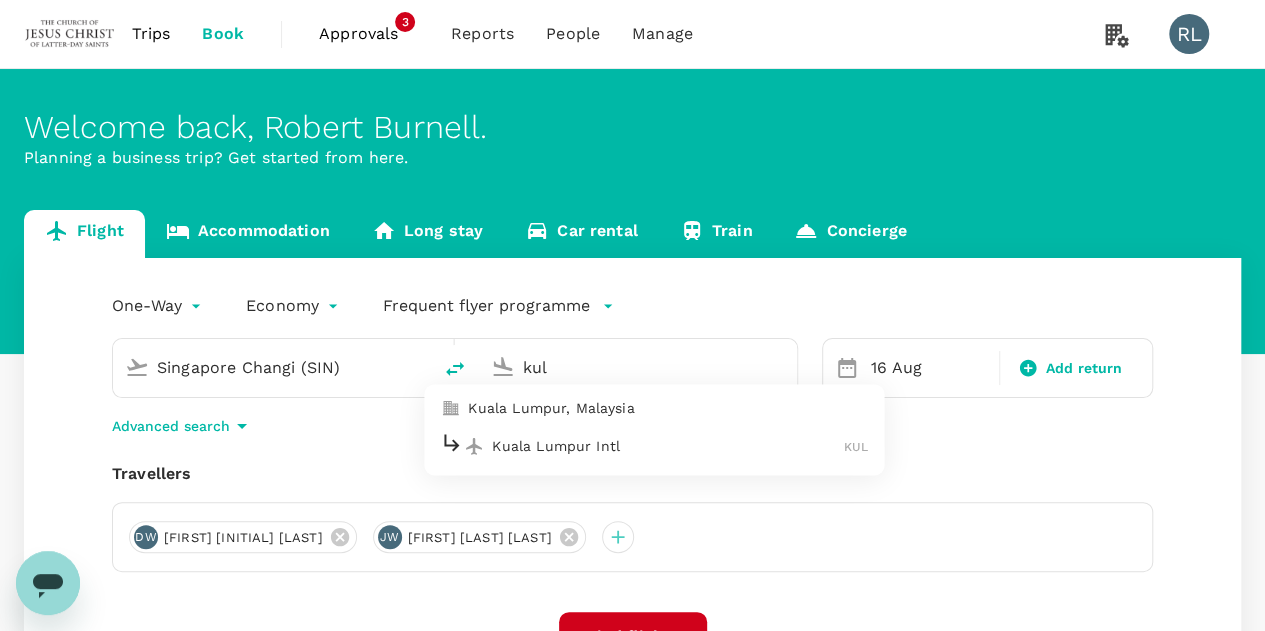 click on "Kuala Lumpur Intl" at bounding box center (668, 446) 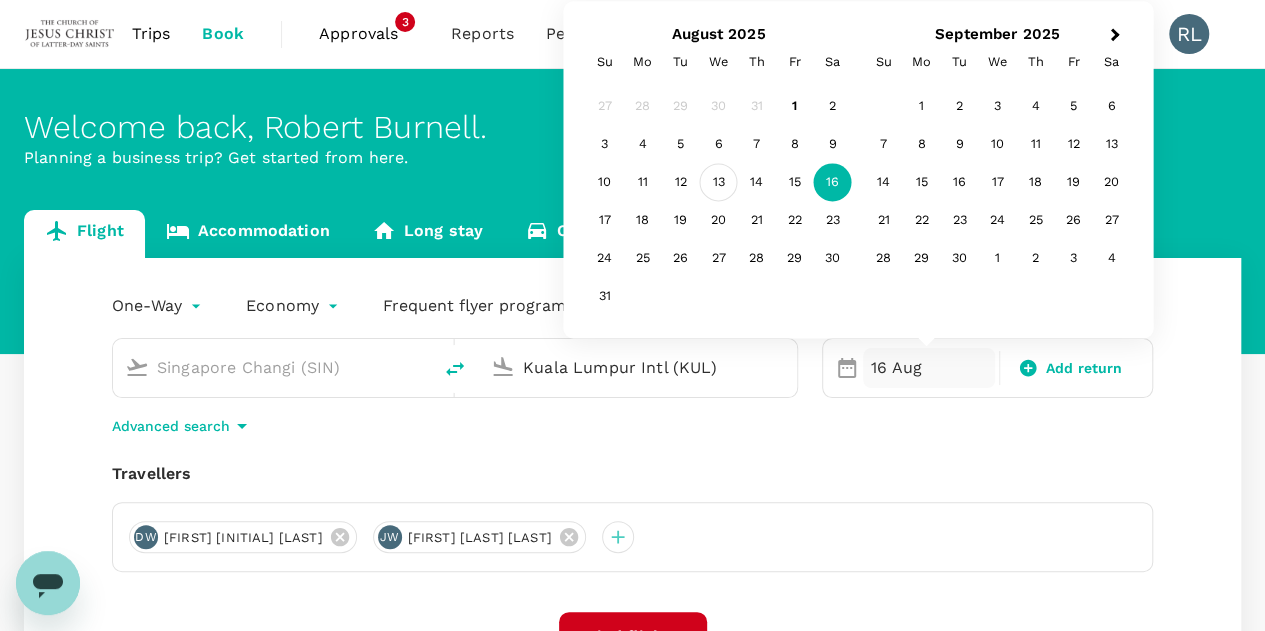 type on "Kuala Lumpur Intl (KUL)" 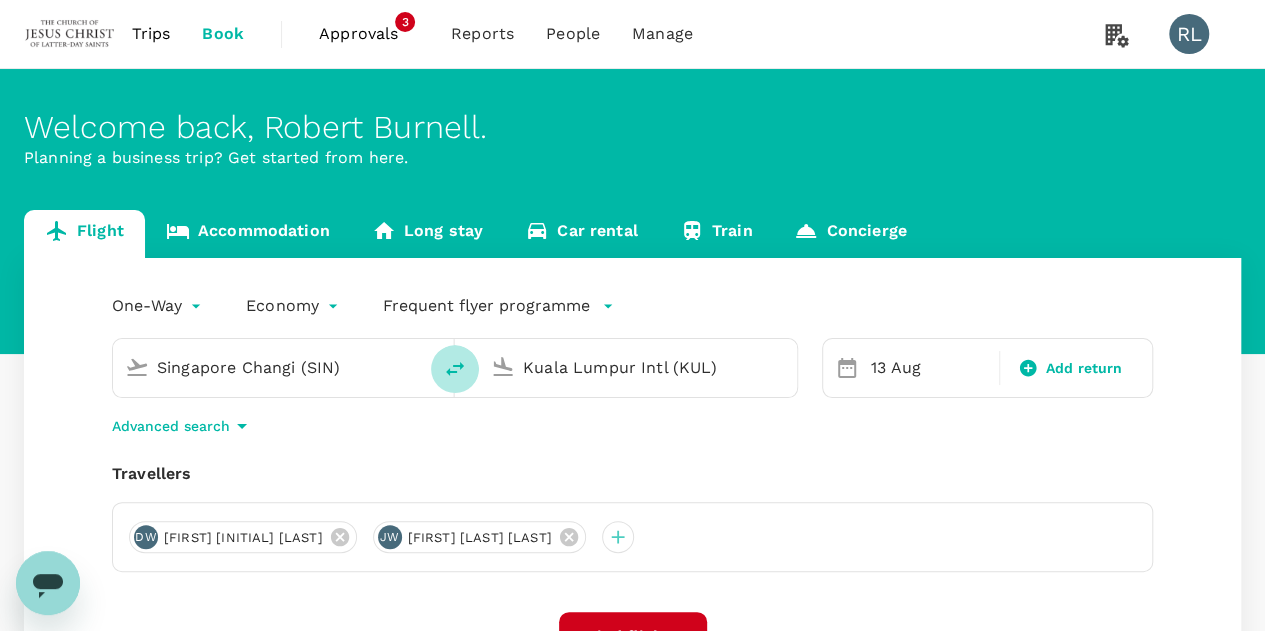 click 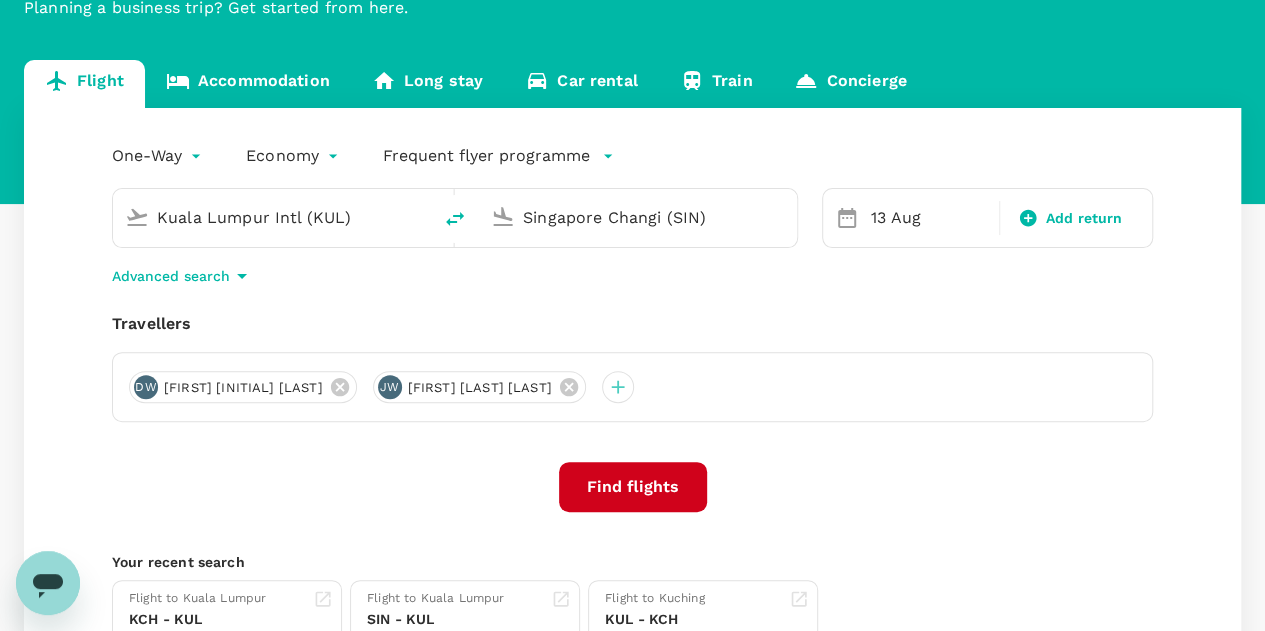 scroll, scrollTop: 200, scrollLeft: 0, axis: vertical 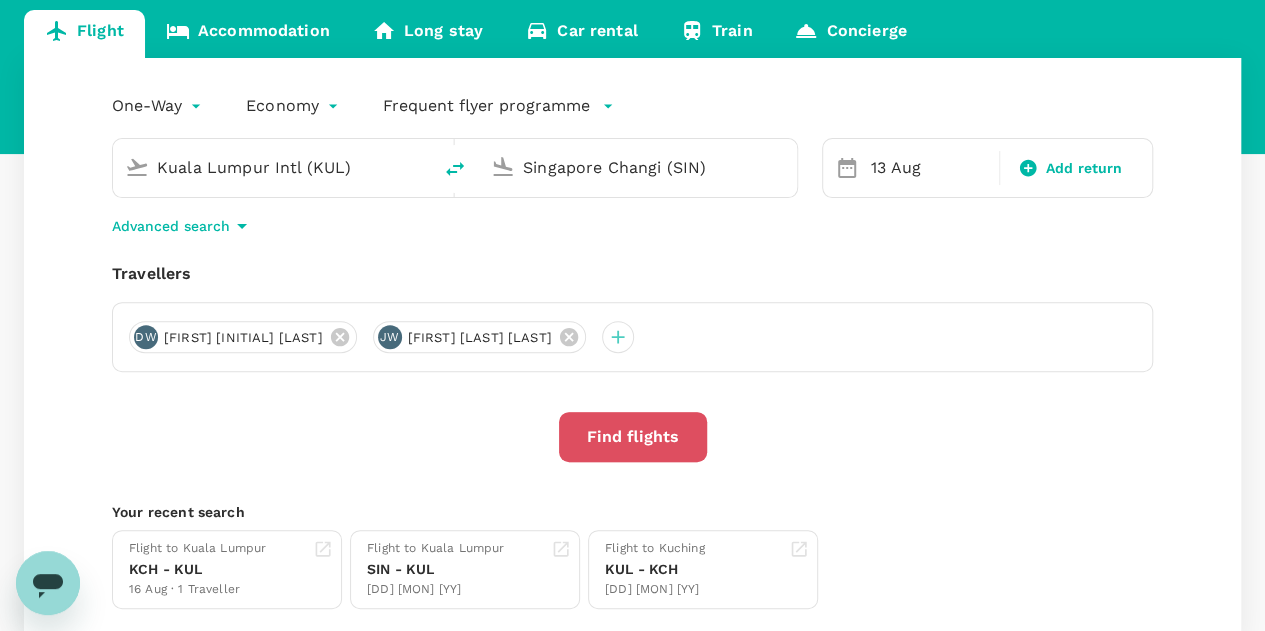 click on "Find flights" at bounding box center (633, 437) 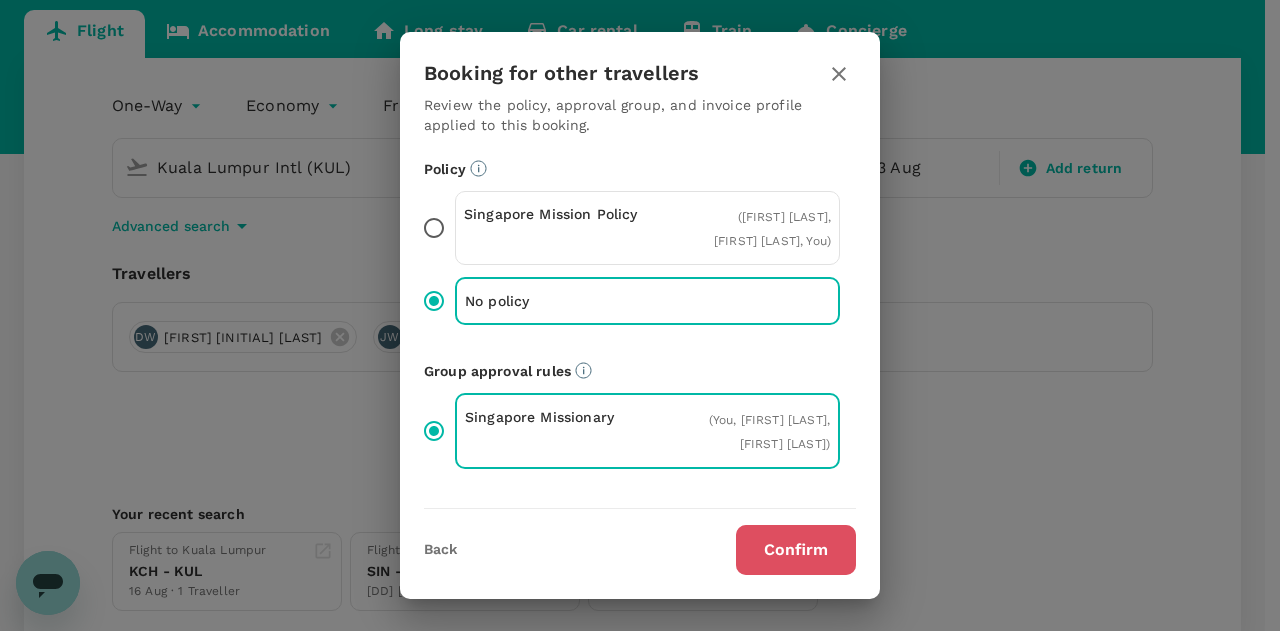 click on "Confirm" at bounding box center (796, 550) 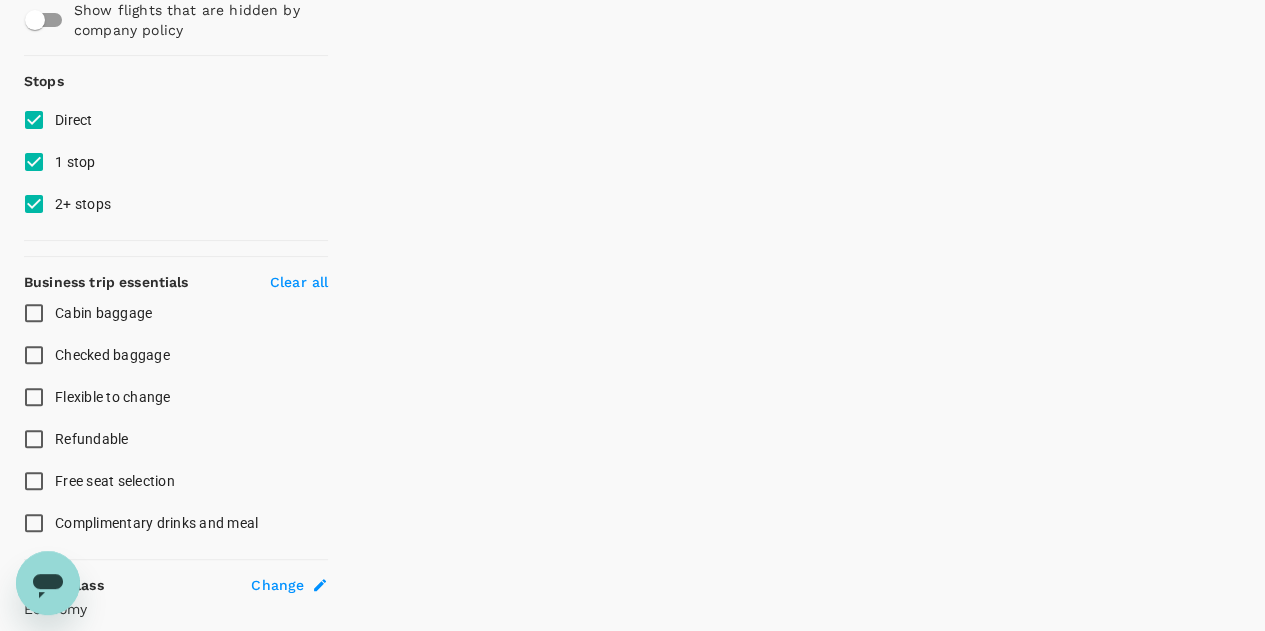 scroll, scrollTop: 0, scrollLeft: 0, axis: both 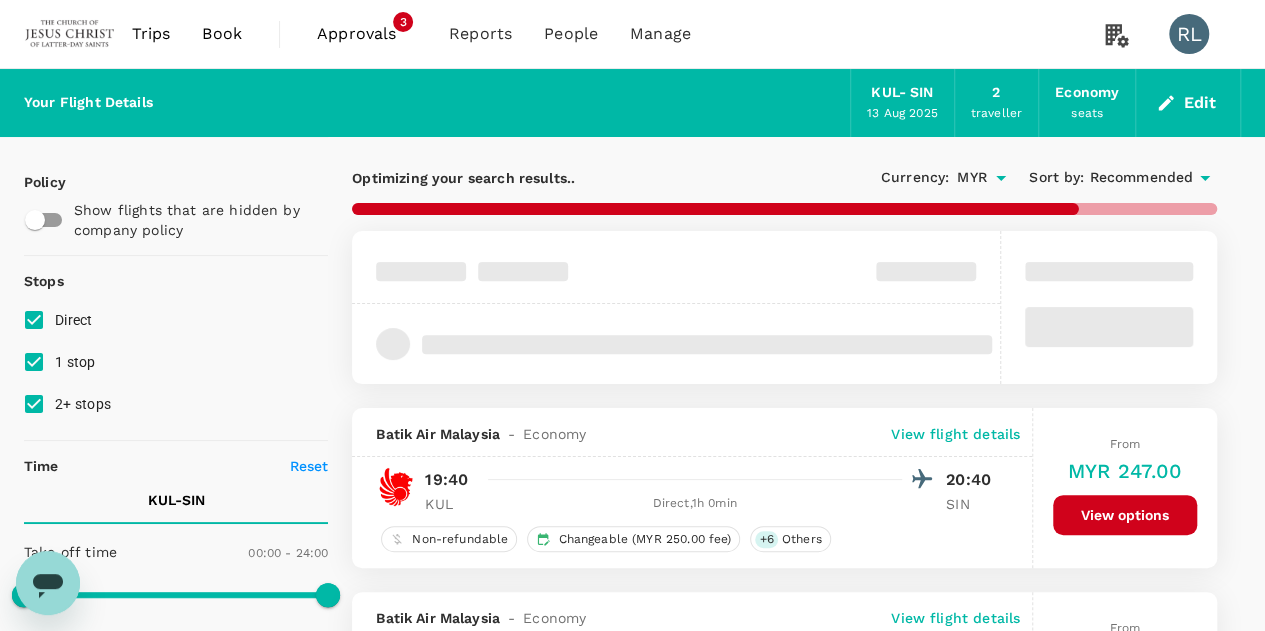 type on "895" 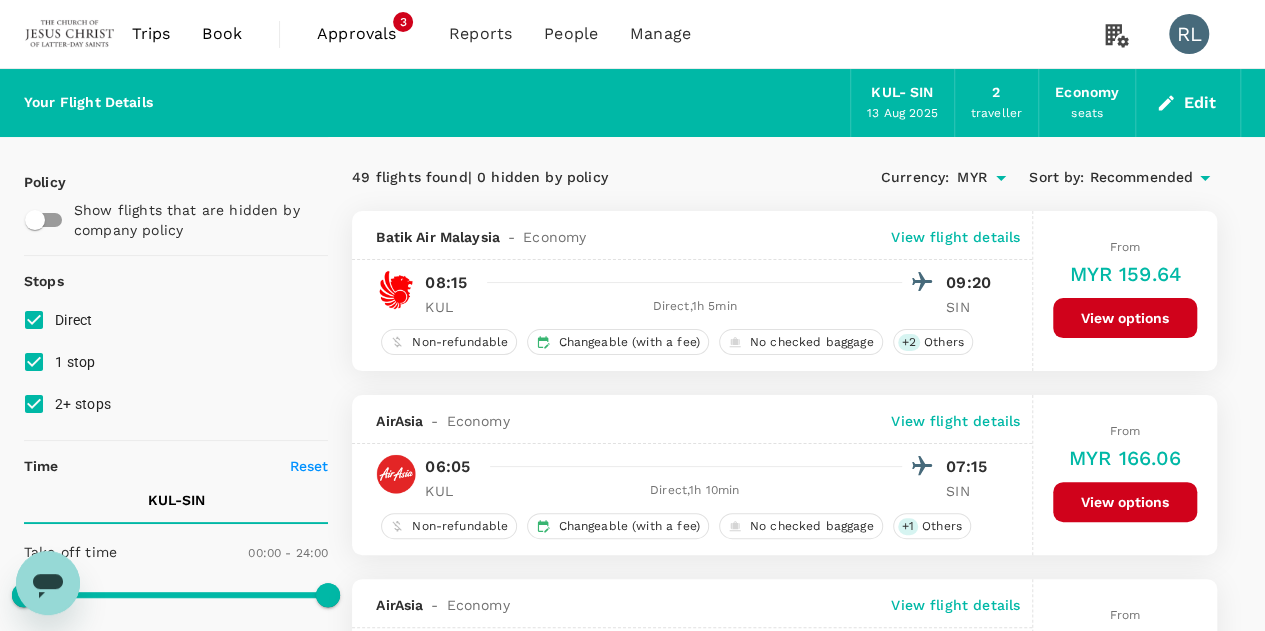 click on "Recommended" at bounding box center [1141, 178] 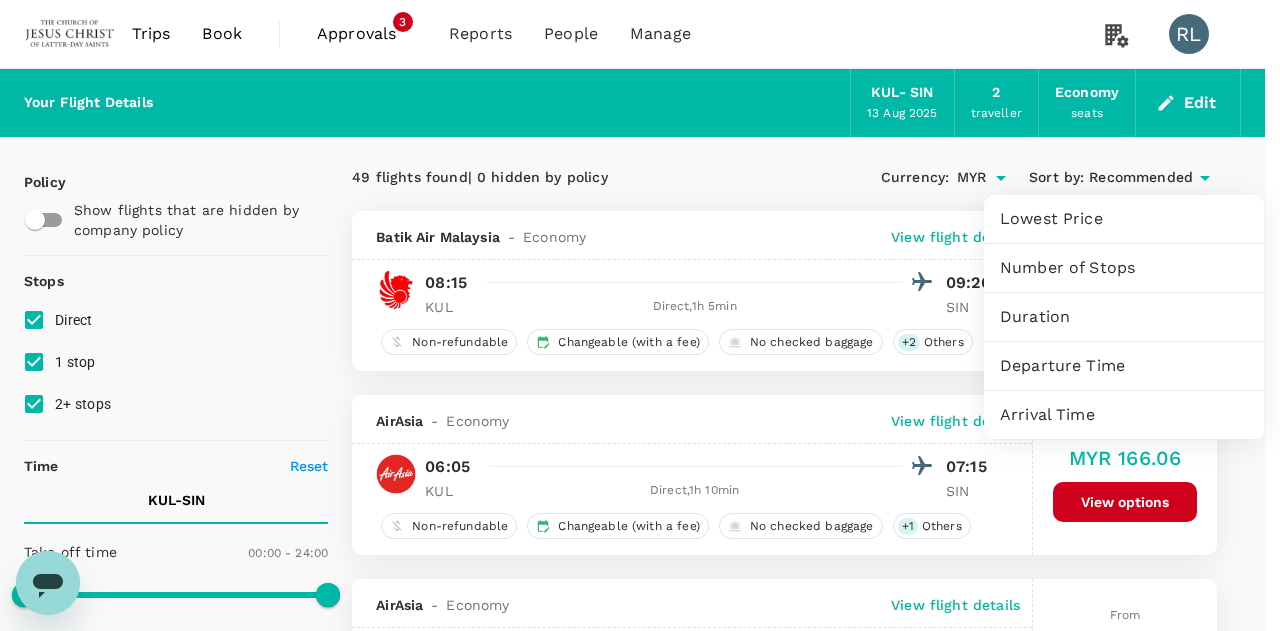 click on "Departure Time" at bounding box center (1124, 366) 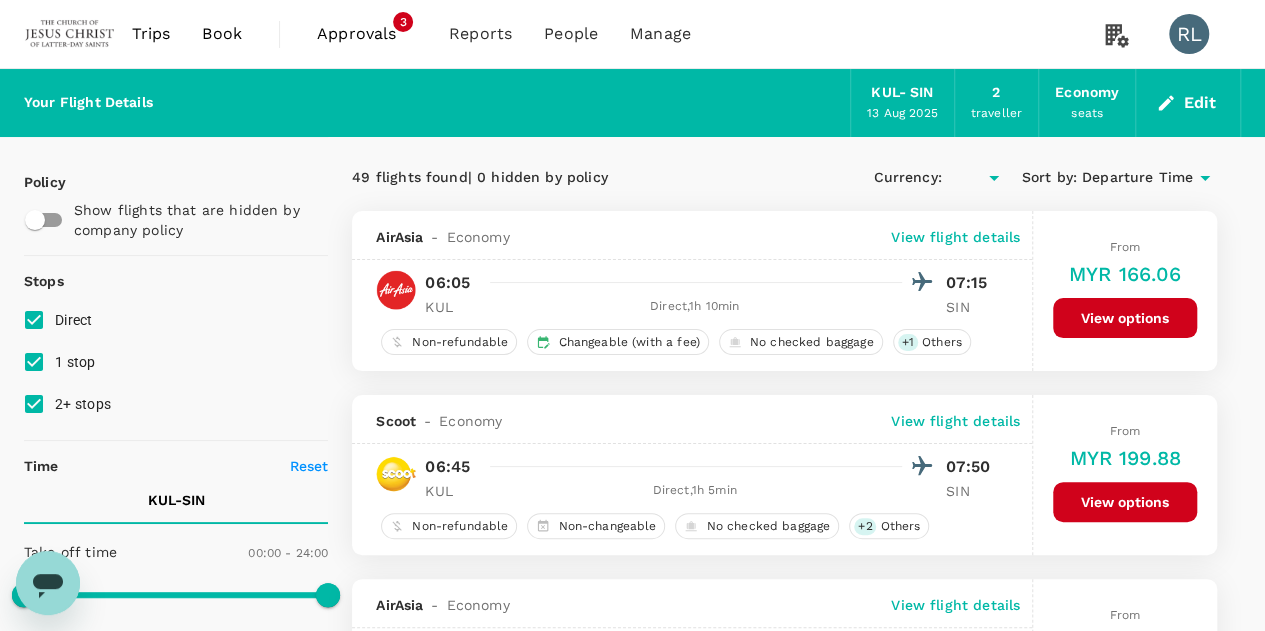 type on "MYR" 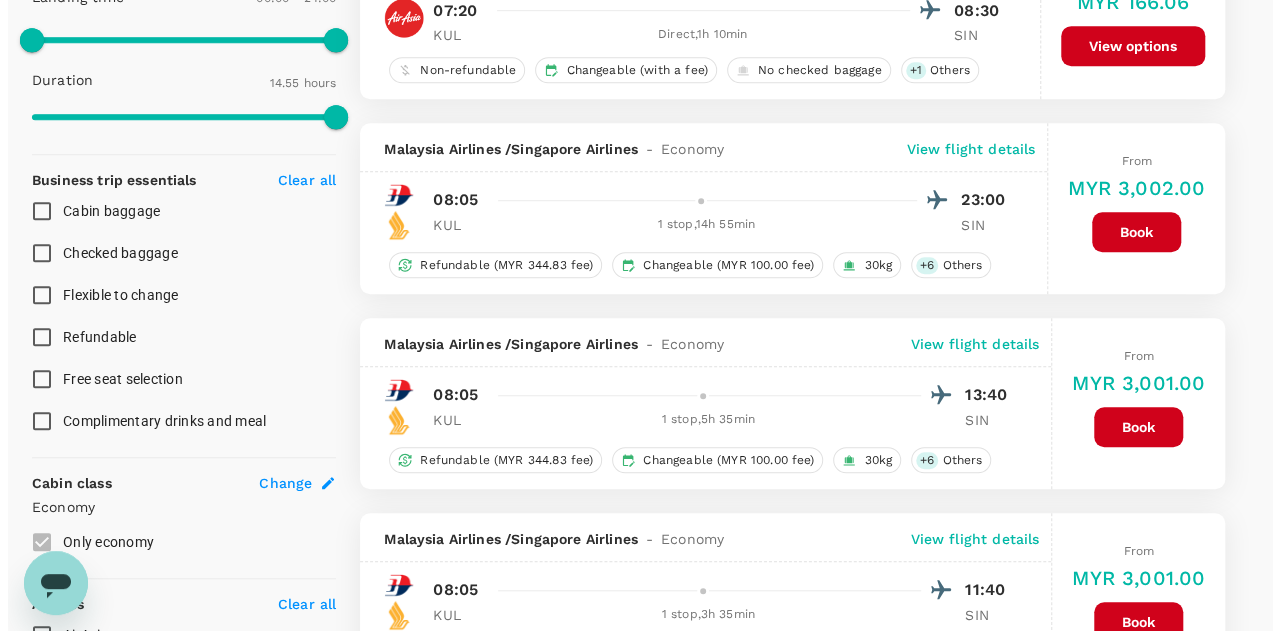 scroll, scrollTop: 700, scrollLeft: 0, axis: vertical 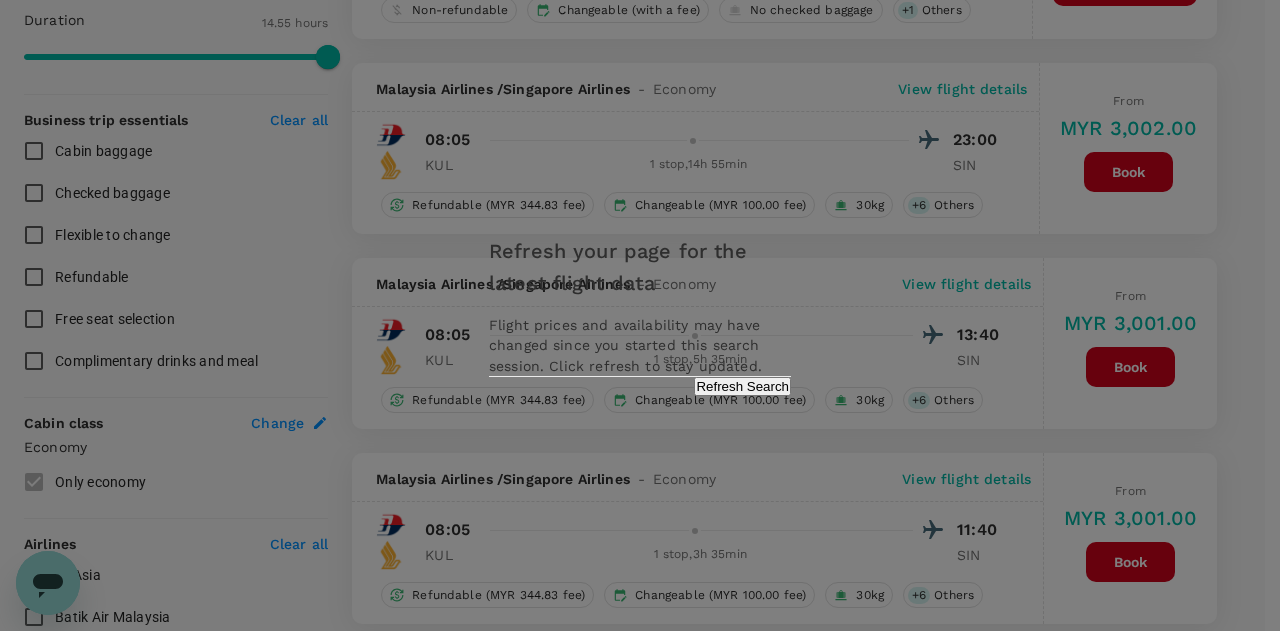 click on "Refresh Search" at bounding box center (742, 386) 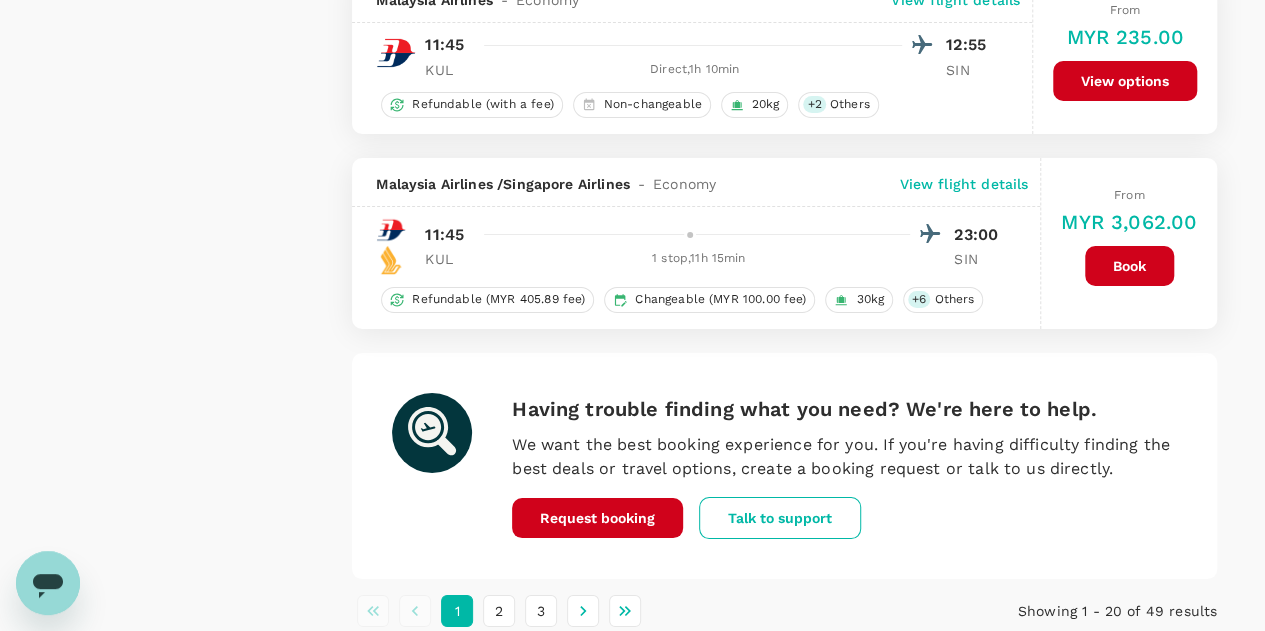 scroll, scrollTop: 3722, scrollLeft: 0, axis: vertical 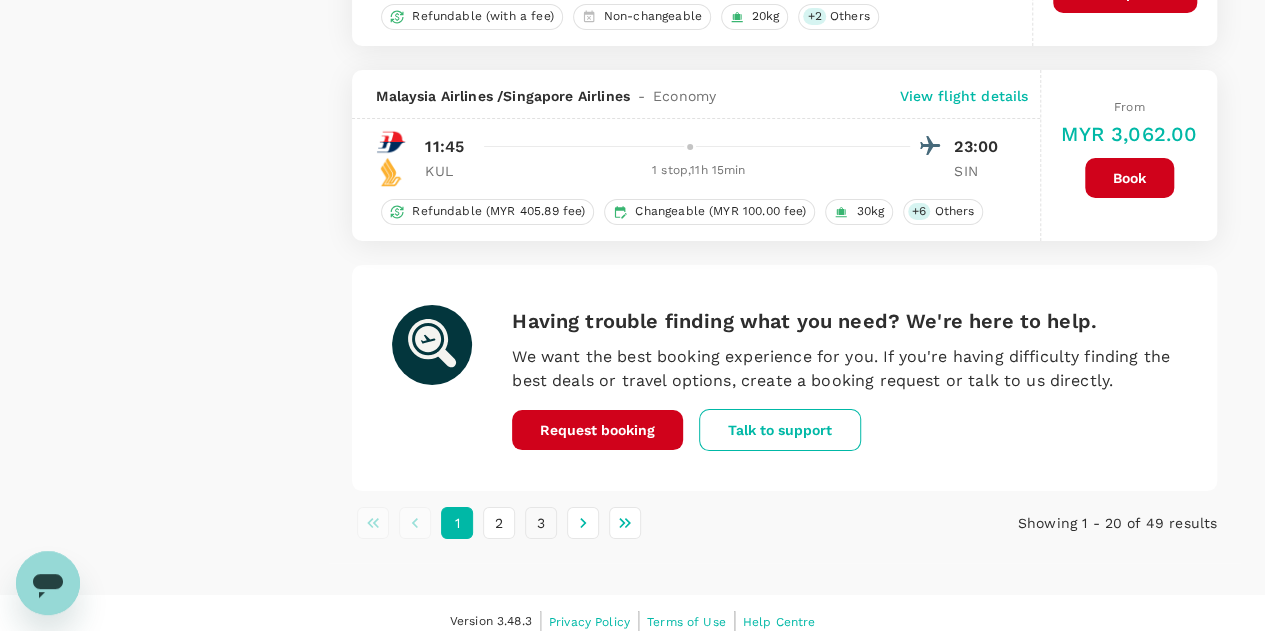 click on "3" at bounding box center (541, 523) 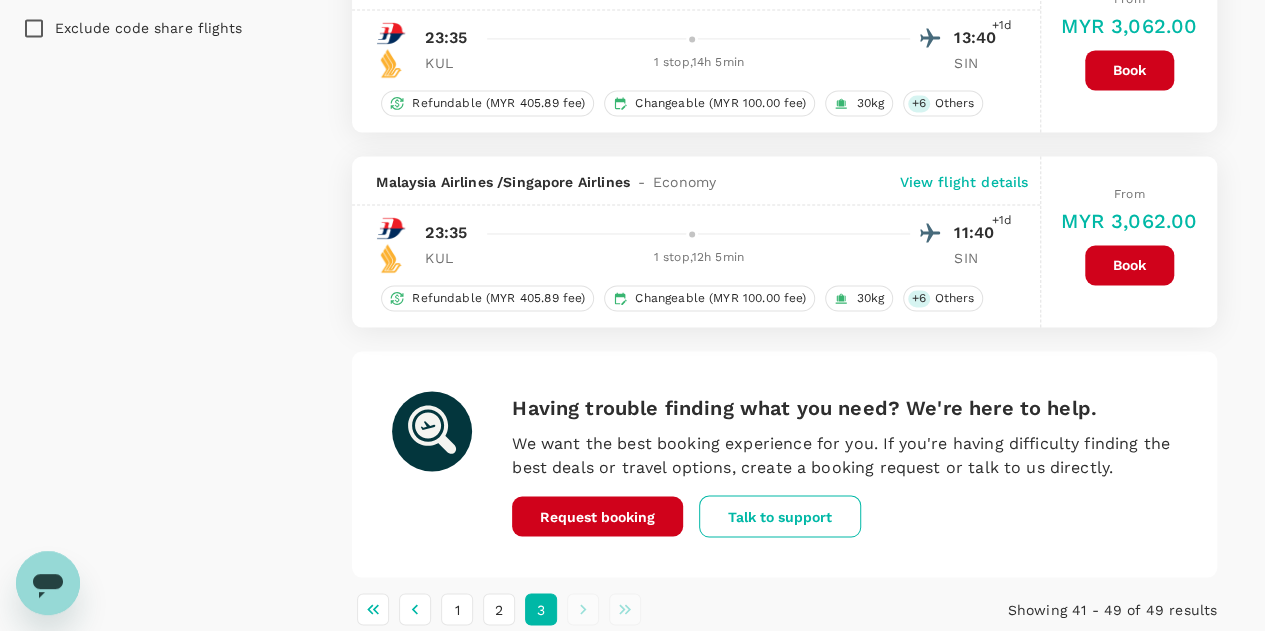 scroll, scrollTop: 1652, scrollLeft: 0, axis: vertical 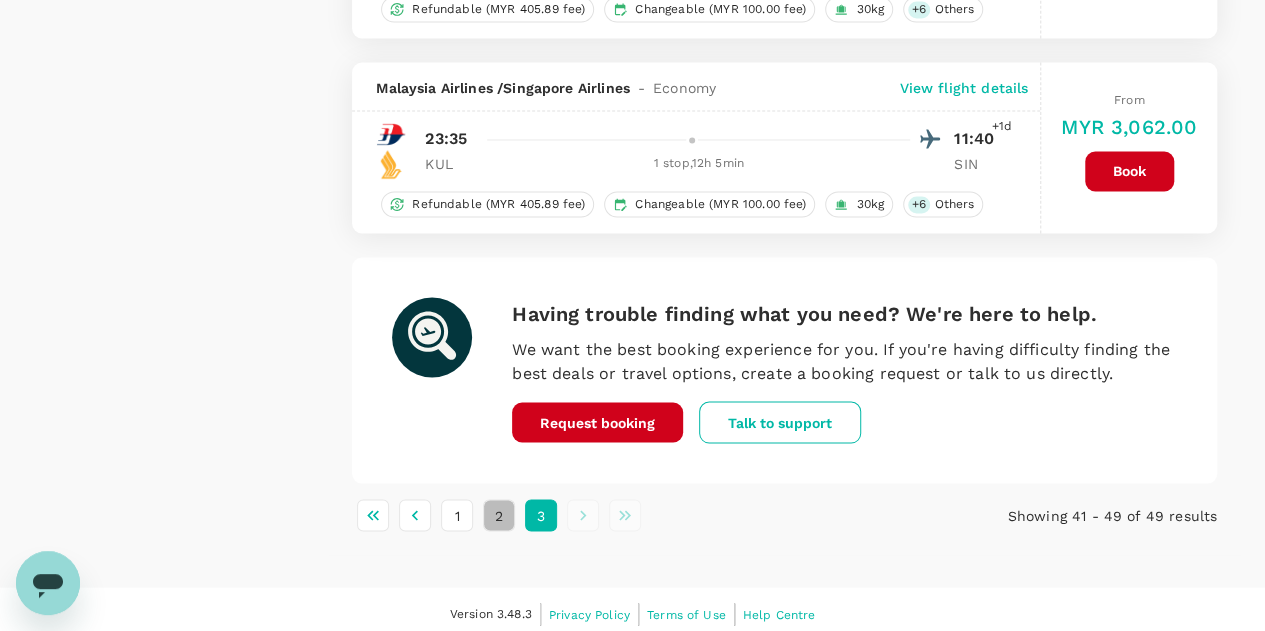 click on "2" at bounding box center [499, 515] 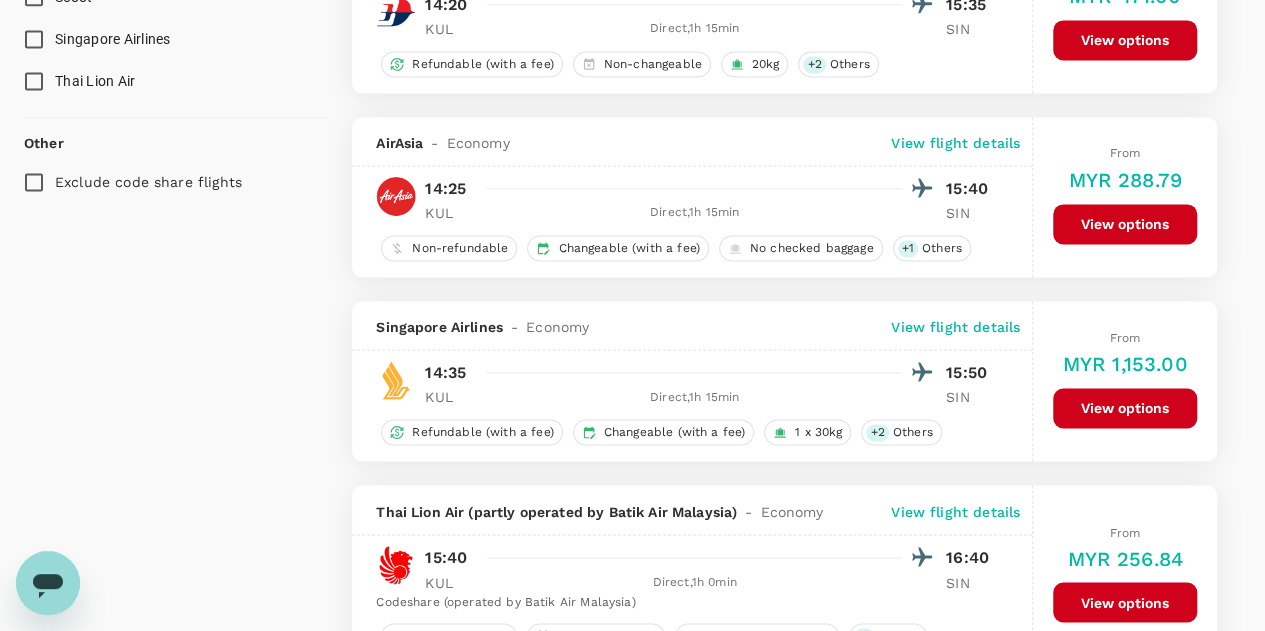 scroll, scrollTop: 1344, scrollLeft: 0, axis: vertical 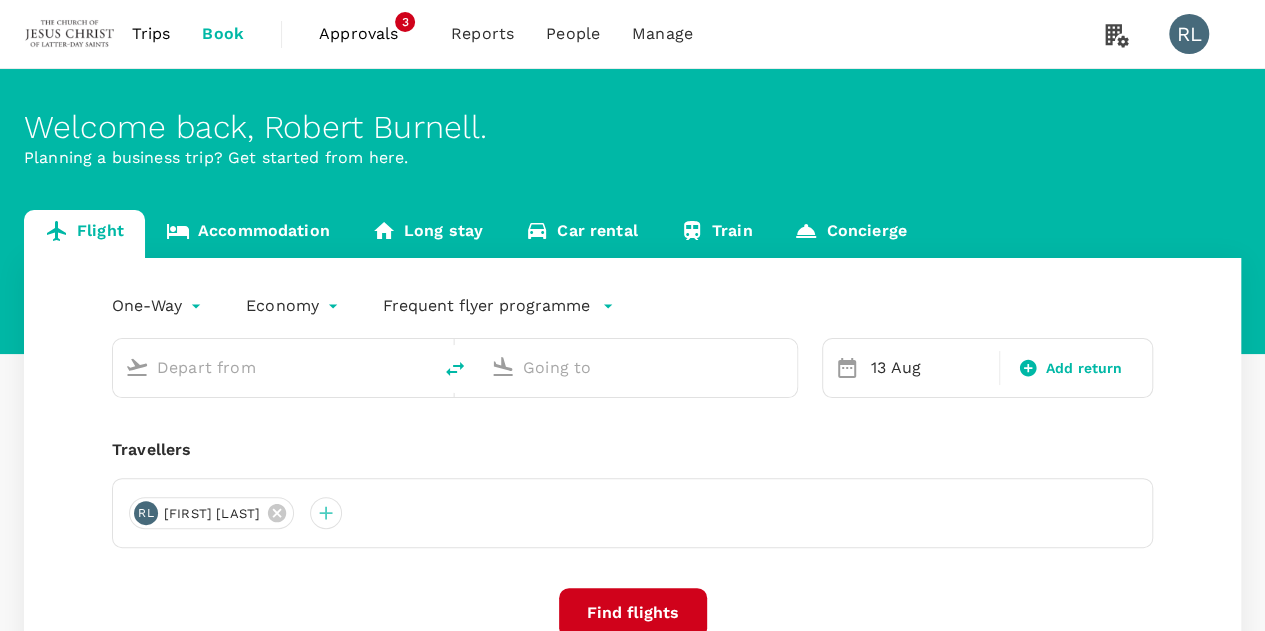 type on "Kuala Lumpur Intl (KUL)" 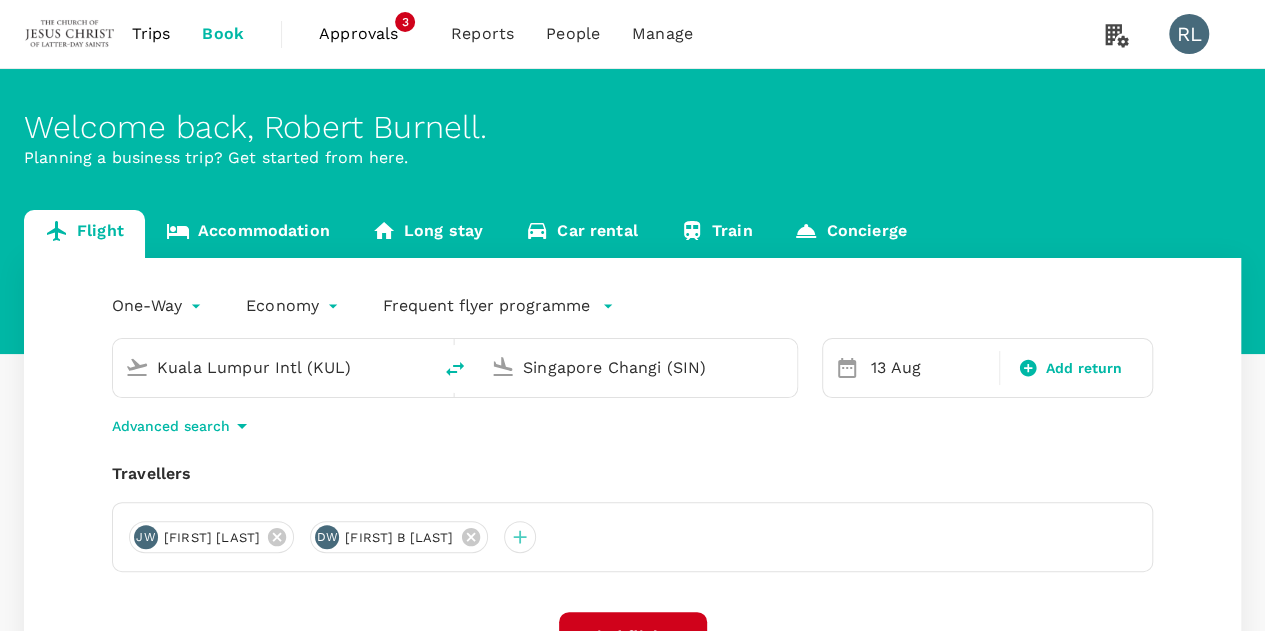 type 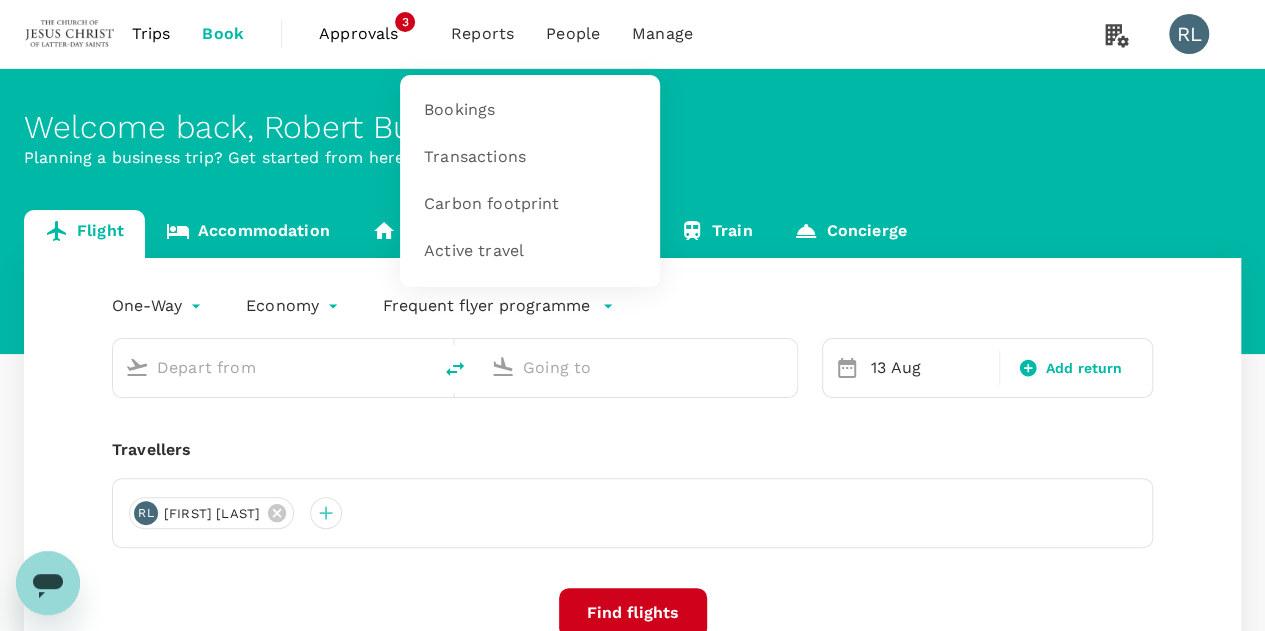 scroll, scrollTop: 0, scrollLeft: 0, axis: both 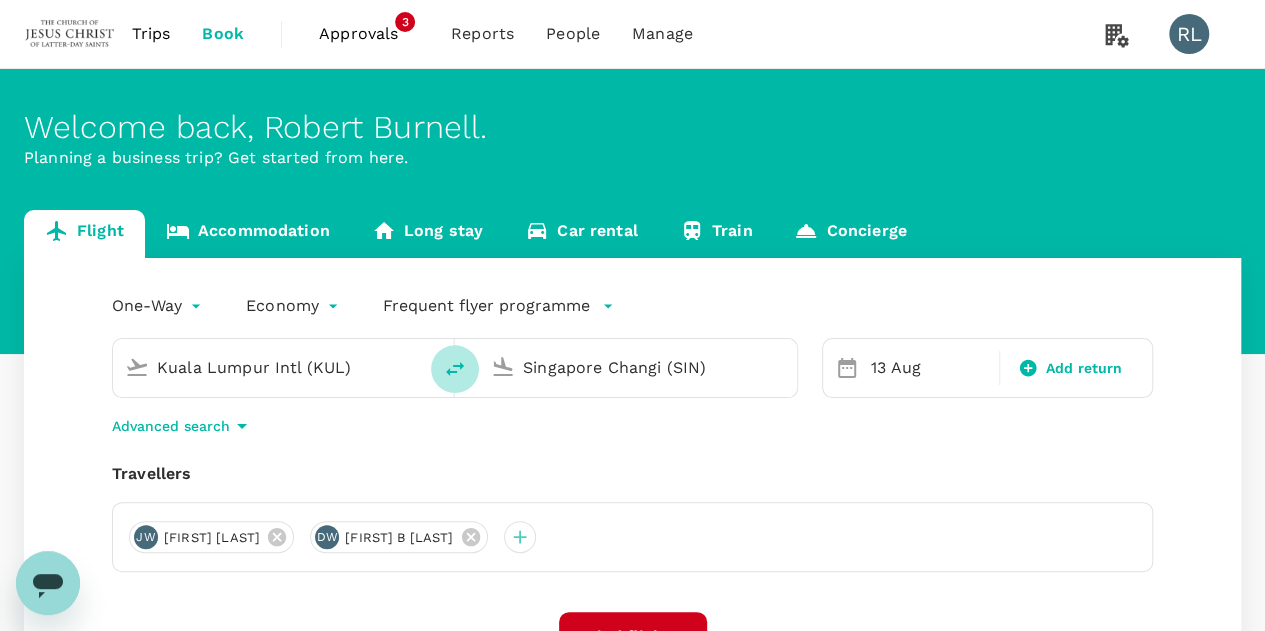 click 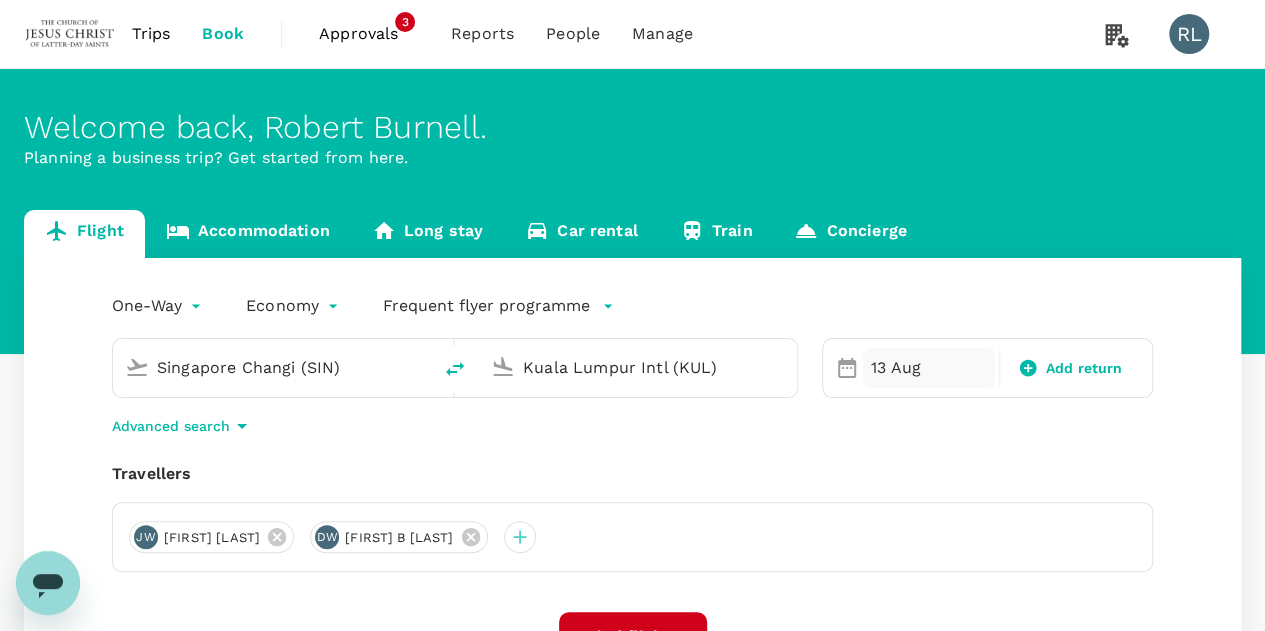 click on "13 Aug" at bounding box center [929, 368] 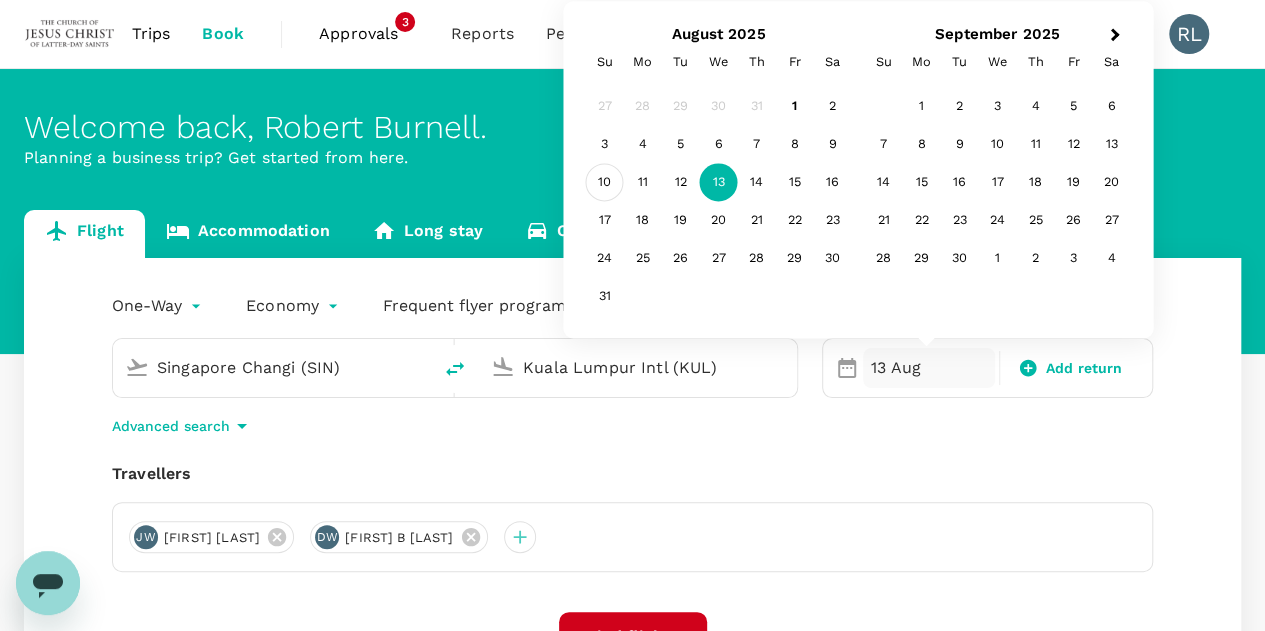 click on "10" at bounding box center [605, 183] 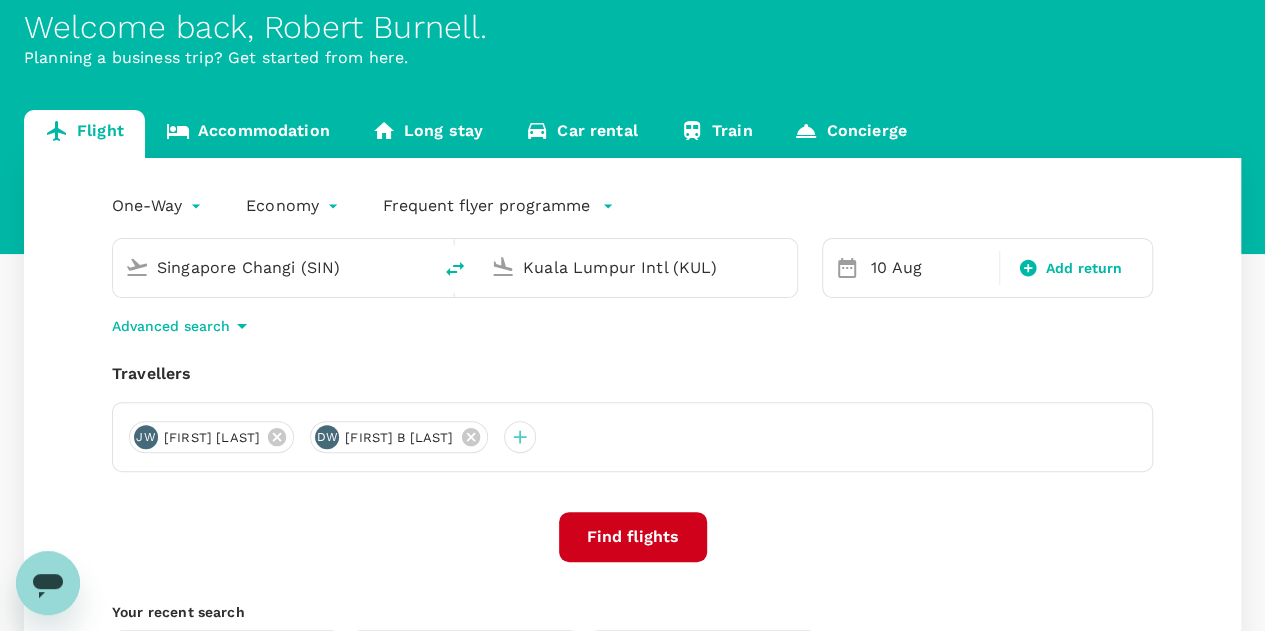 scroll, scrollTop: 200, scrollLeft: 0, axis: vertical 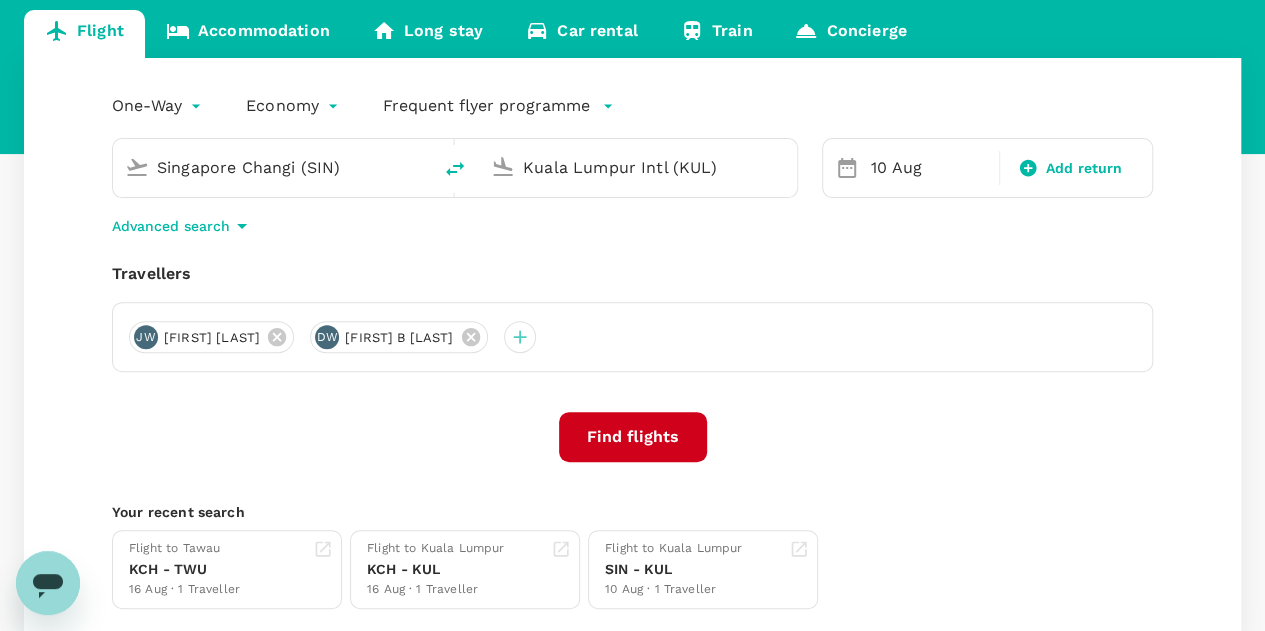 click on "Find flights" at bounding box center (633, 437) 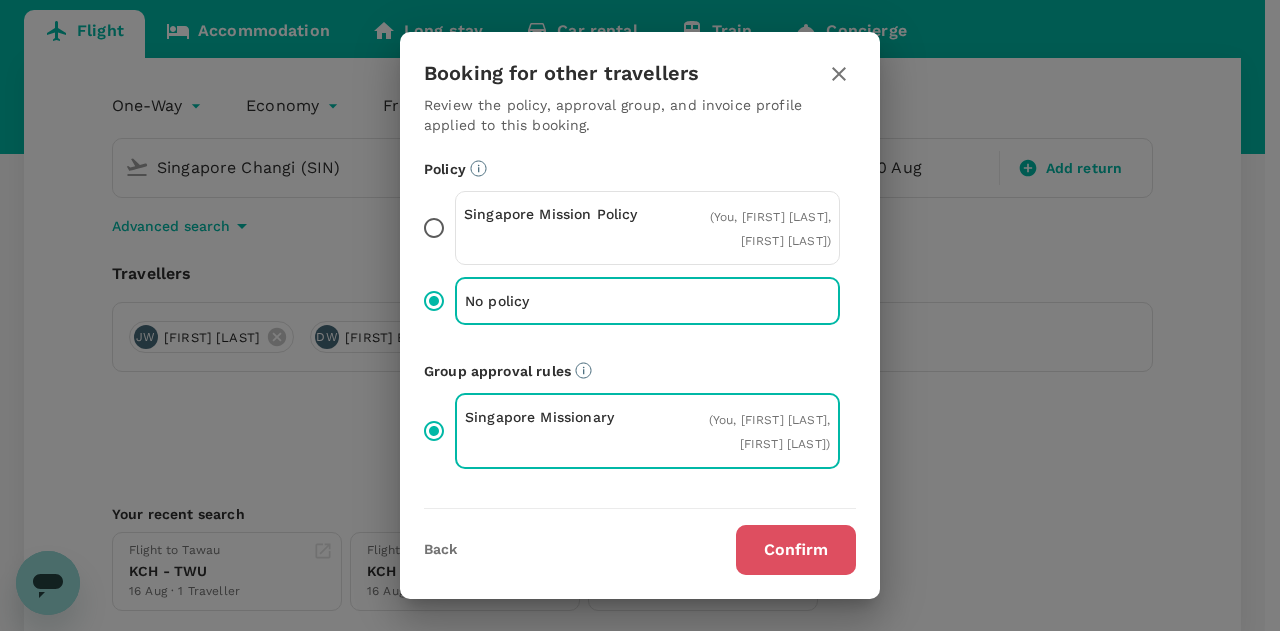 click on "Confirm" at bounding box center [796, 550] 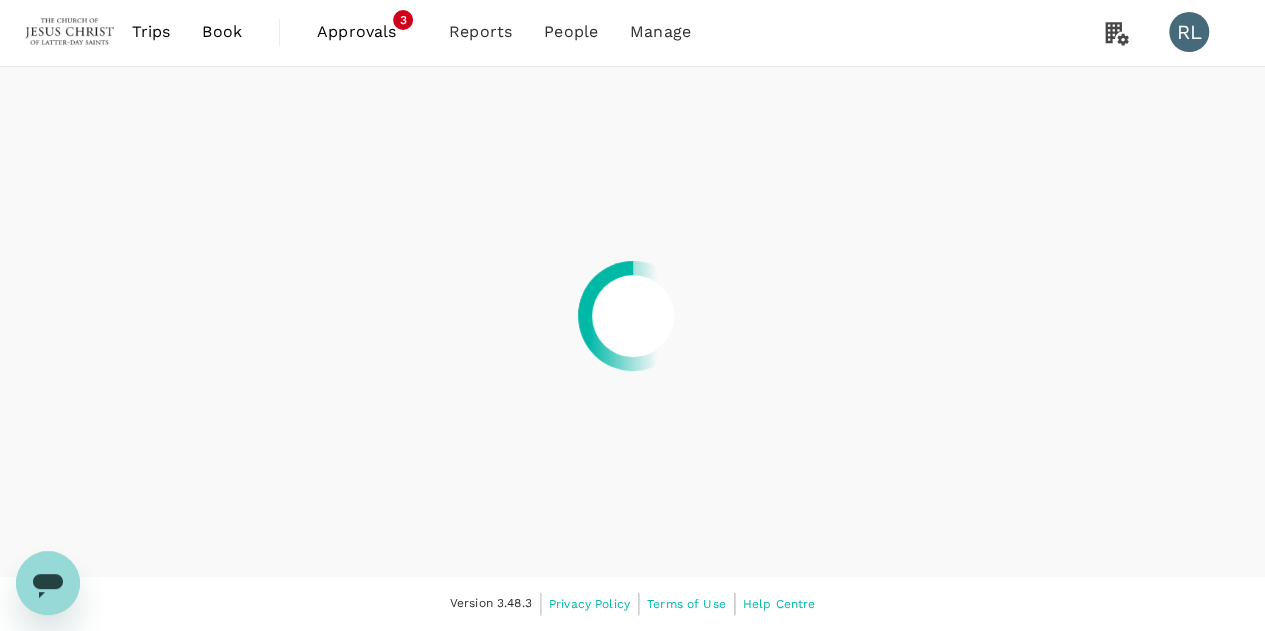 scroll, scrollTop: 0, scrollLeft: 0, axis: both 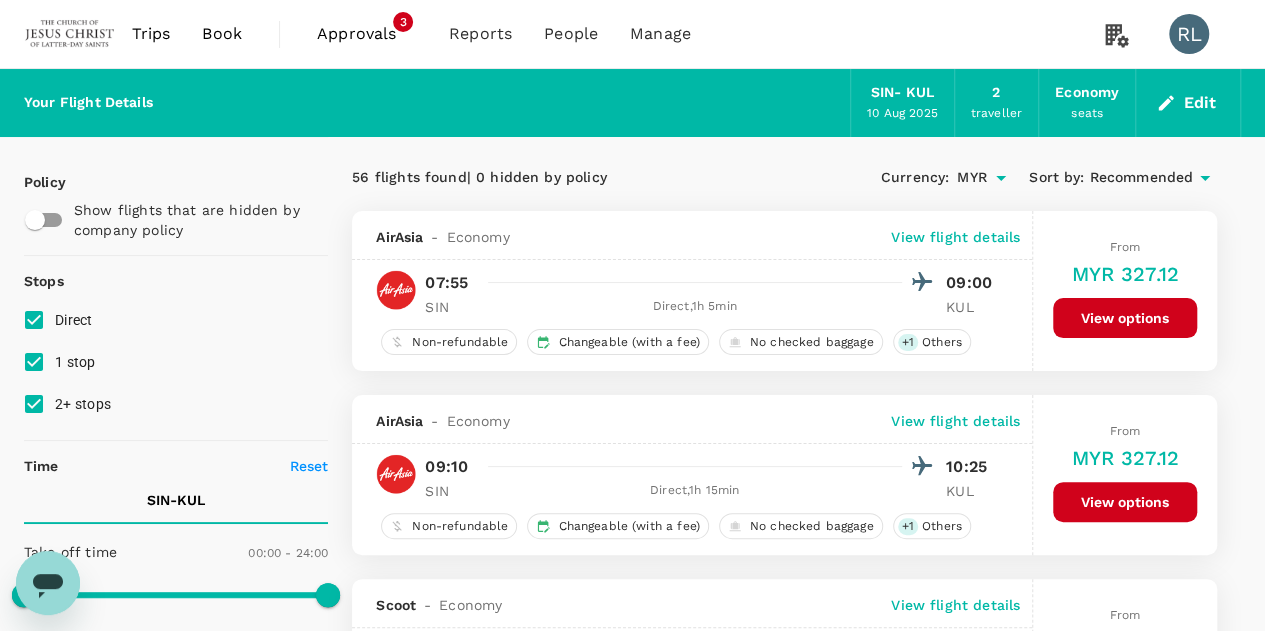click on "Edit" at bounding box center [1188, 103] 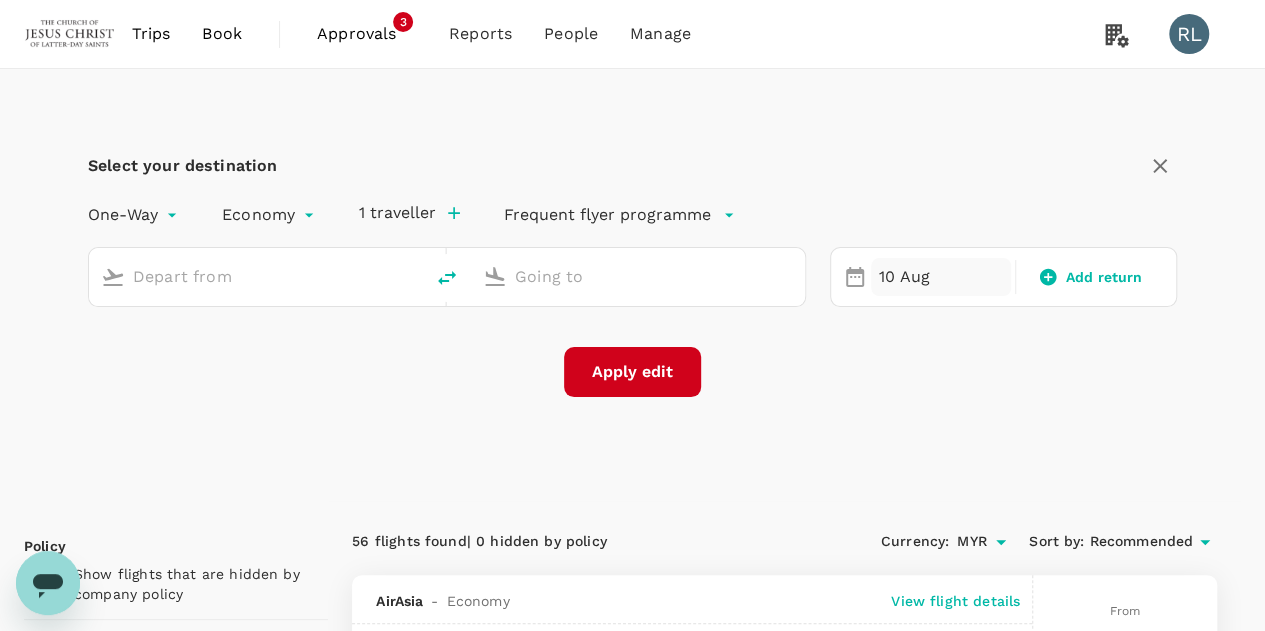 type on "Singapore Changi (SIN)" 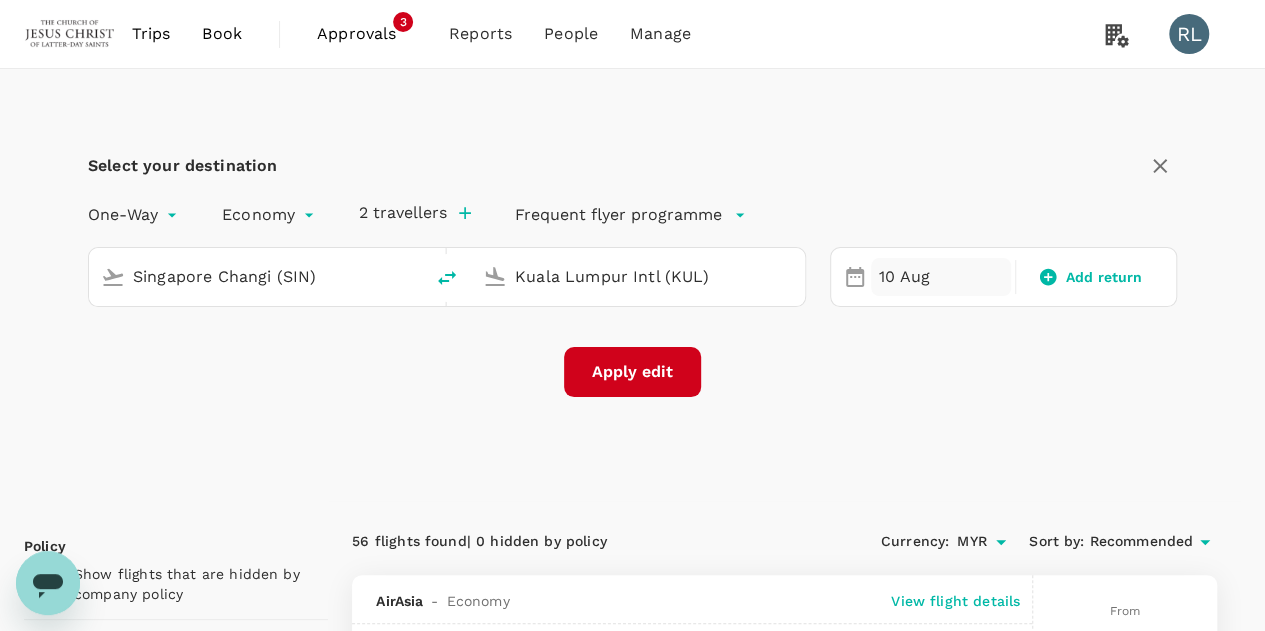 click on "10 Aug" at bounding box center [941, 277] 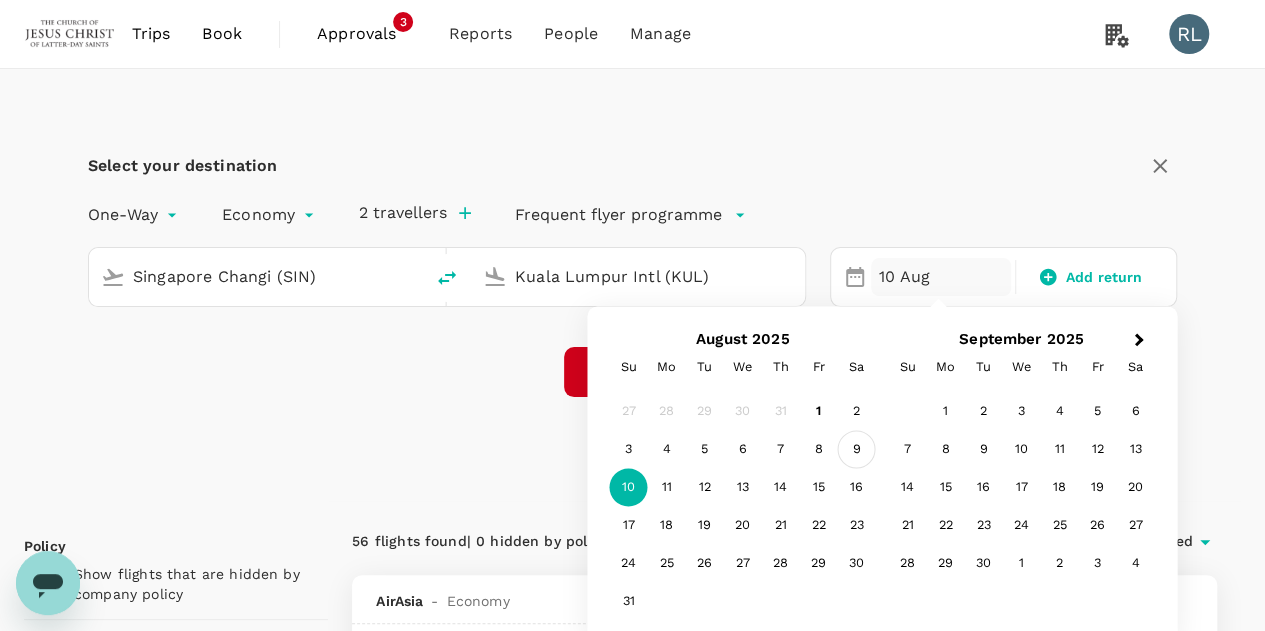 click on "9" at bounding box center [857, 450] 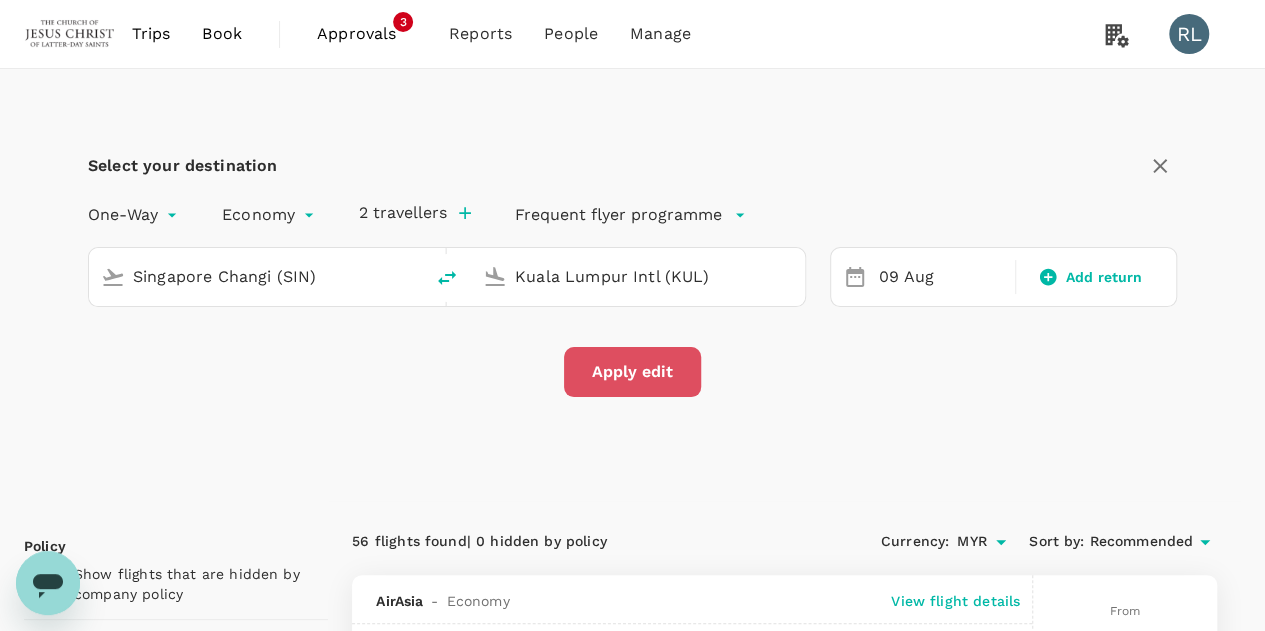 click on "Apply edit" at bounding box center [632, 372] 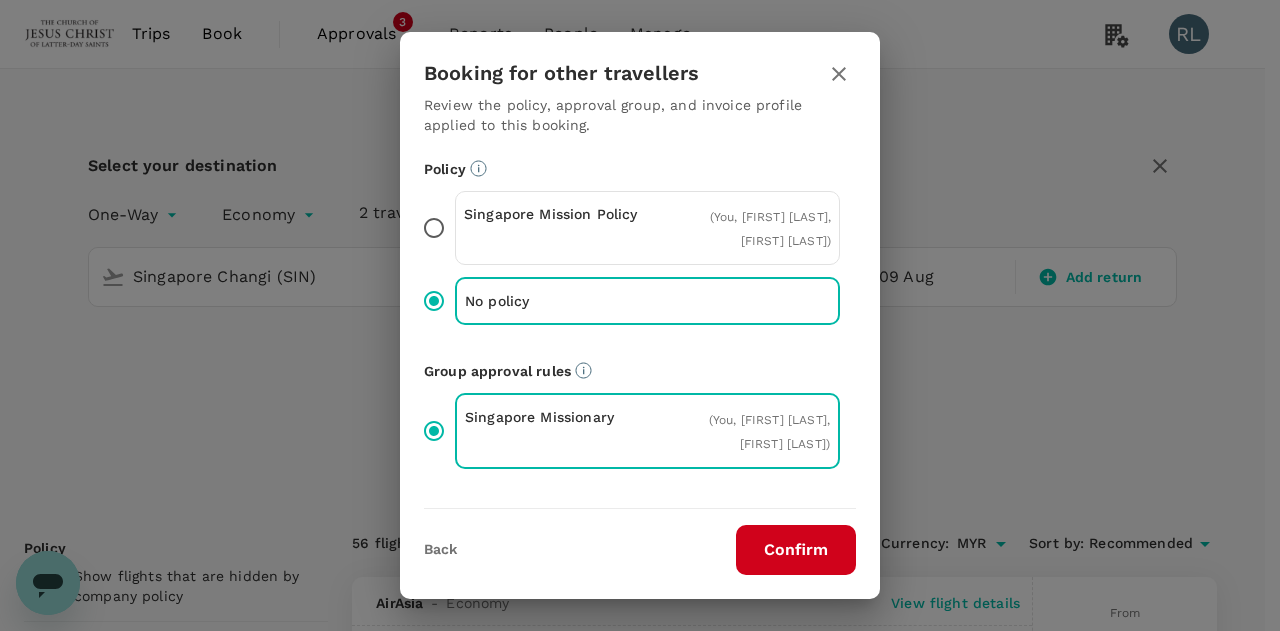 click on "Confirm" at bounding box center (796, 550) 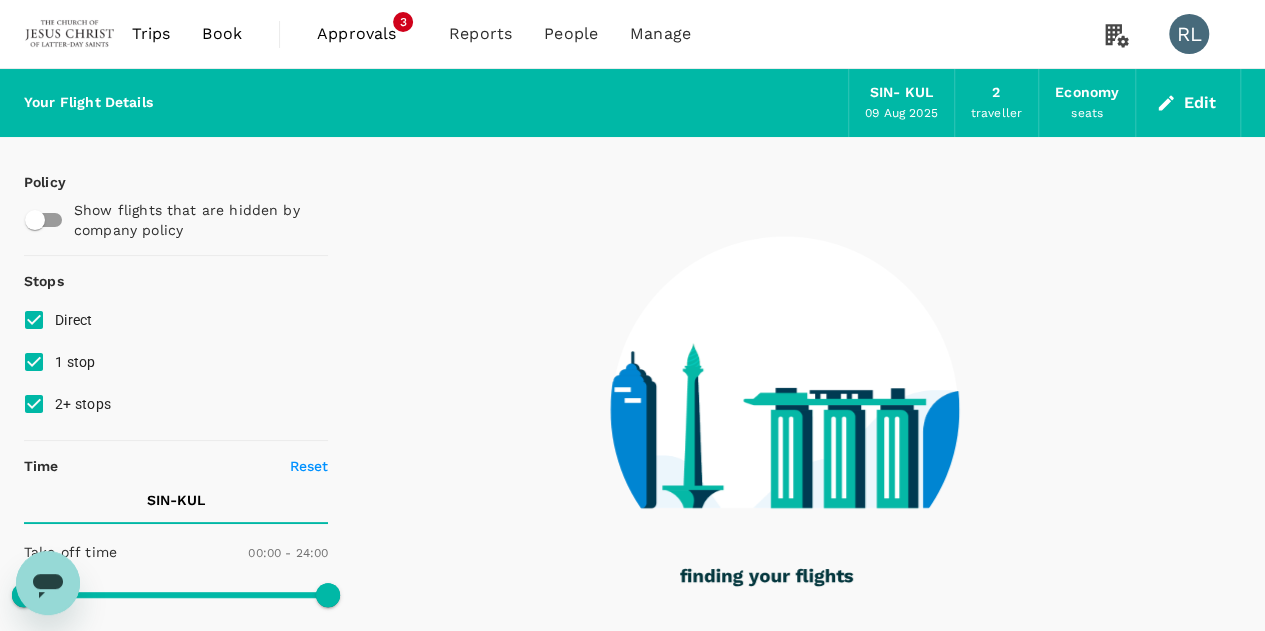 checkbox on "true" 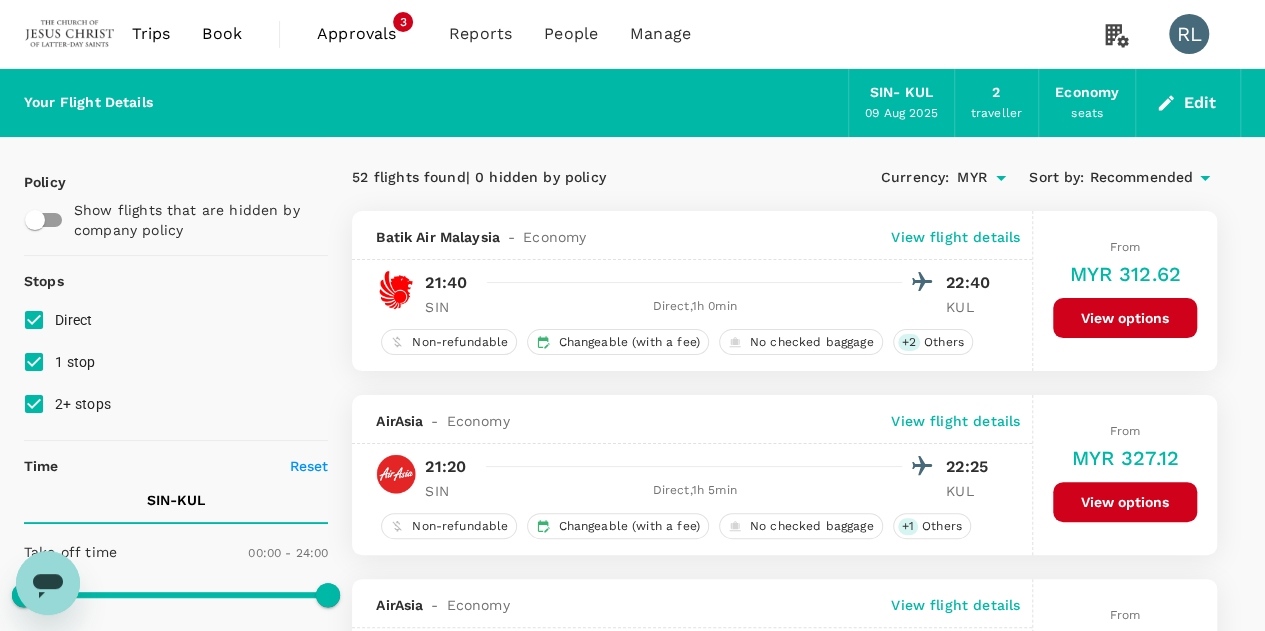 click on "Recommended" at bounding box center [1141, 178] 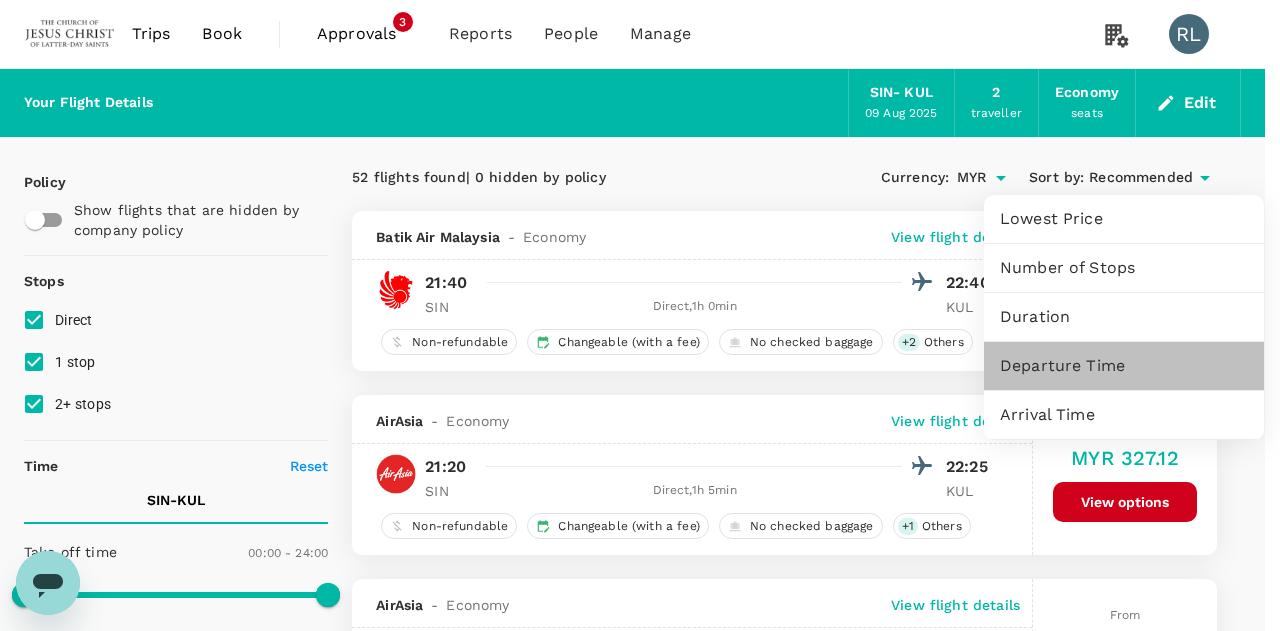 click on "Departure Time" at bounding box center (1124, 366) 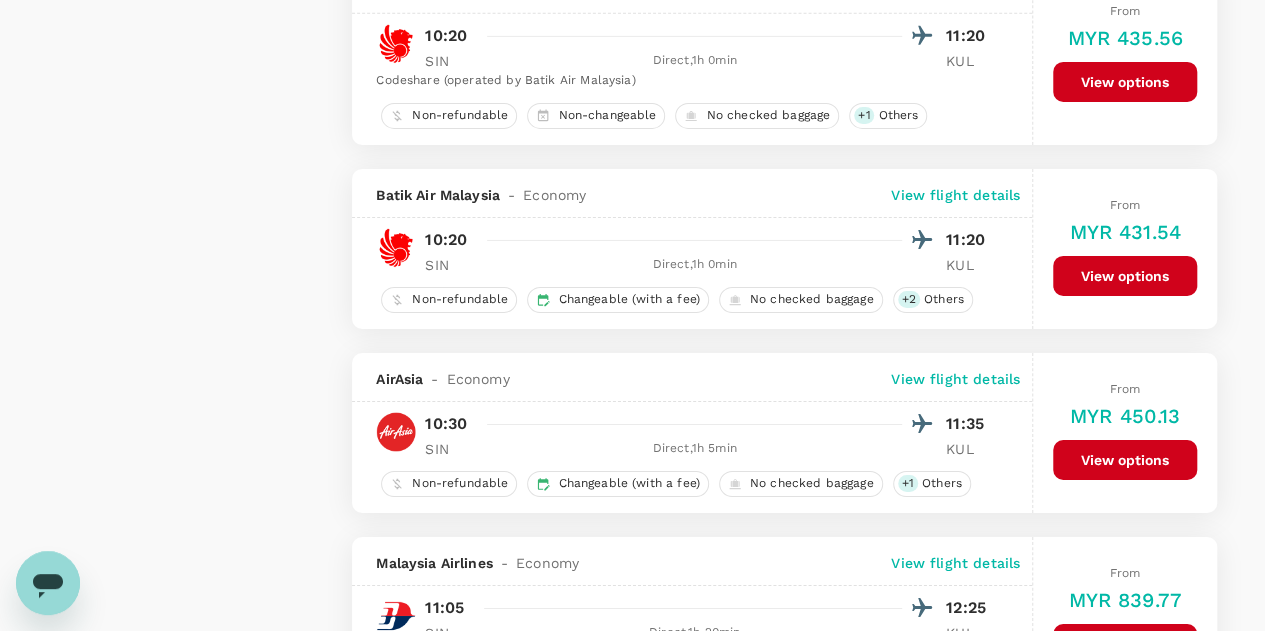 scroll, scrollTop: 3300, scrollLeft: 0, axis: vertical 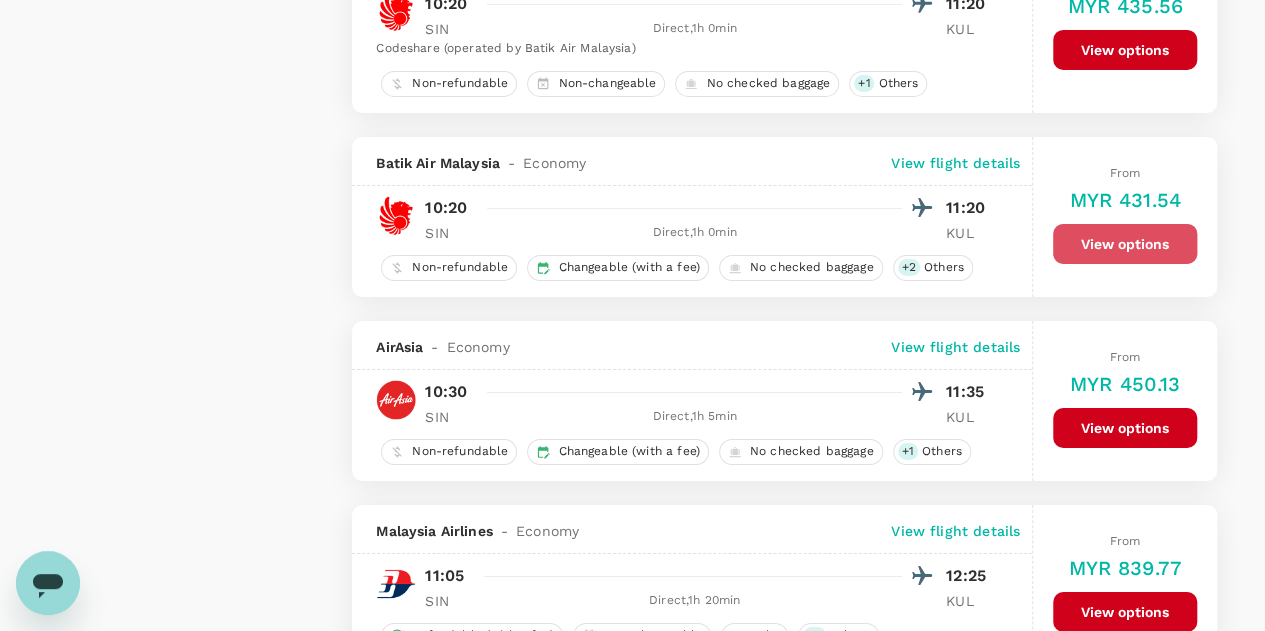 click on "View options" at bounding box center [1125, 244] 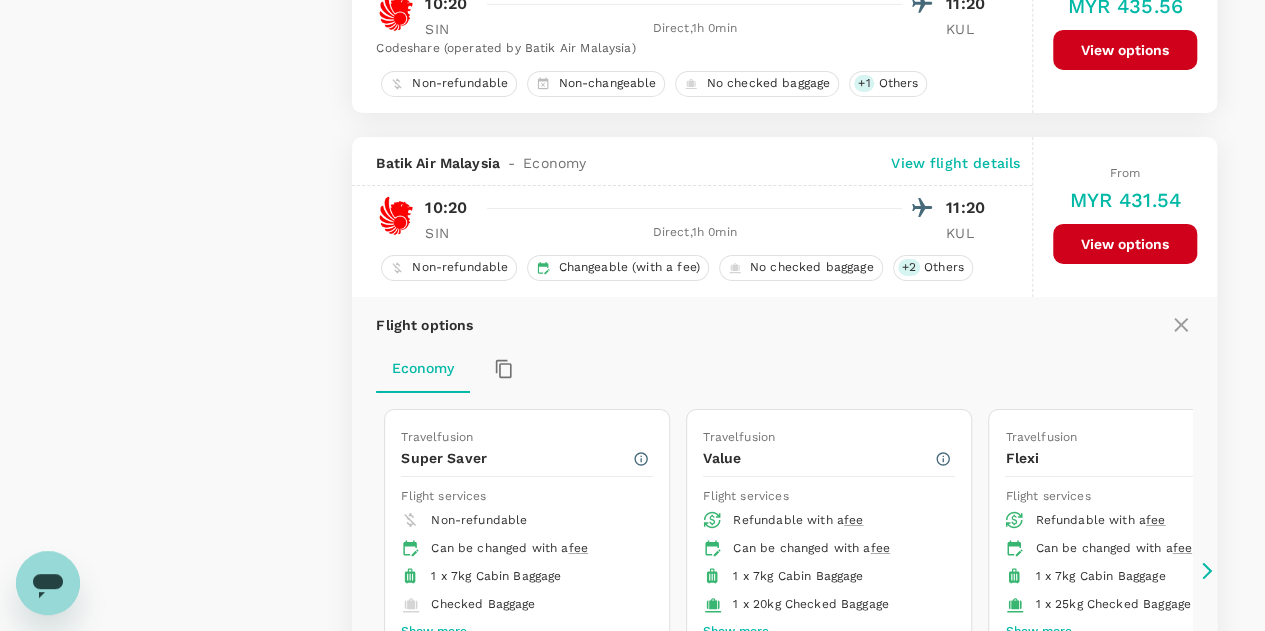 scroll, scrollTop: 3422, scrollLeft: 0, axis: vertical 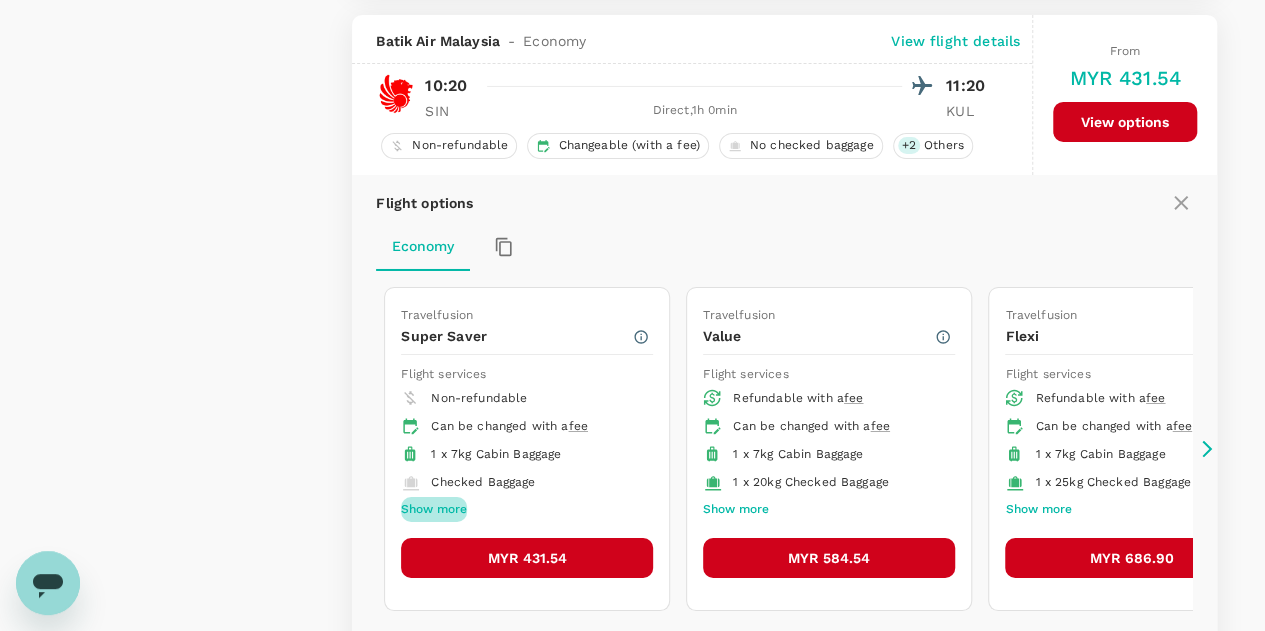click on "Show more" at bounding box center [434, 510] 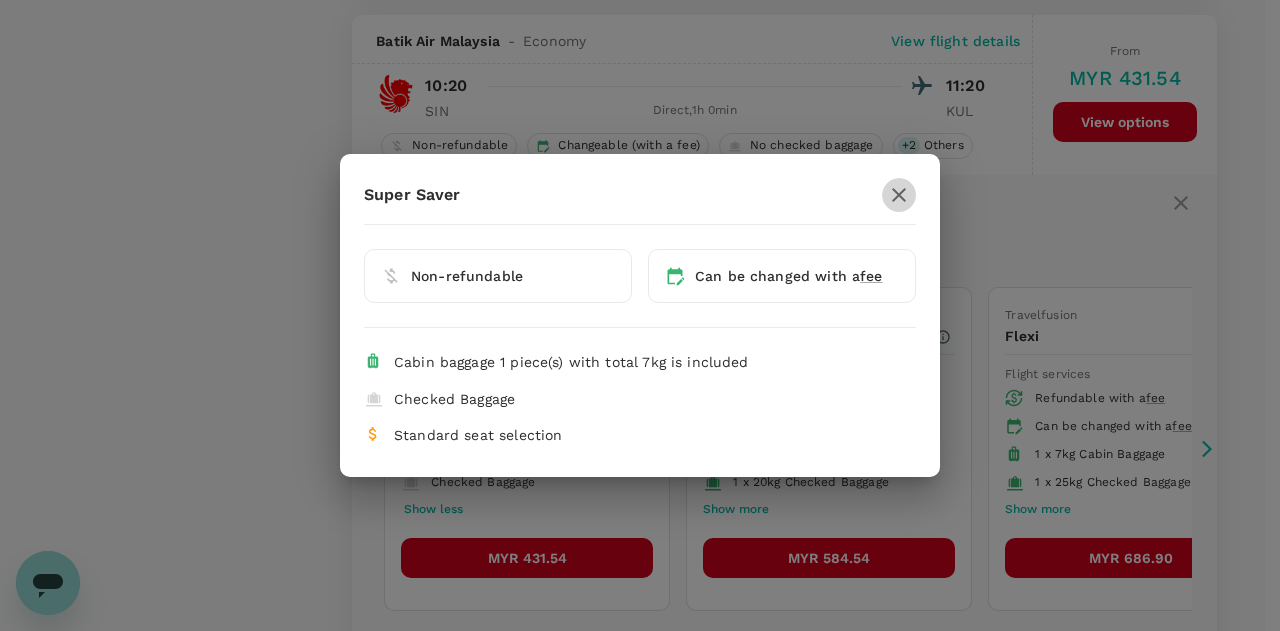 click 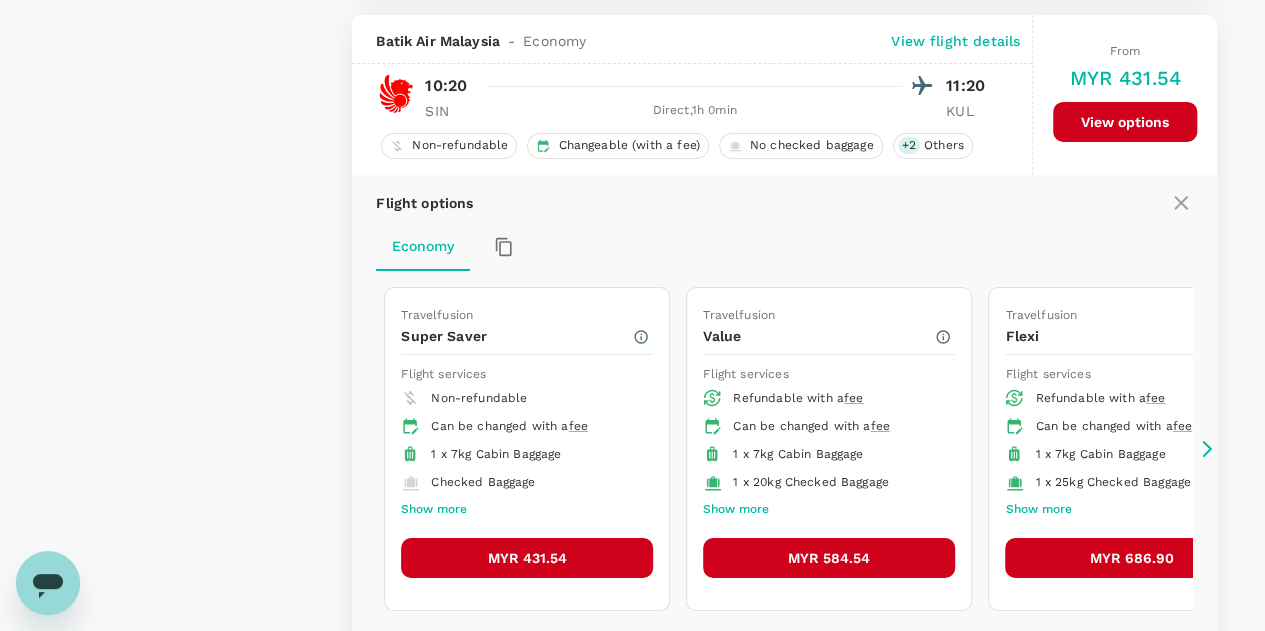 click on "MYR 584.54" at bounding box center (829, 558) 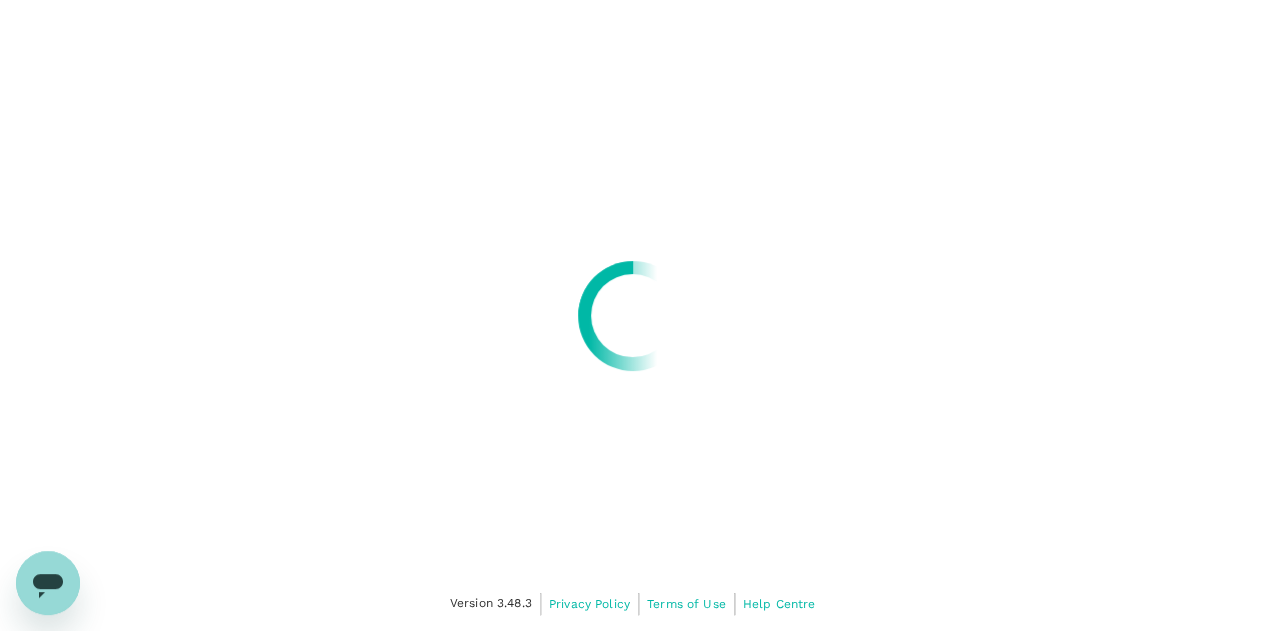 scroll, scrollTop: 0, scrollLeft: 0, axis: both 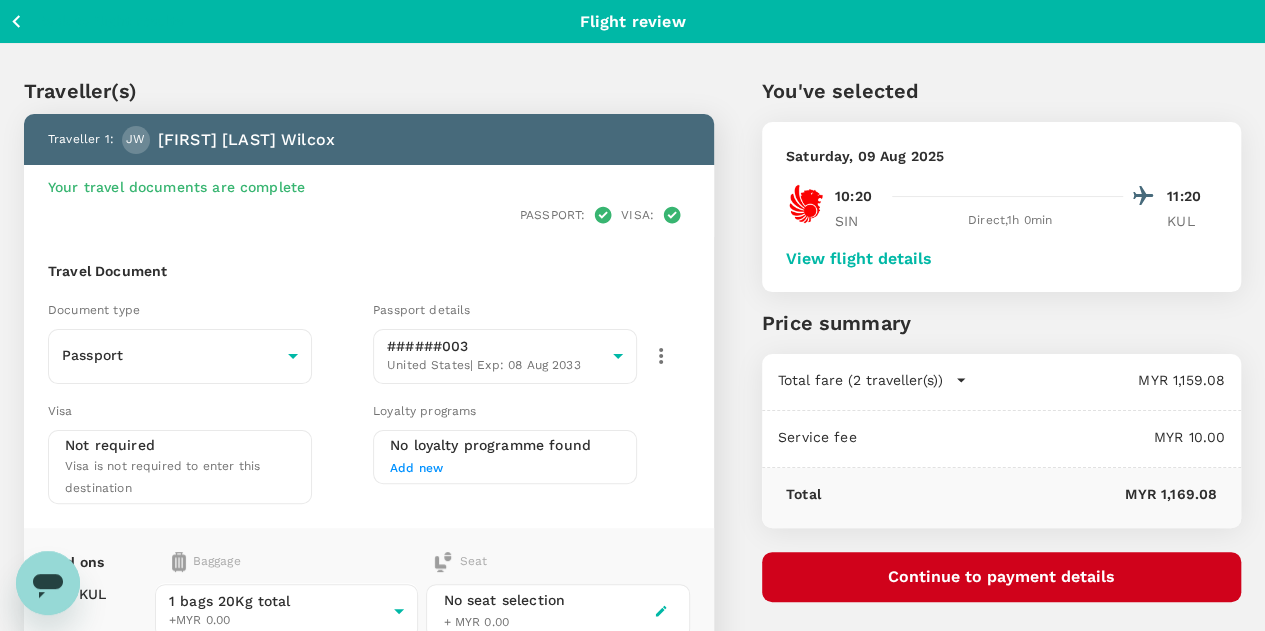 click 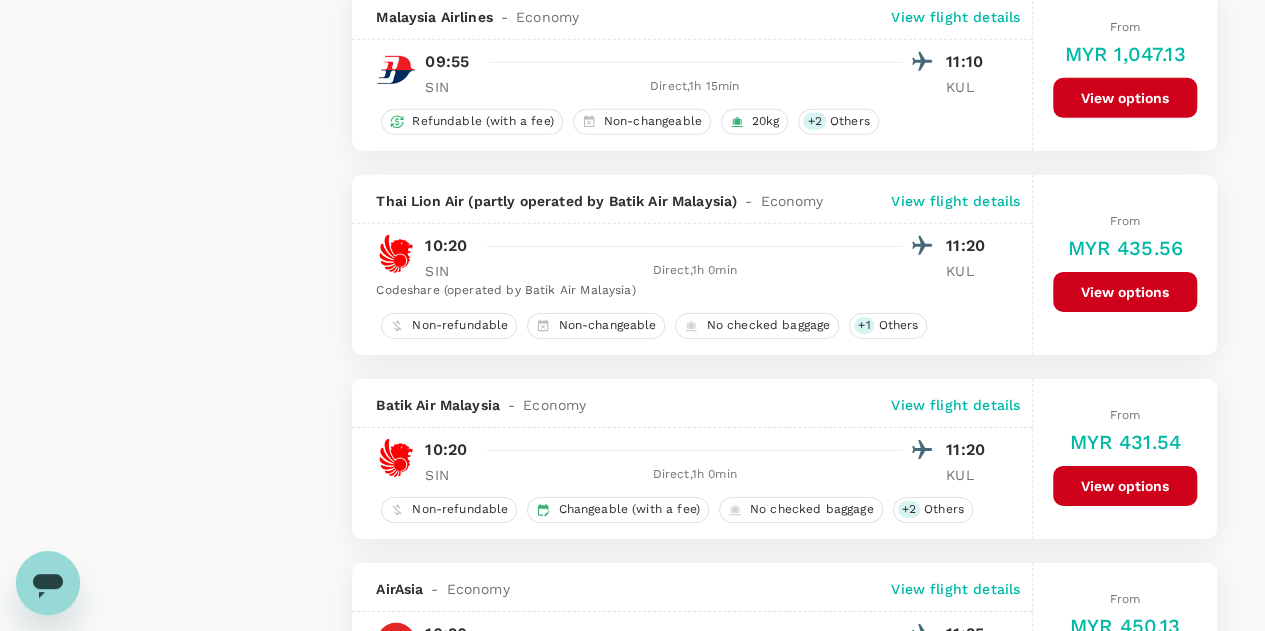 scroll, scrollTop: 3112, scrollLeft: 0, axis: vertical 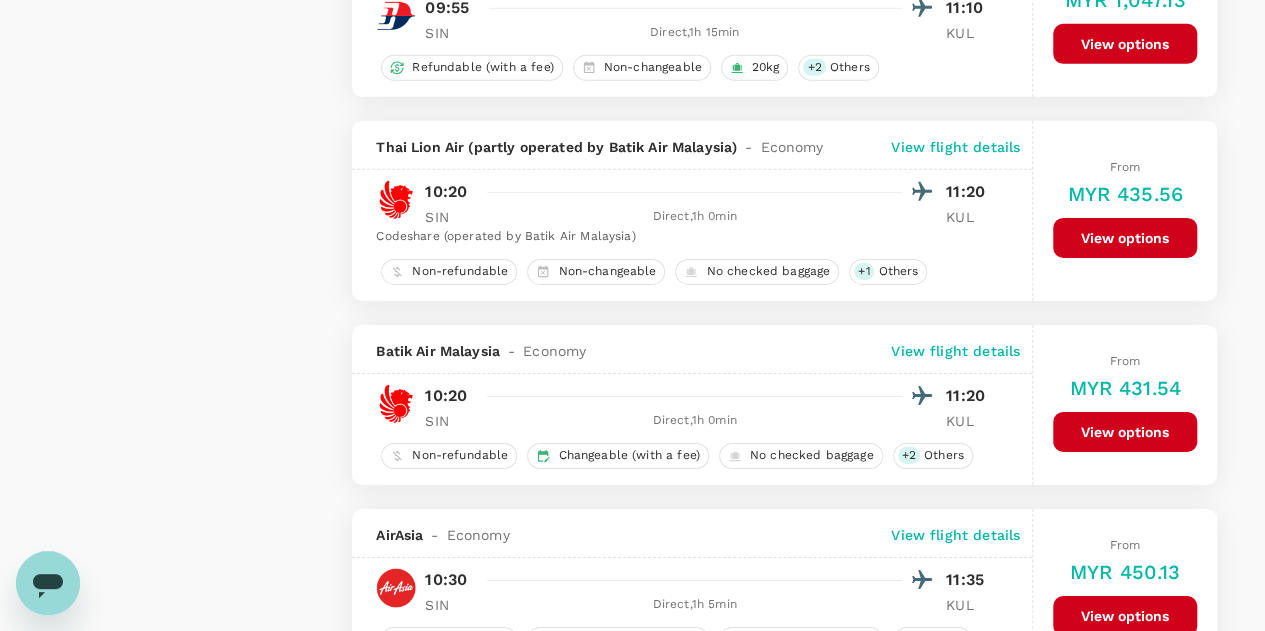 click on "View options" at bounding box center (1125, 432) 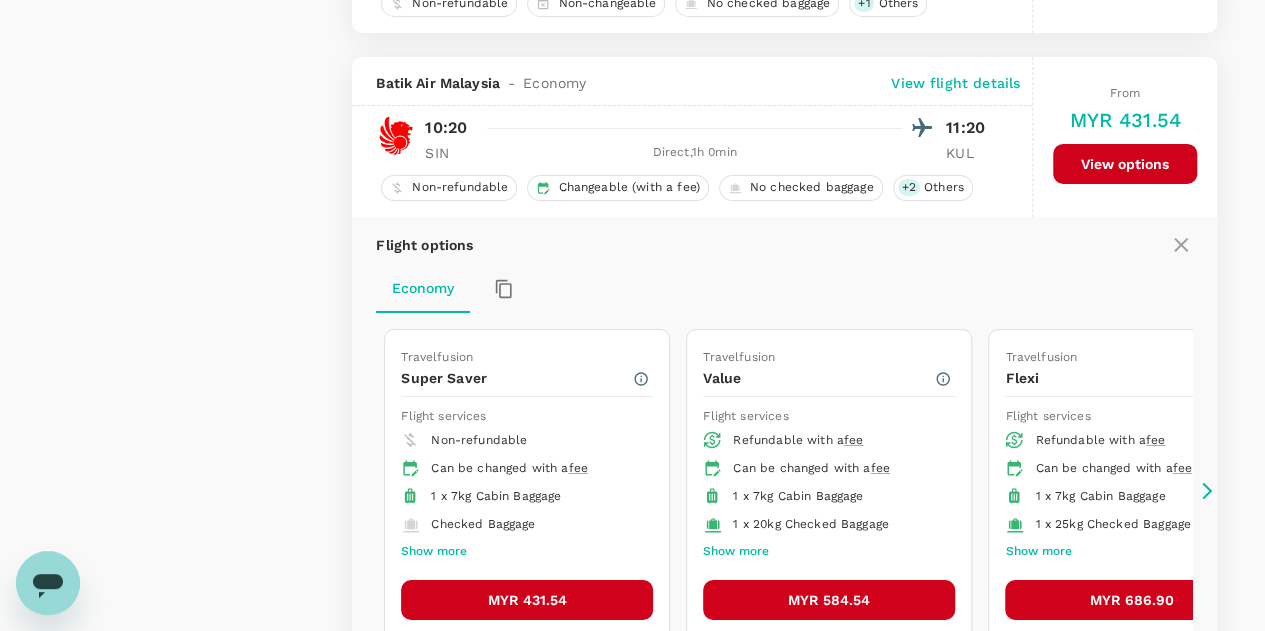 scroll, scrollTop: 3422, scrollLeft: 0, axis: vertical 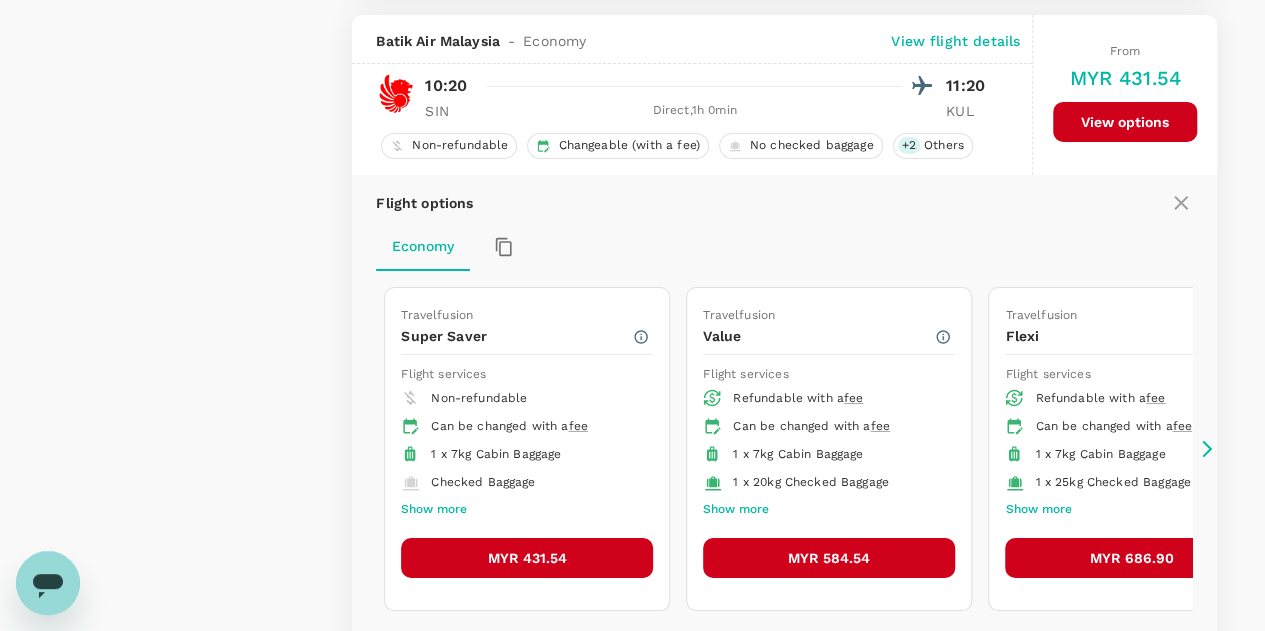 click on "MYR 584.54" at bounding box center [829, 558] 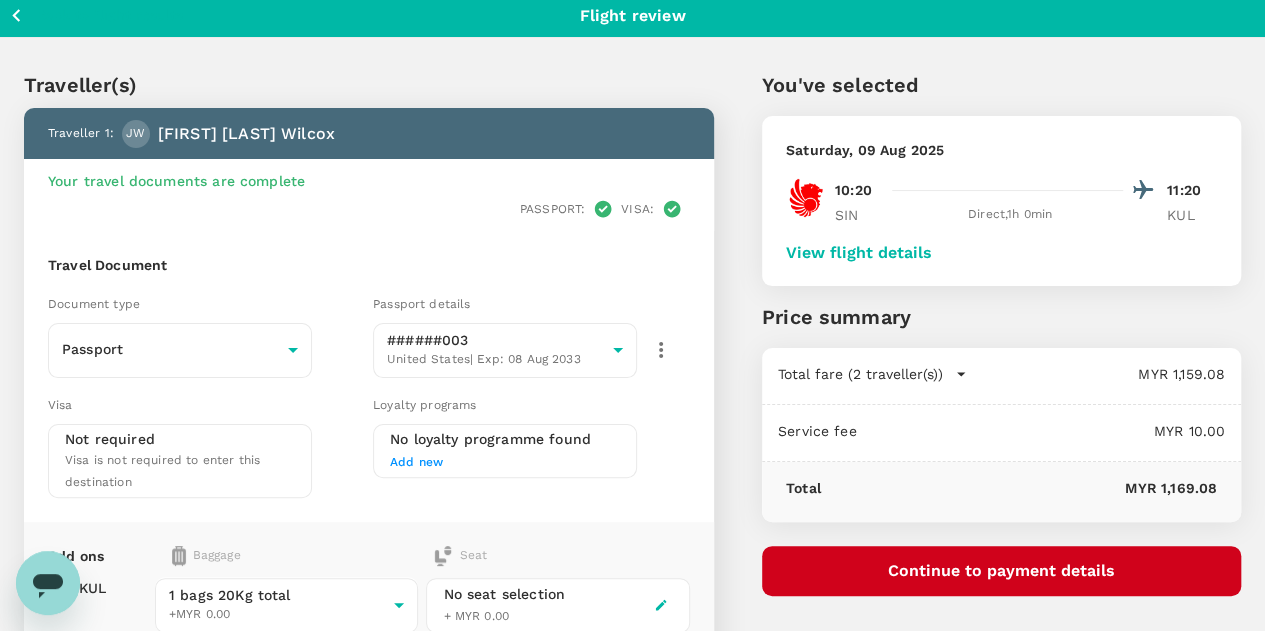 scroll, scrollTop: 0, scrollLeft: 0, axis: both 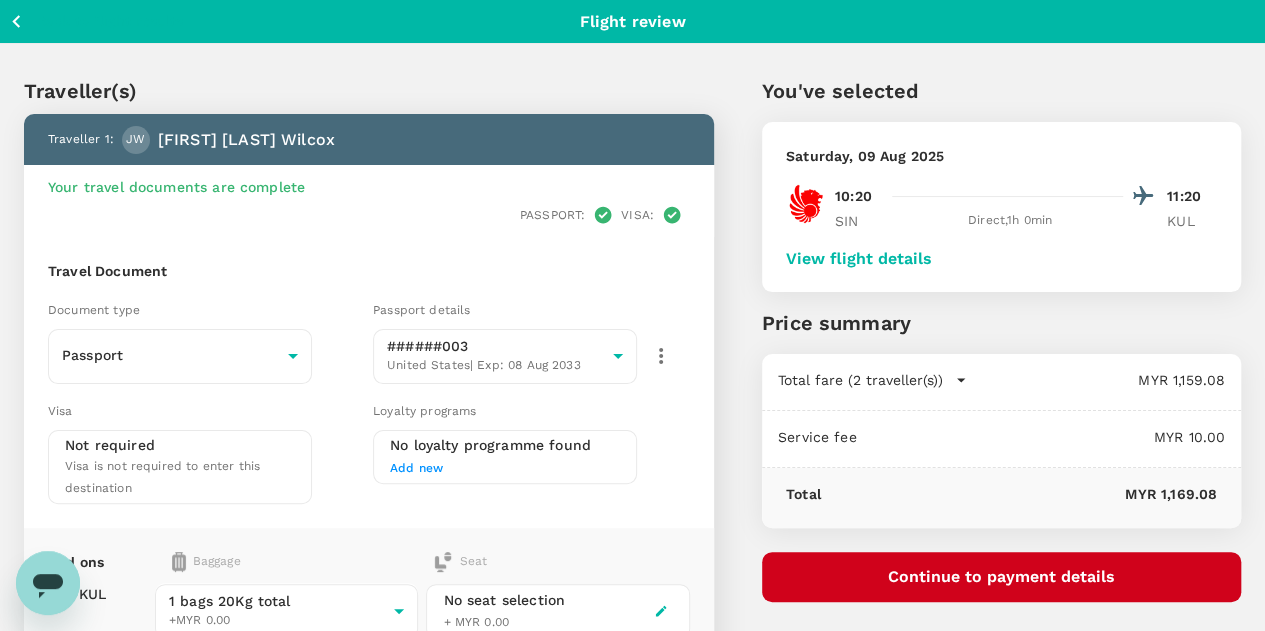 click on "View flight details" at bounding box center (859, 259) 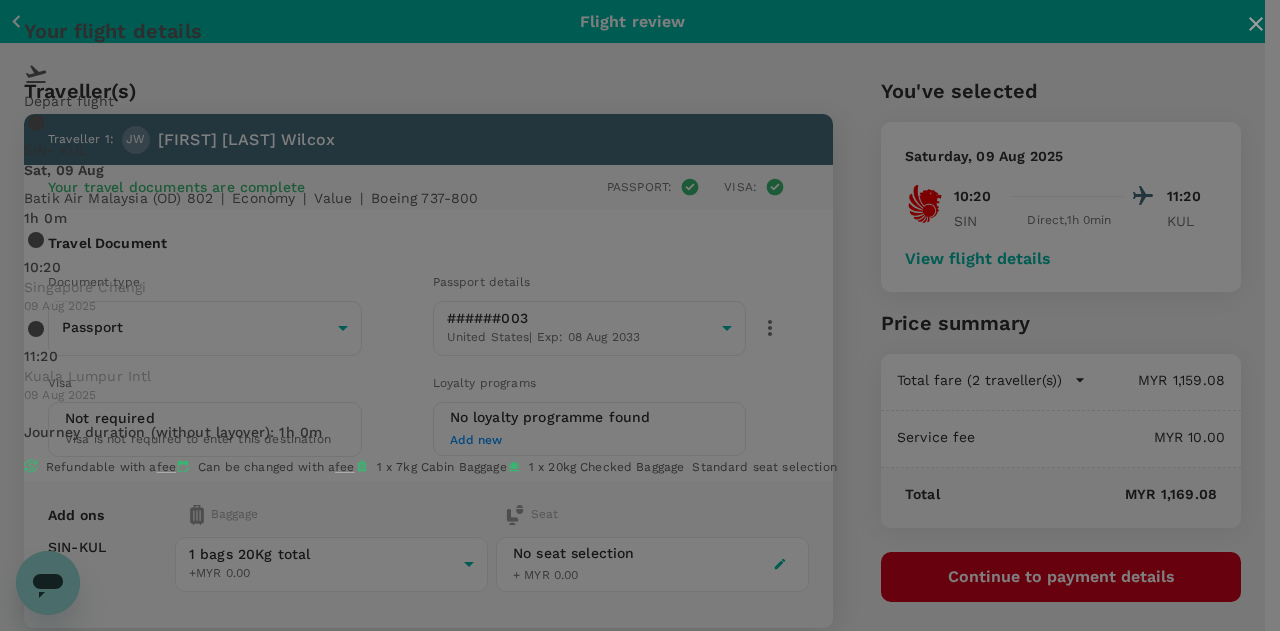 click 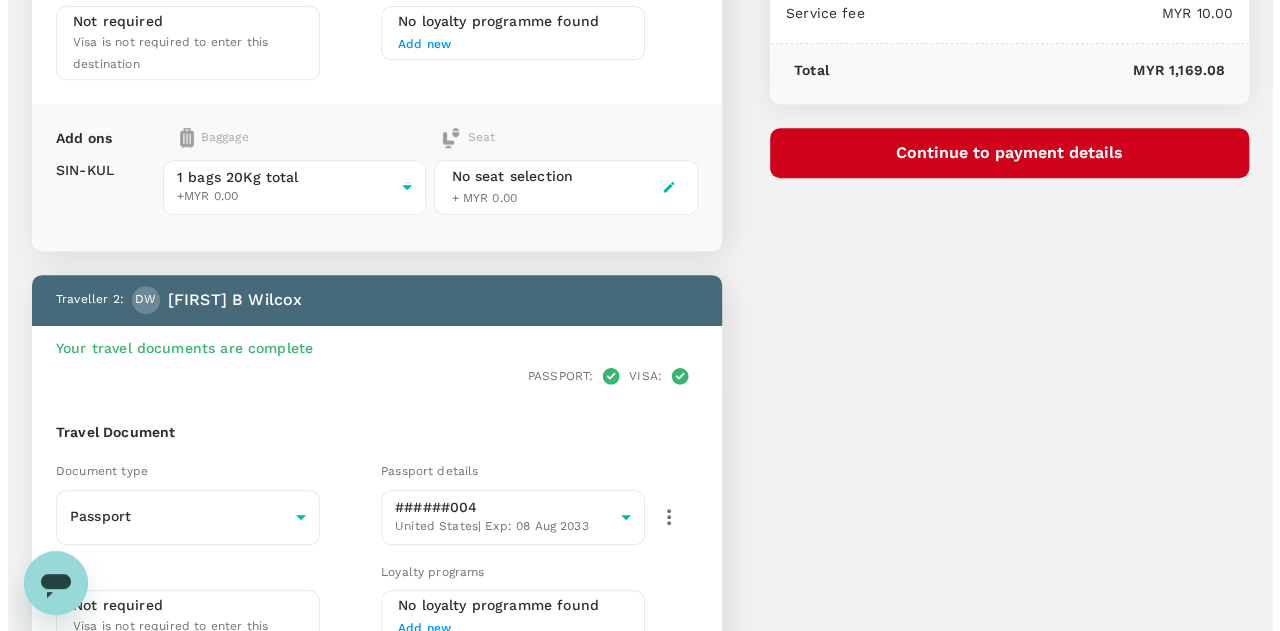 scroll, scrollTop: 100, scrollLeft: 0, axis: vertical 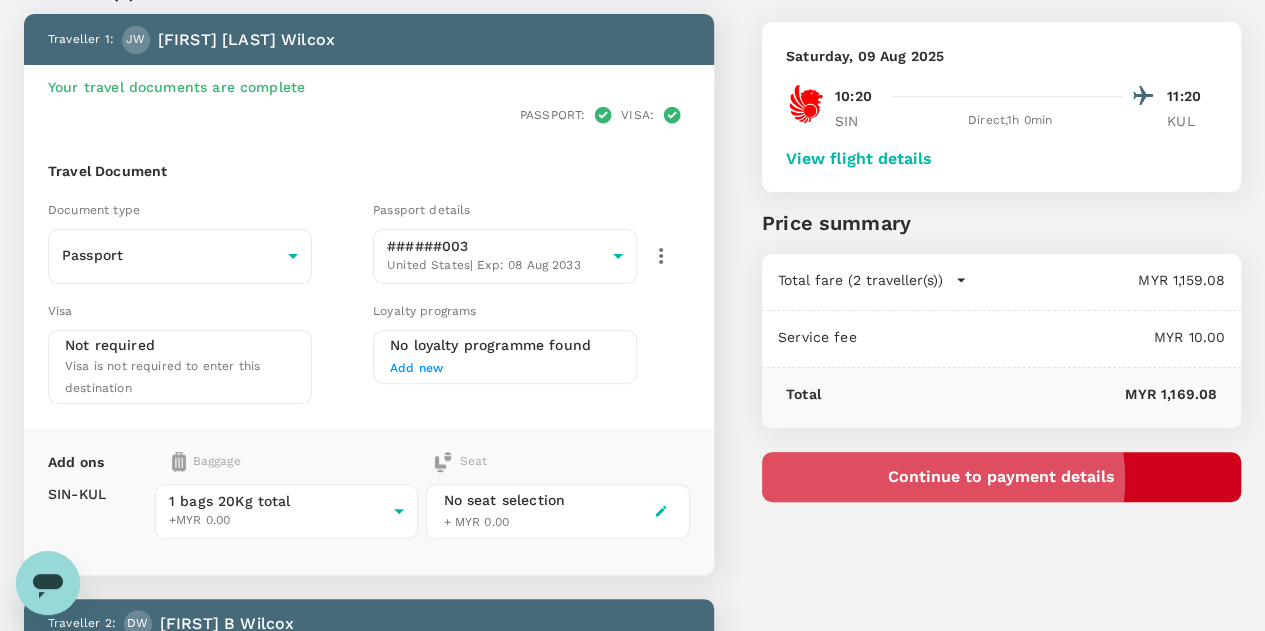 click on "Continue to payment details" at bounding box center [1001, 477] 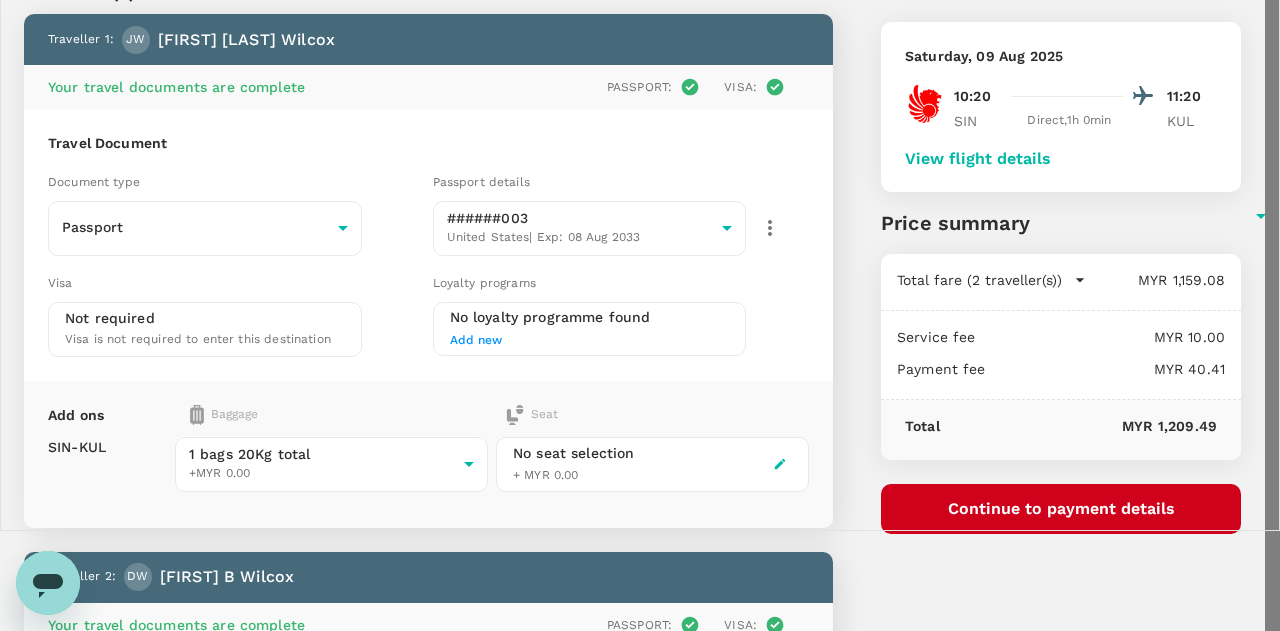 scroll, scrollTop: 0, scrollLeft: 0, axis: both 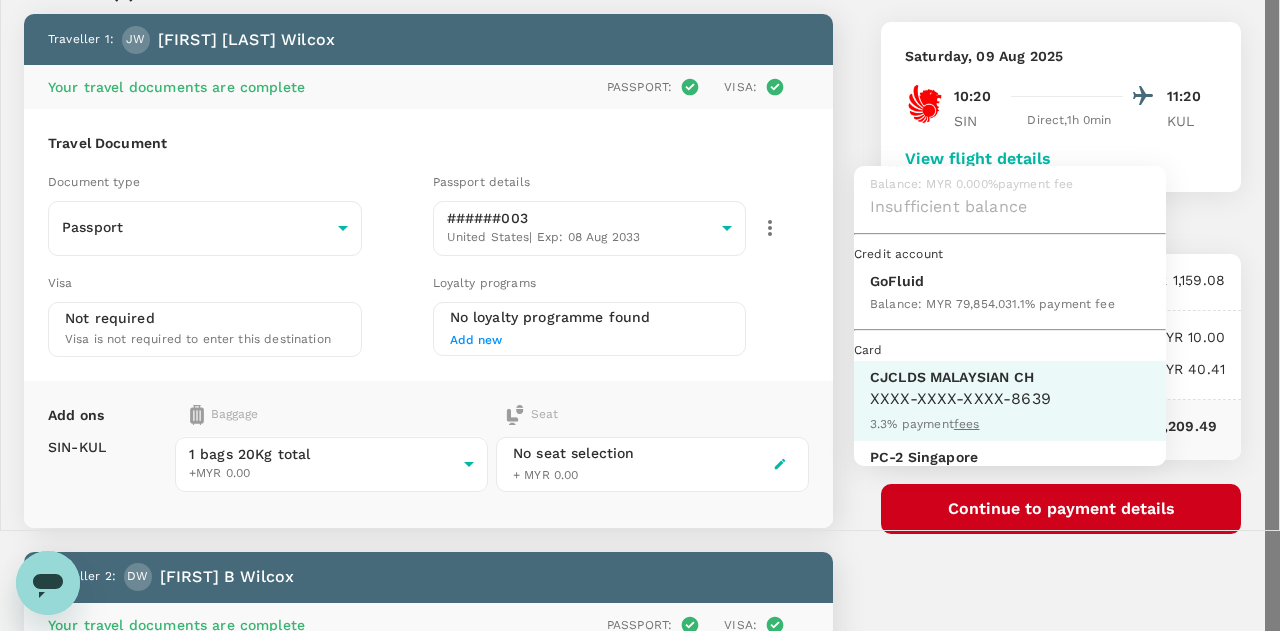 click on "GoFluid" at bounding box center (992, 281) 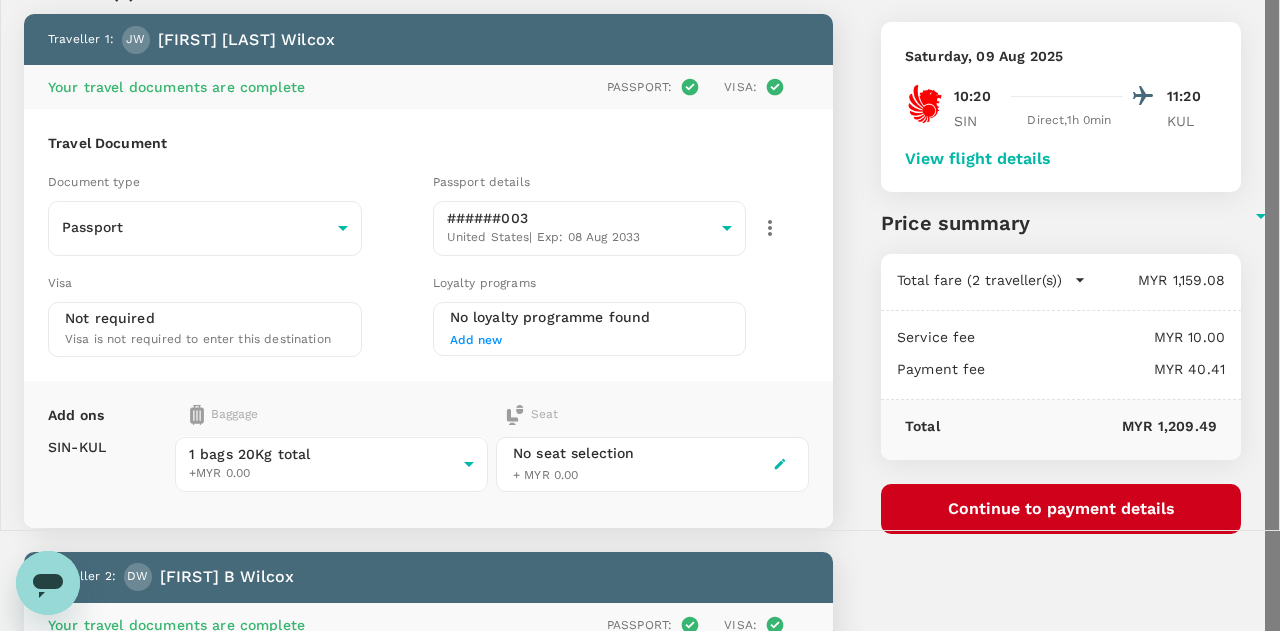 scroll, scrollTop: 200, scrollLeft: 0, axis: vertical 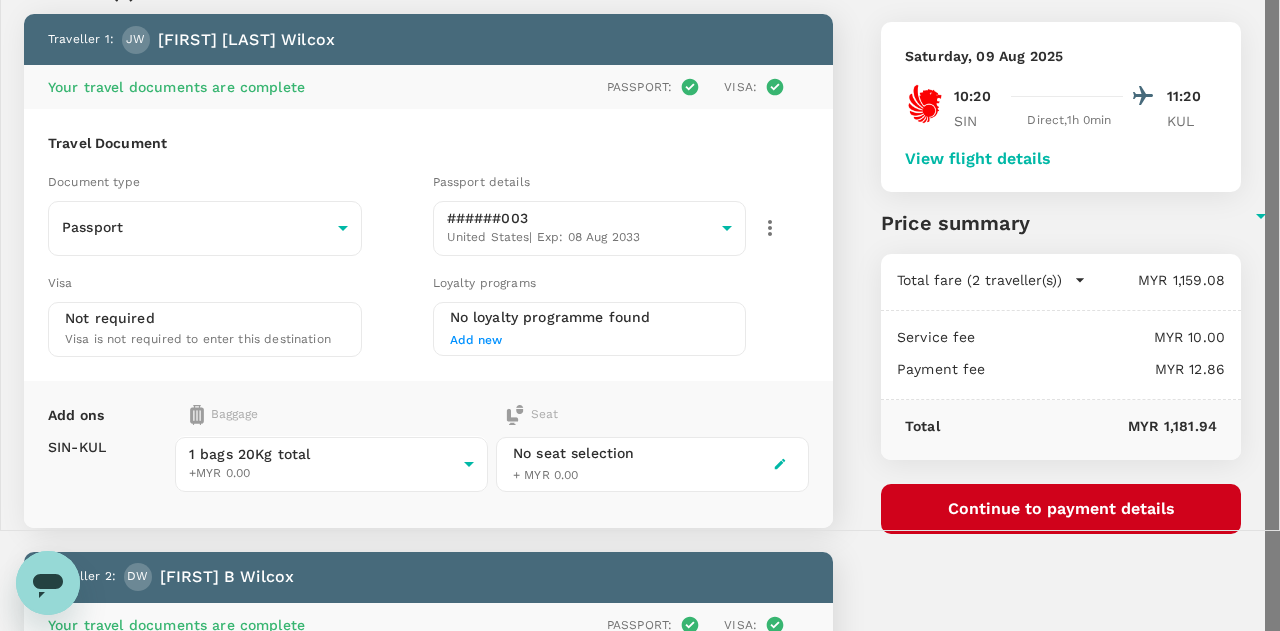 click on "Confirm payment" at bounding box center [633, 2381] 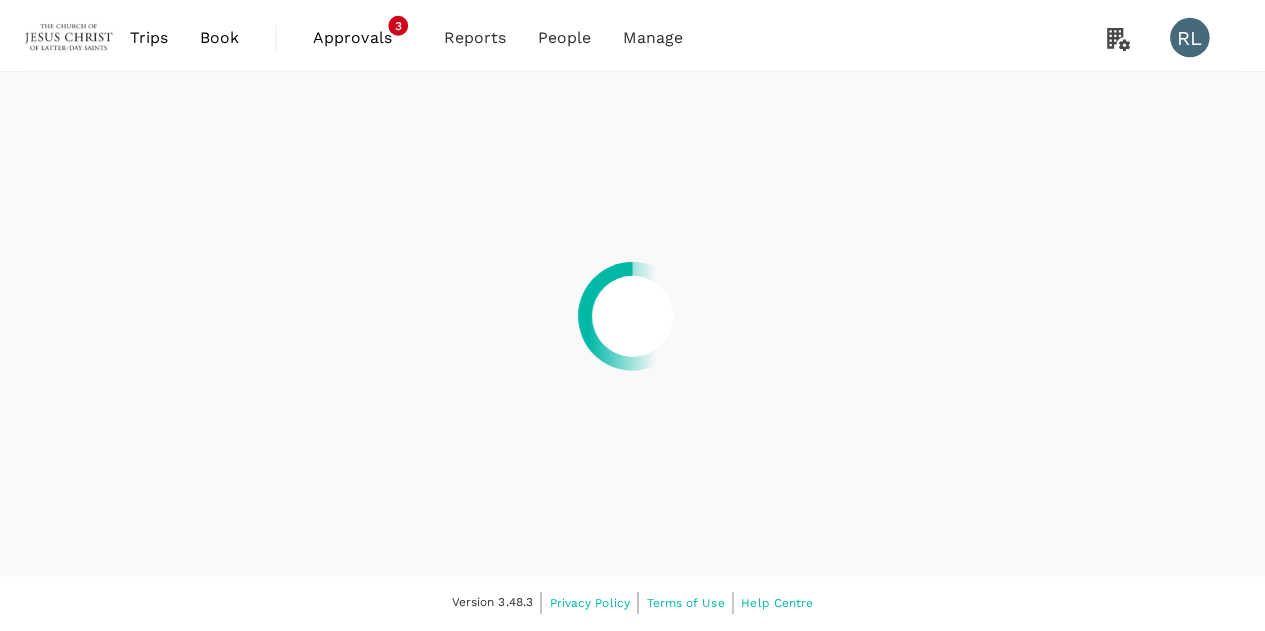 scroll, scrollTop: 0, scrollLeft: 0, axis: both 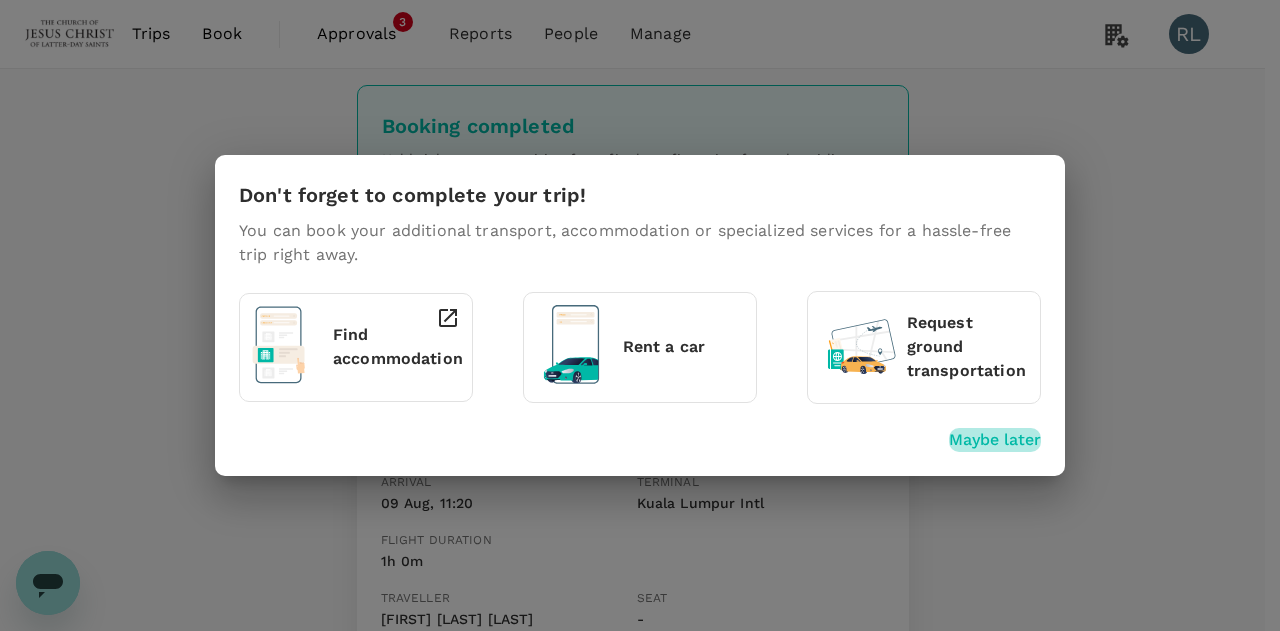 click on "Maybe later" at bounding box center (995, 440) 